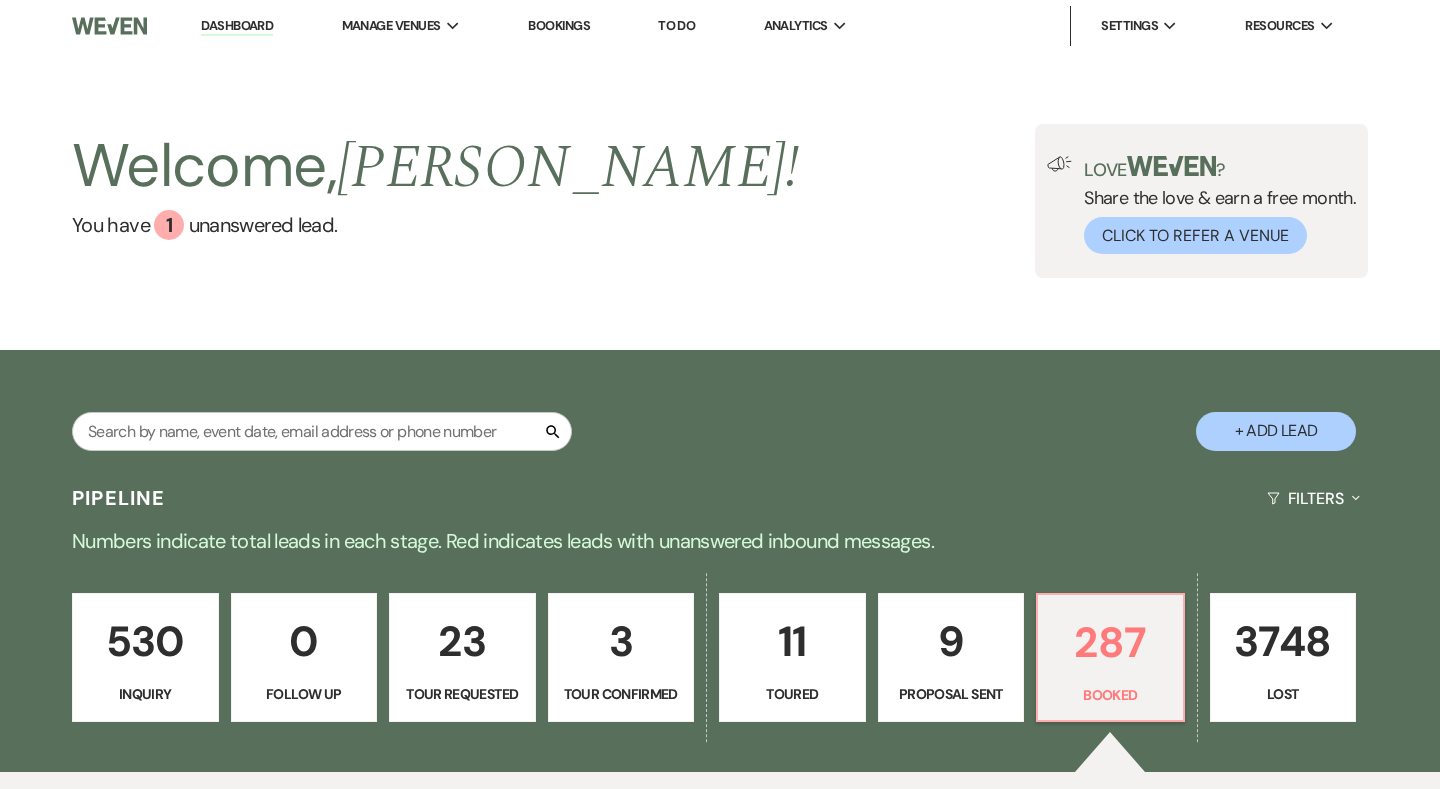scroll, scrollTop: 527, scrollLeft: 0, axis: vertical 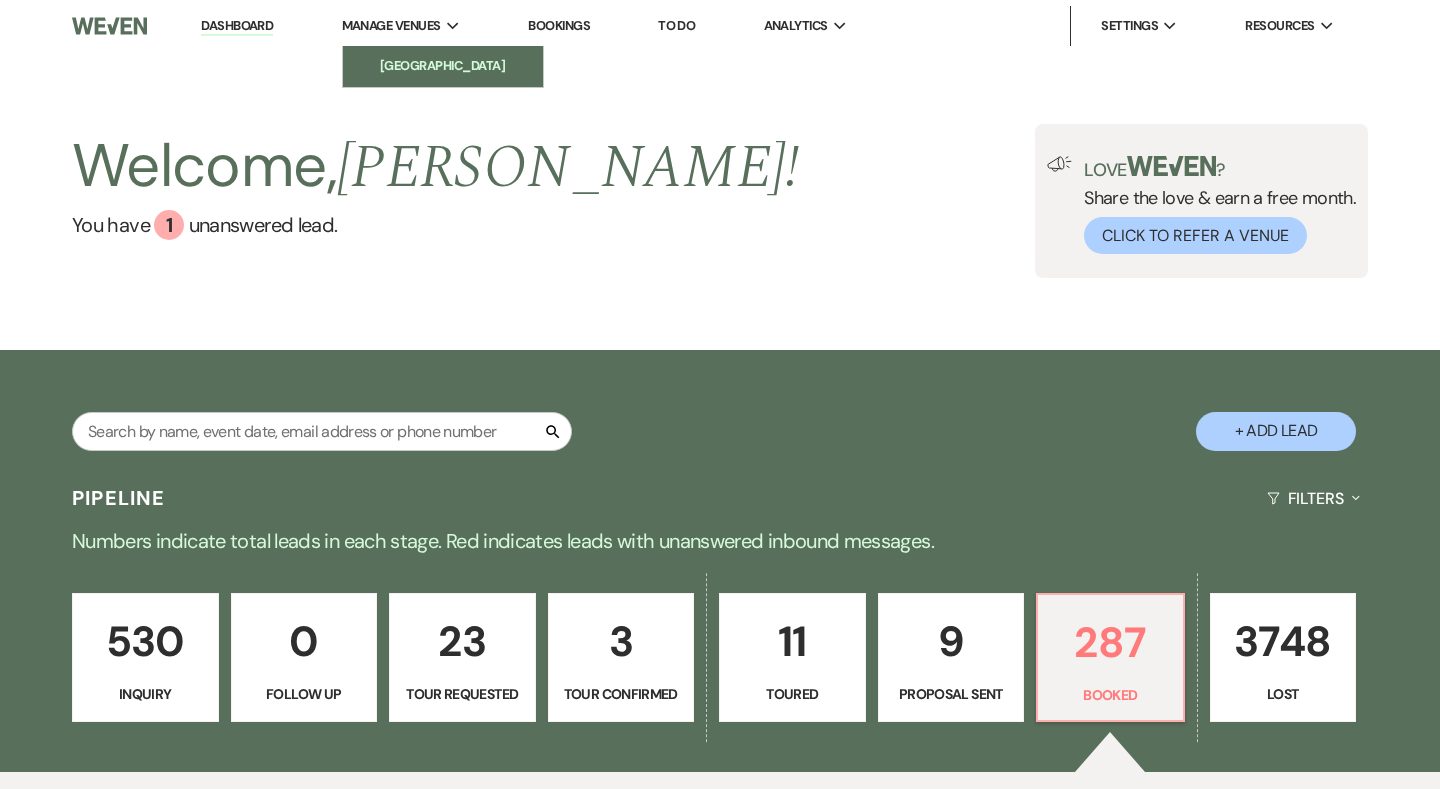 click on "[GEOGRAPHIC_DATA]" at bounding box center [443, 66] 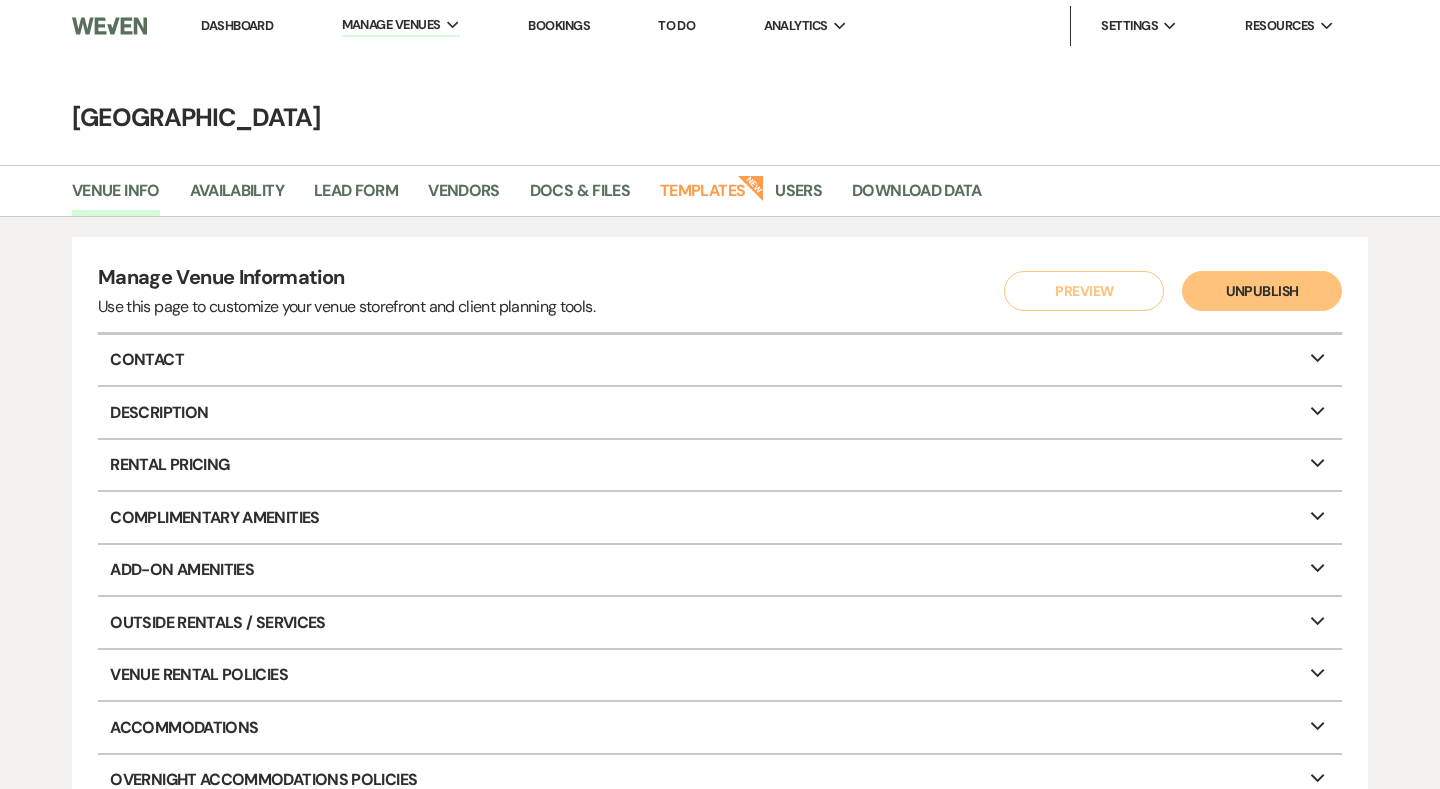 click on "Dashboard" at bounding box center (237, 25) 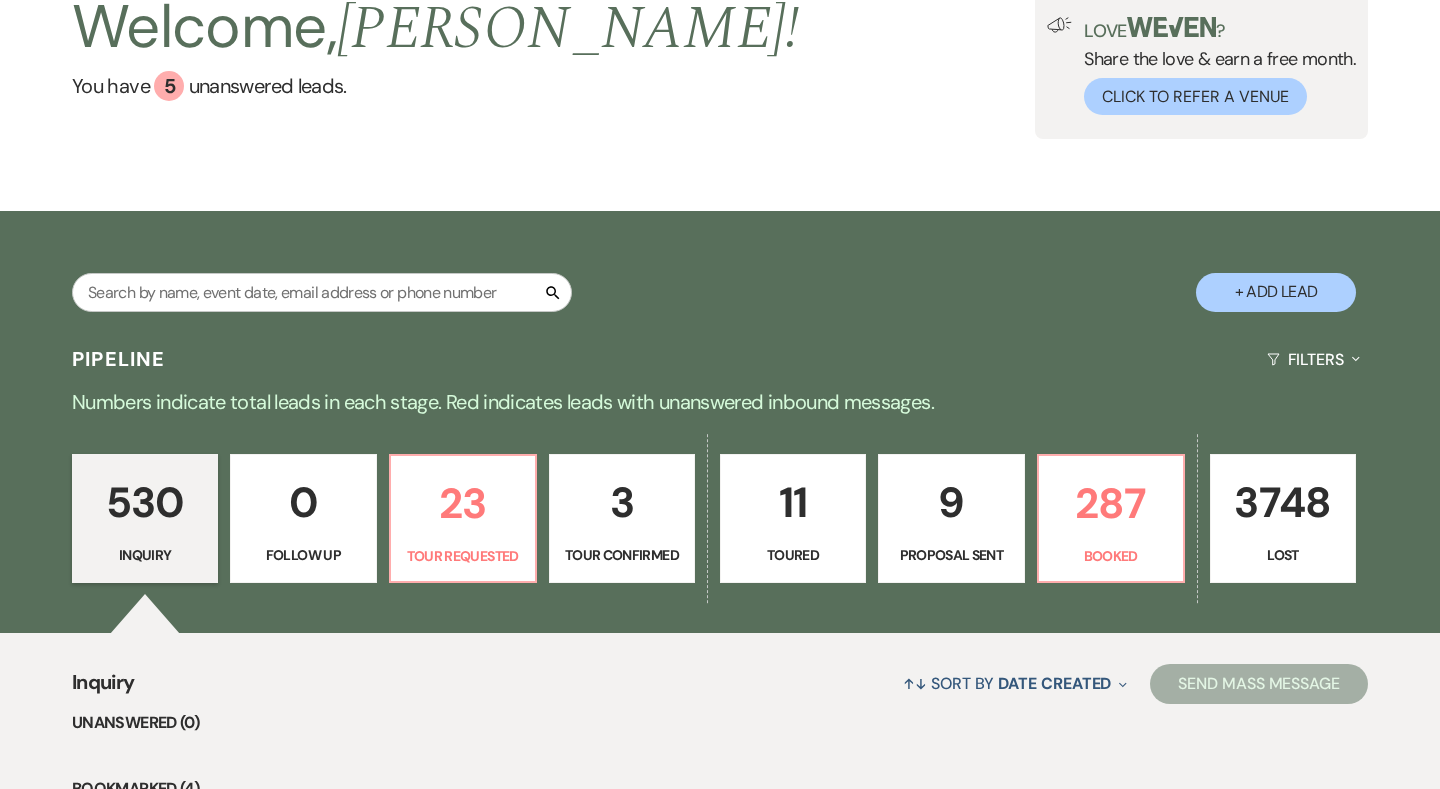 scroll, scrollTop: 153, scrollLeft: 0, axis: vertical 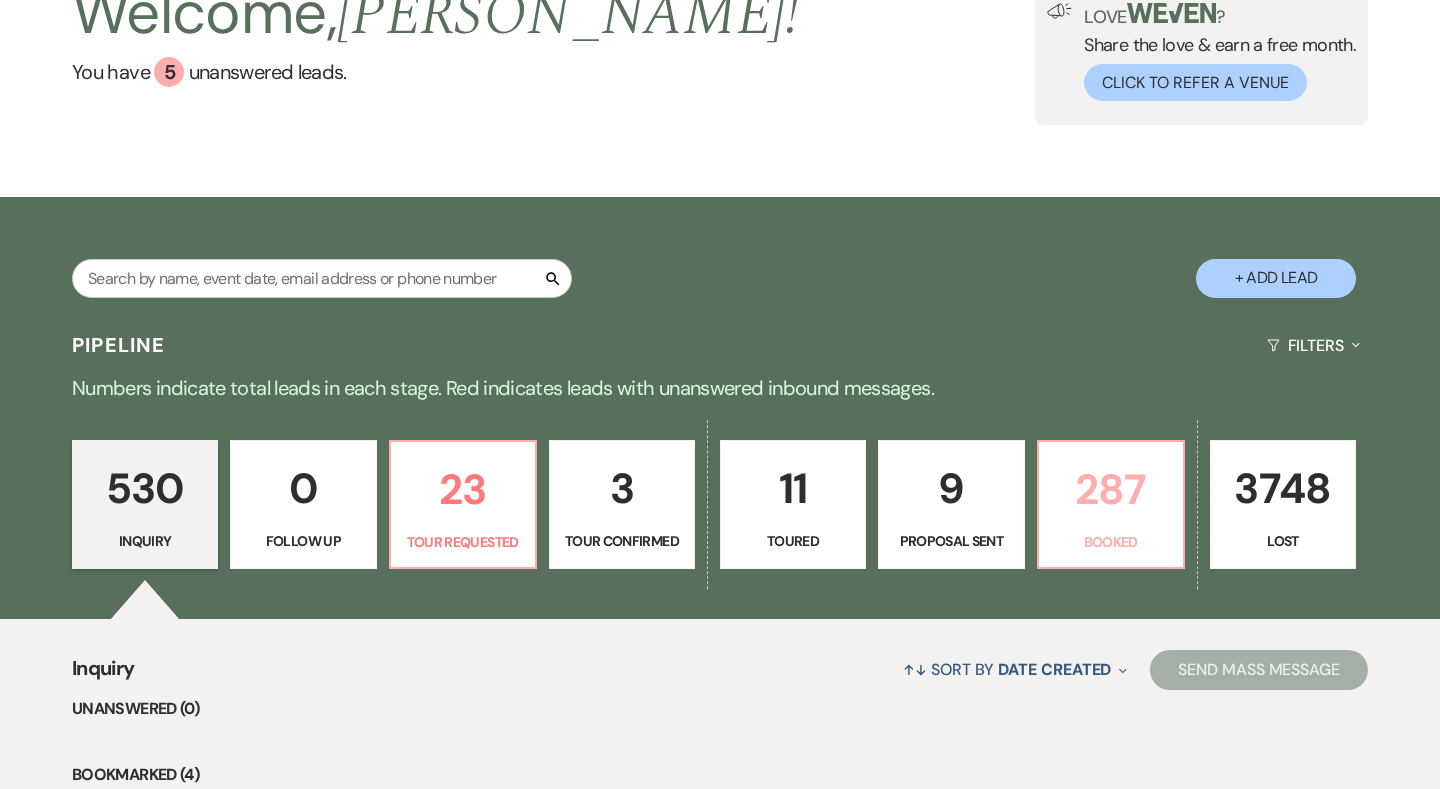 click on "287" at bounding box center (1111, 489) 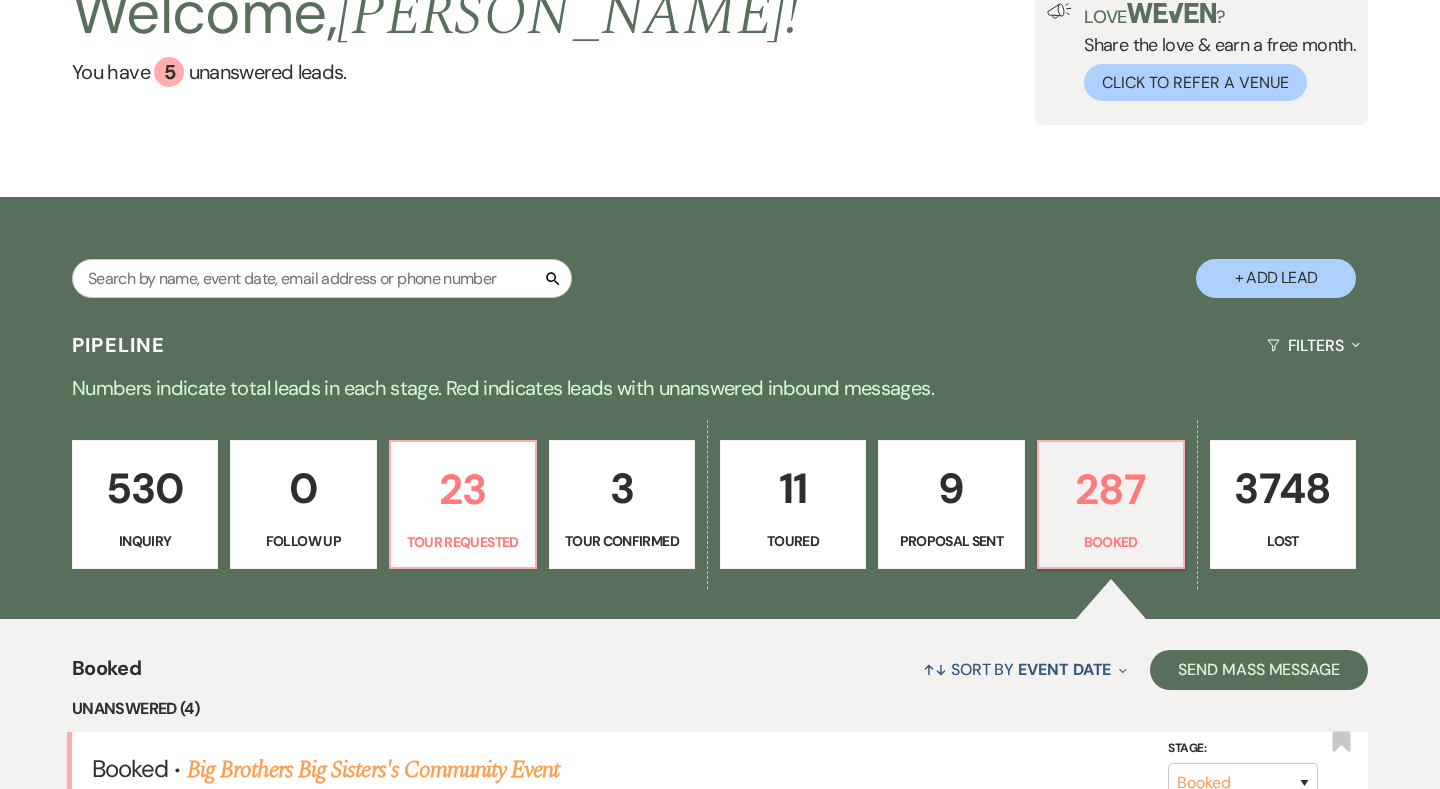 scroll, scrollTop: 613, scrollLeft: 0, axis: vertical 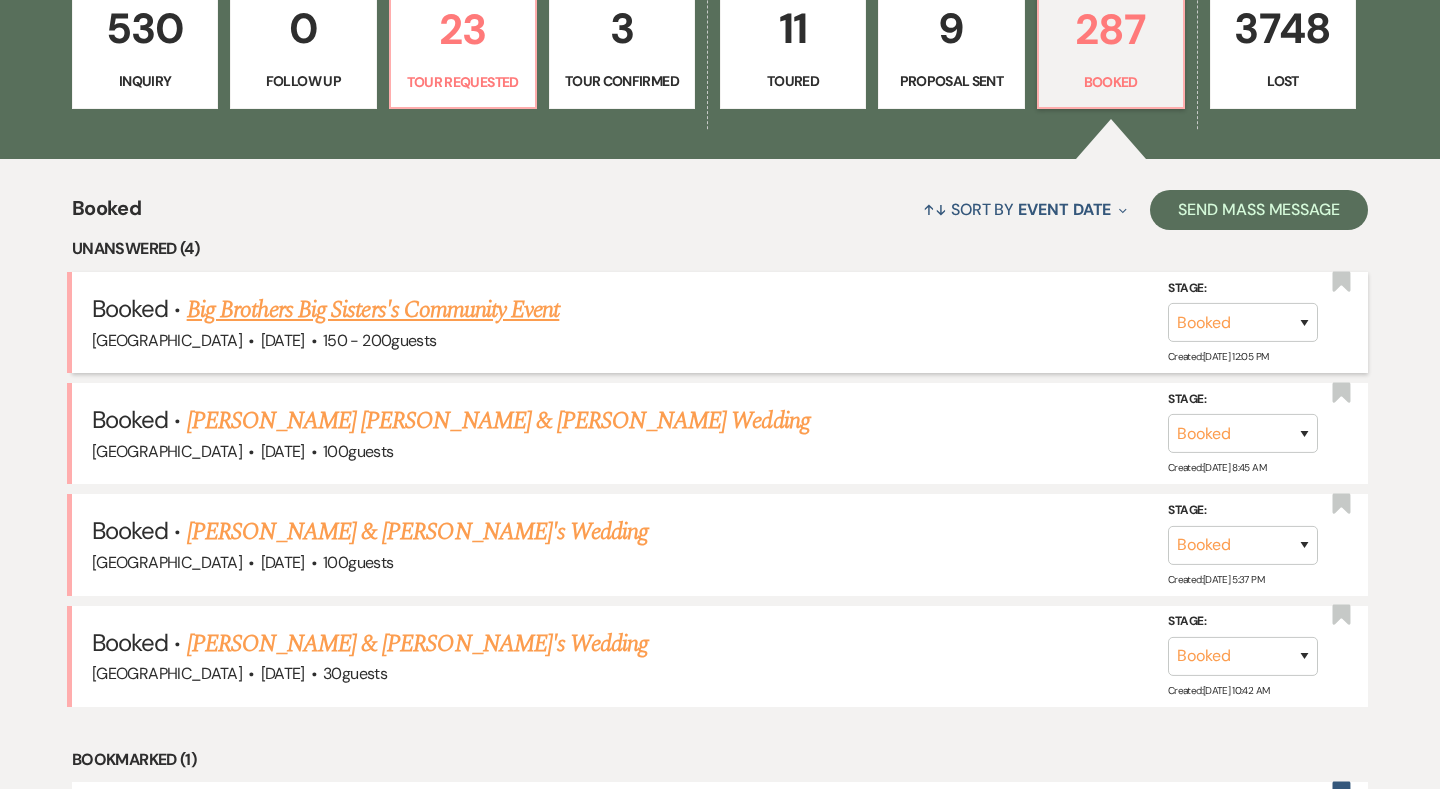 click on "Big Brothers Big Sisters's Community Event" at bounding box center (373, 310) 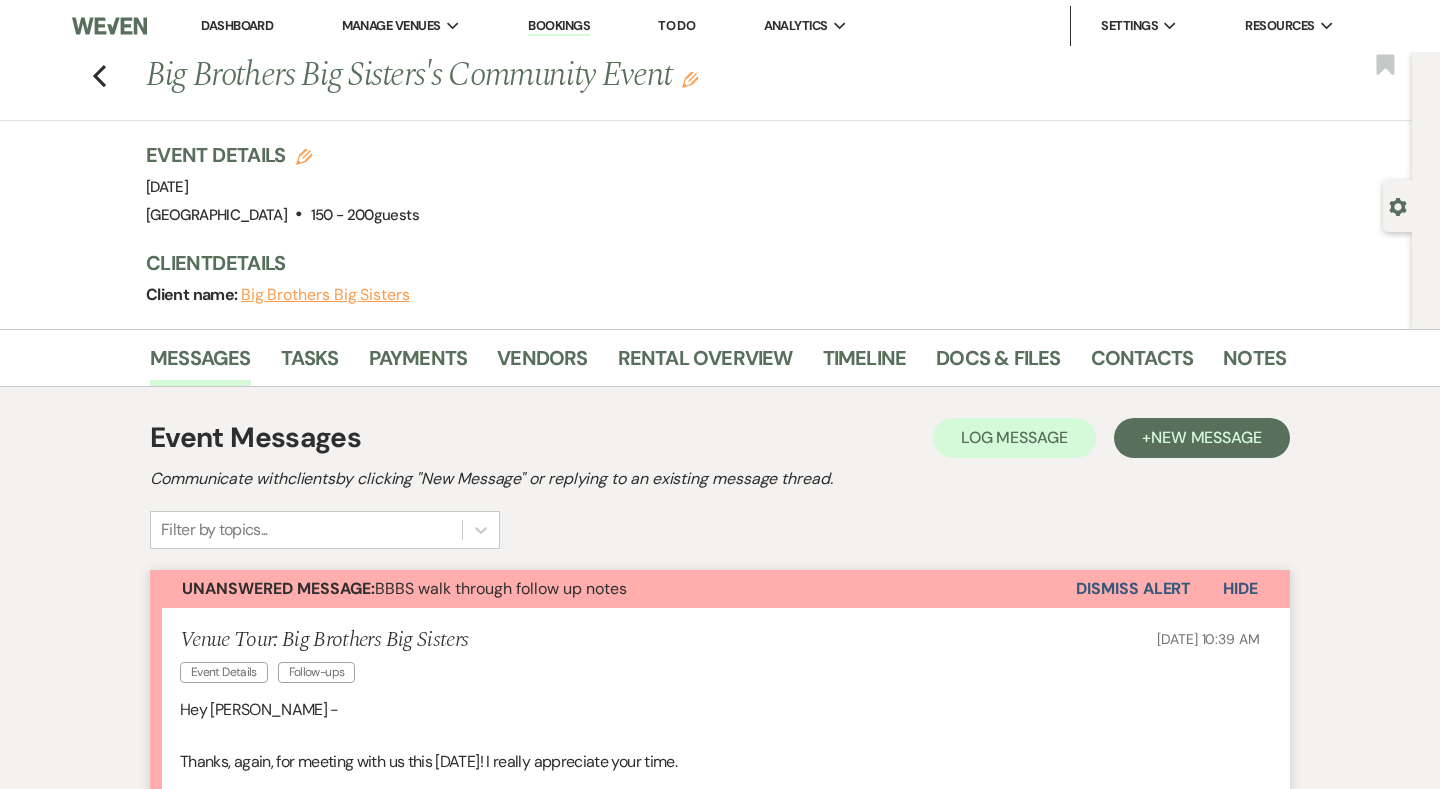 scroll, scrollTop: 0, scrollLeft: 0, axis: both 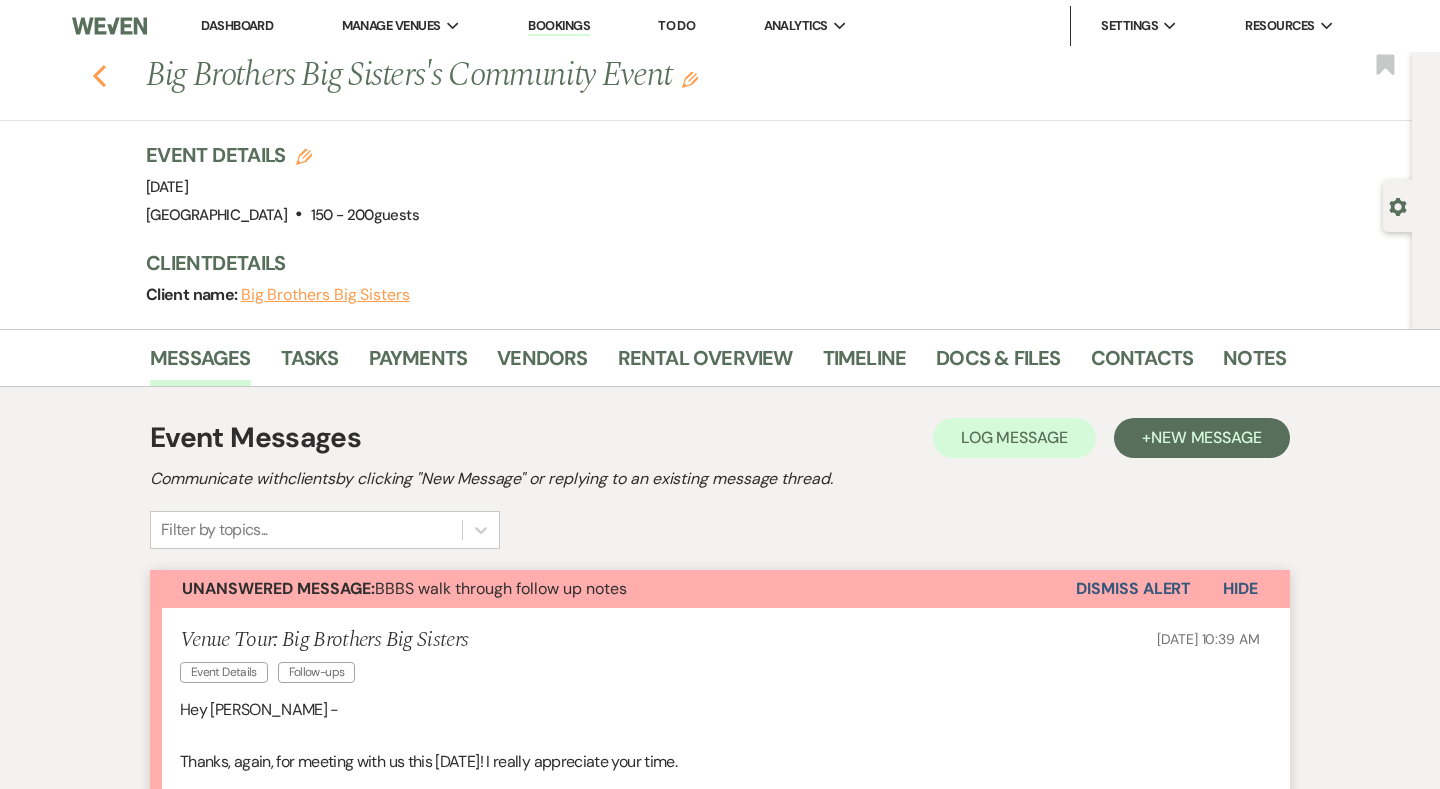 click on "Previous" 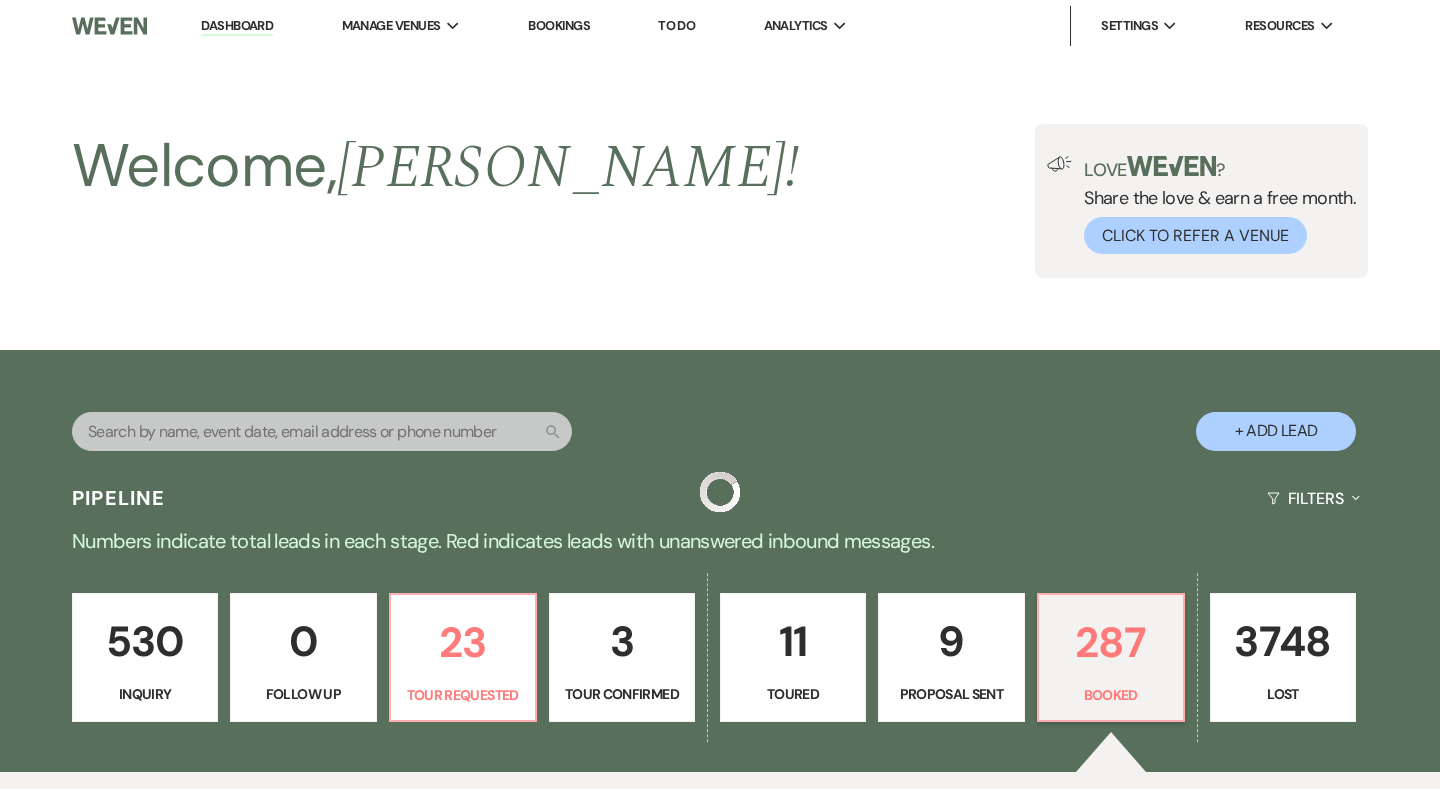 scroll, scrollTop: 613, scrollLeft: 0, axis: vertical 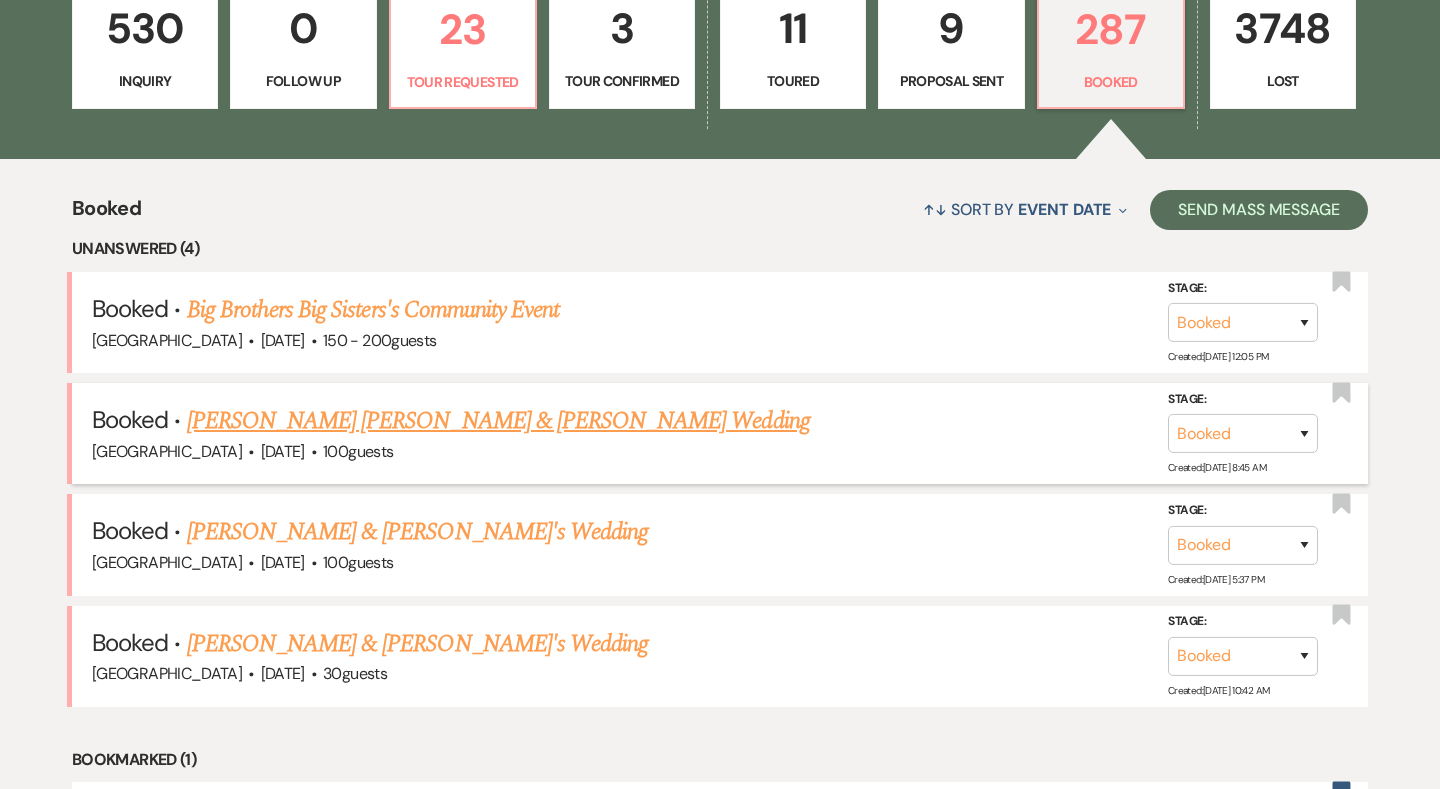 click on "[PERSON_NAME] [PERSON_NAME] & [PERSON_NAME] Wedding" at bounding box center [498, 421] 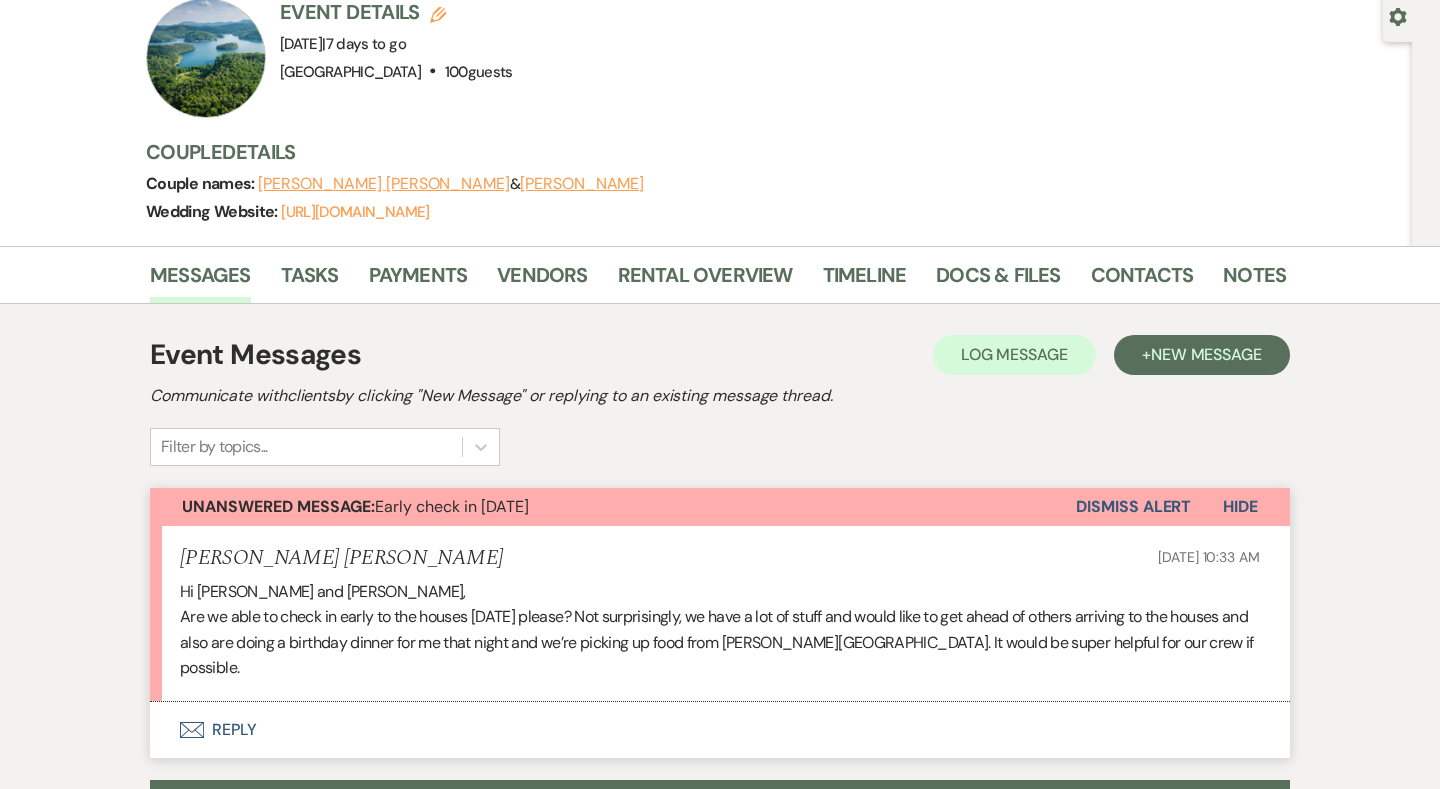 scroll, scrollTop: 190, scrollLeft: 0, axis: vertical 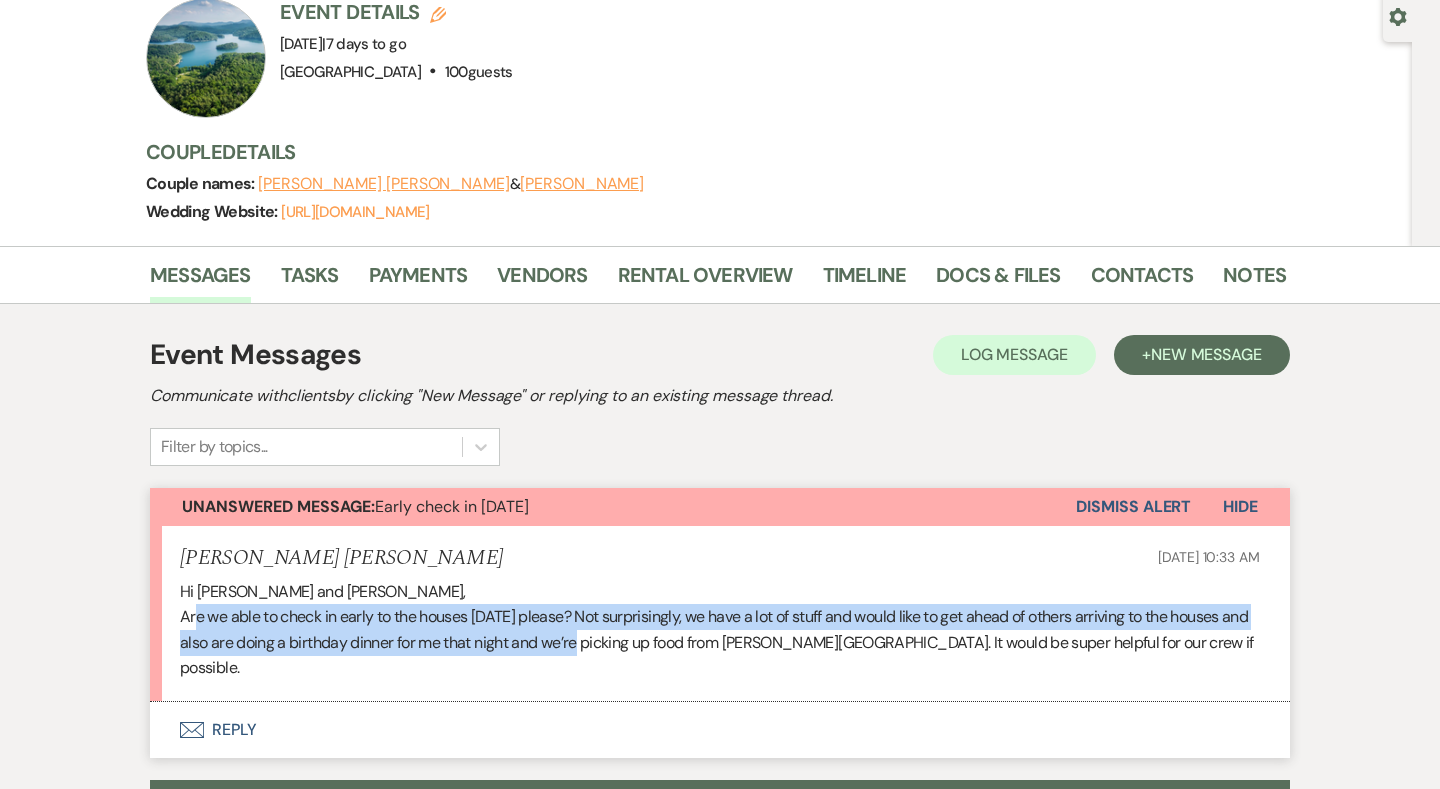 drag, startPoint x: 195, startPoint y: 562, endPoint x: 591, endPoint y: 580, distance: 396.40887 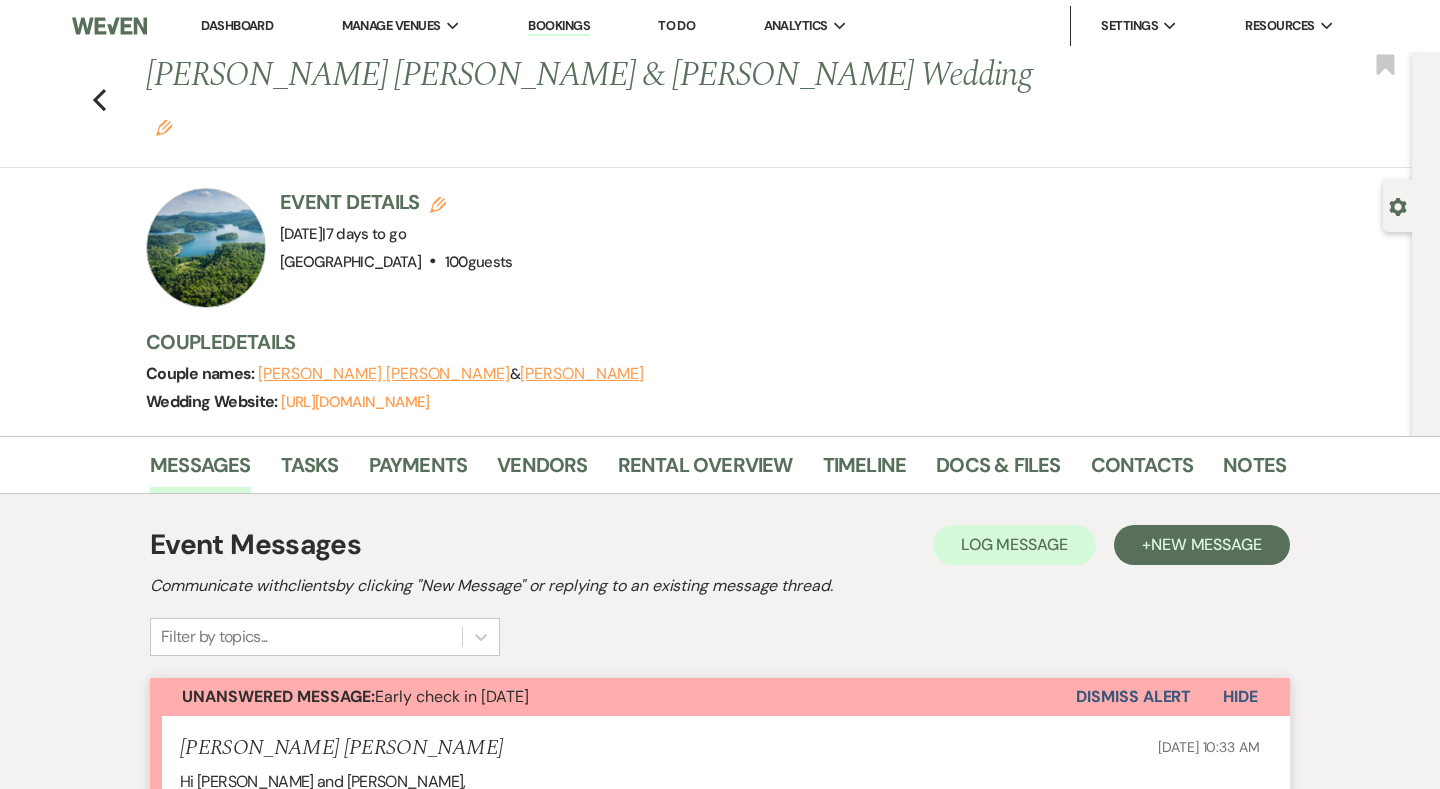 scroll, scrollTop: 0, scrollLeft: 0, axis: both 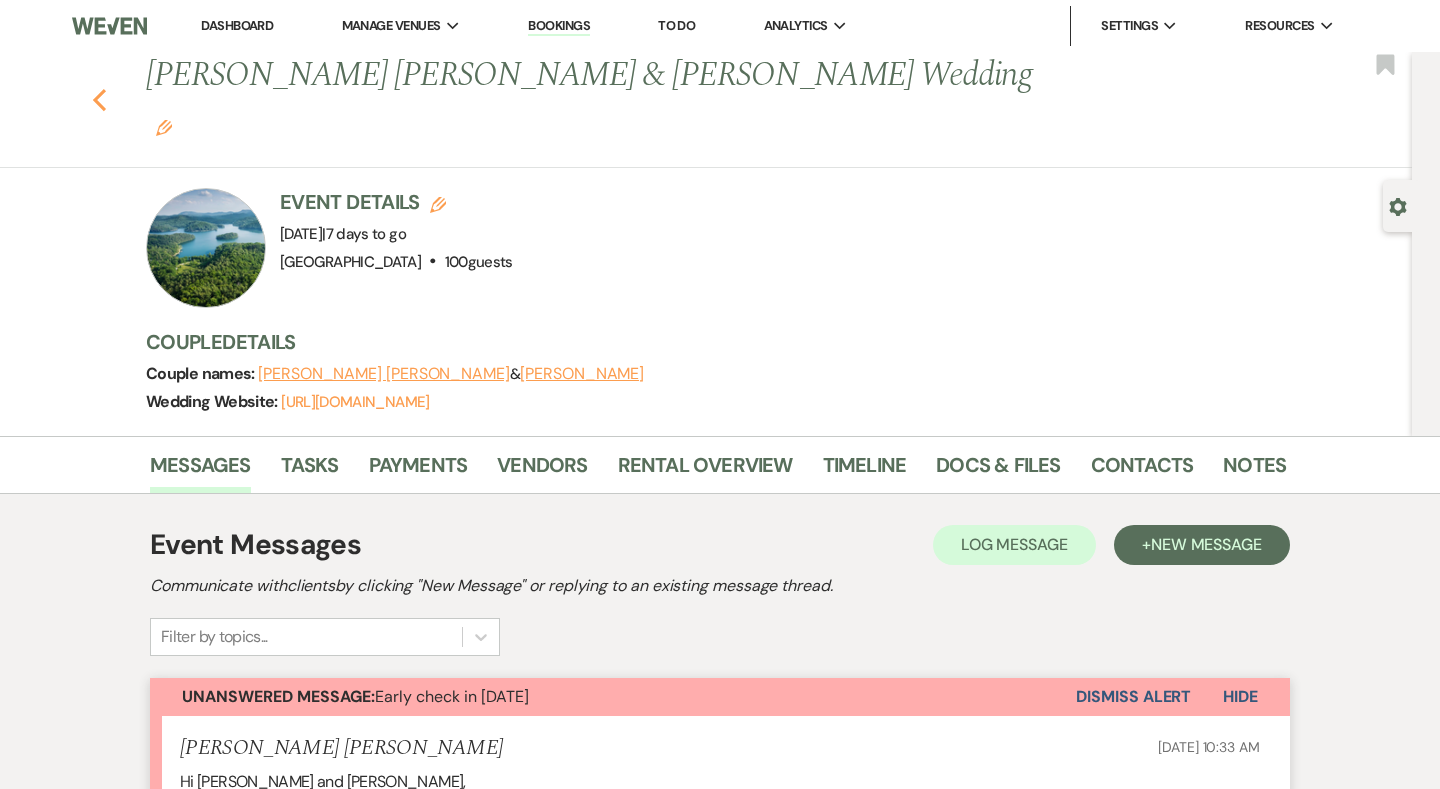 click 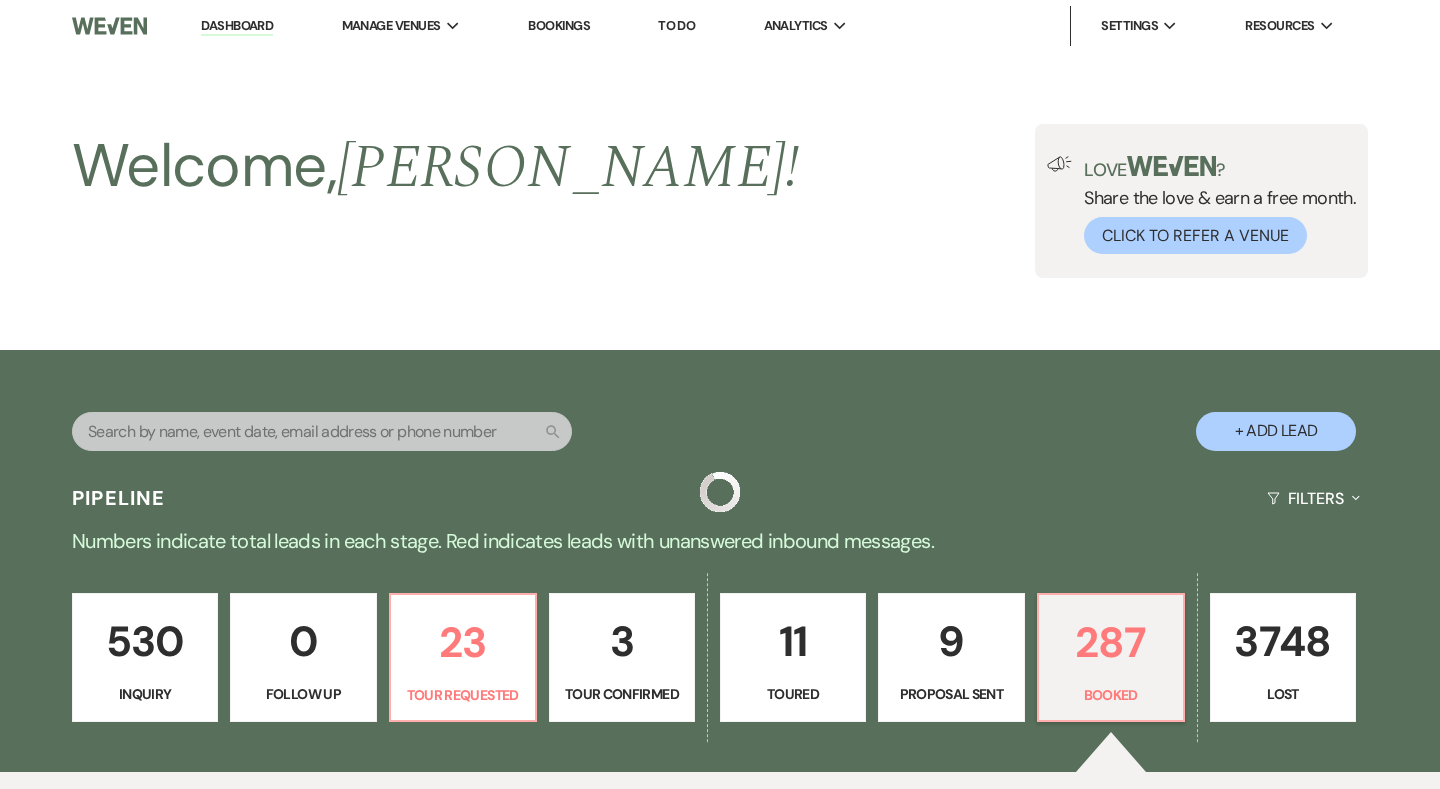 scroll, scrollTop: 613, scrollLeft: 0, axis: vertical 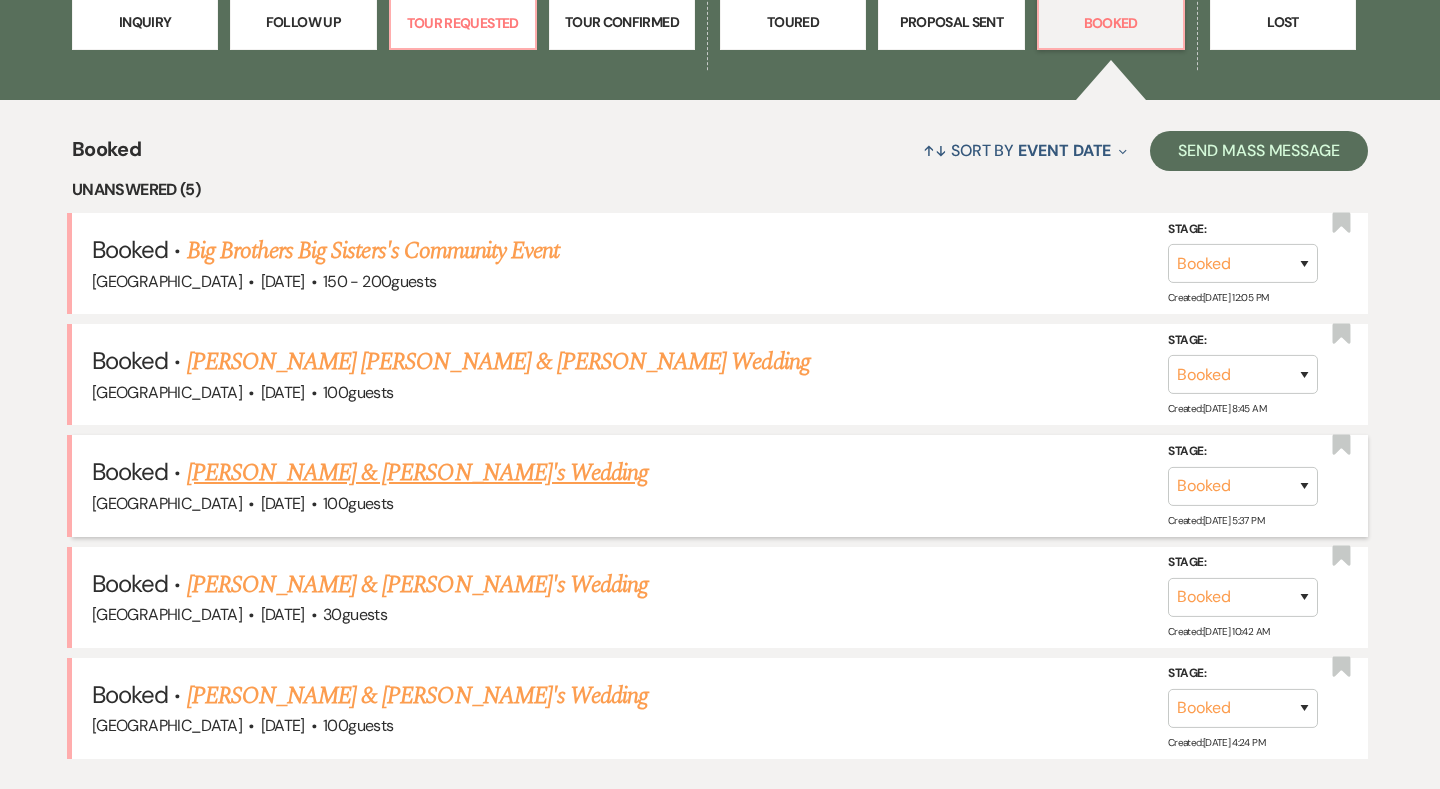 click on "[PERSON_NAME] & [PERSON_NAME]'s Wedding" at bounding box center (418, 473) 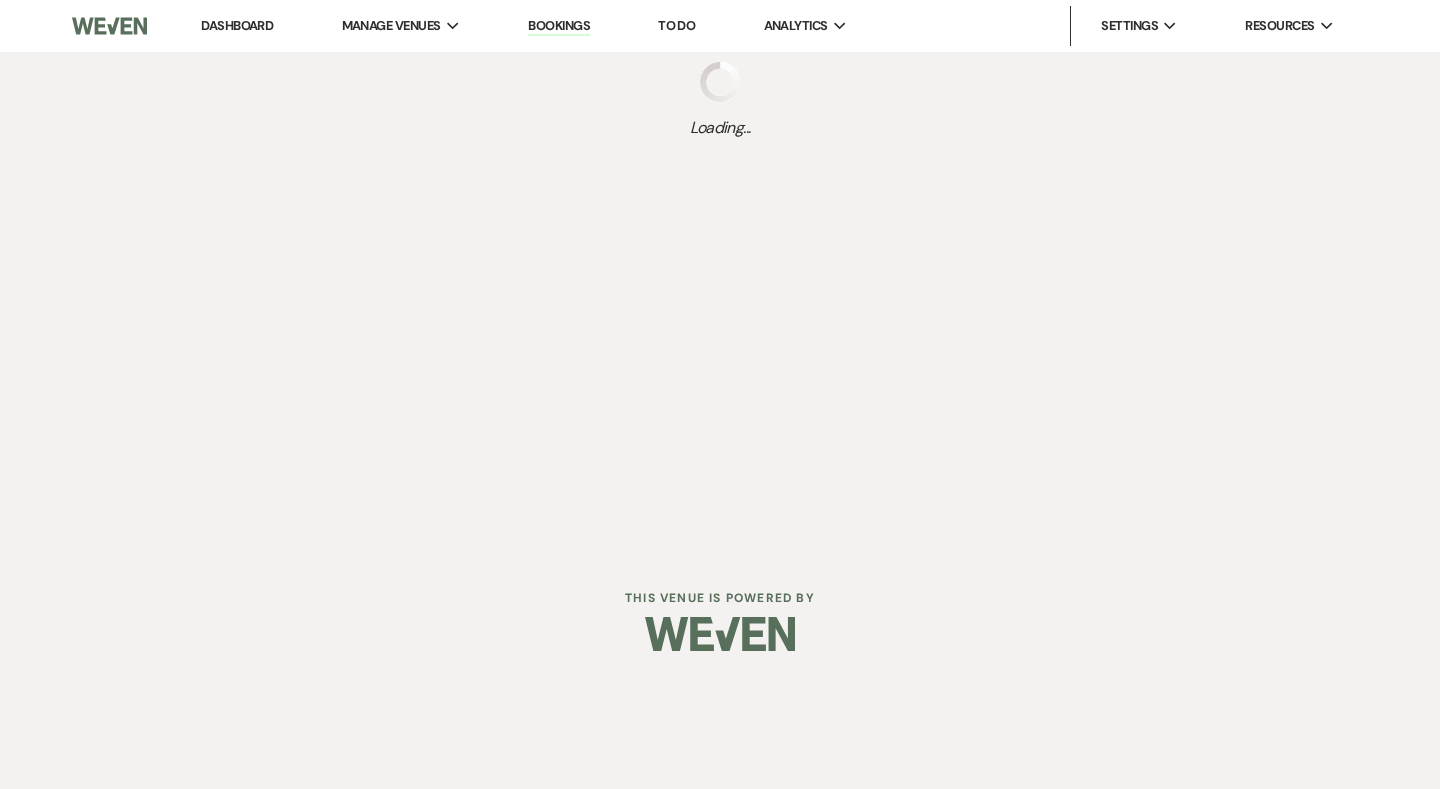scroll, scrollTop: 0, scrollLeft: 0, axis: both 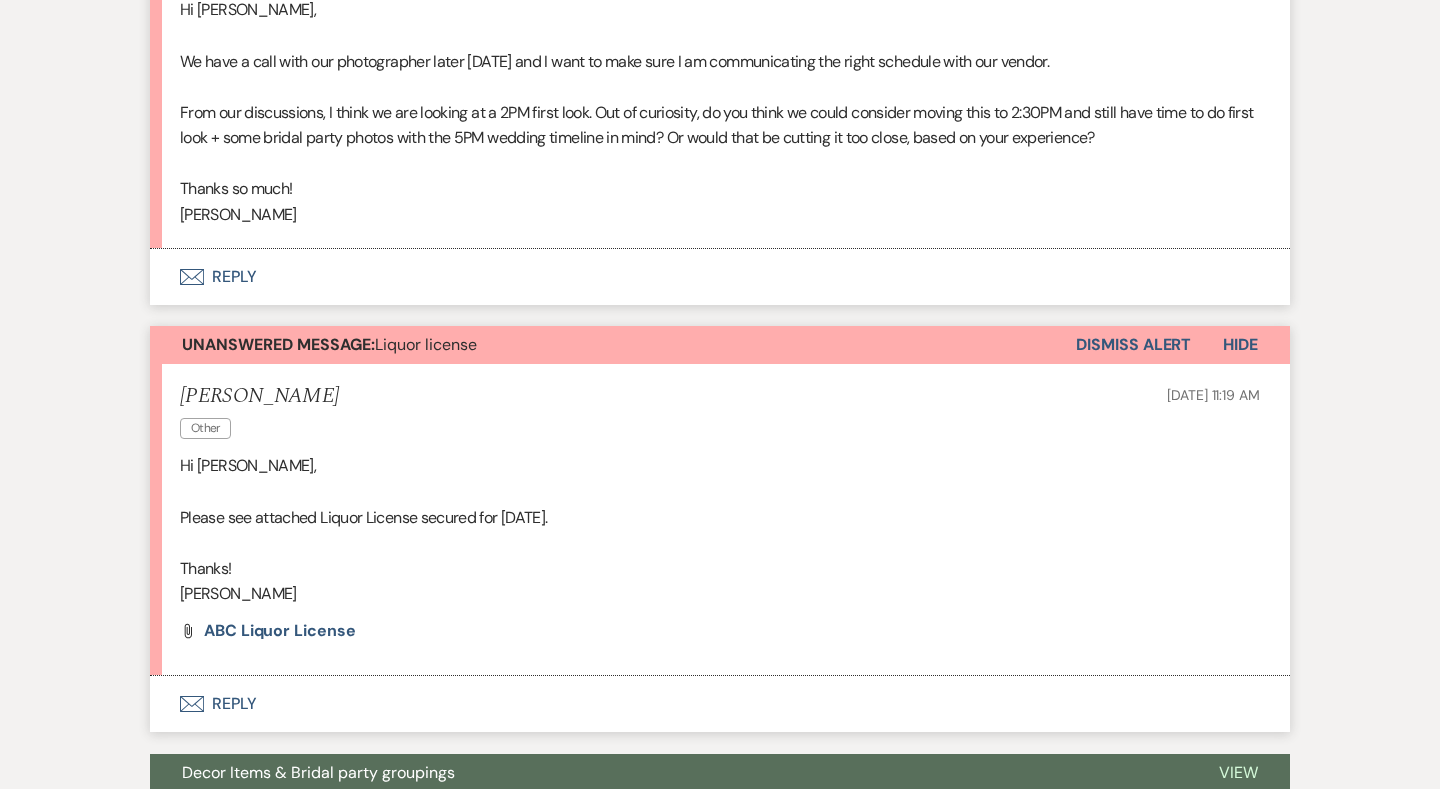click on "Envelope Reply" at bounding box center (720, 704) 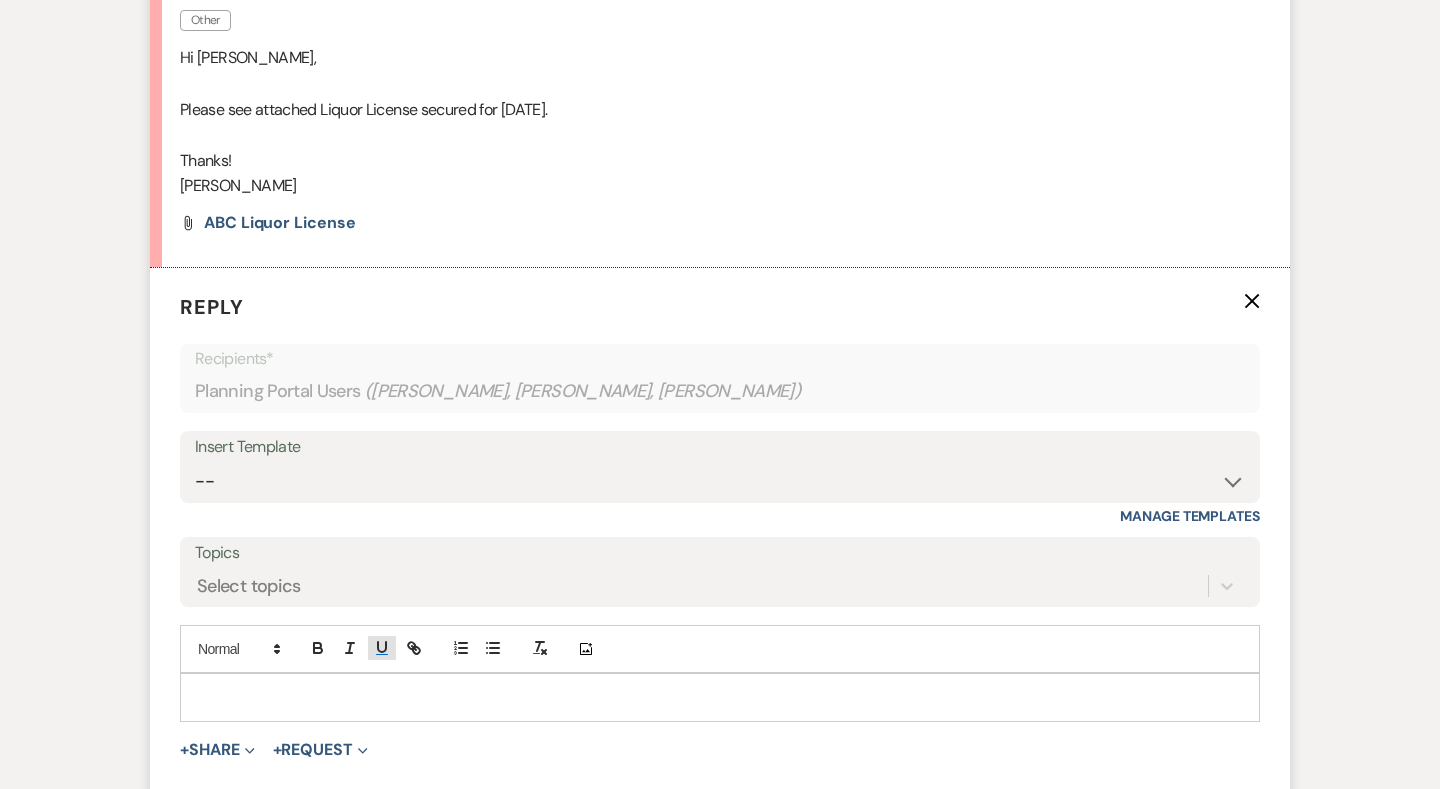 scroll, scrollTop: 1176, scrollLeft: 0, axis: vertical 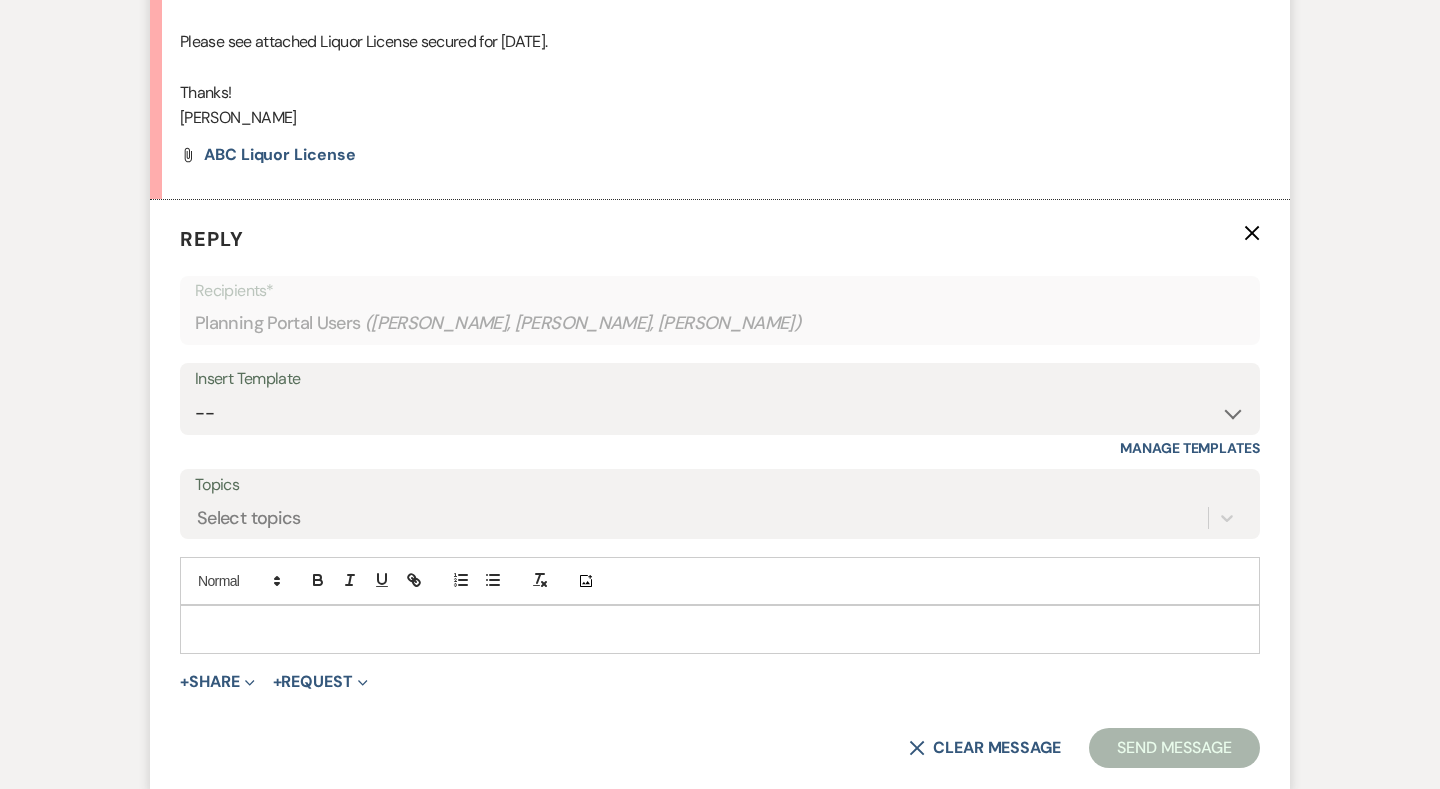 click at bounding box center [720, 629] 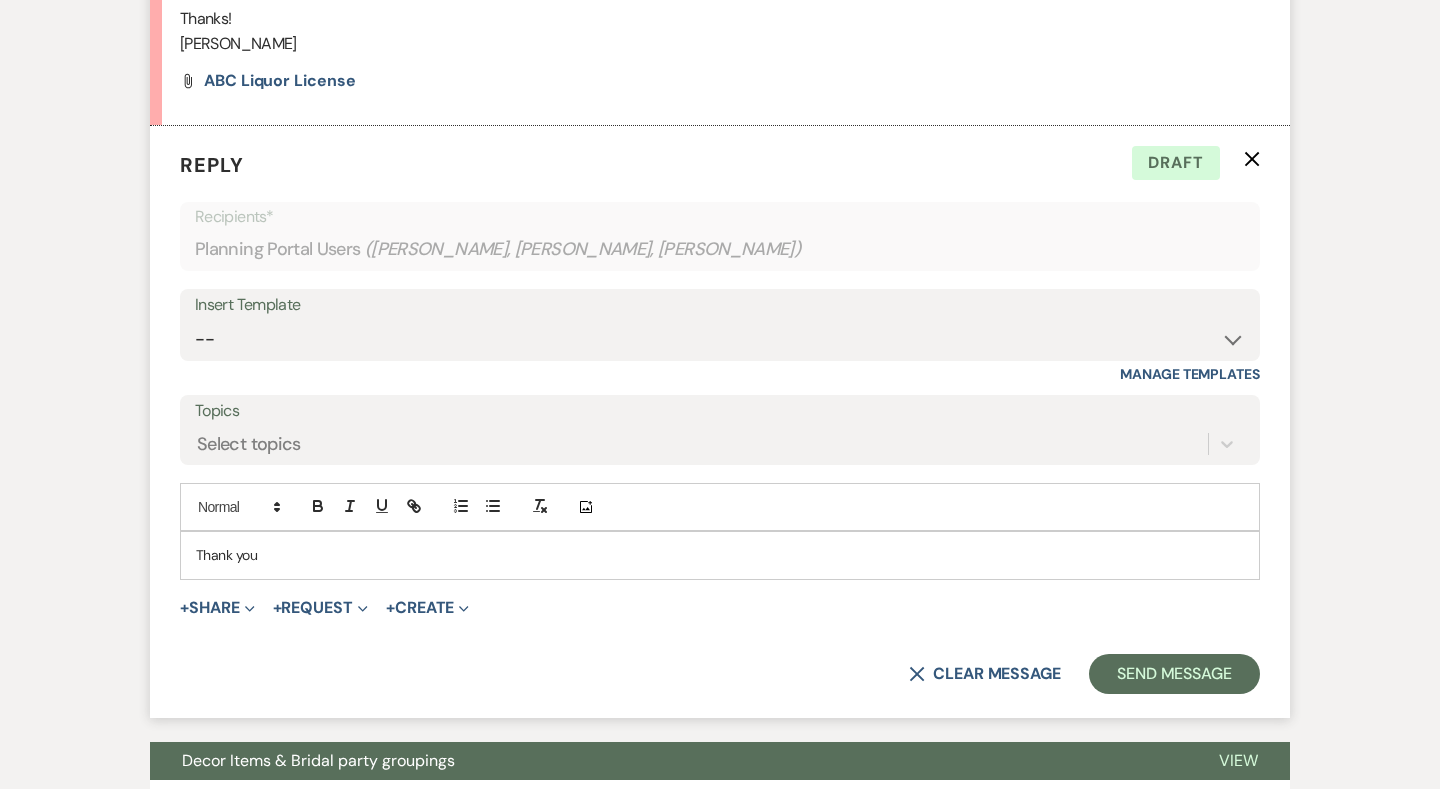 scroll, scrollTop: 1267, scrollLeft: 0, axis: vertical 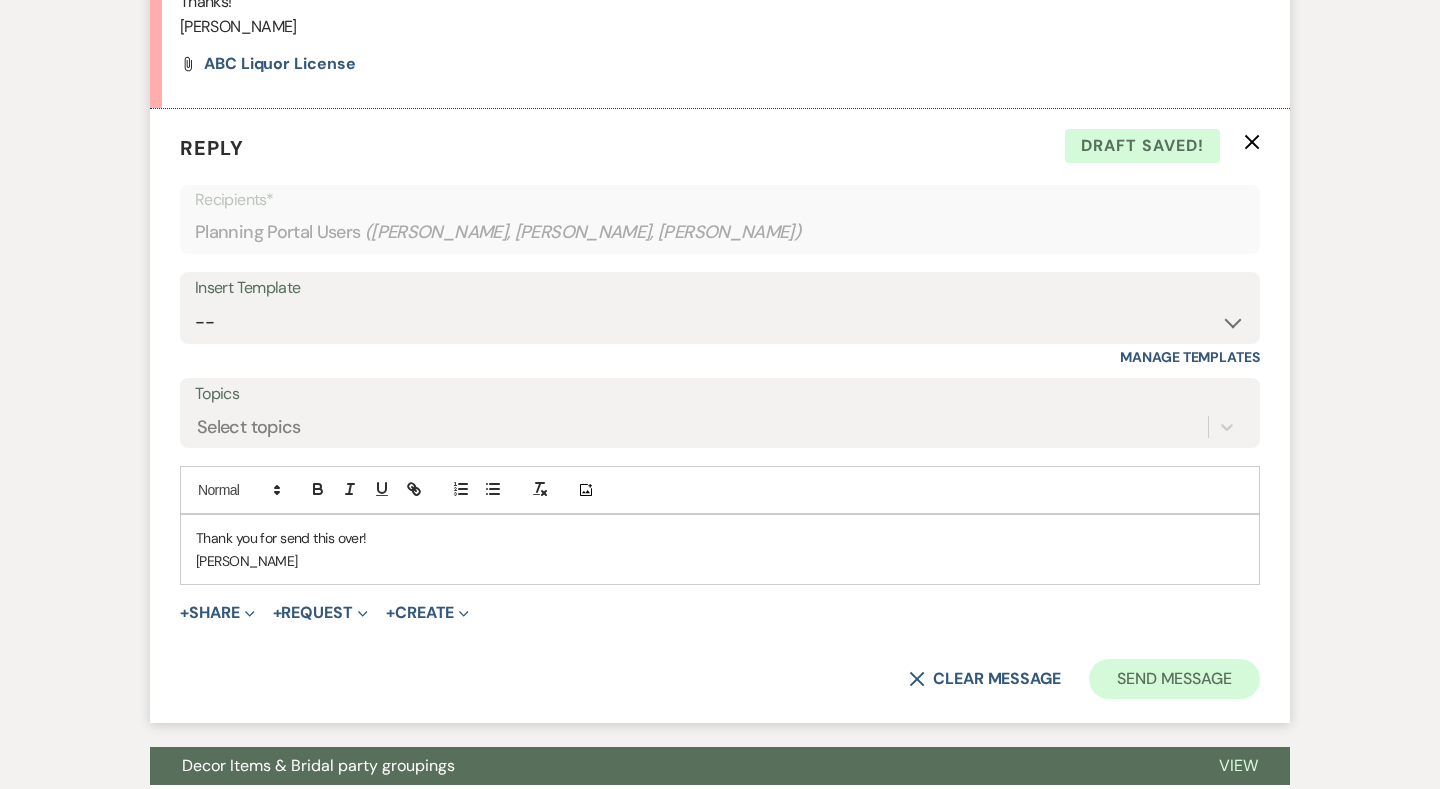 click on "Send Message" at bounding box center (1174, 679) 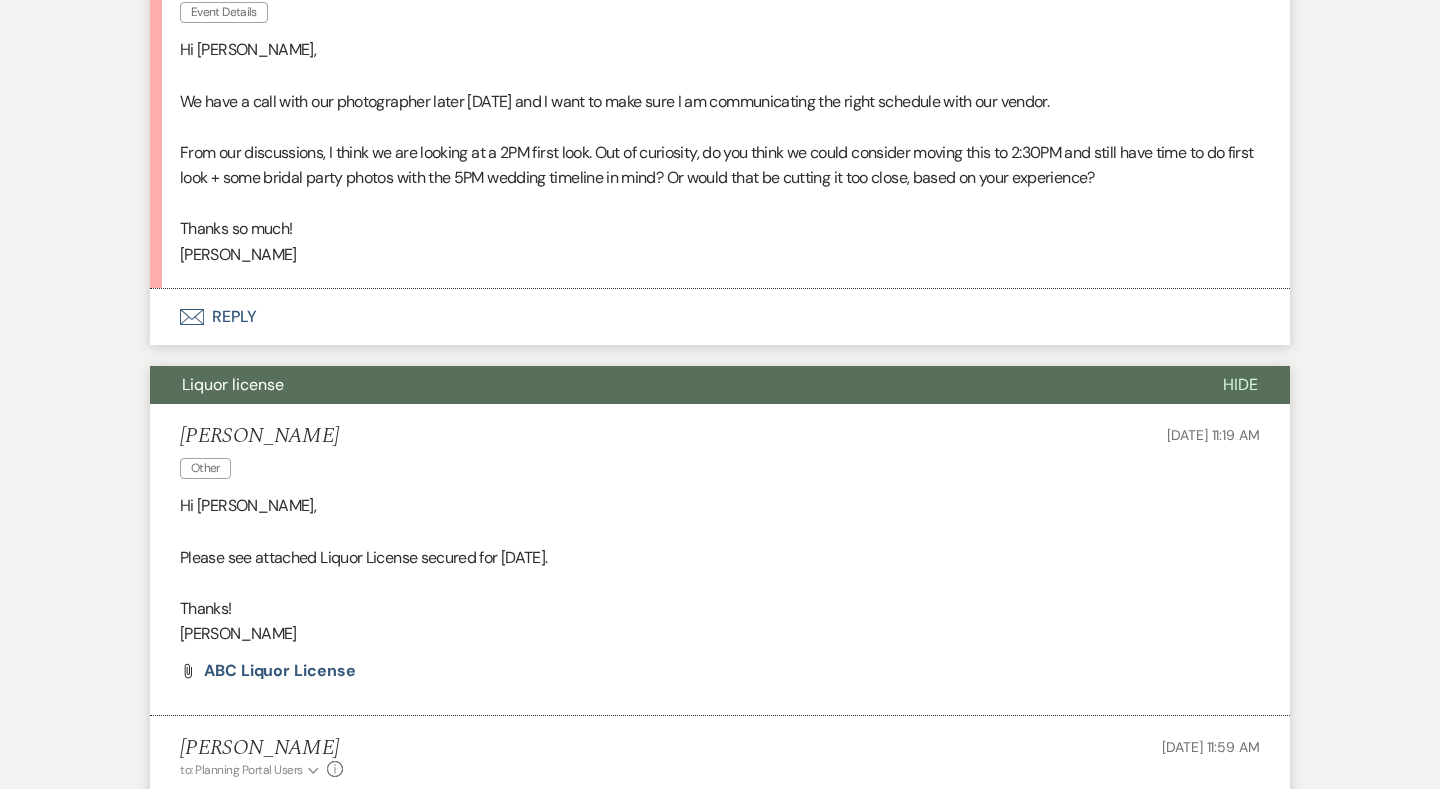 scroll, scrollTop: 673, scrollLeft: 0, axis: vertical 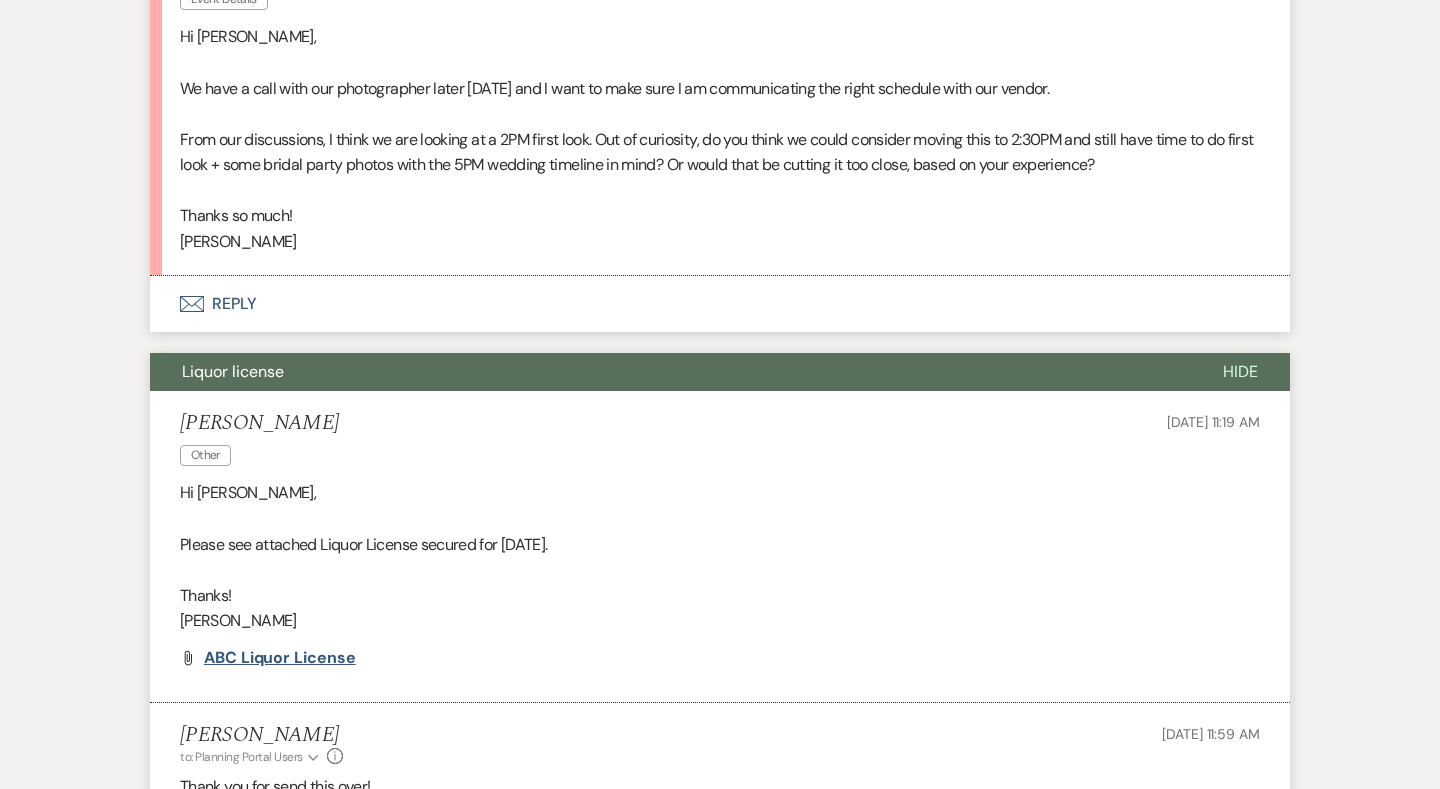 click on "ABC Liquor License" at bounding box center [280, 657] 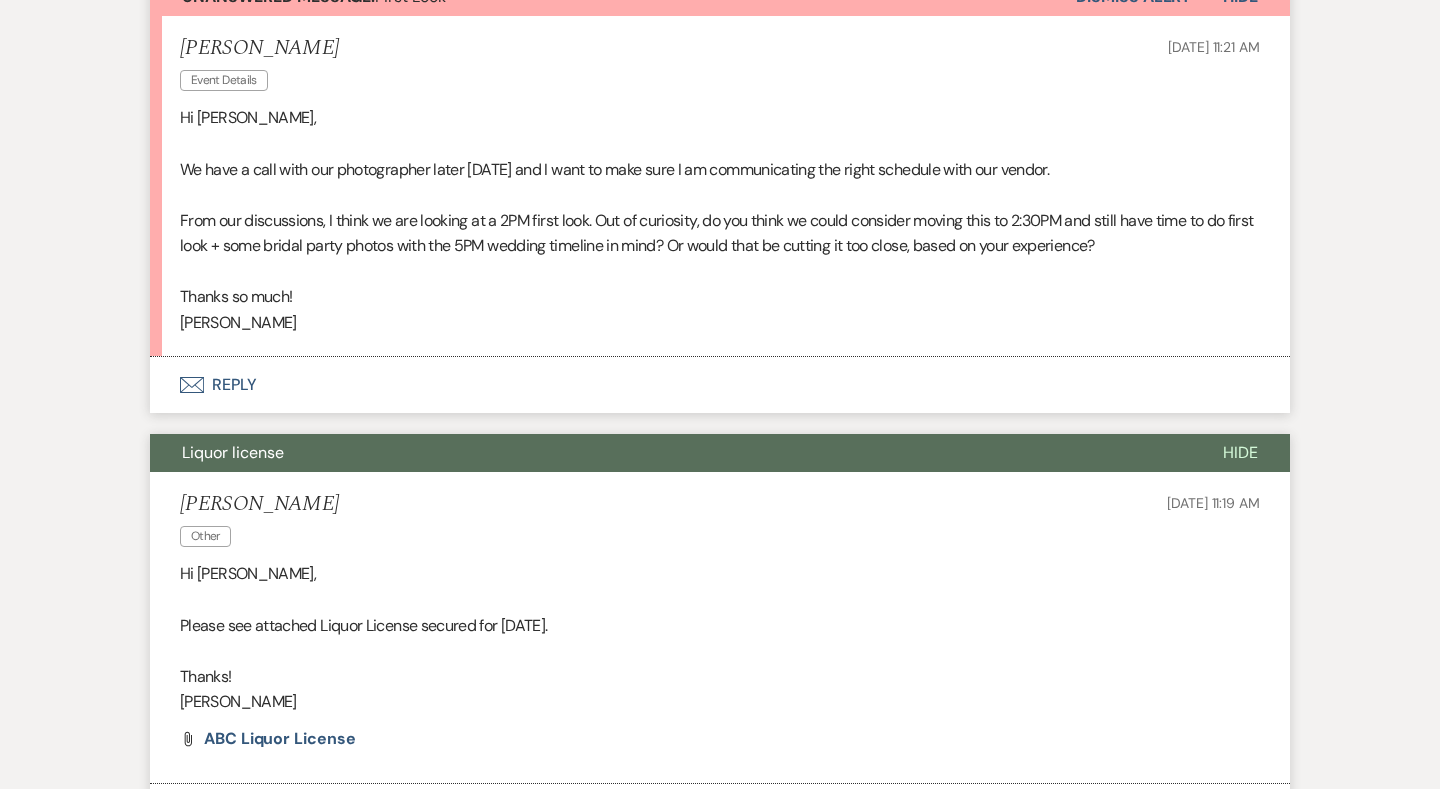 scroll, scrollTop: 508, scrollLeft: 0, axis: vertical 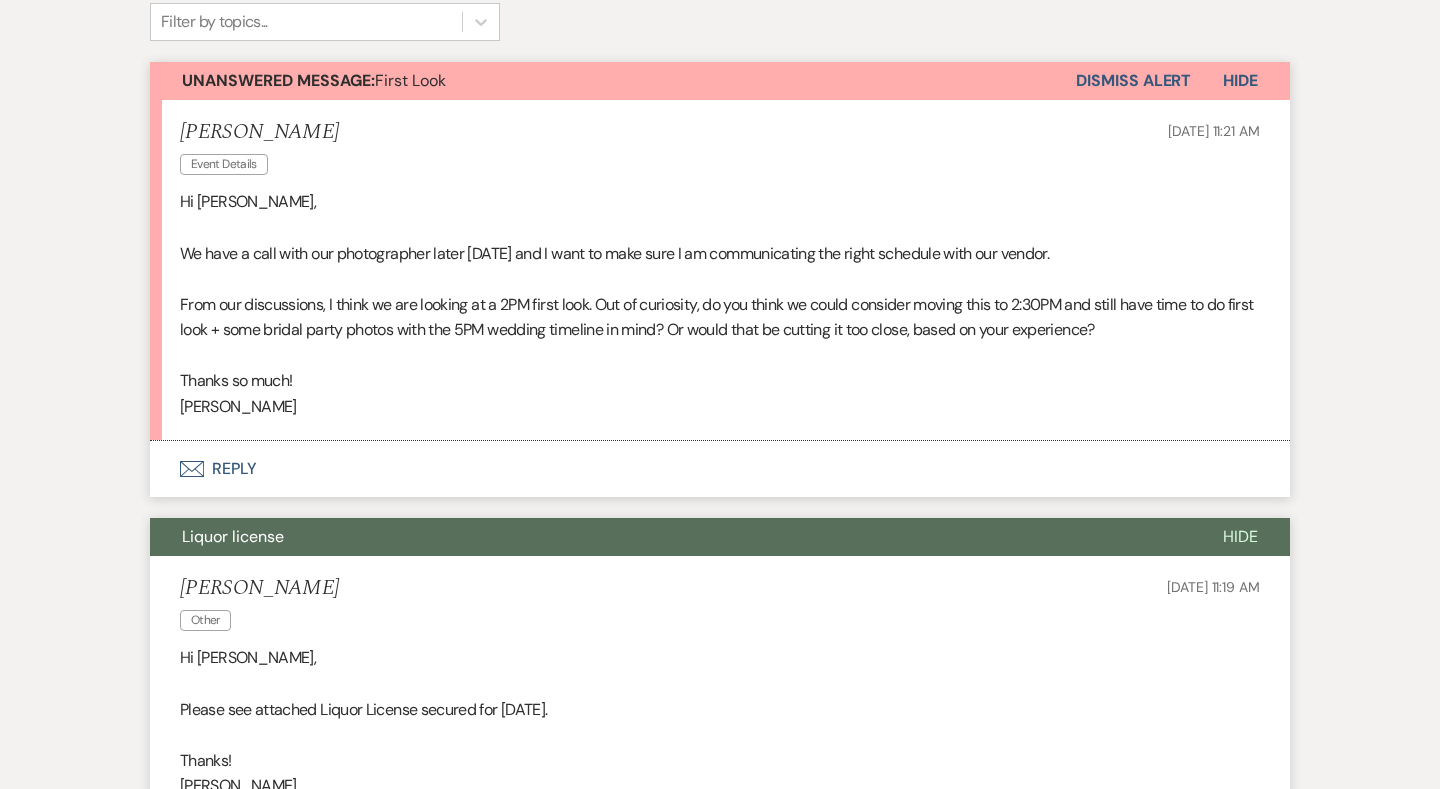 click at bounding box center (720, 279) 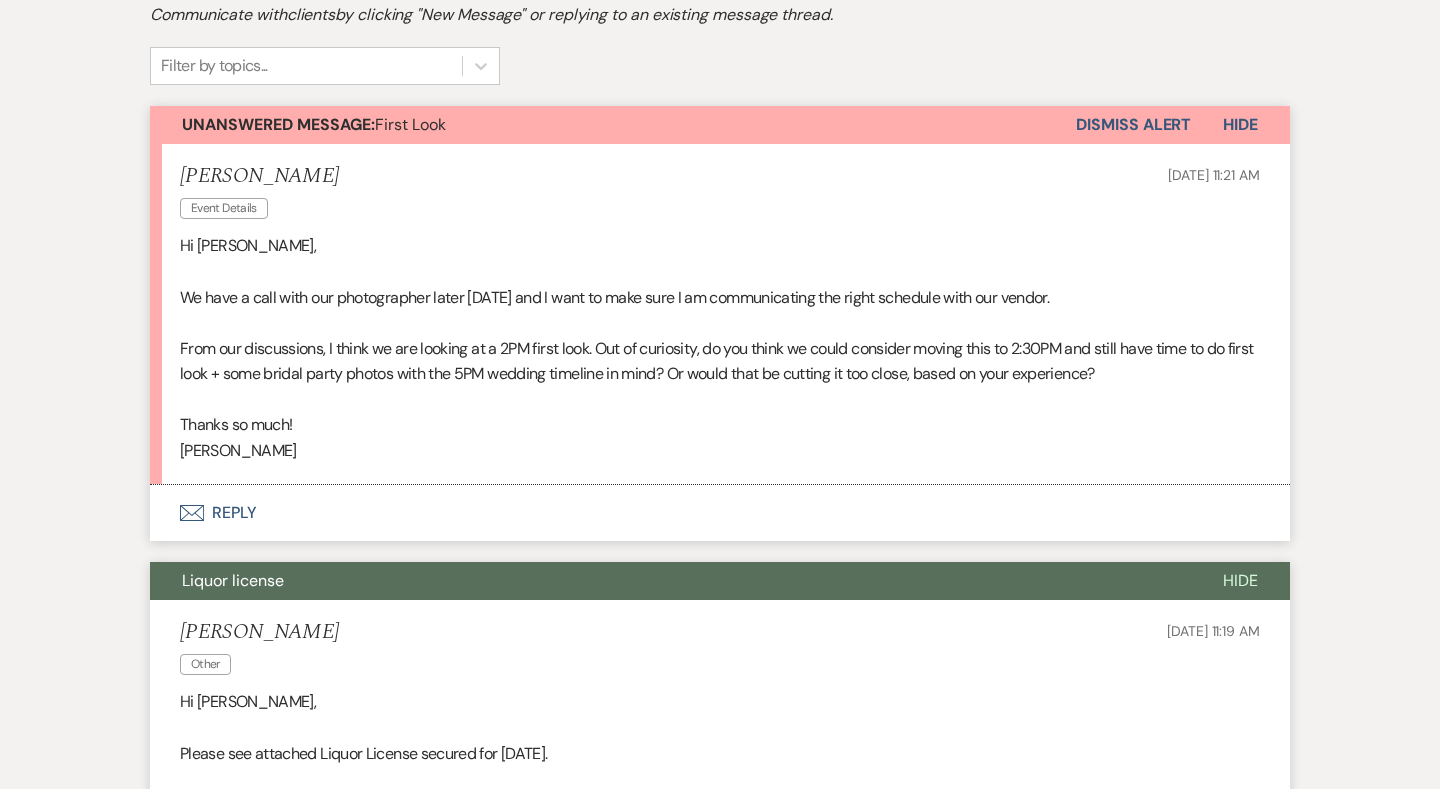 scroll, scrollTop: 443, scrollLeft: 0, axis: vertical 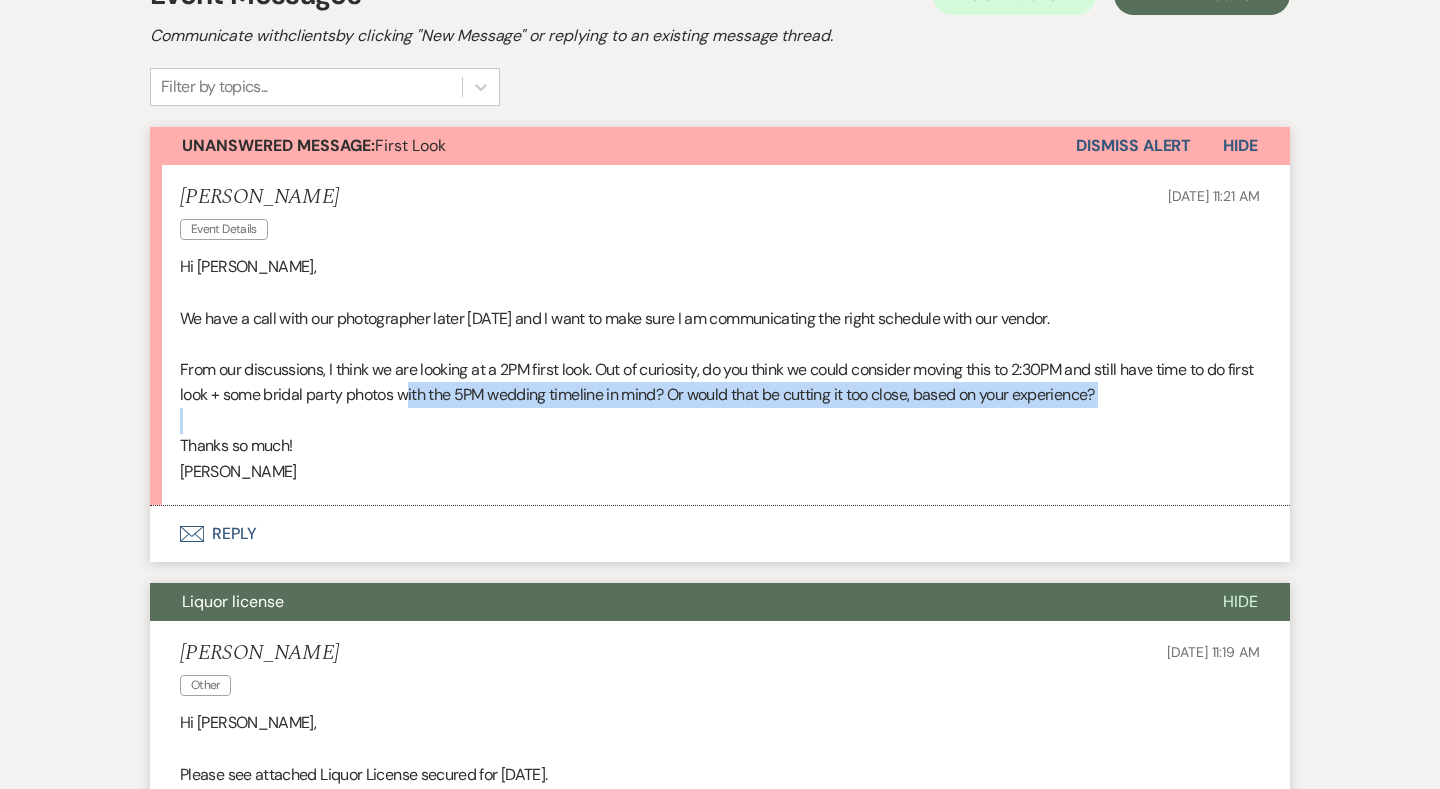 drag, startPoint x: 437, startPoint y: 390, endPoint x: 615, endPoint y: 407, distance: 178.80995 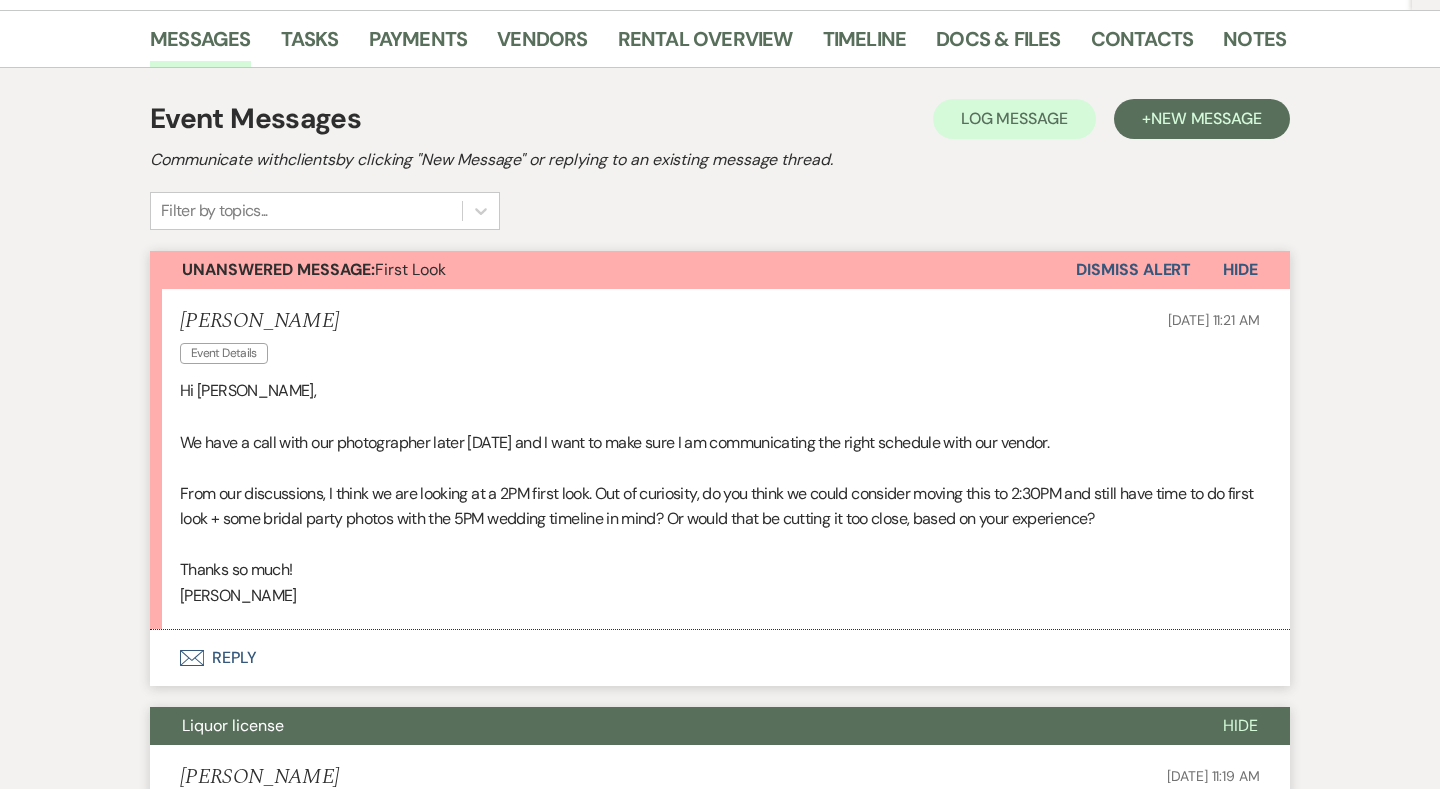 scroll, scrollTop: 317, scrollLeft: 0, axis: vertical 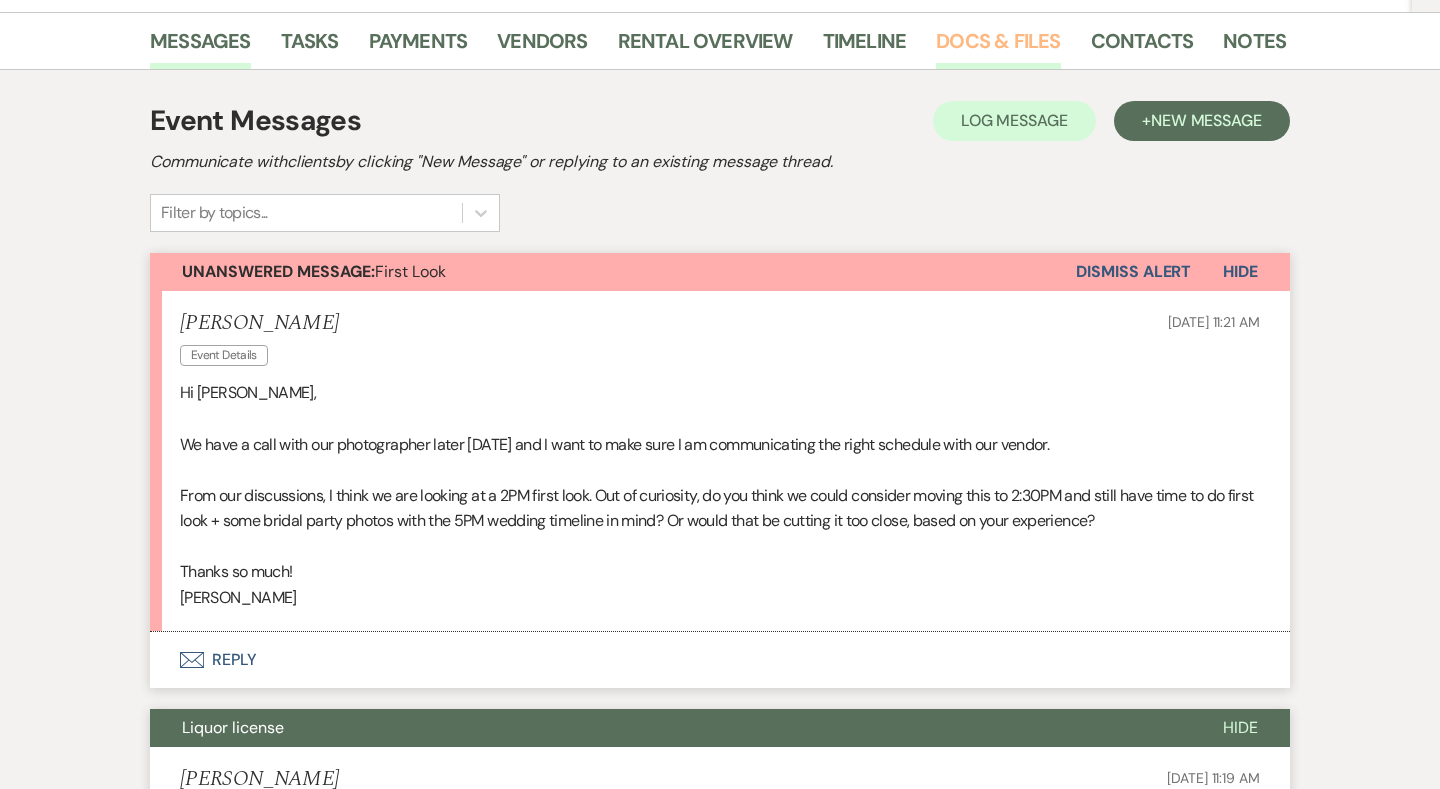 click on "Docs & Files" at bounding box center (998, 47) 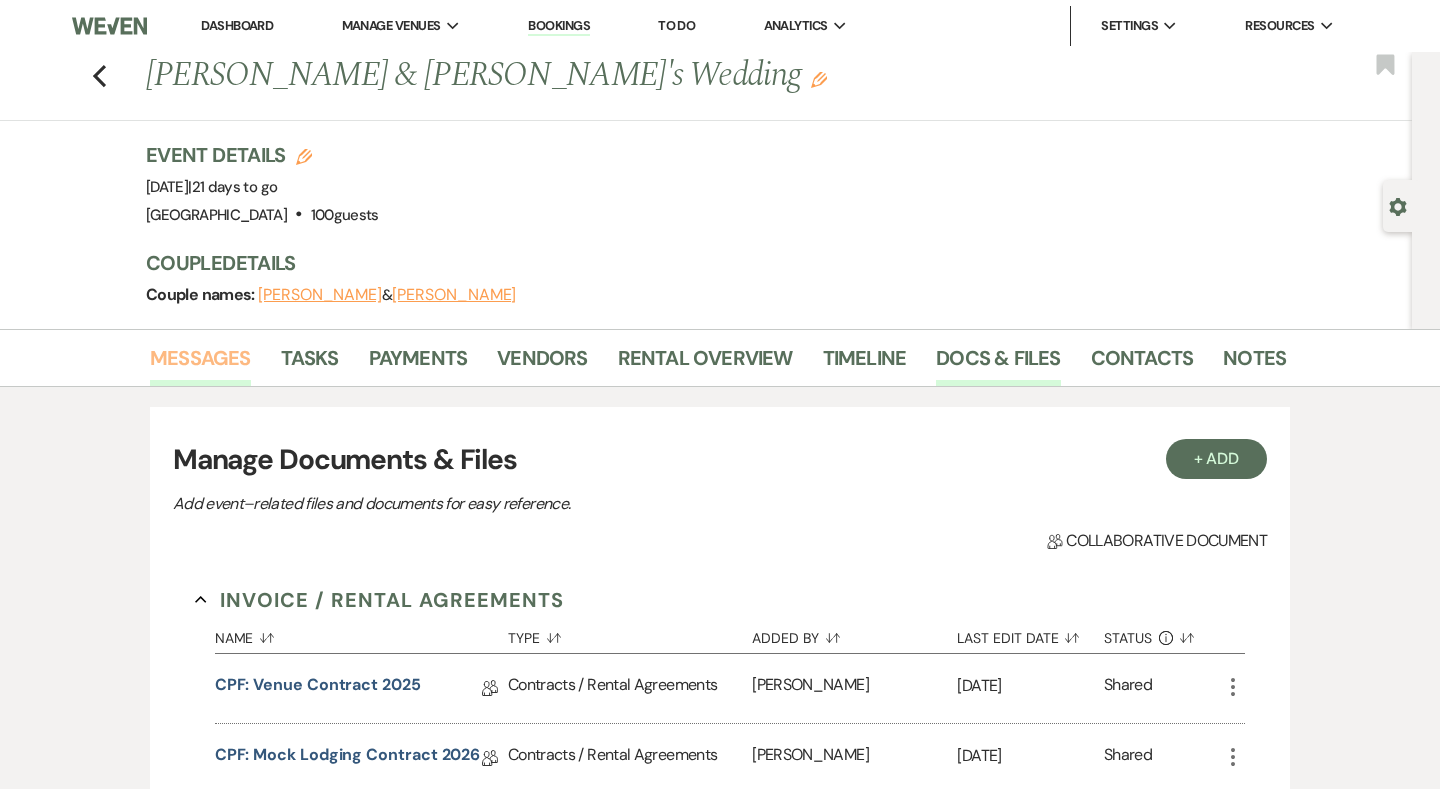 scroll, scrollTop: 0, scrollLeft: 0, axis: both 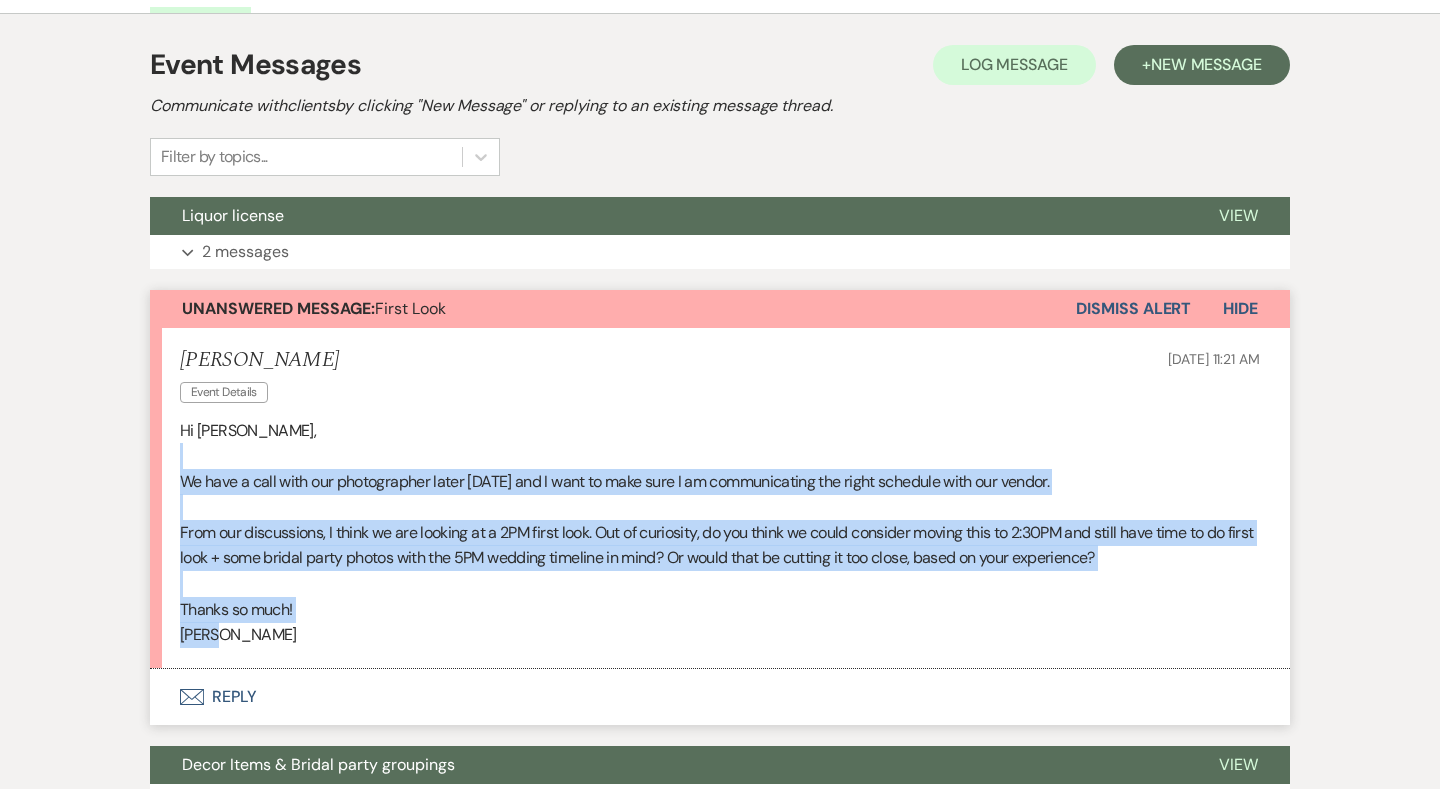 drag, startPoint x: 320, startPoint y: 623, endPoint x: 142, endPoint y: 459, distance: 242.03305 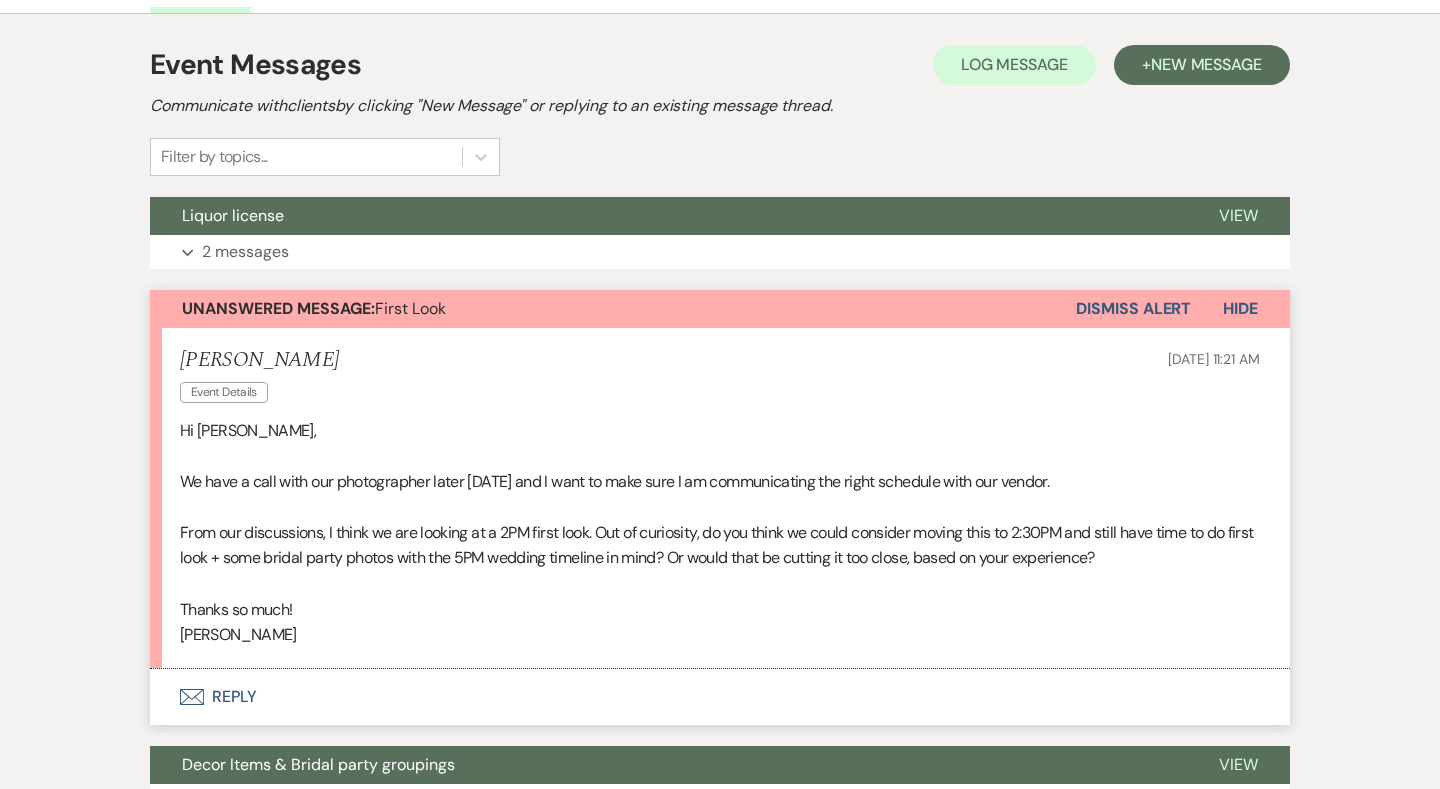 click on "[PERSON_NAME] Event Details [DATE] 11:21 AM Hi [PERSON_NAME], We have a call with our photographer later [DATE] and I want to make sure I am communicating the right schedule with our vendor. From our discussions, I think we are looking at a 2PM first look. Out of curiosity, do you think we could consider moving this to 2:30PM and still have time to do first look + some bridal party photos with the 5PM wedding timeline in mind? Or would that be cutting it too close, based on your experience? Thanks so much! [PERSON_NAME]" at bounding box center [720, 498] 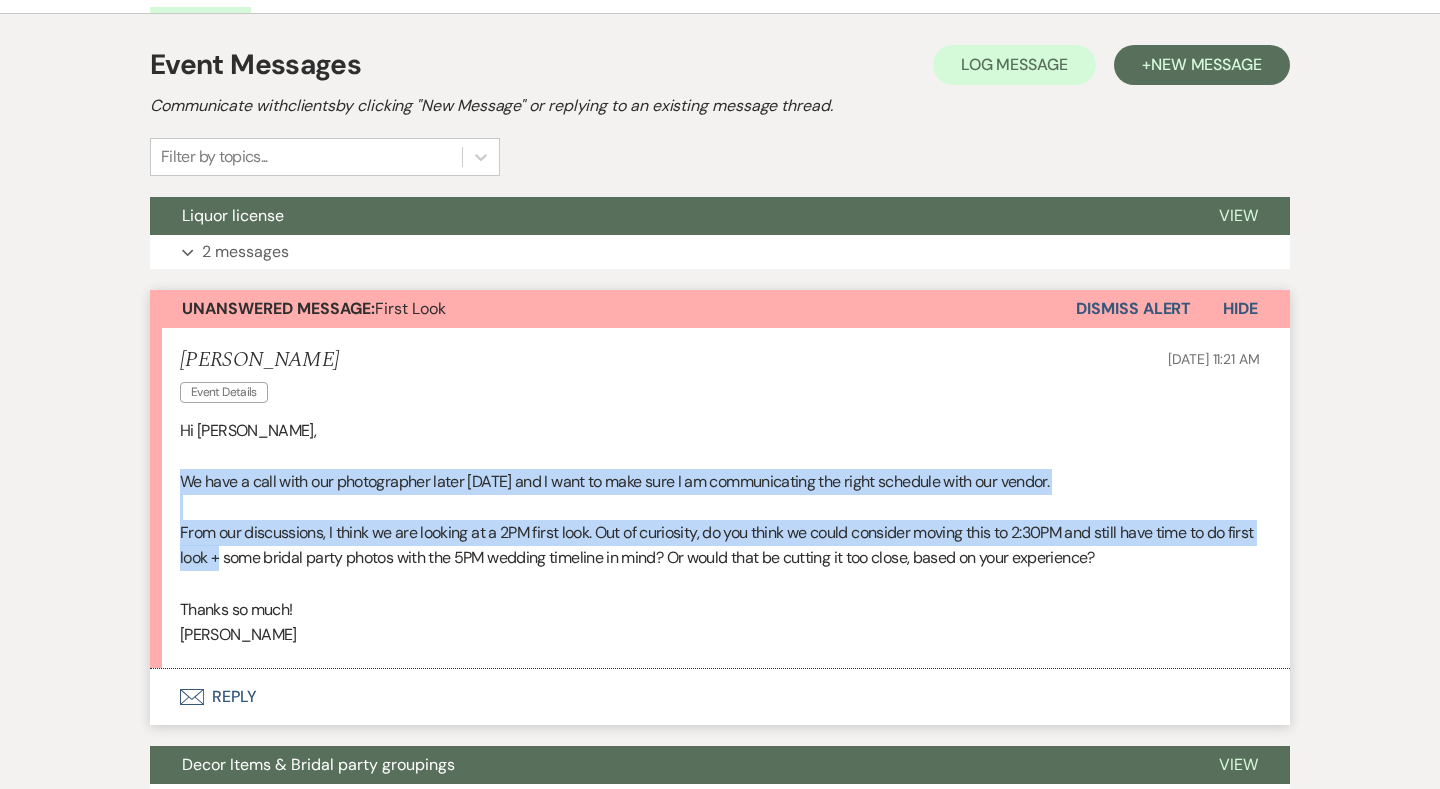 drag, startPoint x: 196, startPoint y: 474, endPoint x: 245, endPoint y: 551, distance: 91.26884 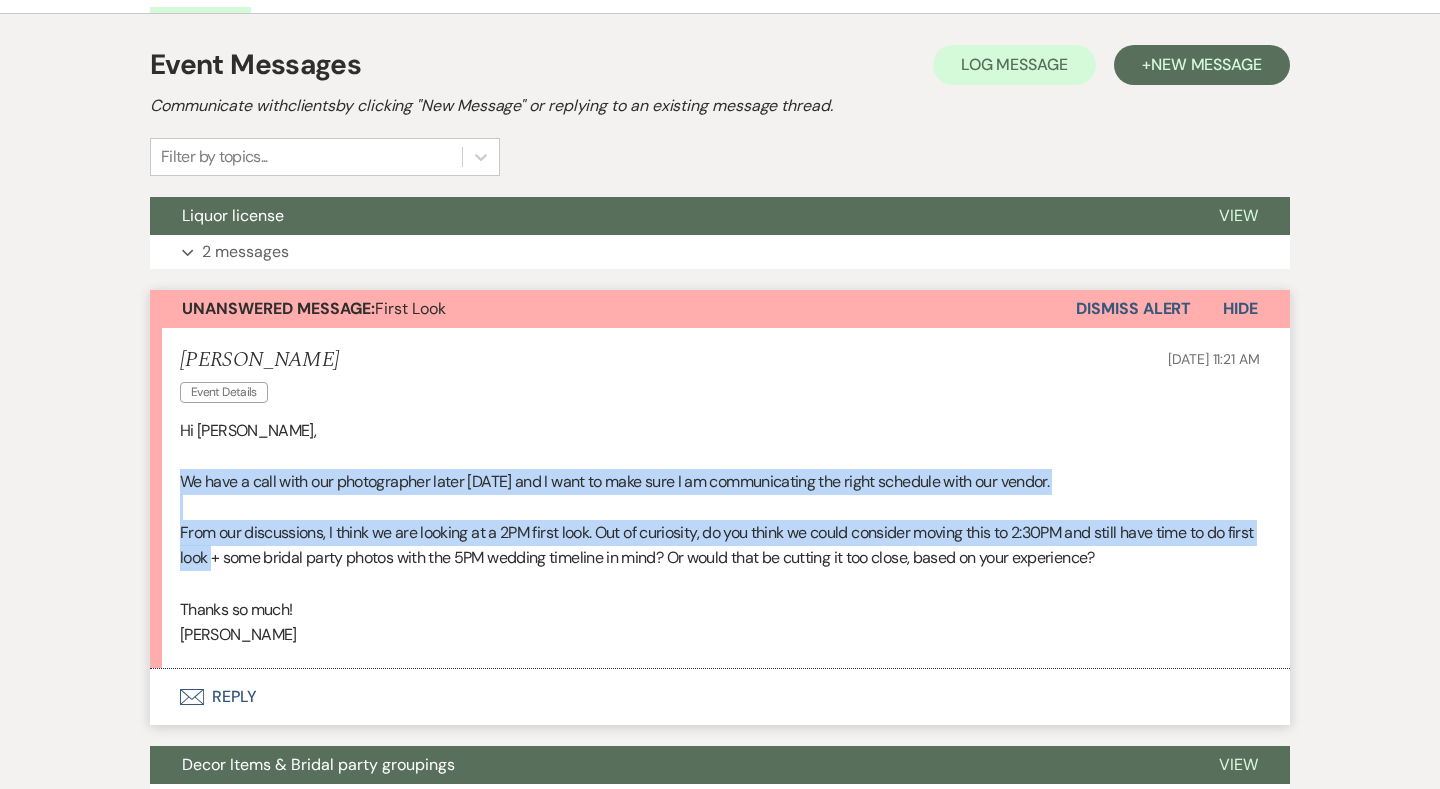 click on "From our discussions, I think we are looking at a 2PM first look. Out of curiosity, do you think we could consider moving this to 2:30PM and still have time to do first look + some bridal party photos with the 5PM wedding timeline in mind? Or would that be cutting it too close, based on your experience?" at bounding box center (720, 545) 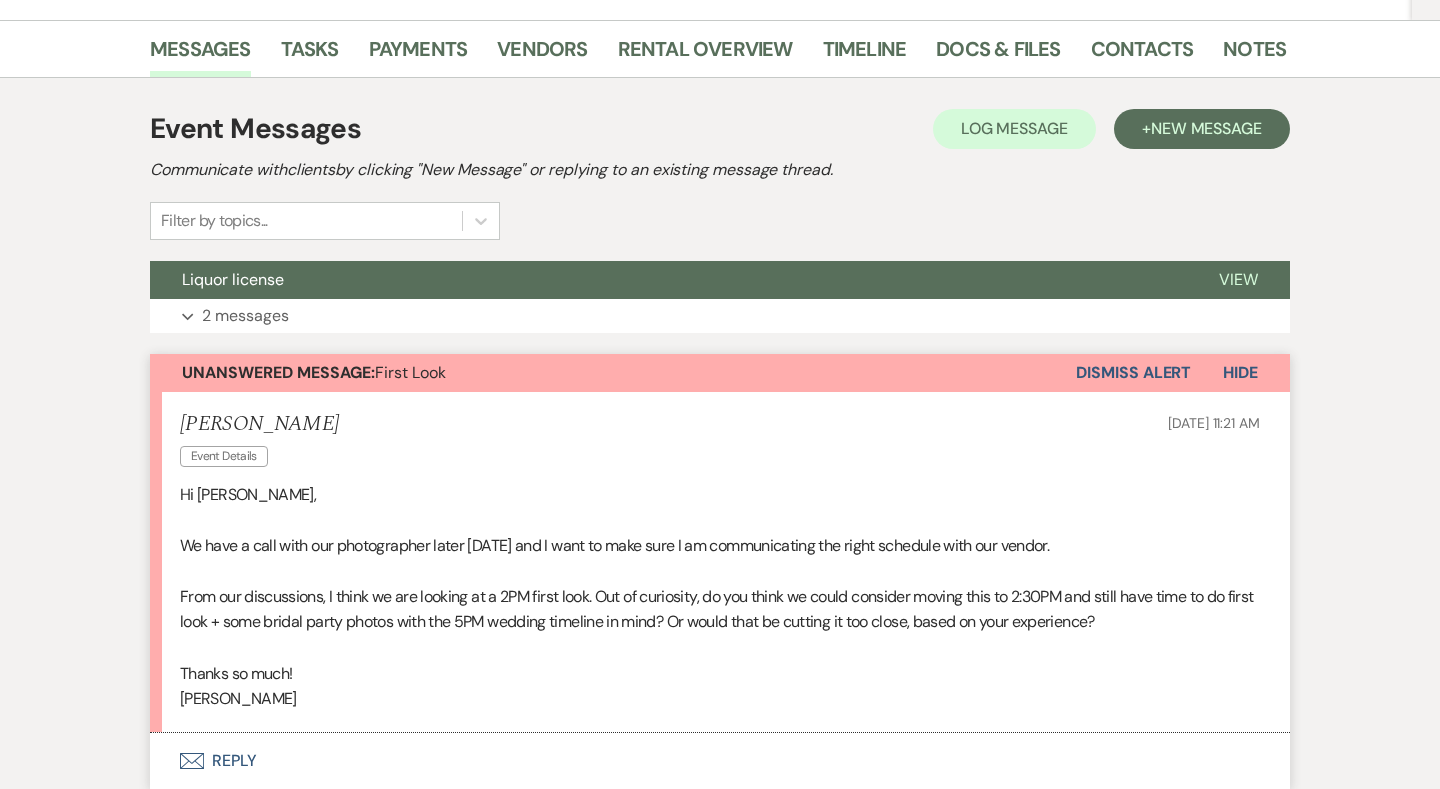 scroll, scrollTop: 275, scrollLeft: 0, axis: vertical 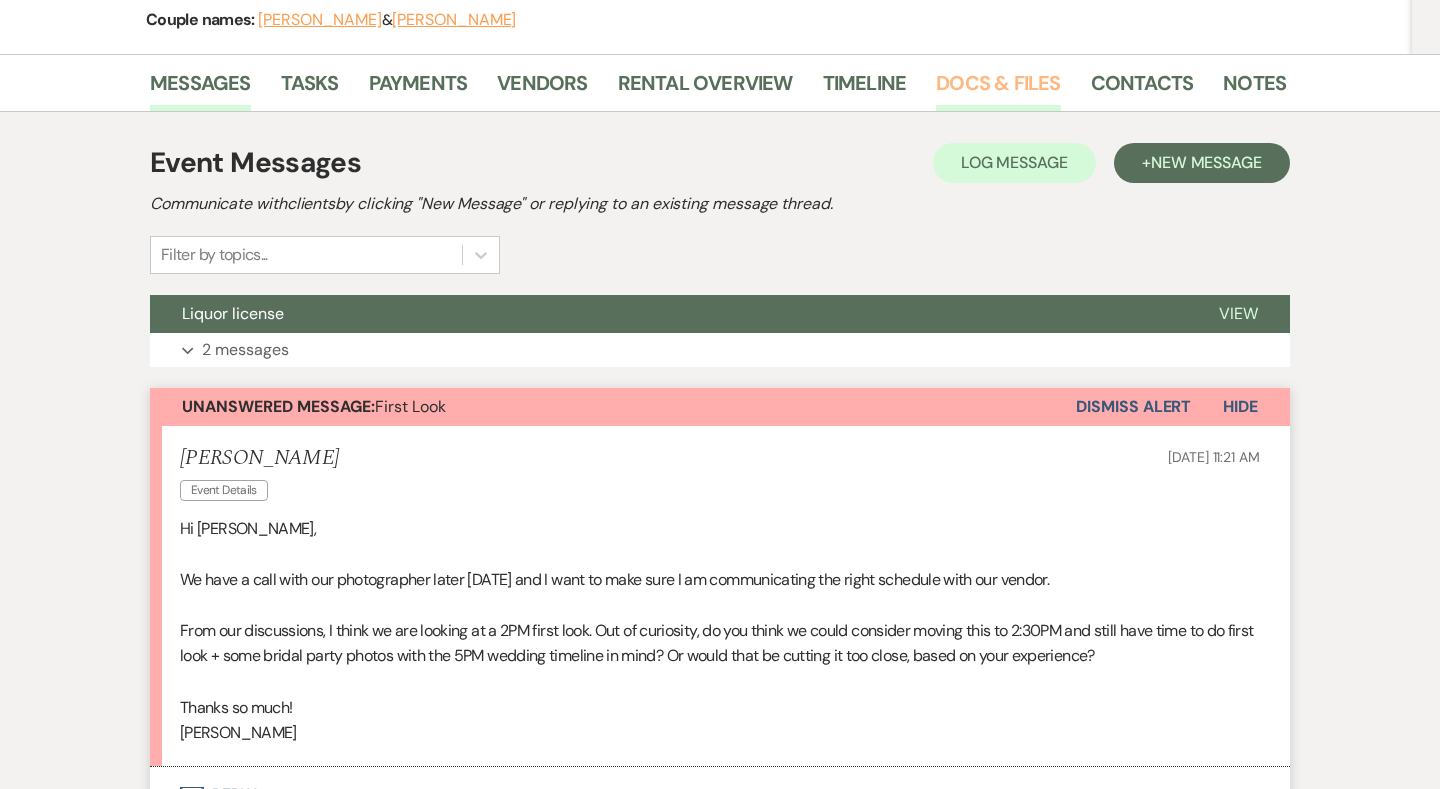 click on "Docs & Files" at bounding box center (998, 89) 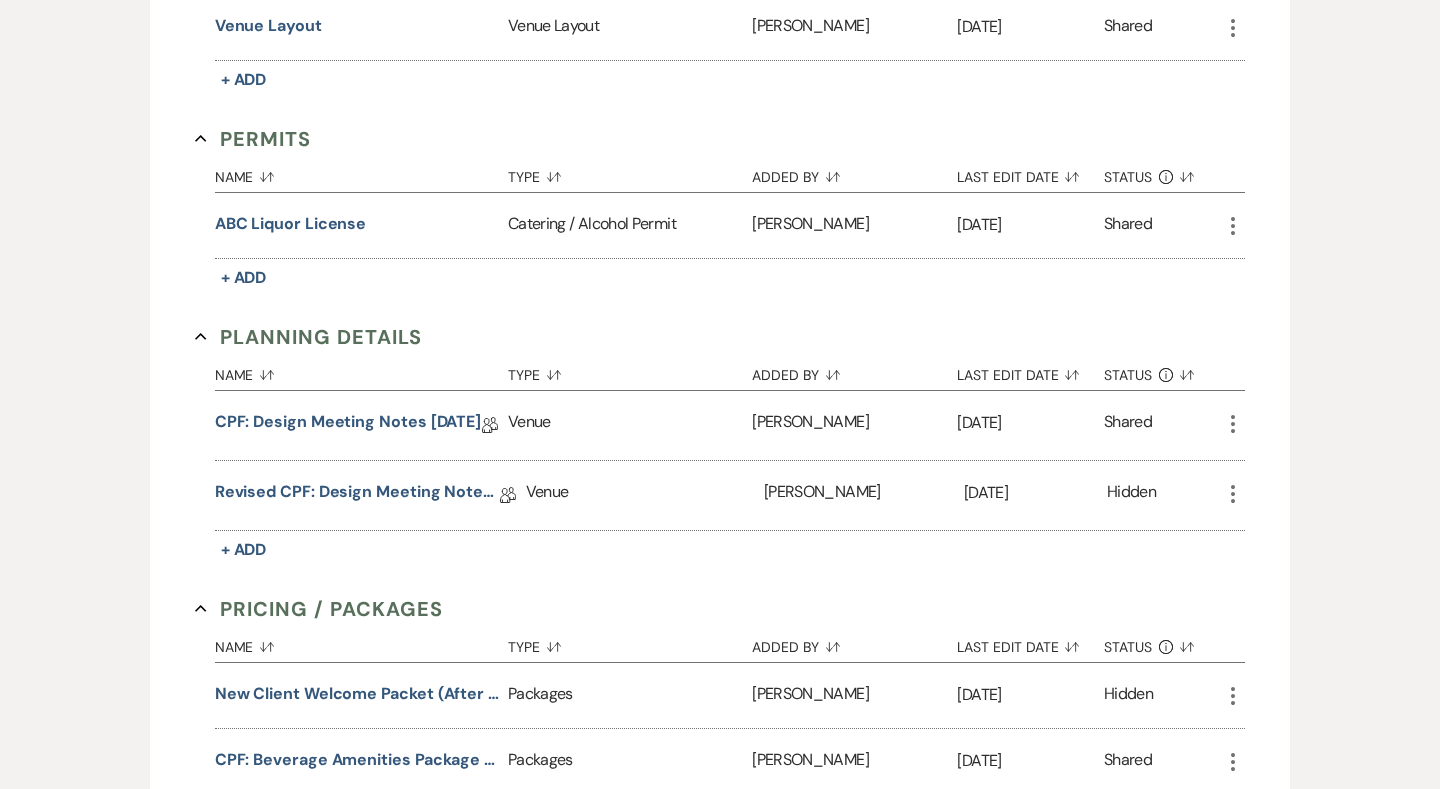 scroll, scrollTop: 1442, scrollLeft: 0, axis: vertical 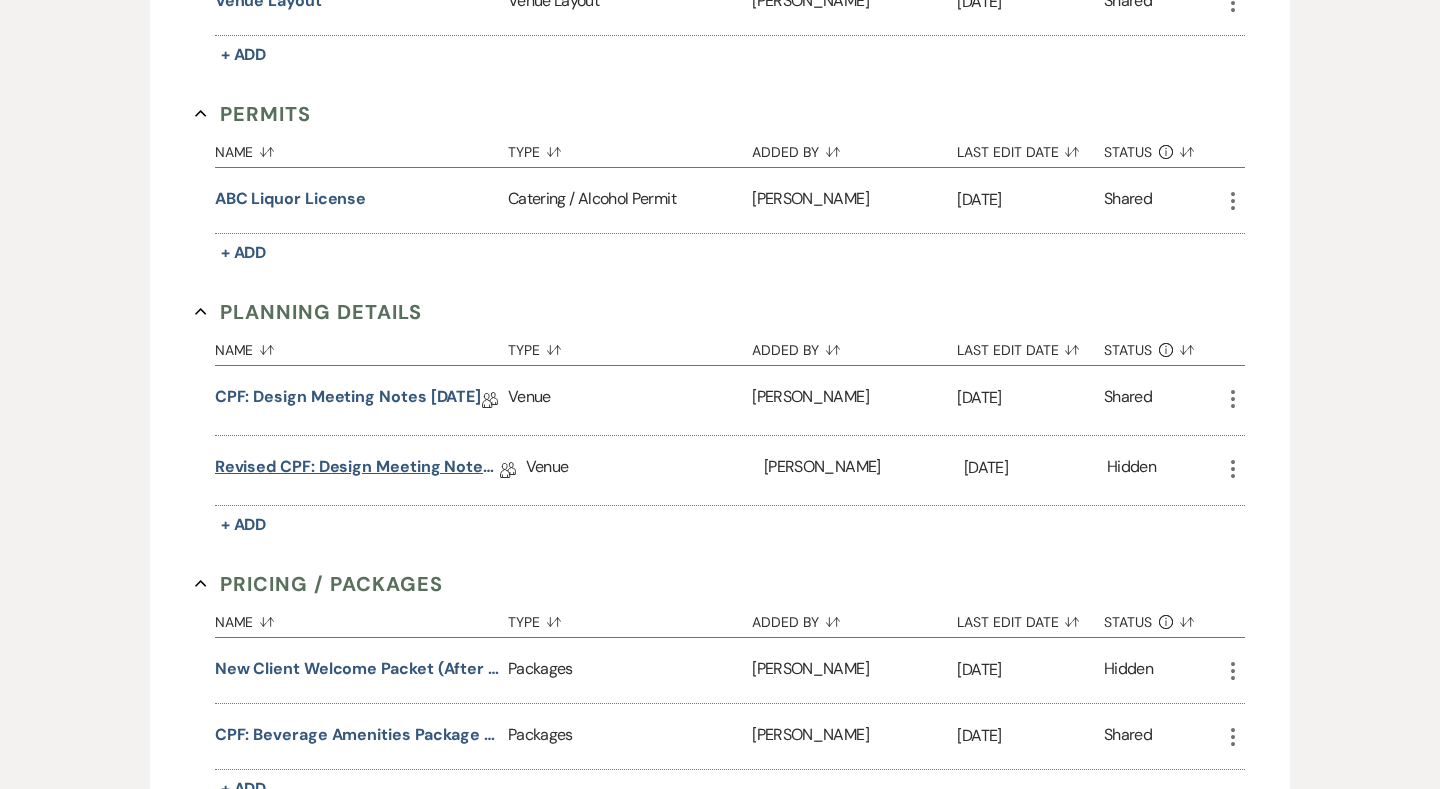 click on "Revised CPF: Design Meeting Notes [DATE]" at bounding box center [357, 470] 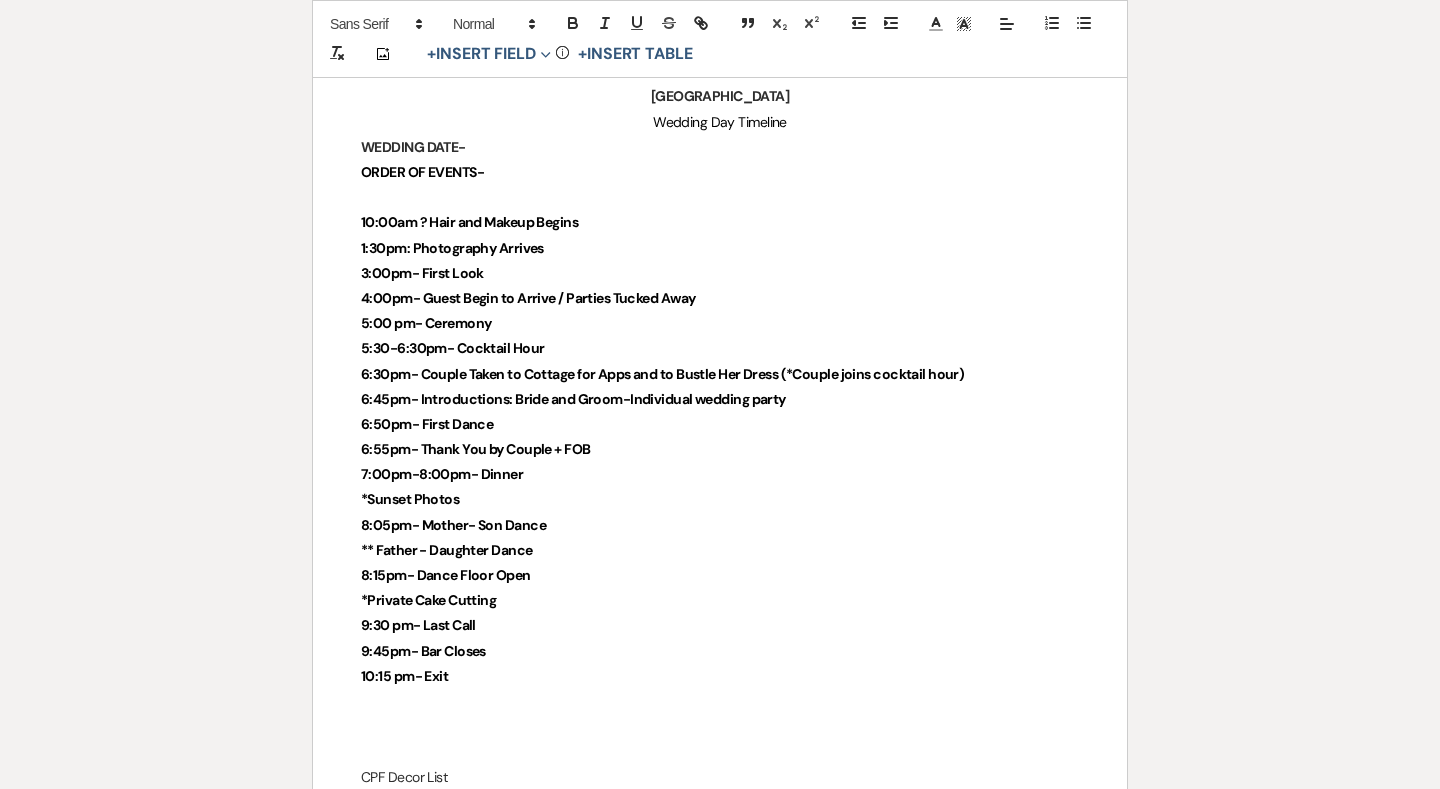 scroll, scrollTop: 4974, scrollLeft: 0, axis: vertical 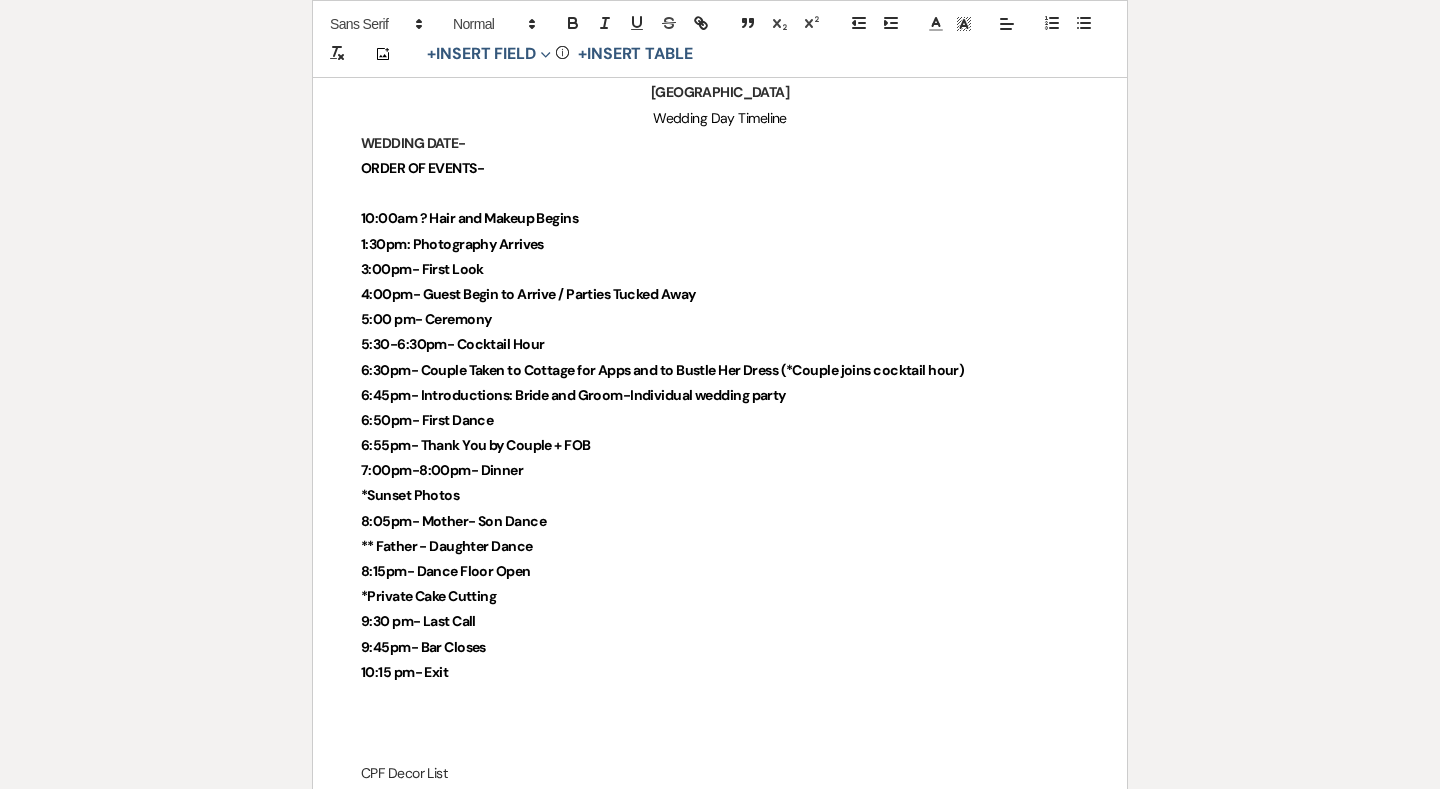 click on "10:00am ? Hair and Makeup Begins" at bounding box center (469, 218) 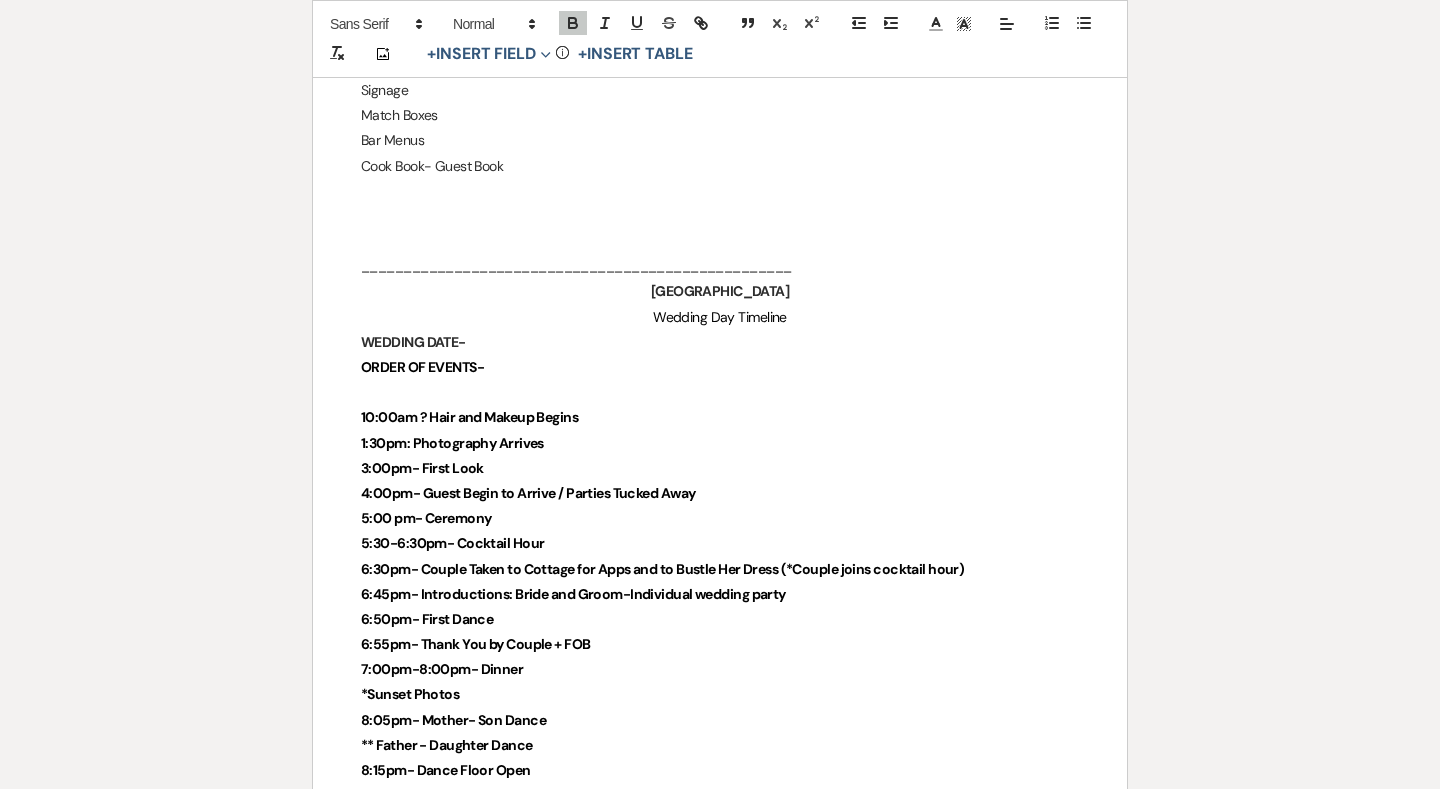 scroll, scrollTop: 4778, scrollLeft: 0, axis: vertical 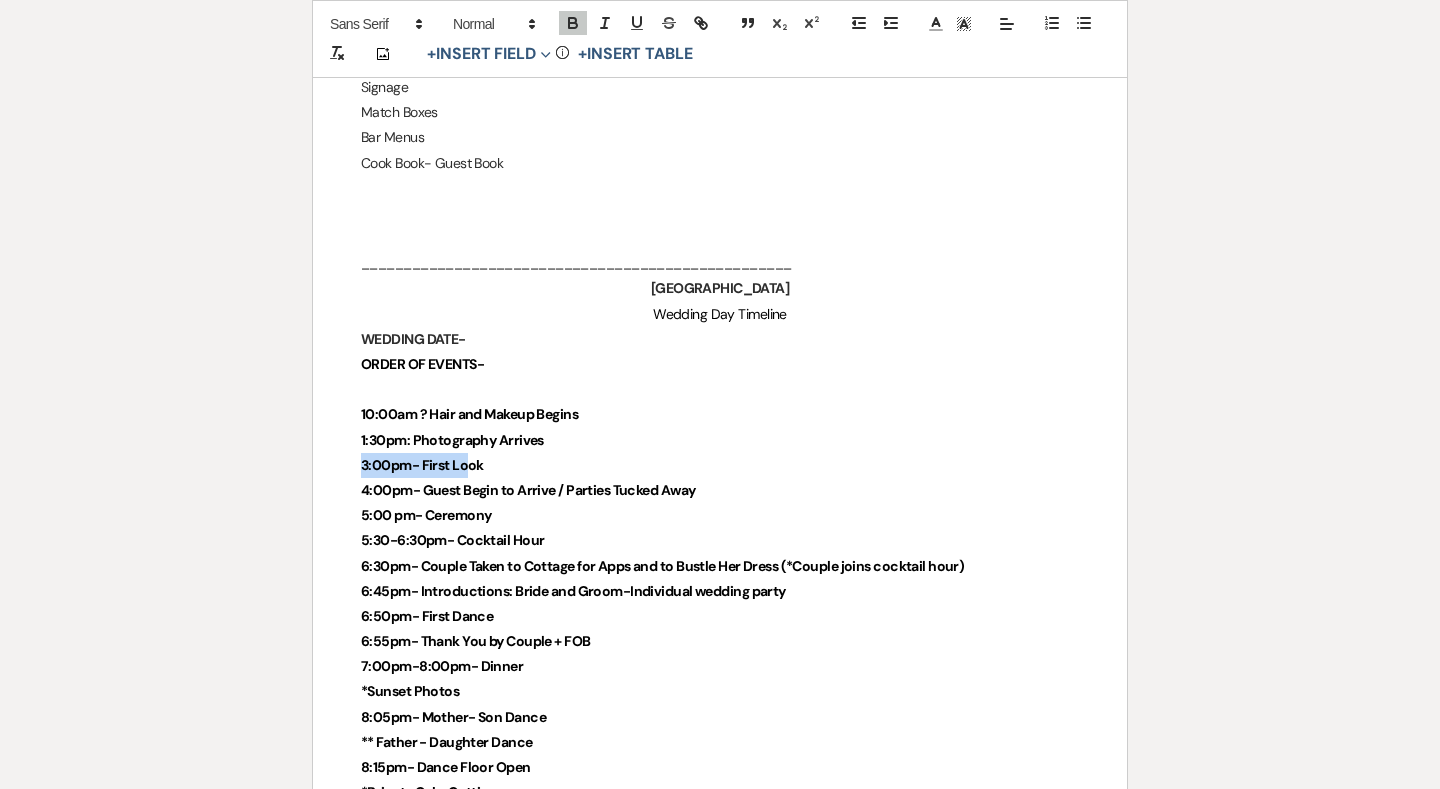 drag, startPoint x: 354, startPoint y: 421, endPoint x: 463, endPoint y: 426, distance: 109.11462 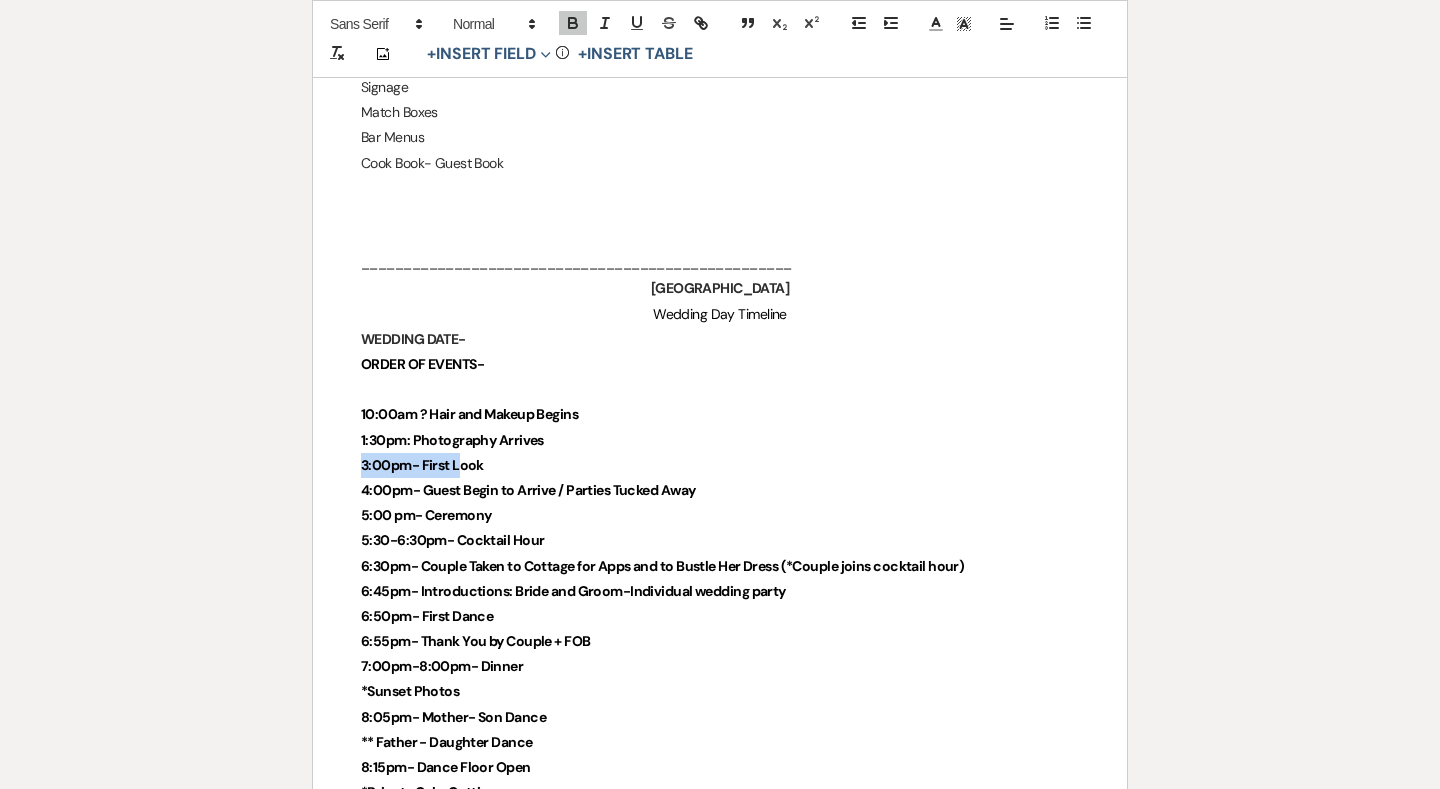 click on "3:00pm- First Look" at bounding box center [422, 465] 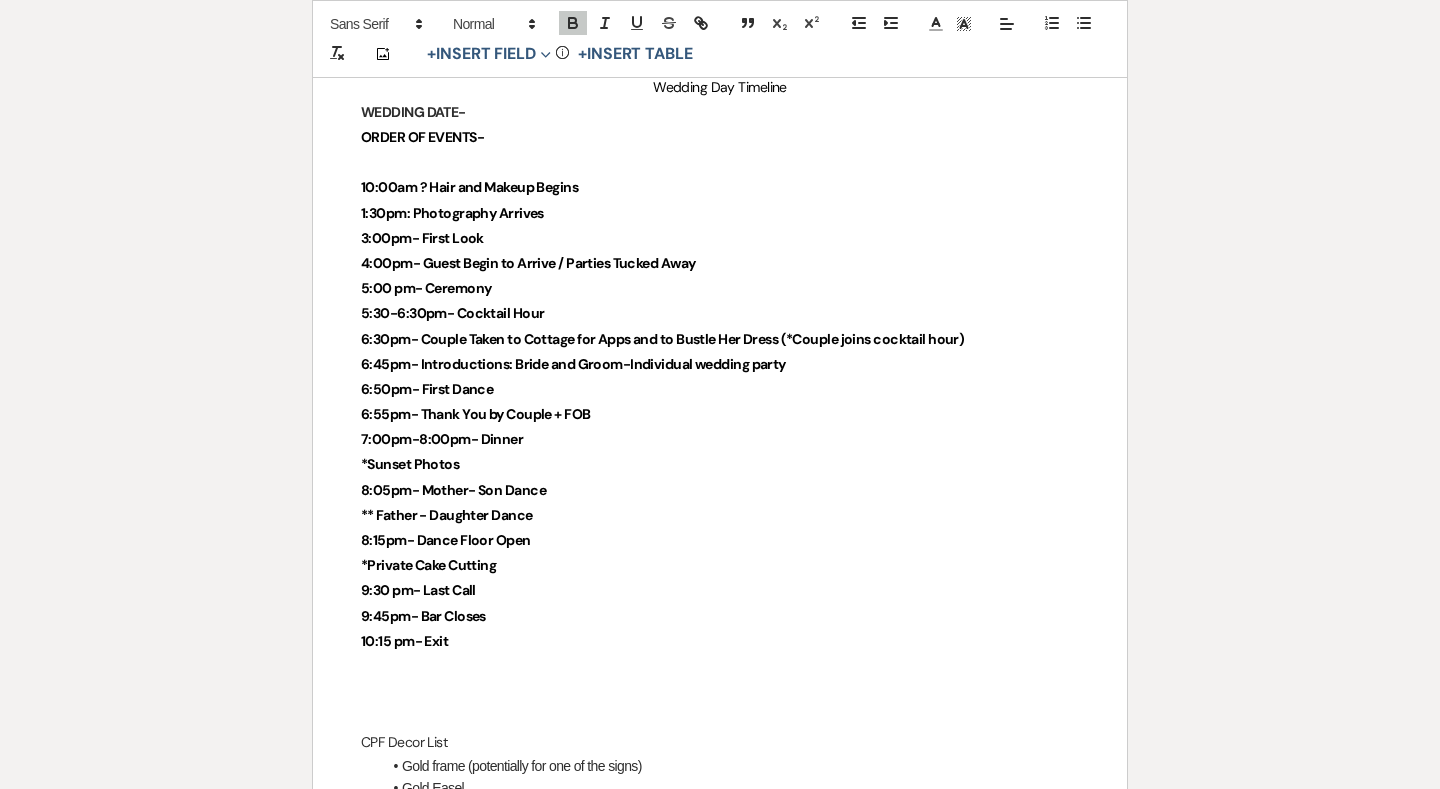 scroll, scrollTop: 5007, scrollLeft: 0, axis: vertical 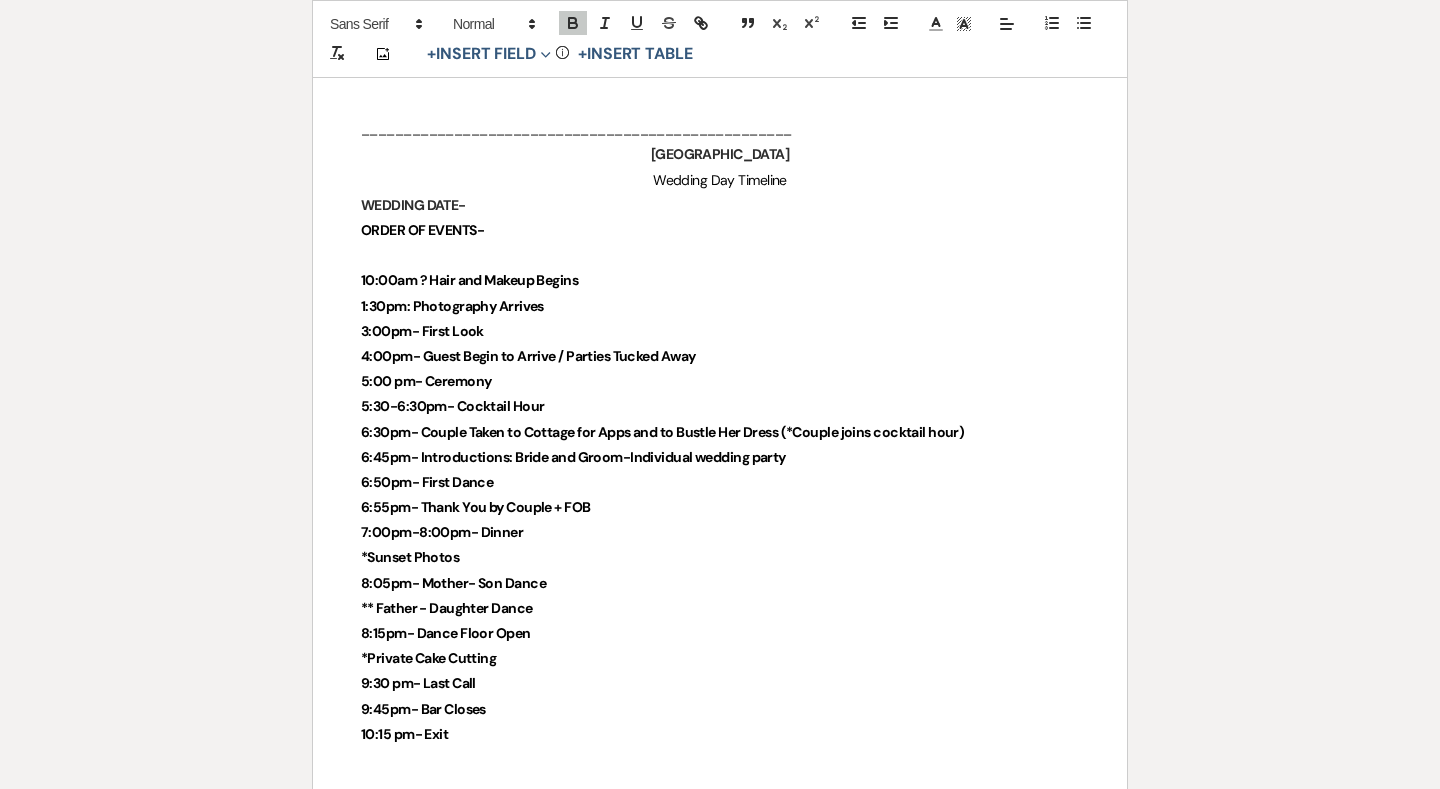 drag, startPoint x: 490, startPoint y: 605, endPoint x: 364, endPoint y: 229, distance: 396.5501 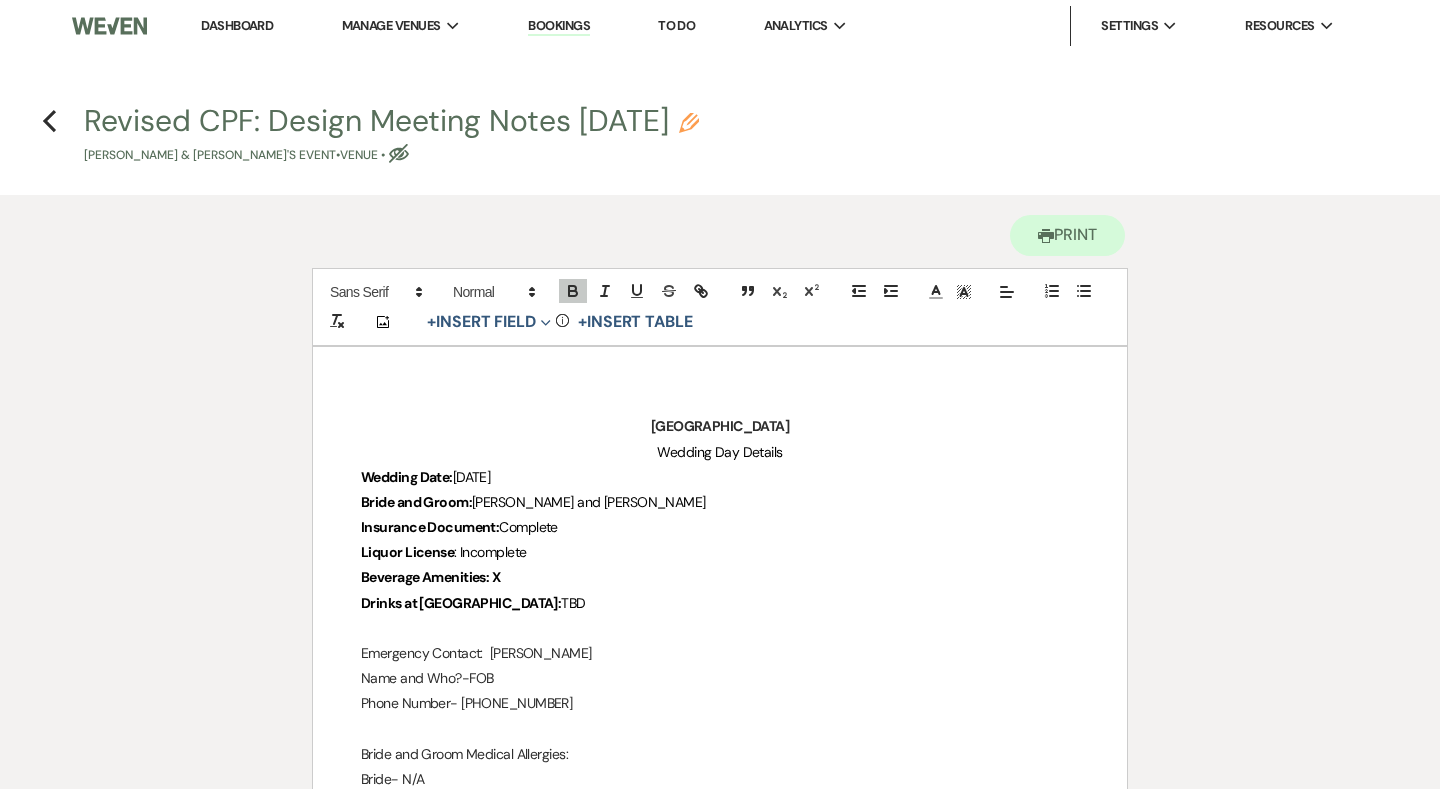 scroll, scrollTop: 0, scrollLeft: 0, axis: both 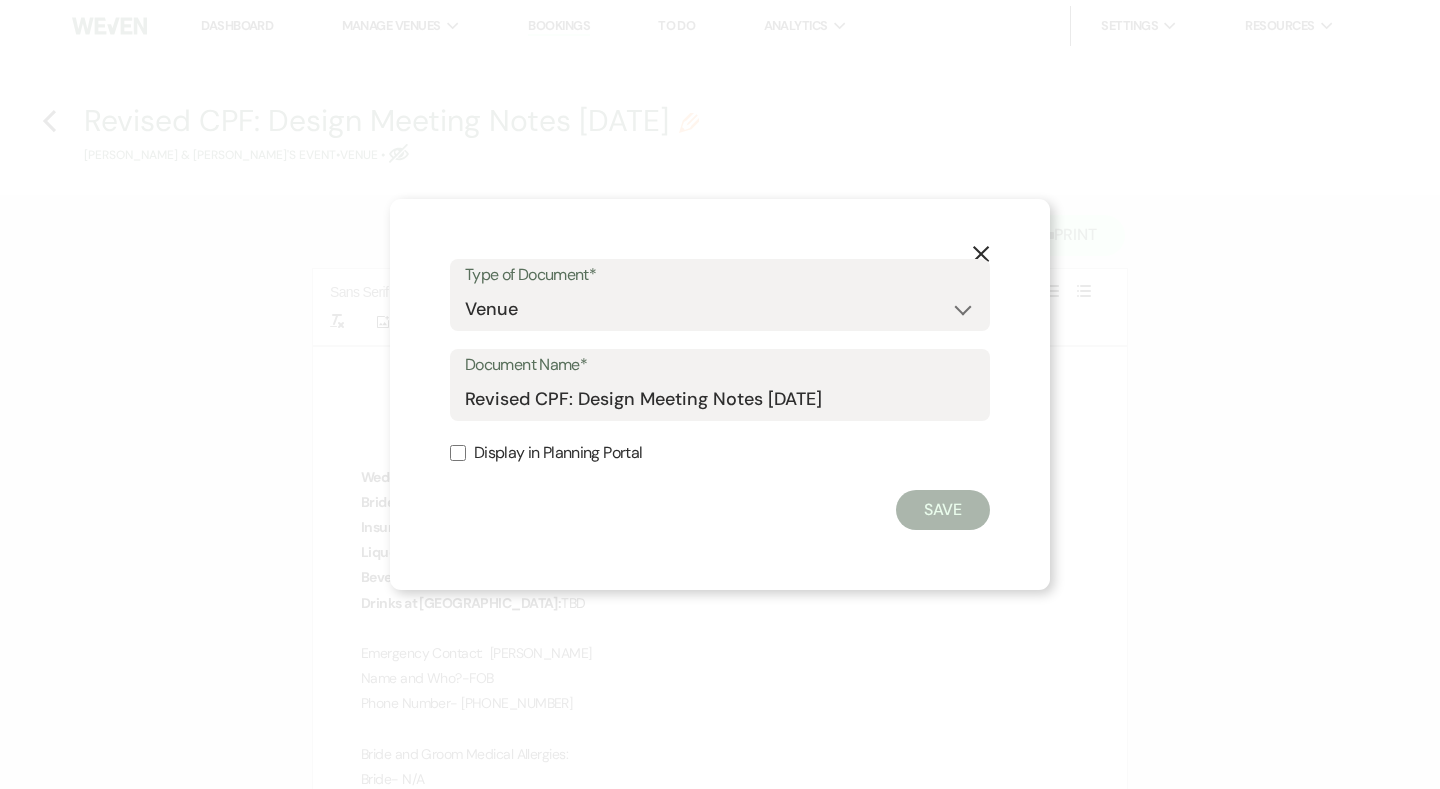 click on "Display in Planning Portal" at bounding box center (720, 453) 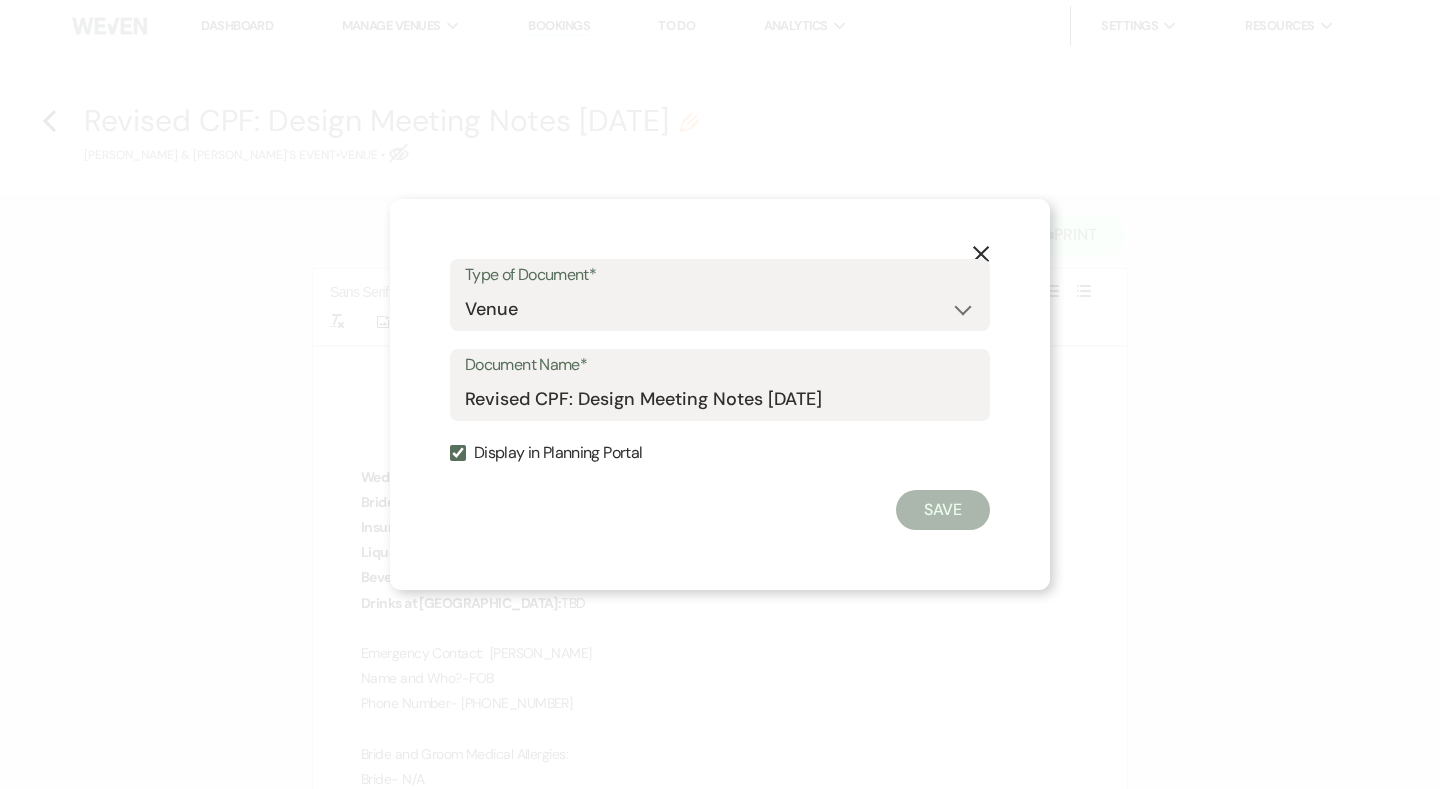 checkbox on "true" 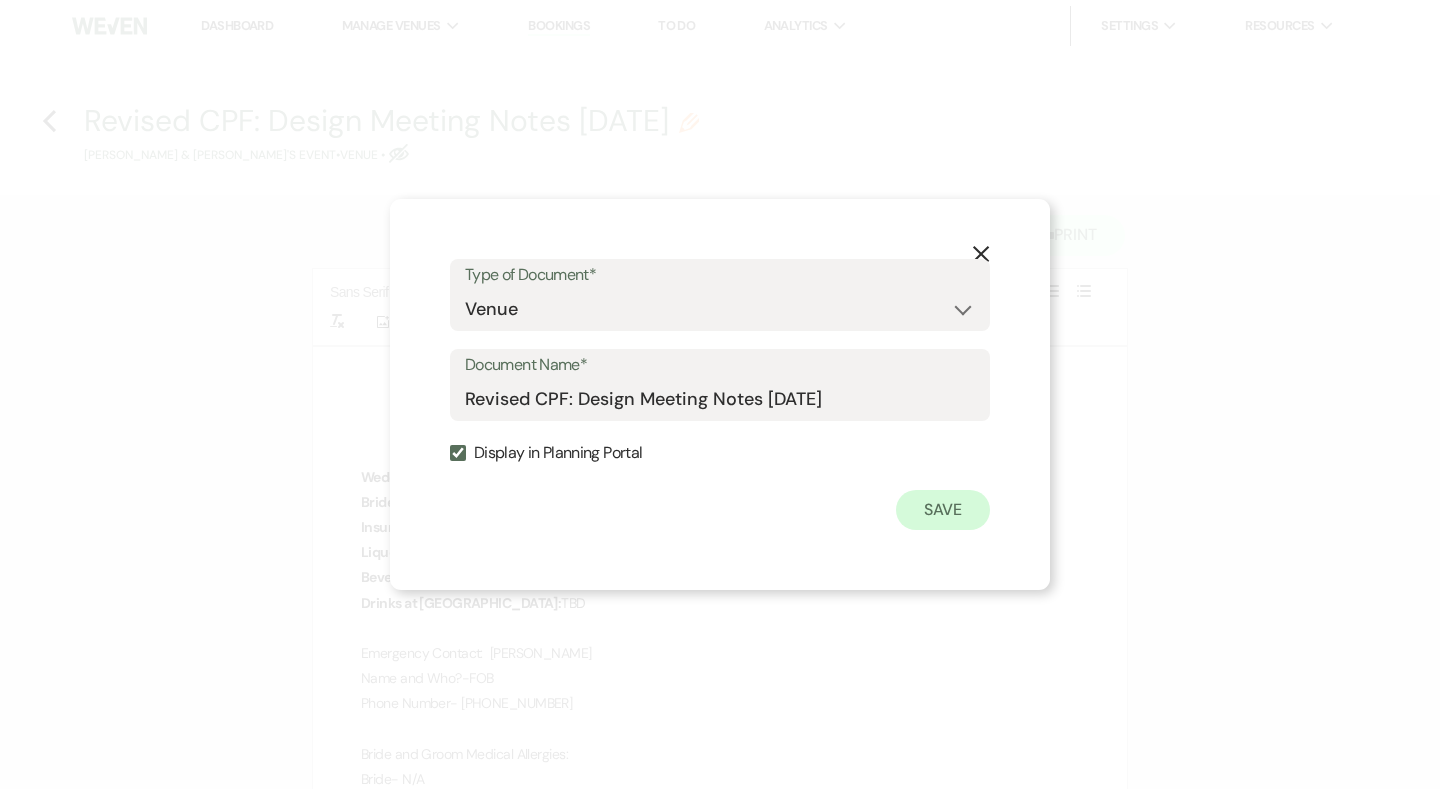 click on "Save" at bounding box center (943, 510) 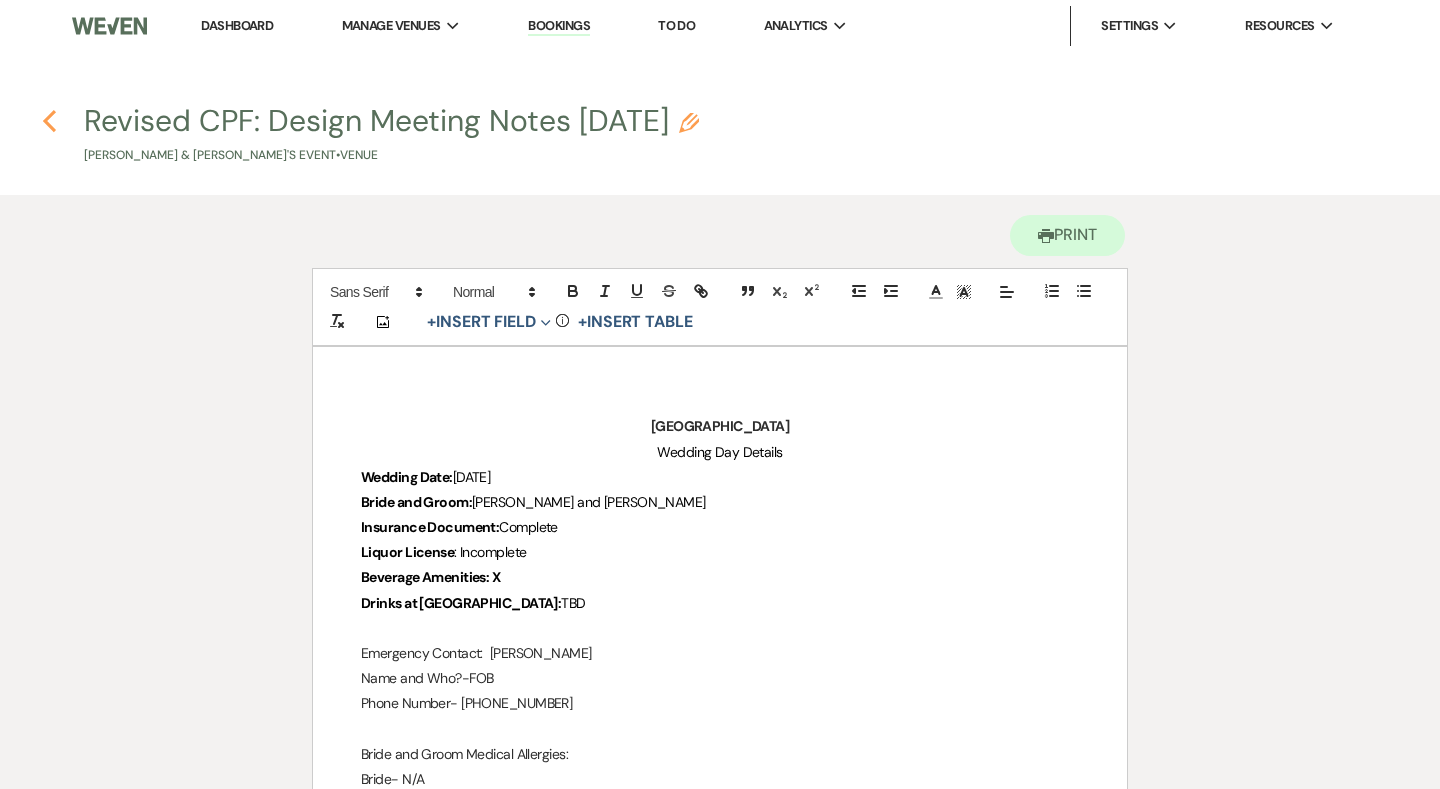 click on "Previous" 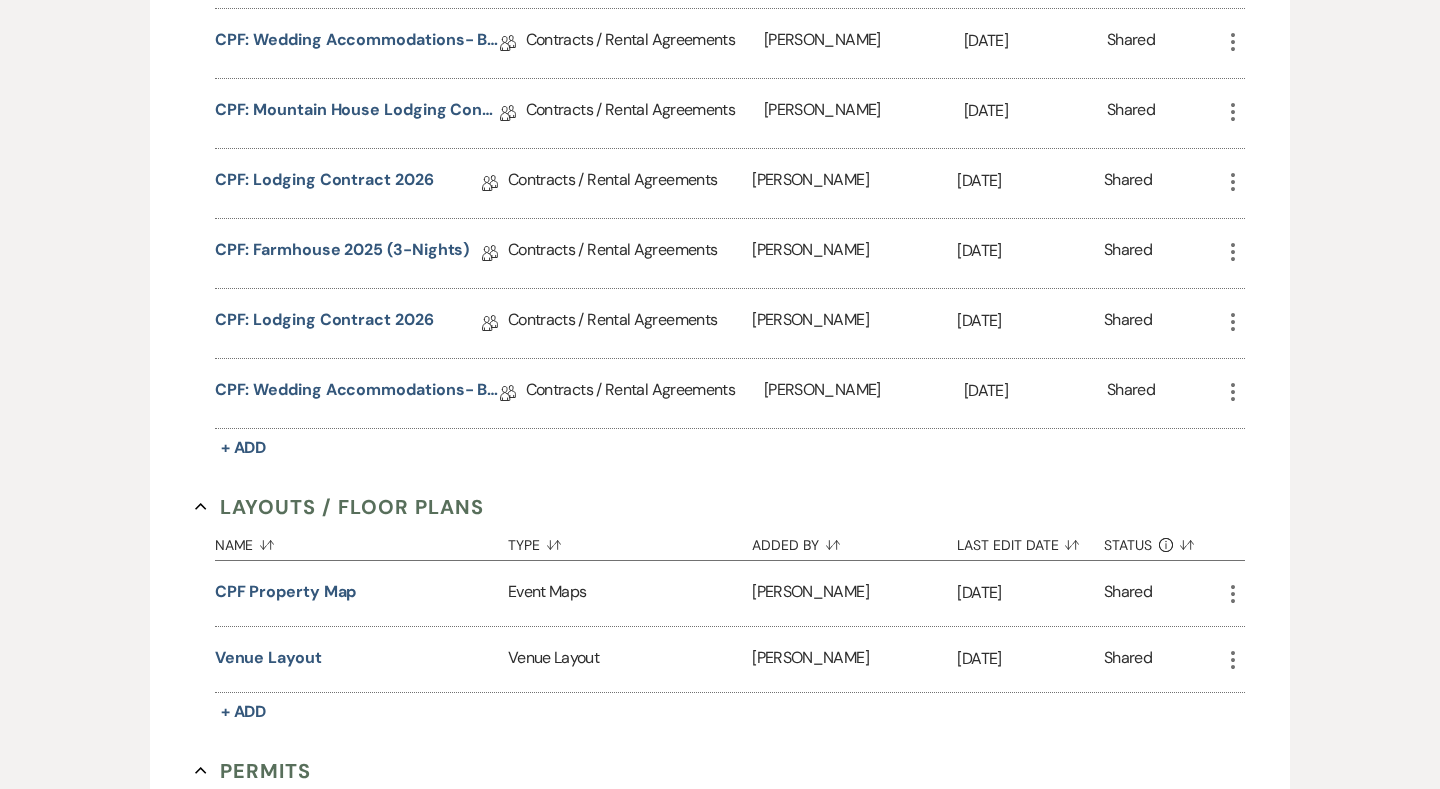scroll, scrollTop: 128, scrollLeft: 0, axis: vertical 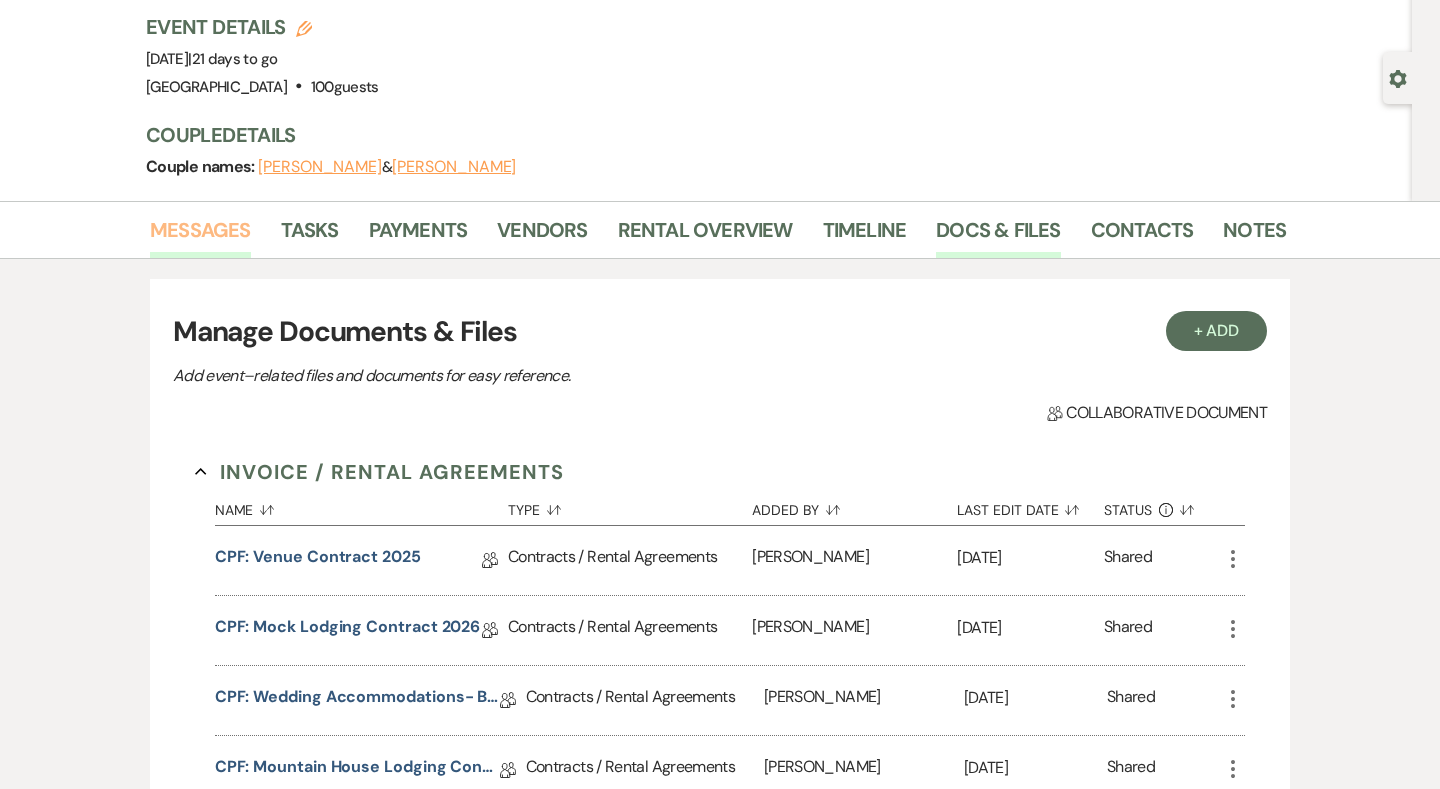 click on "Messages" at bounding box center [200, 236] 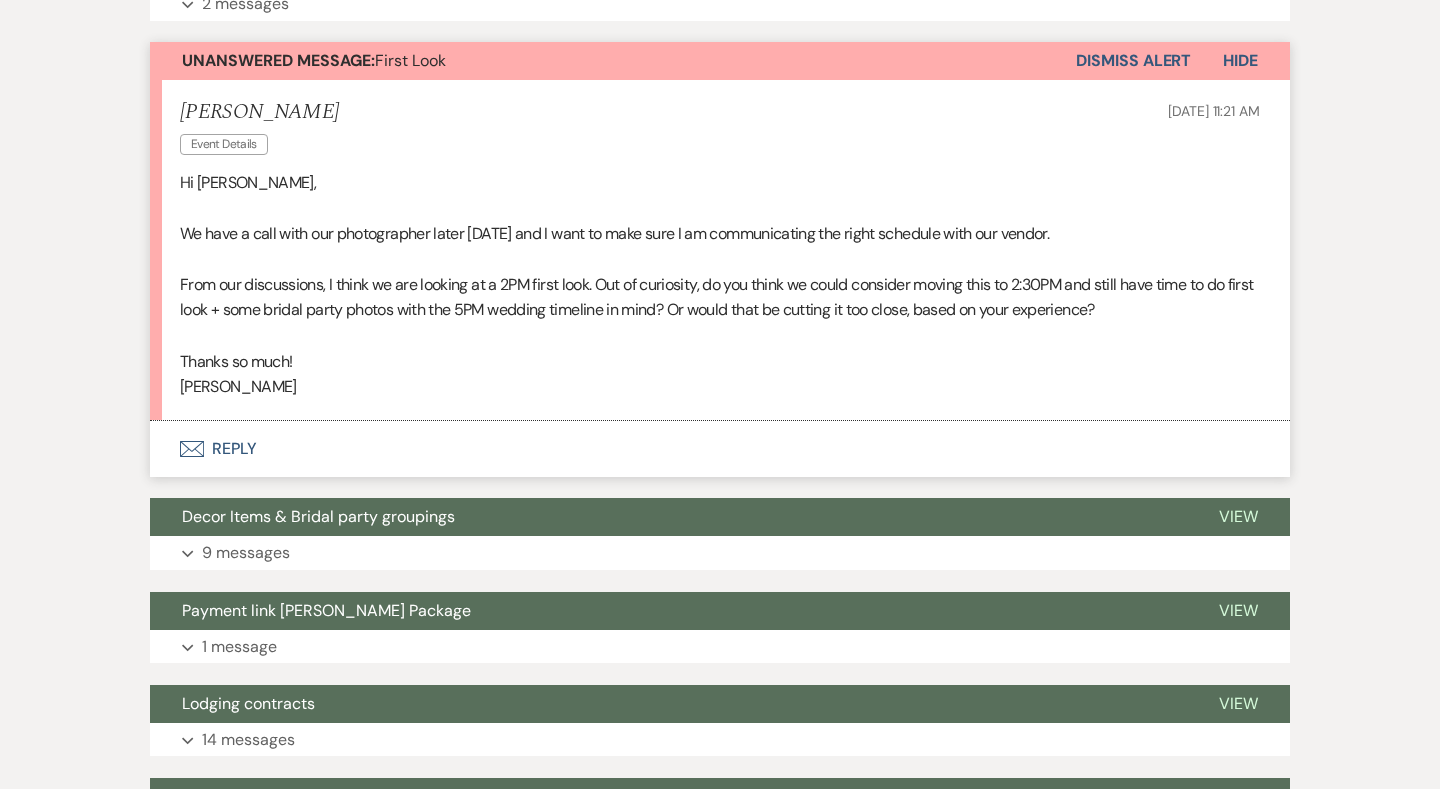 click on "Envelope Reply" at bounding box center [720, 449] 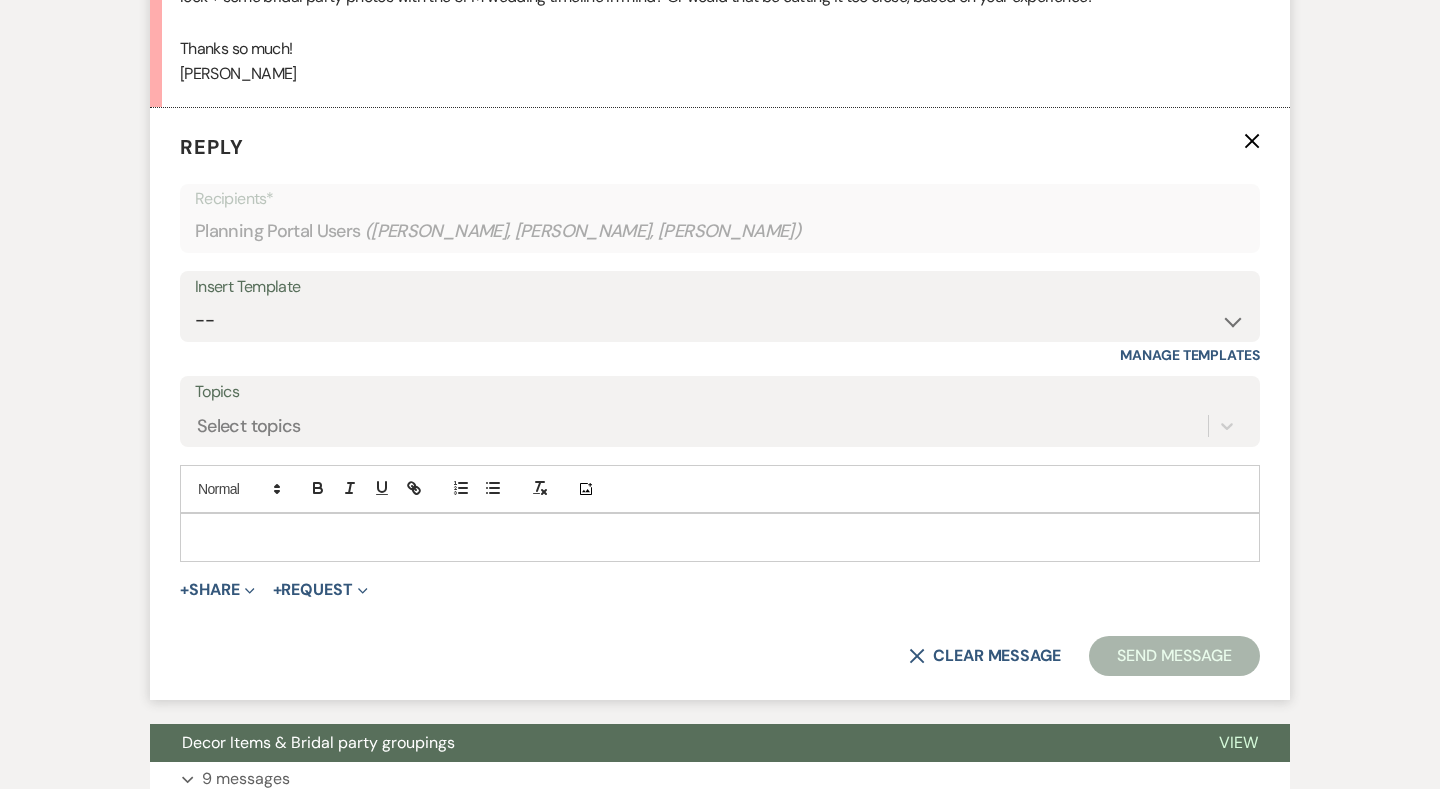 scroll, scrollTop: 935, scrollLeft: 0, axis: vertical 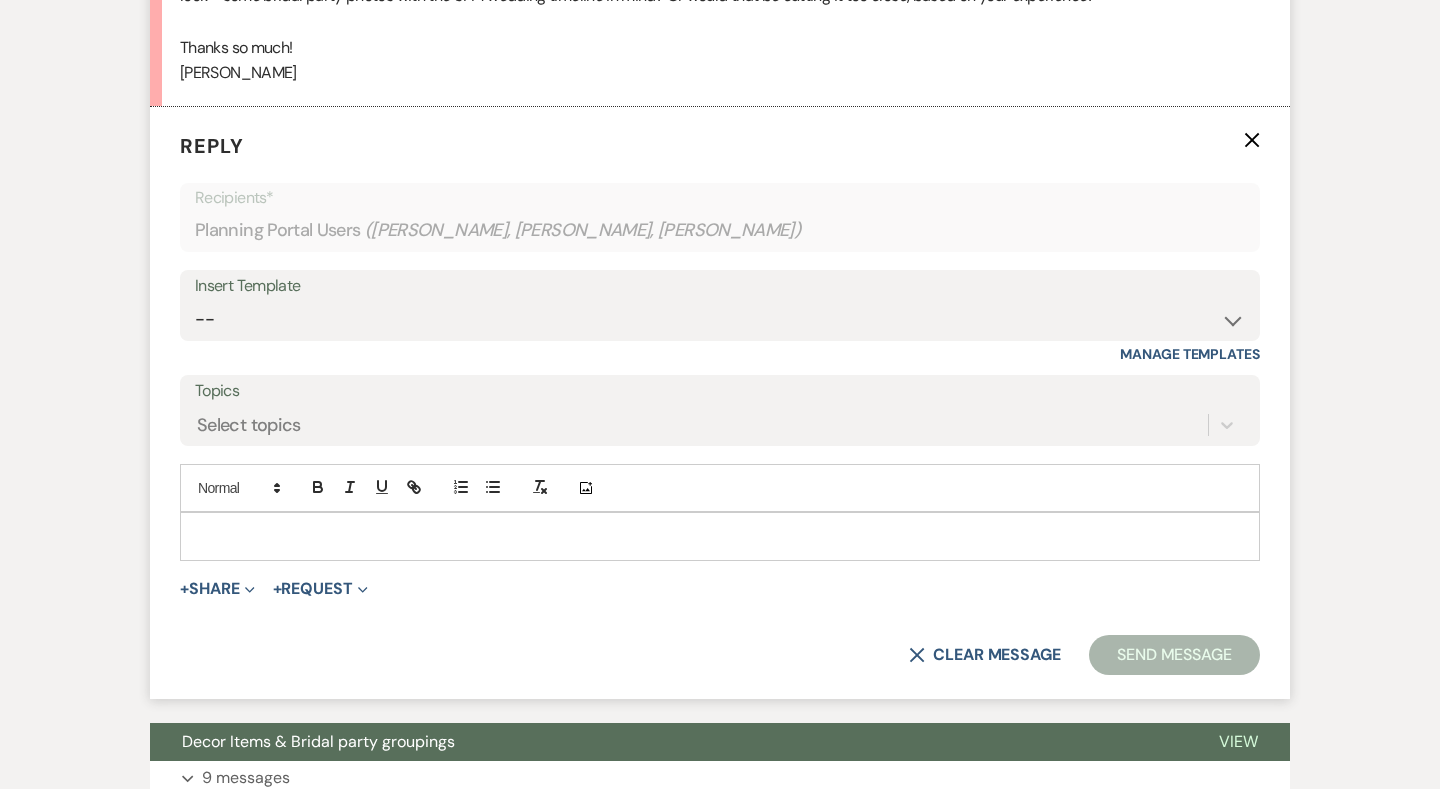 click at bounding box center (720, 536) 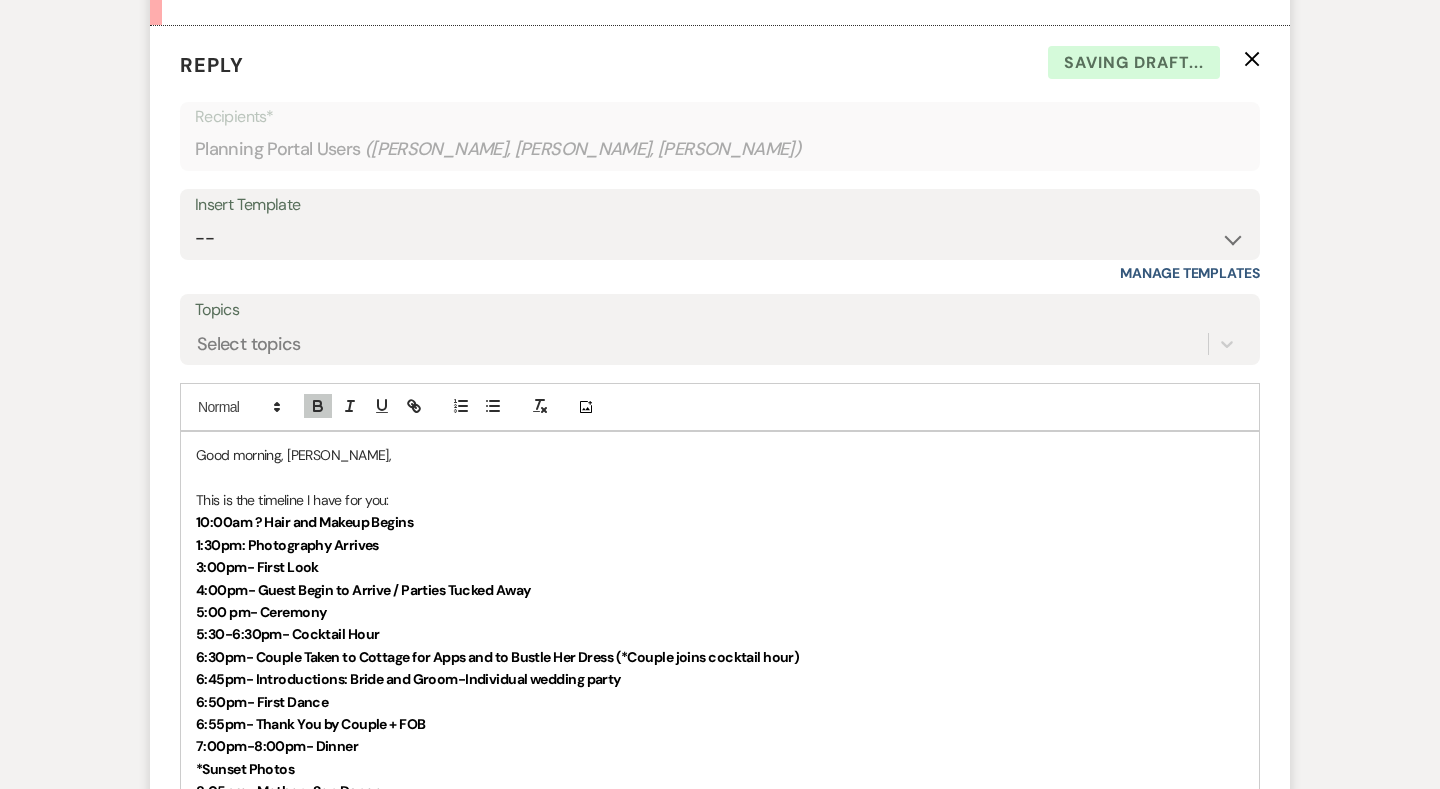 scroll, scrollTop: 1033, scrollLeft: 0, axis: vertical 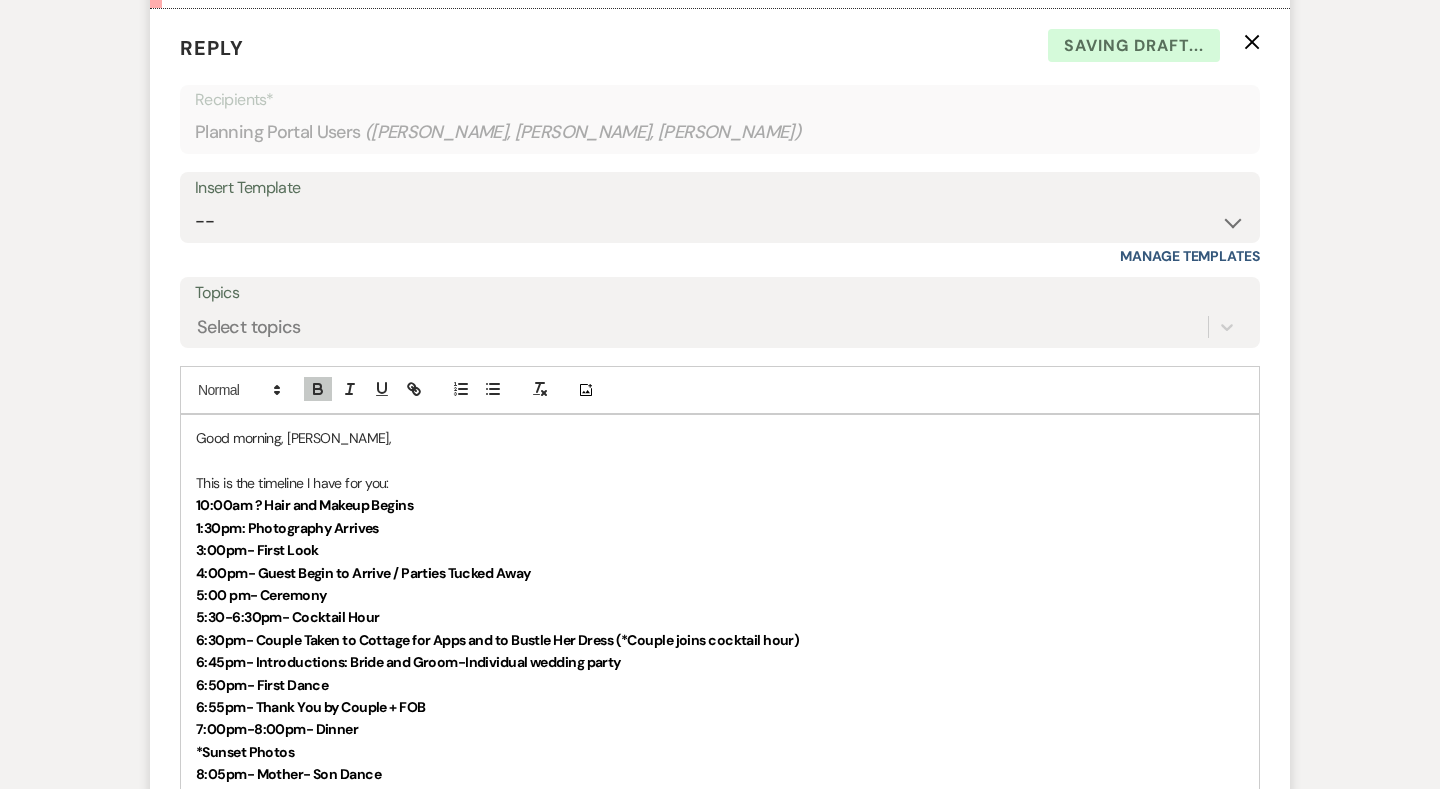 click on "This is the timeline I have for you:" at bounding box center (720, 483) 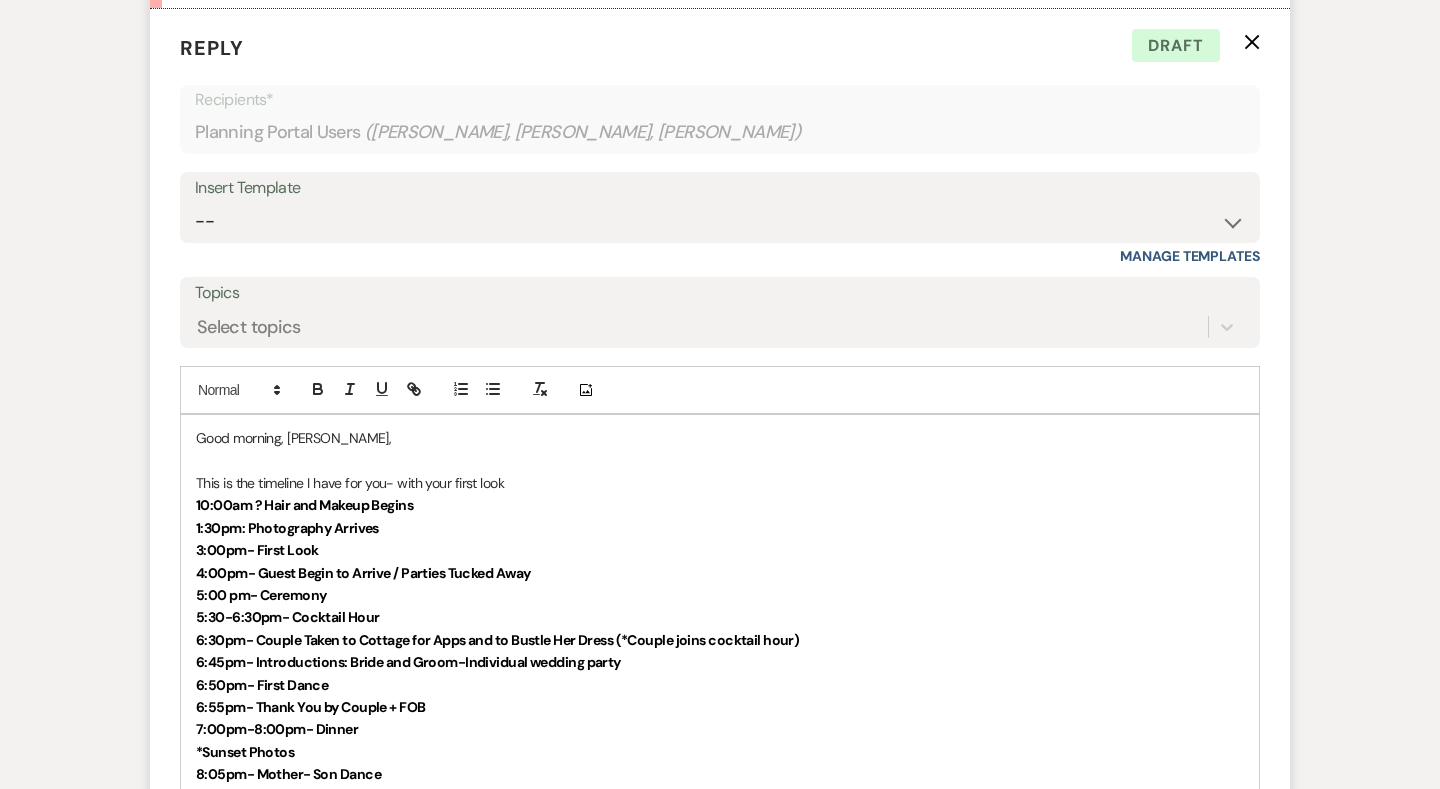 click on "This is the timeline I have for you- with your first look" at bounding box center [720, 483] 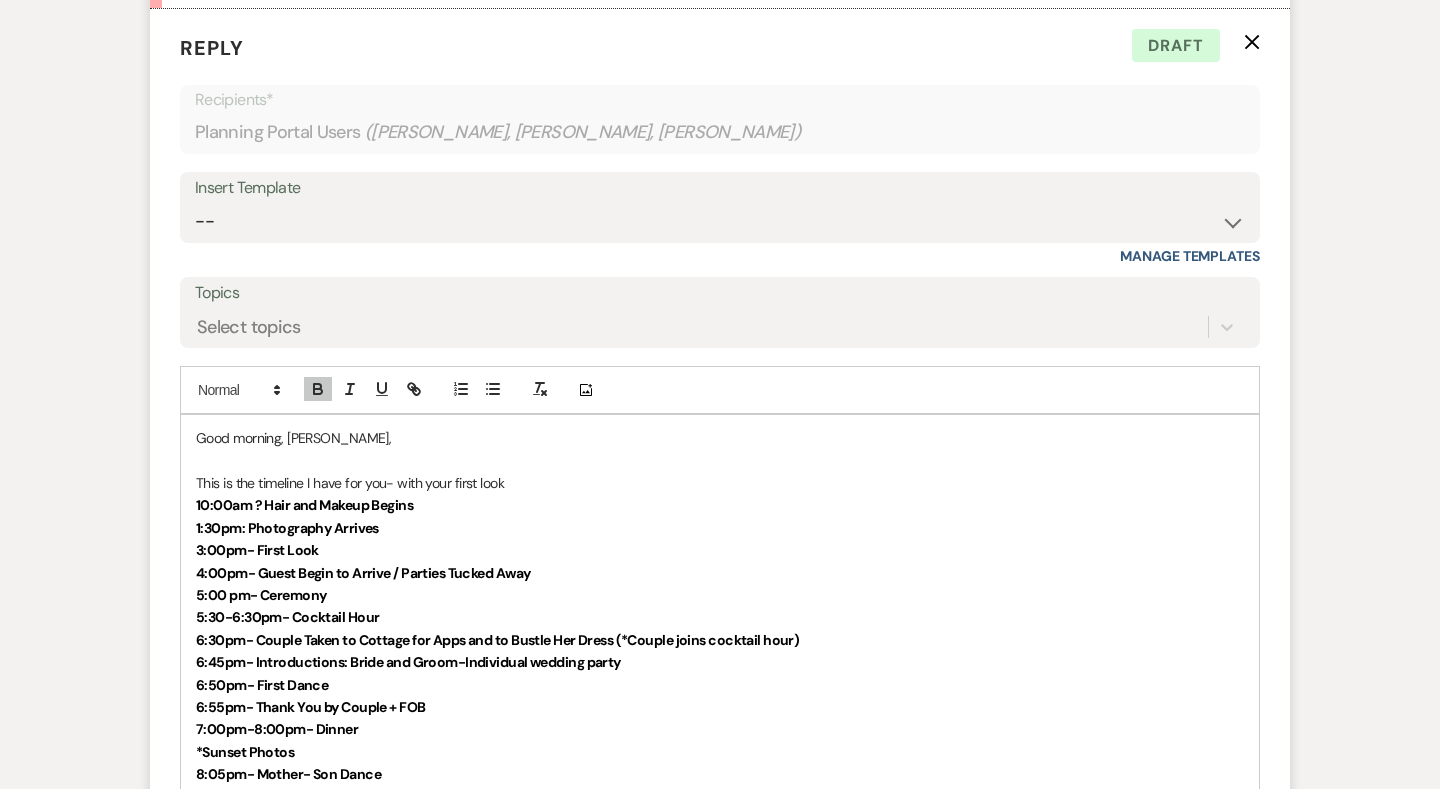 click on "This is the timeline I have for you- with your first look" at bounding box center [720, 483] 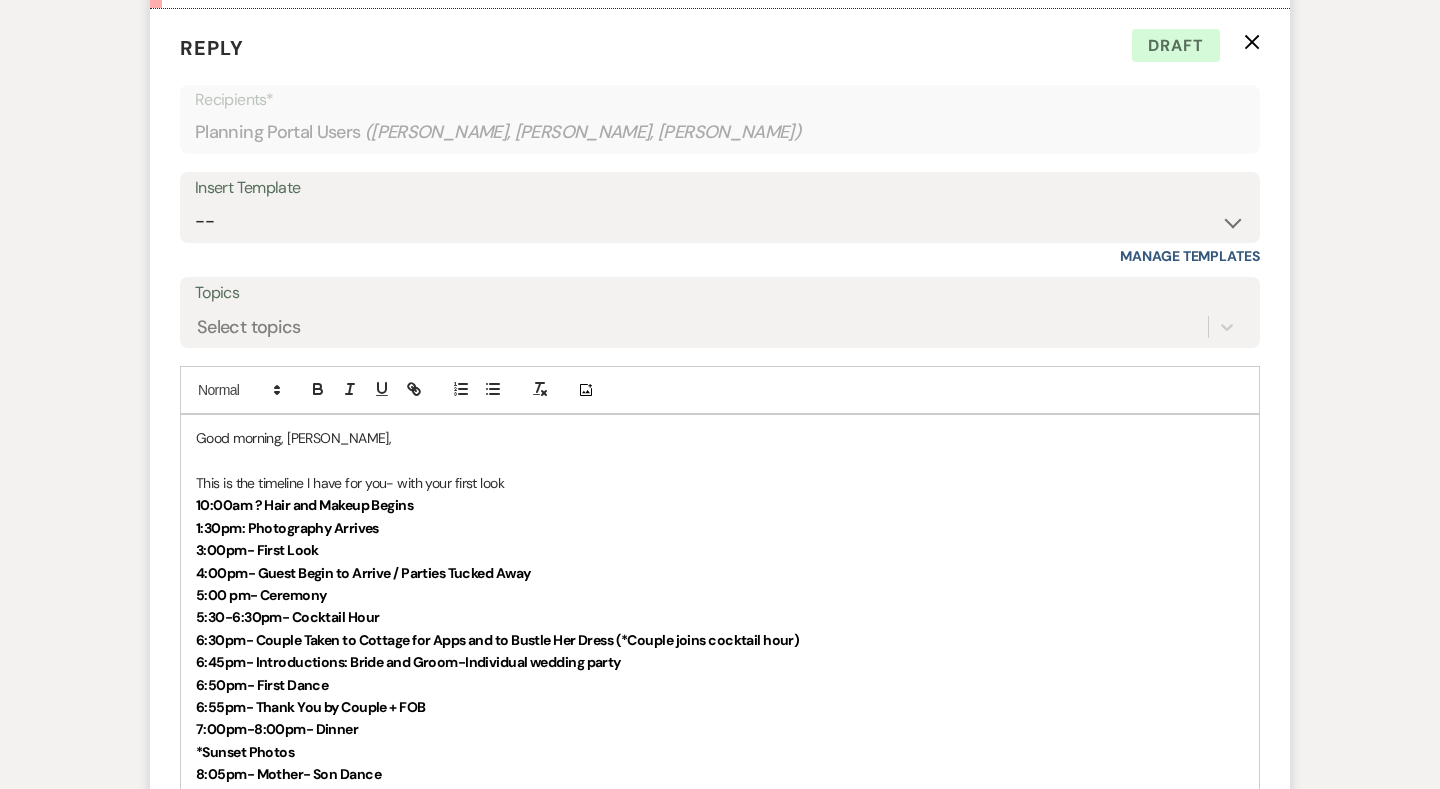 click on "This is the timeline I have for you- with your first look" at bounding box center (720, 483) 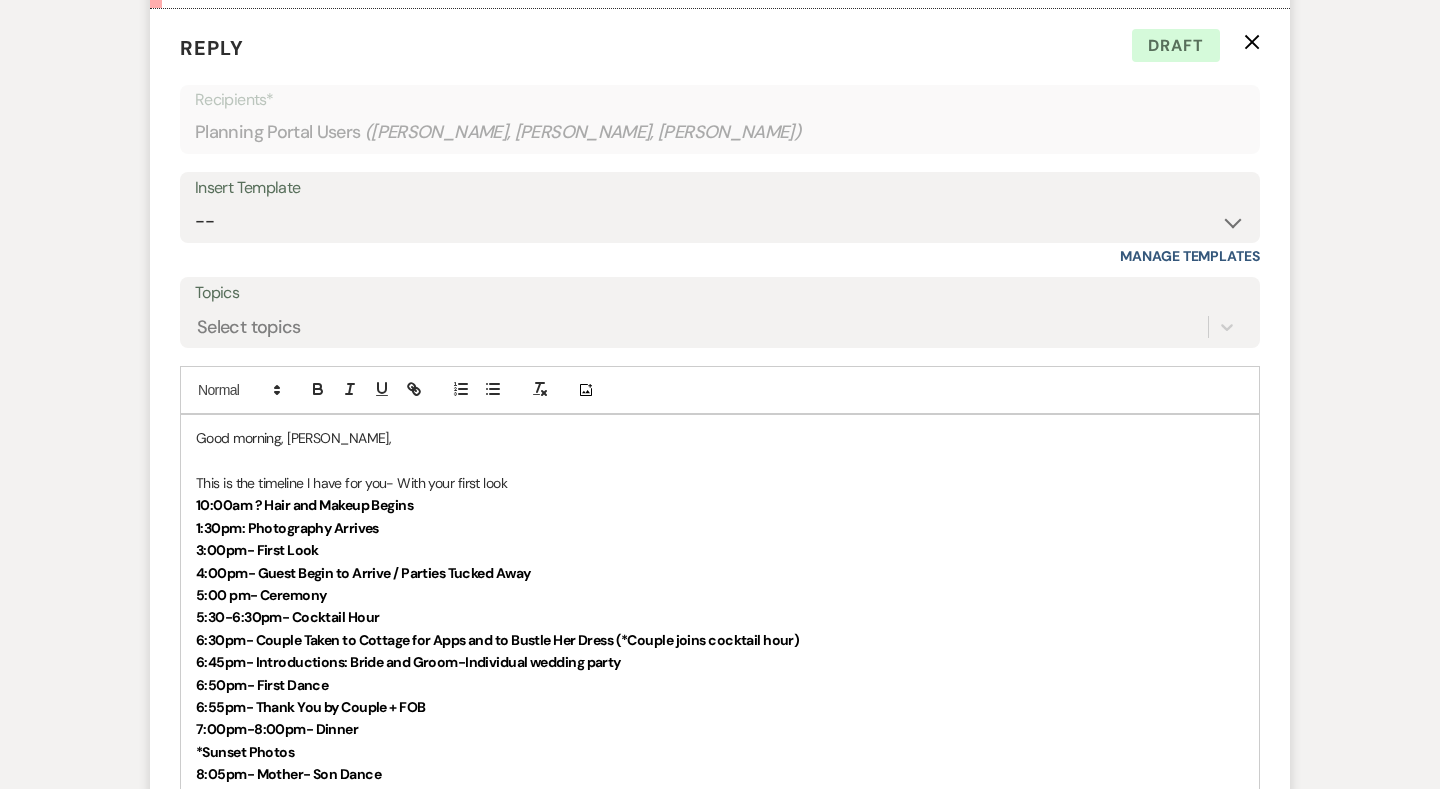 click on "10:00am ? Hair and Makeup Begins" at bounding box center (720, 505) 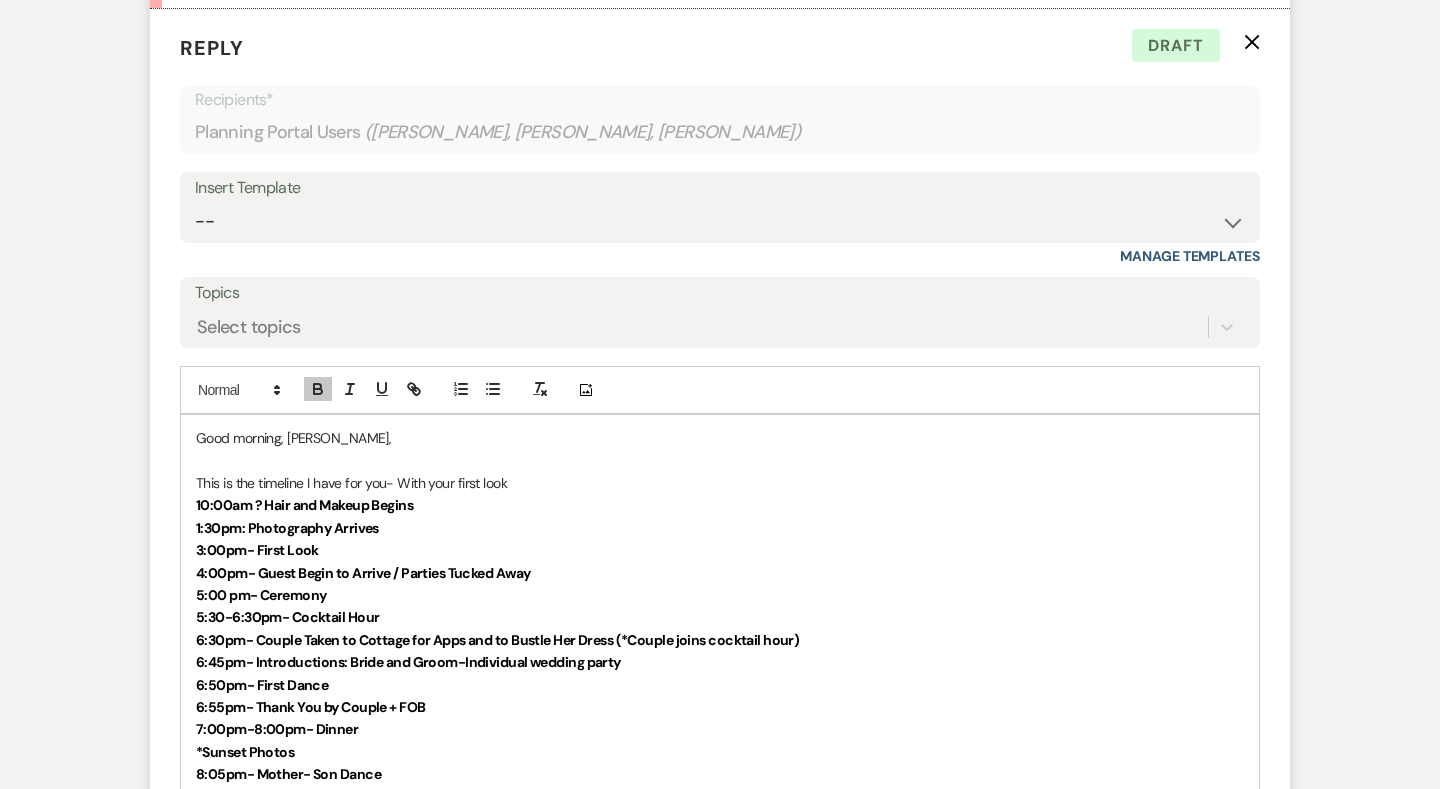 click on "Good morning, [PERSON_NAME],  This is the timeline I have for you- With your first look  10:00am ? Hair and Makeup Begins  1:30pm: Photography Arrives 3:00pm- First Look 4:00pm- Guest Begin to Arrive / Parties Tucked Away  5:00 pm- Ceremony  5:30-6:30pm- Cocktail Hour  6:30pm- Couple Taken to Cottage for Apps and to Bustle Her Dress (*Couple joins cocktail hour) 6:45pm- Introductions: Bride and Groom-  Individual wedding party  6:50pm- First Dance 6:55pm- Thank You by Couple + FOB 7:00pm-8:00pm- Dinner  *Sunset Photos  8:05pm- Mother- Son Dance  ** Father - Daughter Dance  8:15pm- Dance Floor Open *Private Cake Cutting  9:30 pm- Last Call  9:45pm- Bar Closes  10:15 pm- Exit" at bounding box center [720, 673] 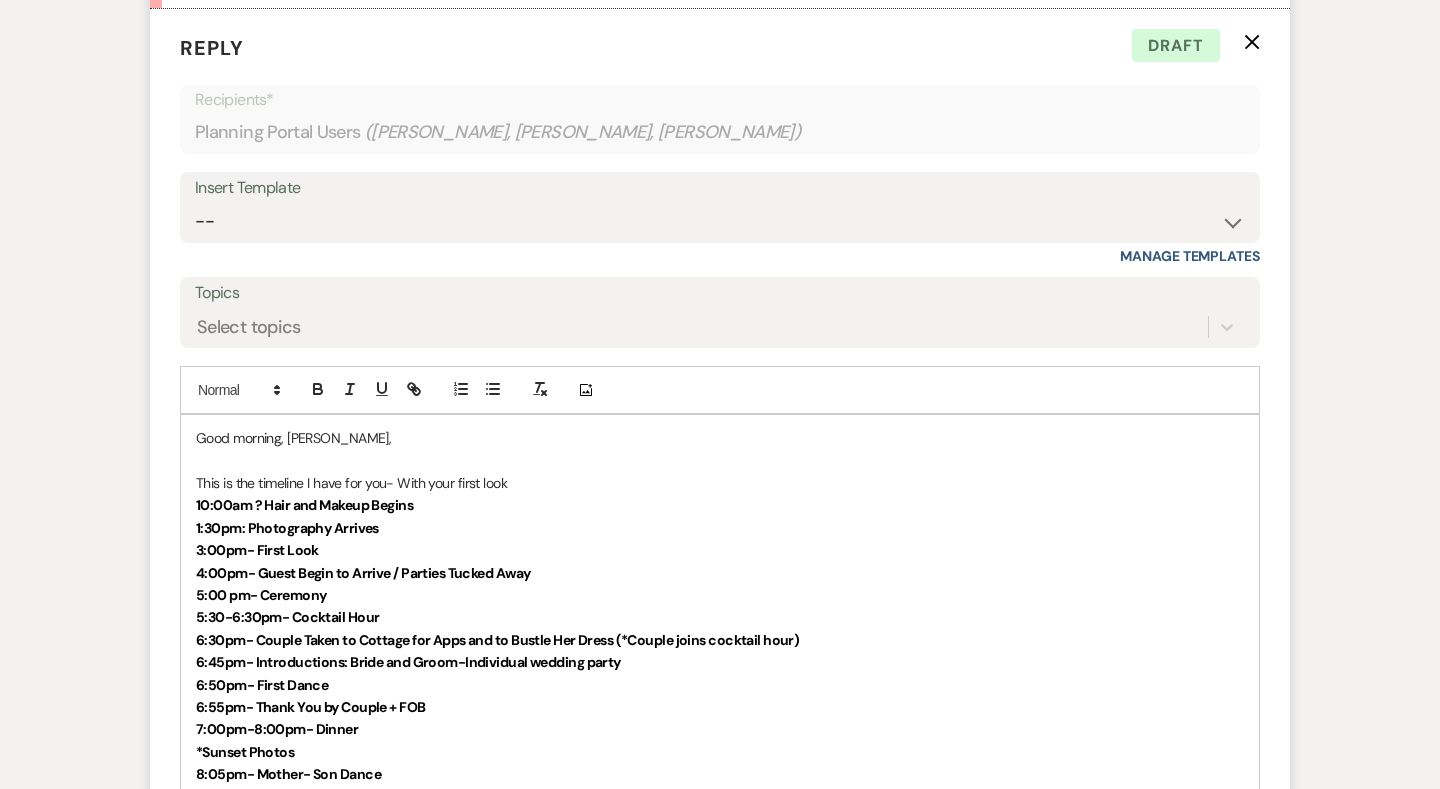 click on "This is the timeline I have for you- With your first look" at bounding box center [720, 483] 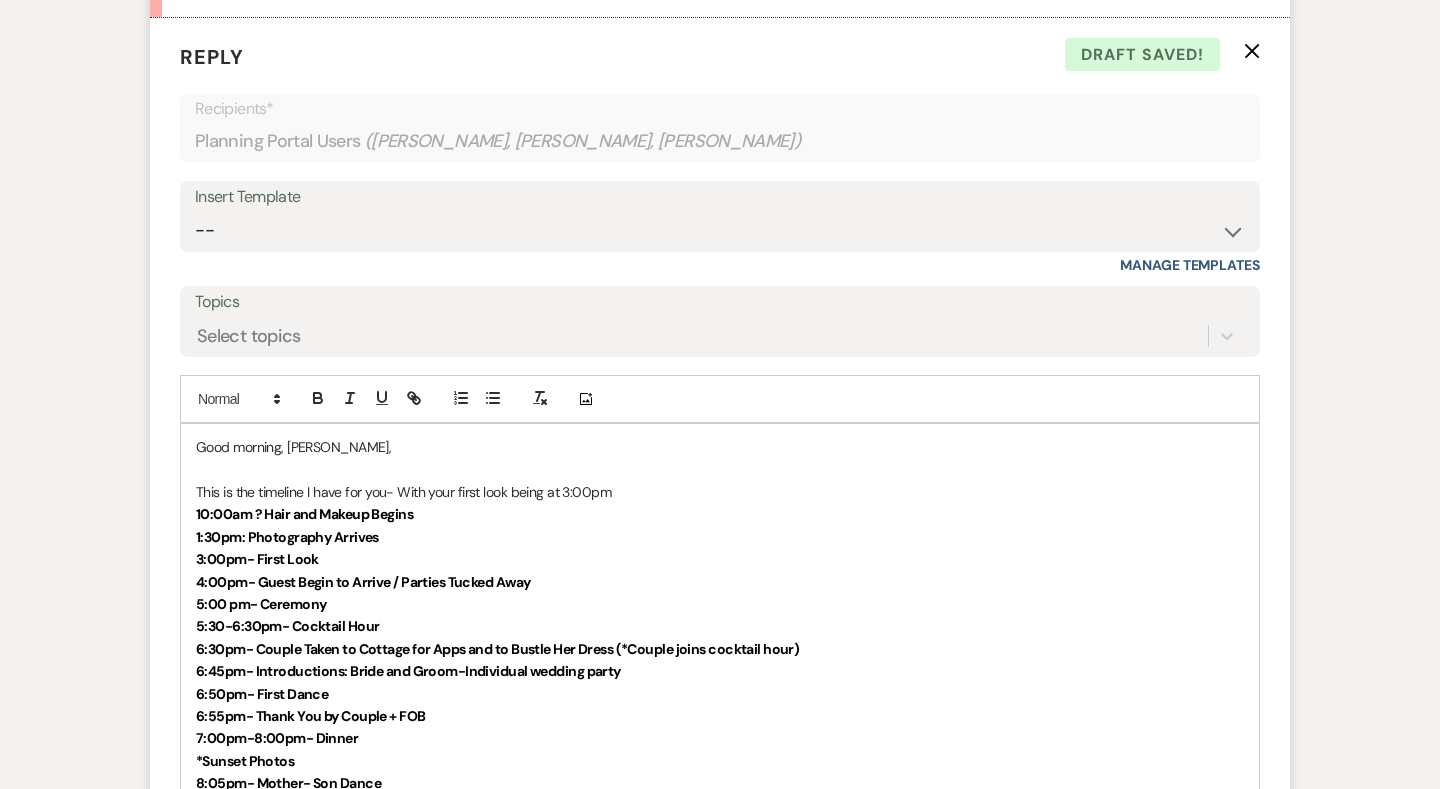 scroll, scrollTop: 1025, scrollLeft: 0, axis: vertical 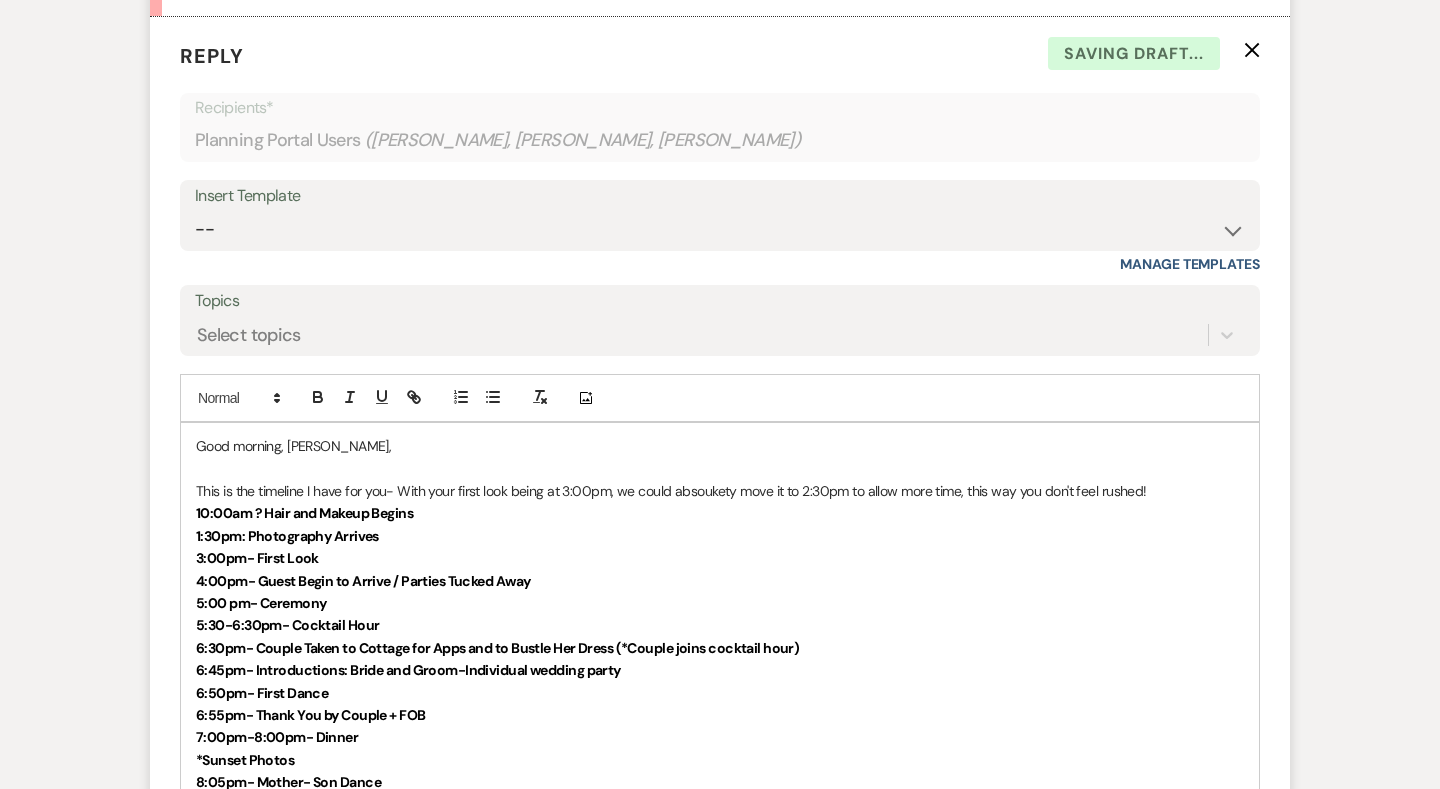 click on "This is the timeline I have for you- With your first look being at 3:00pm, we could absoukety move it to 2:30pm to allow more time, this way you don't feel rushed!" at bounding box center [720, 491] 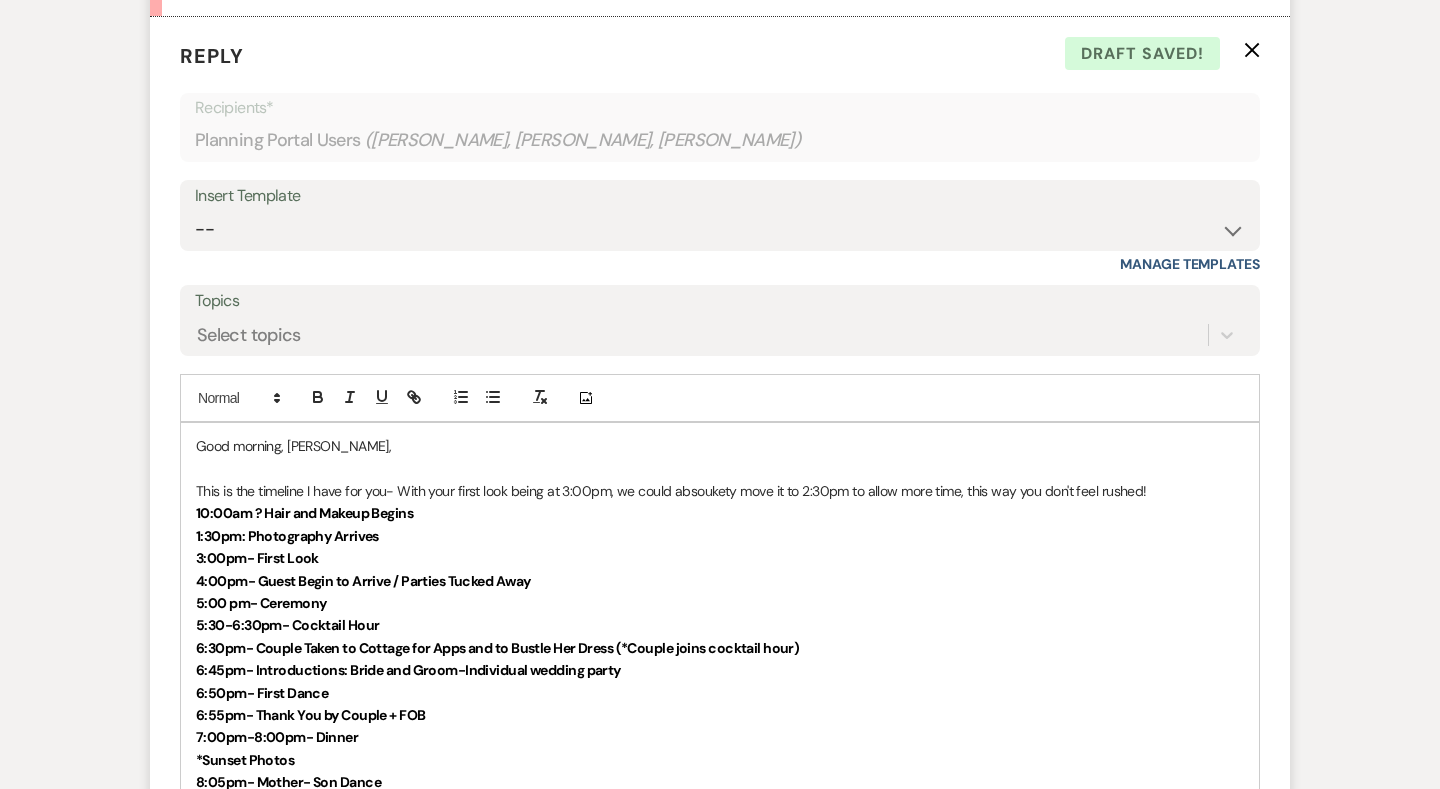 click on "This is the timeline I have for you- With your first look being at 3:00pm, we could absoukety move it to 2:30pm to allow more time, this way you don't feel rushed!" at bounding box center (720, 491) 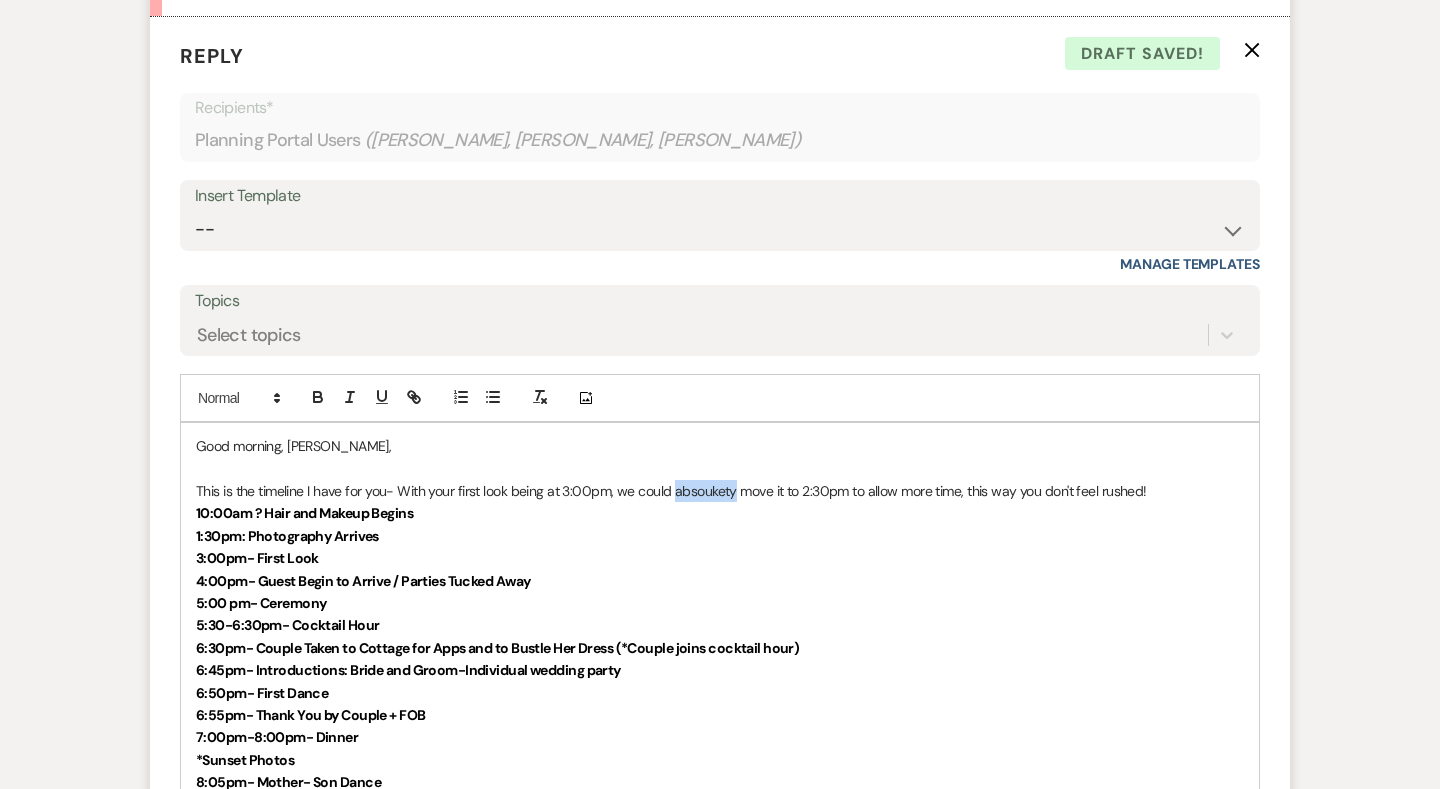 click on "This is the timeline I have for you- With your first look being at 3:00pm, we could absoukety move it to 2:30pm to allow more time, this way you don't feel rushed!" at bounding box center [720, 491] 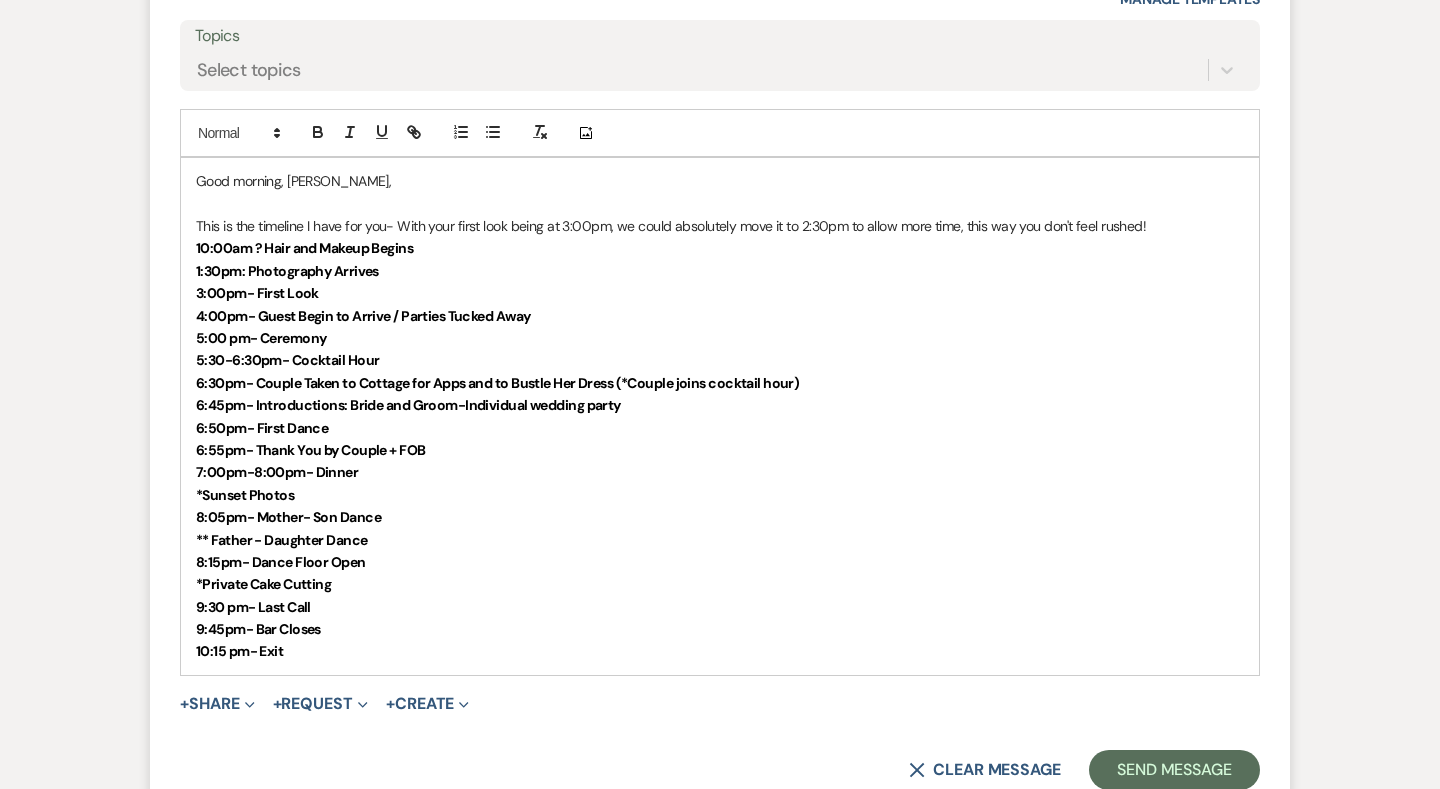 scroll, scrollTop: 1326, scrollLeft: 0, axis: vertical 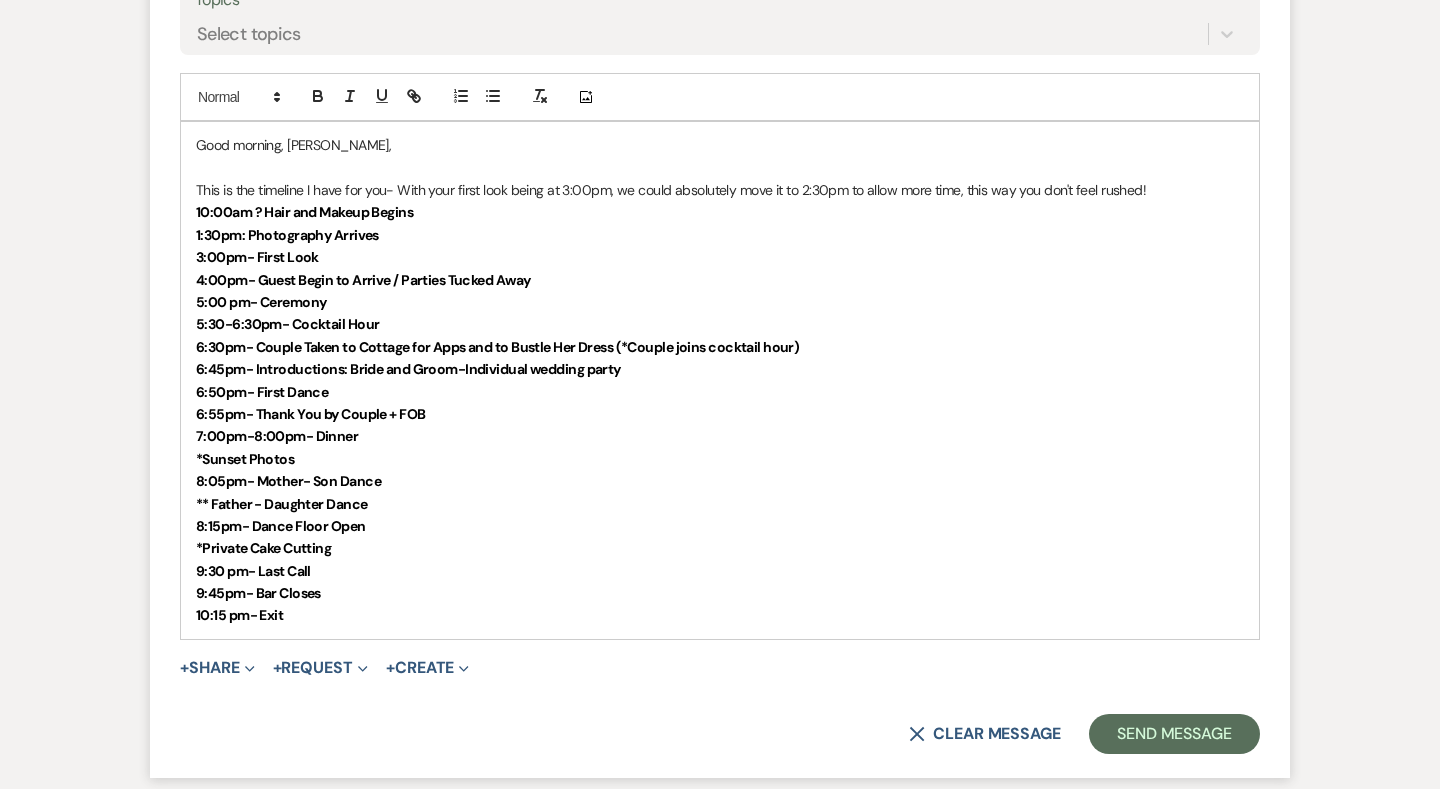 click on "Good morning, [PERSON_NAME],  This is the timeline I have for you- With your first look being at 3:00pm, we could absolutely move it to 2:30pm to allow more time, this way you don't feel rushed! 10:00am ? Hair and Makeup Begins  1:30pm: Photography Arrives 3:00pm- First Look 4:00pm- Guest Begin to Arrive / Parties Tucked Away  5:00 pm- Ceremony  5:30-6:30pm- Cocktail Hour  6:30pm- Couple Taken to Cottage for Apps and to Bustle Her Dress (*Couple joins cocktail hour) 6:45pm- Introductions: Bride and Groom-  Individual wedding party  6:50pm- First Dance 6:55pm- Thank You by Couple + FOB 7:00pm-8:00pm- Dinner  *Sunset Photos  8:05pm- Mother- Son Dance  ** Father - Daughter Dance  8:15pm- Dance Floor Open *Private Cake Cutting  9:30 pm- Last Call  9:45pm- Bar Closes  10:15 pm- Exit" at bounding box center [720, 380] 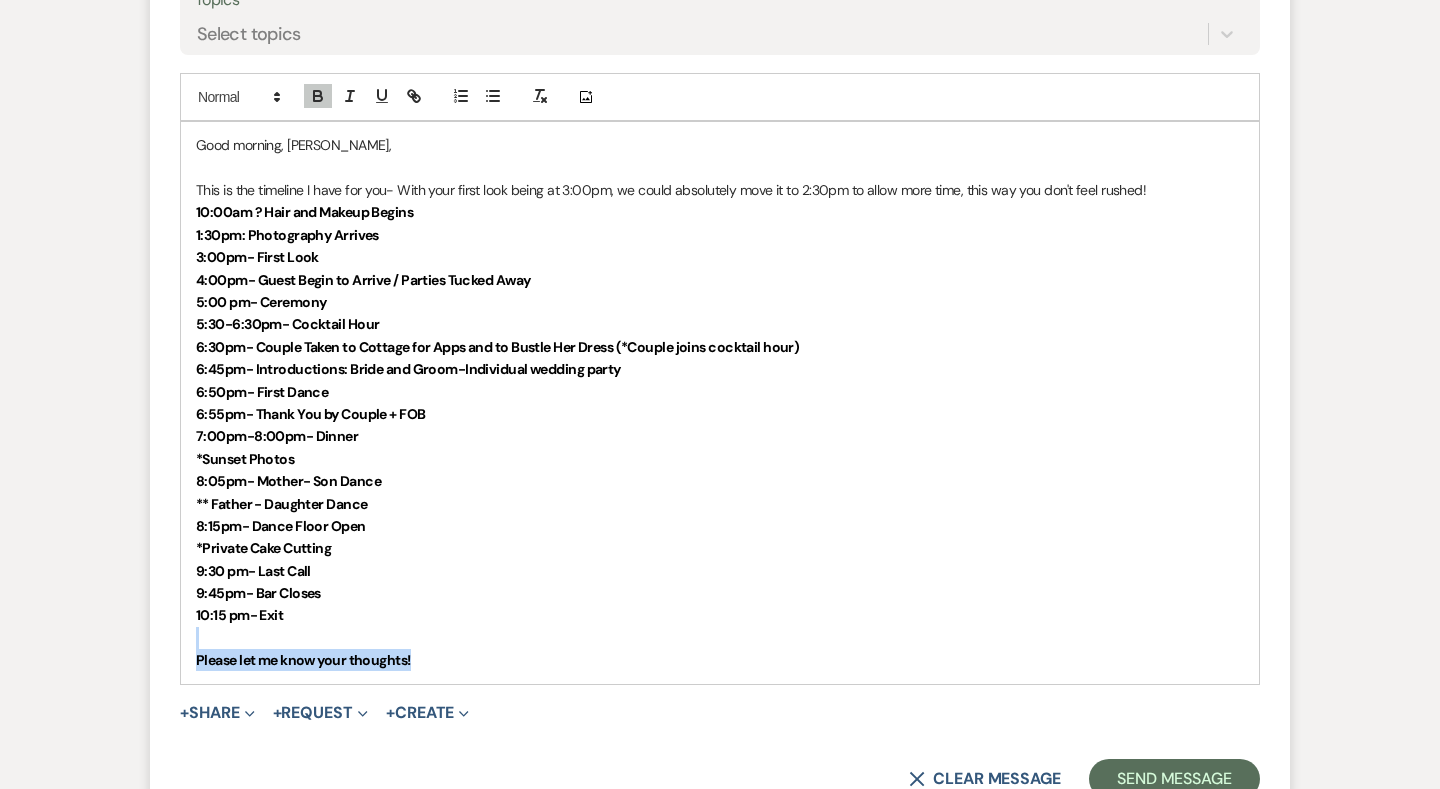 drag, startPoint x: 455, startPoint y: 642, endPoint x: 195, endPoint y: 625, distance: 260.55518 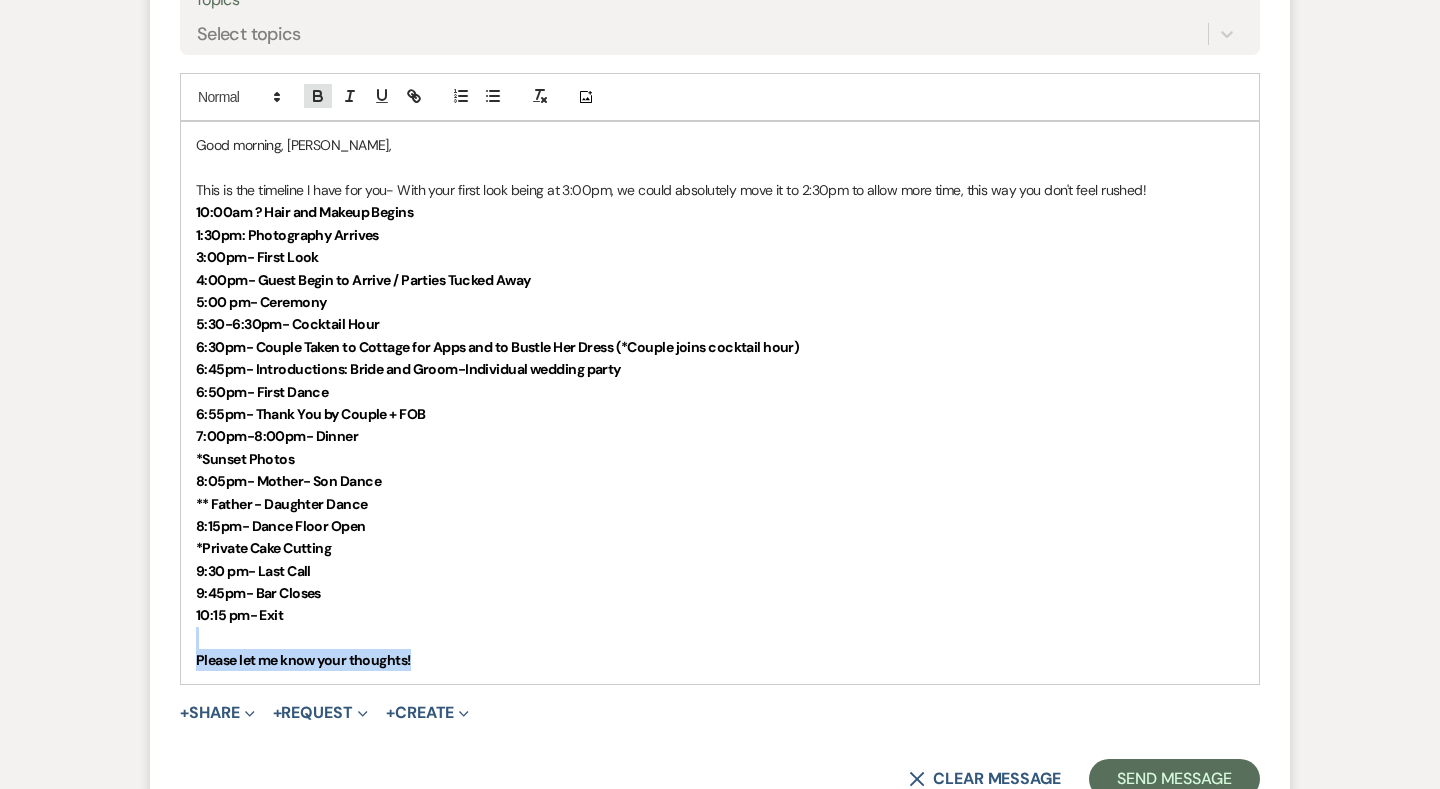 click 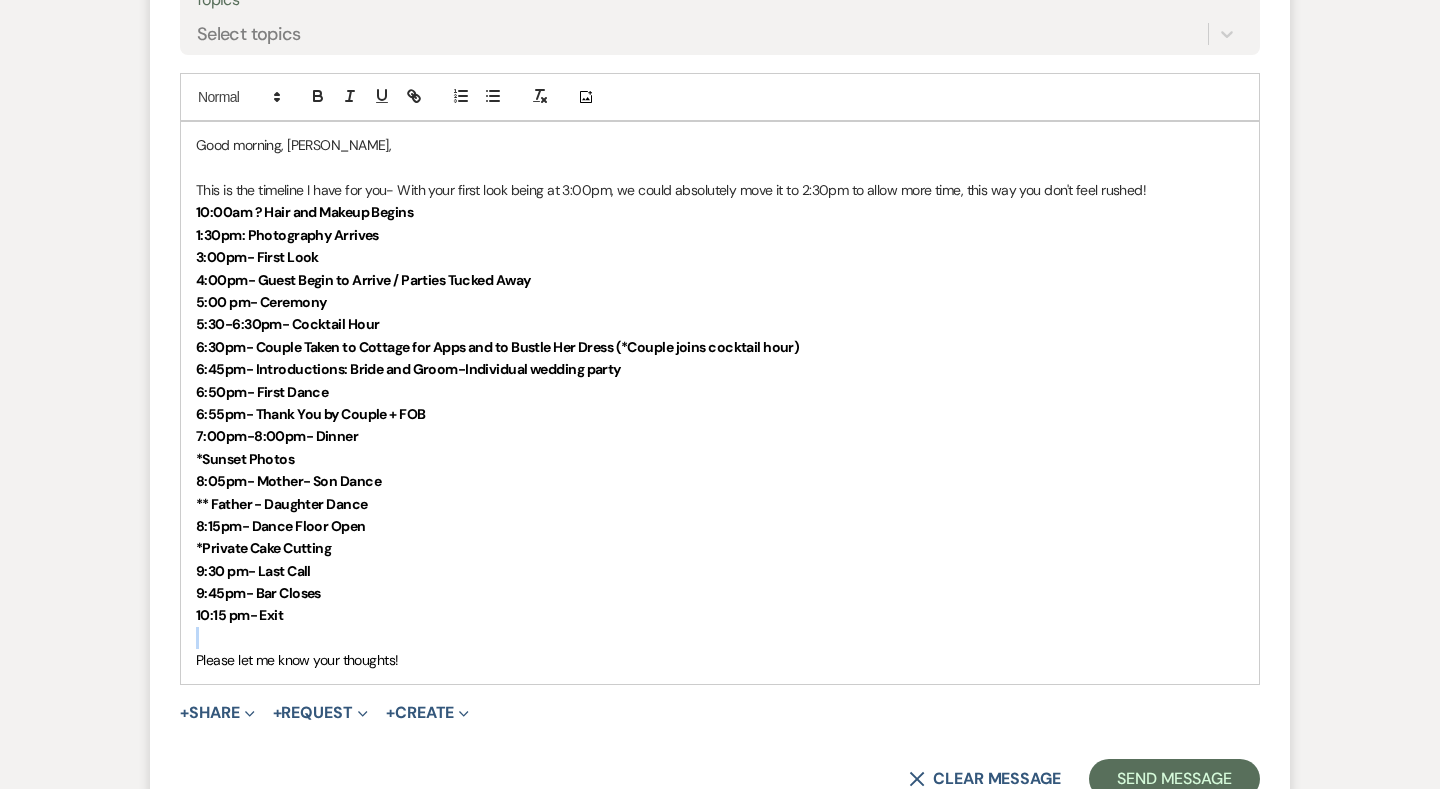 click on "Please let me know your thoughts!" at bounding box center (720, 660) 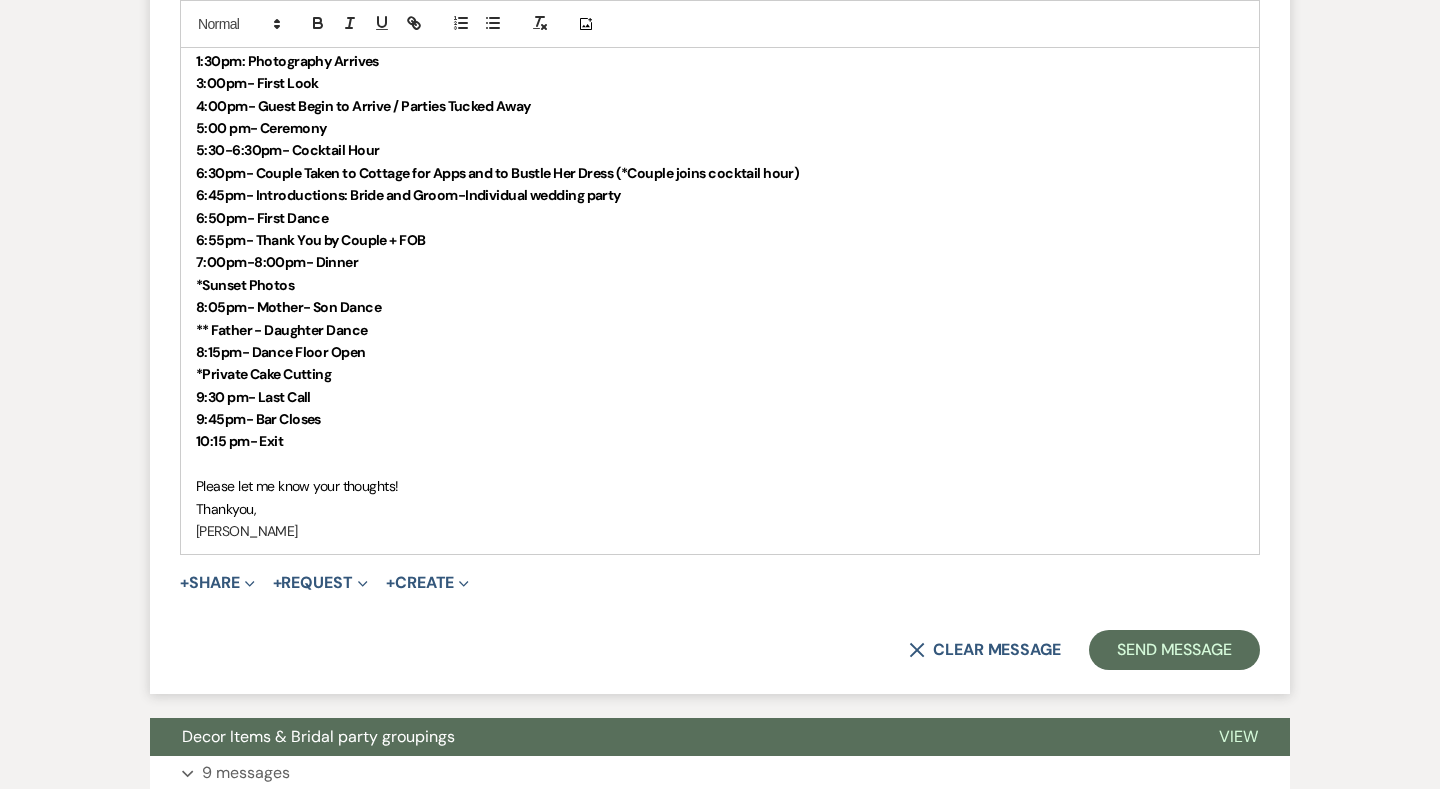 scroll, scrollTop: 1594, scrollLeft: 0, axis: vertical 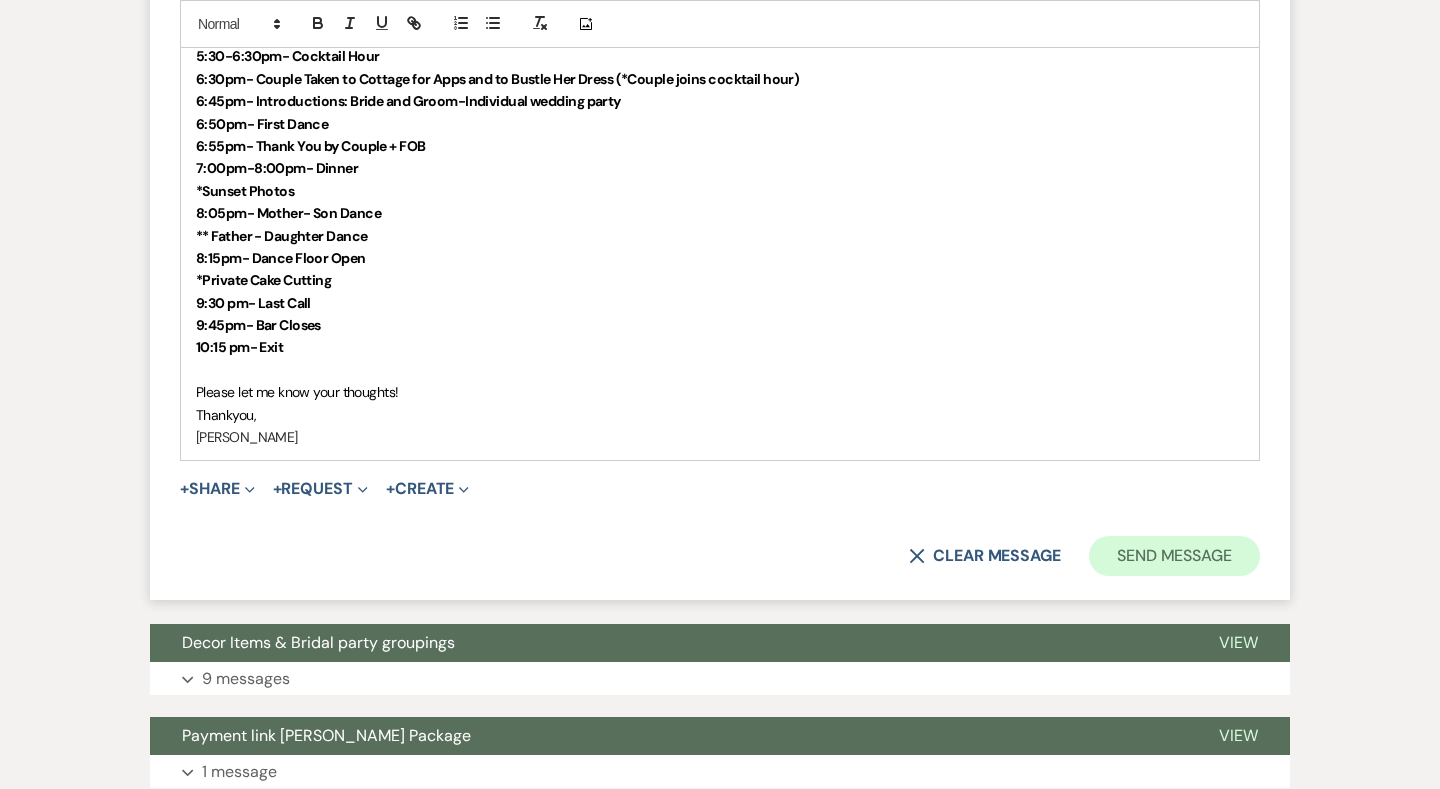 click on "Send Message" at bounding box center (1174, 556) 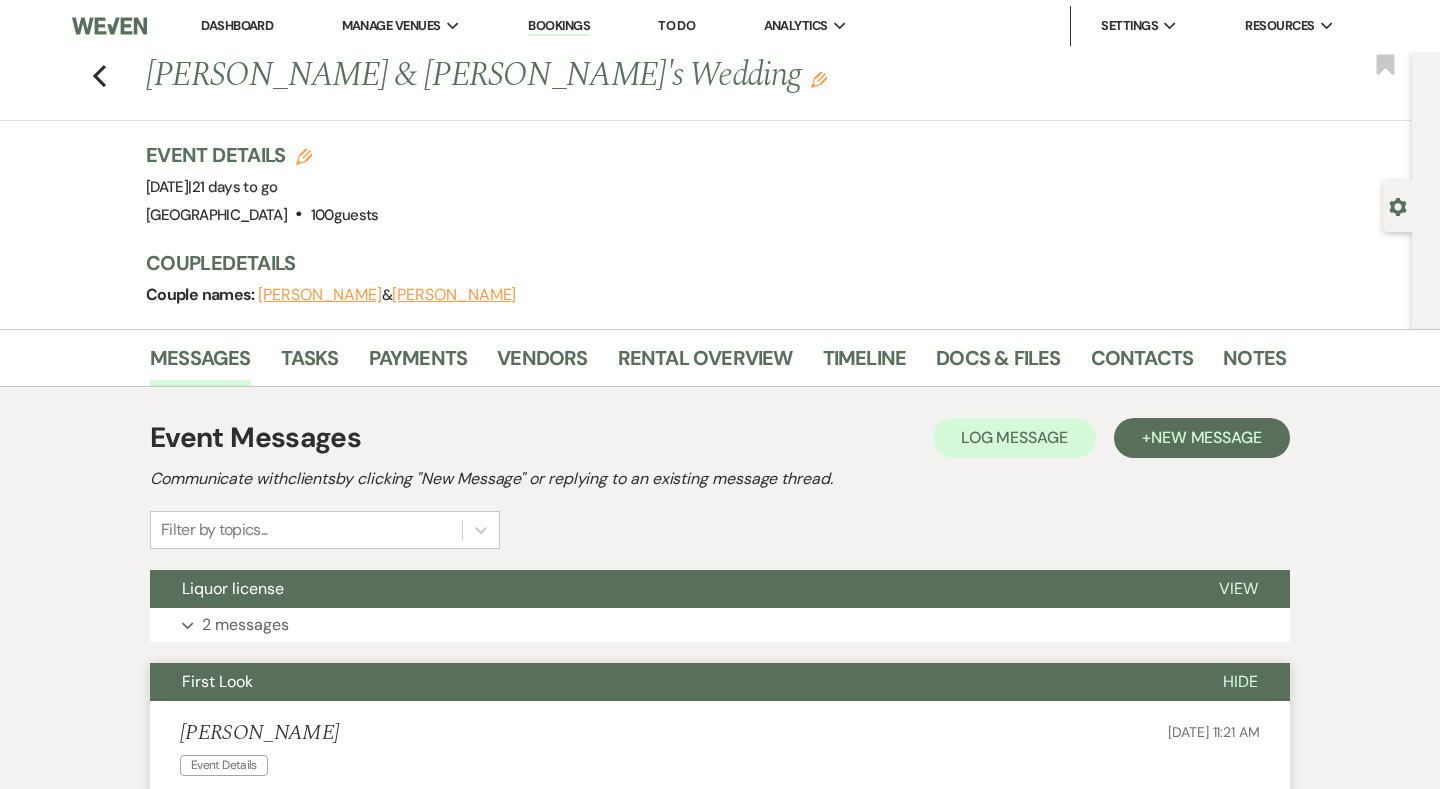 scroll, scrollTop: 0, scrollLeft: 0, axis: both 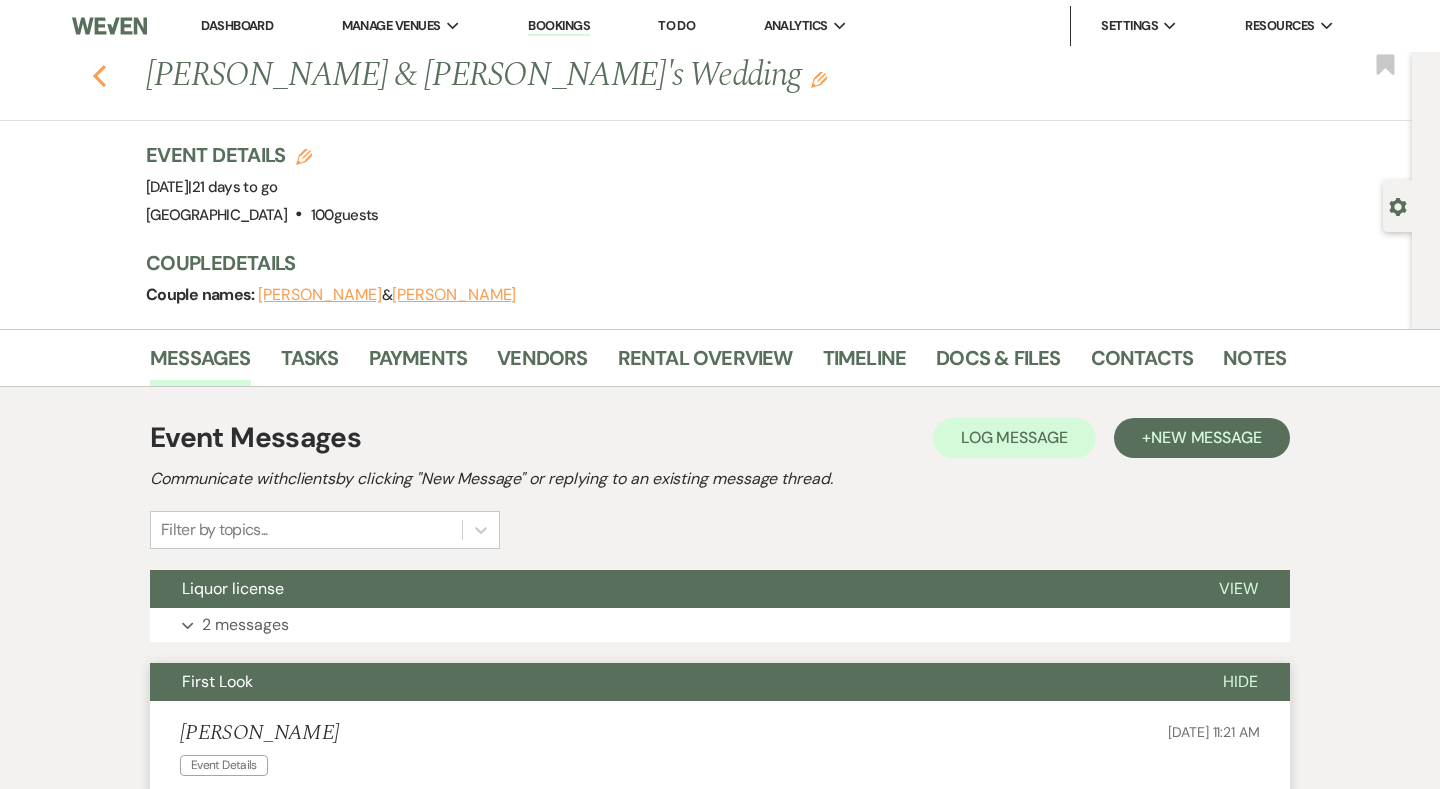 click 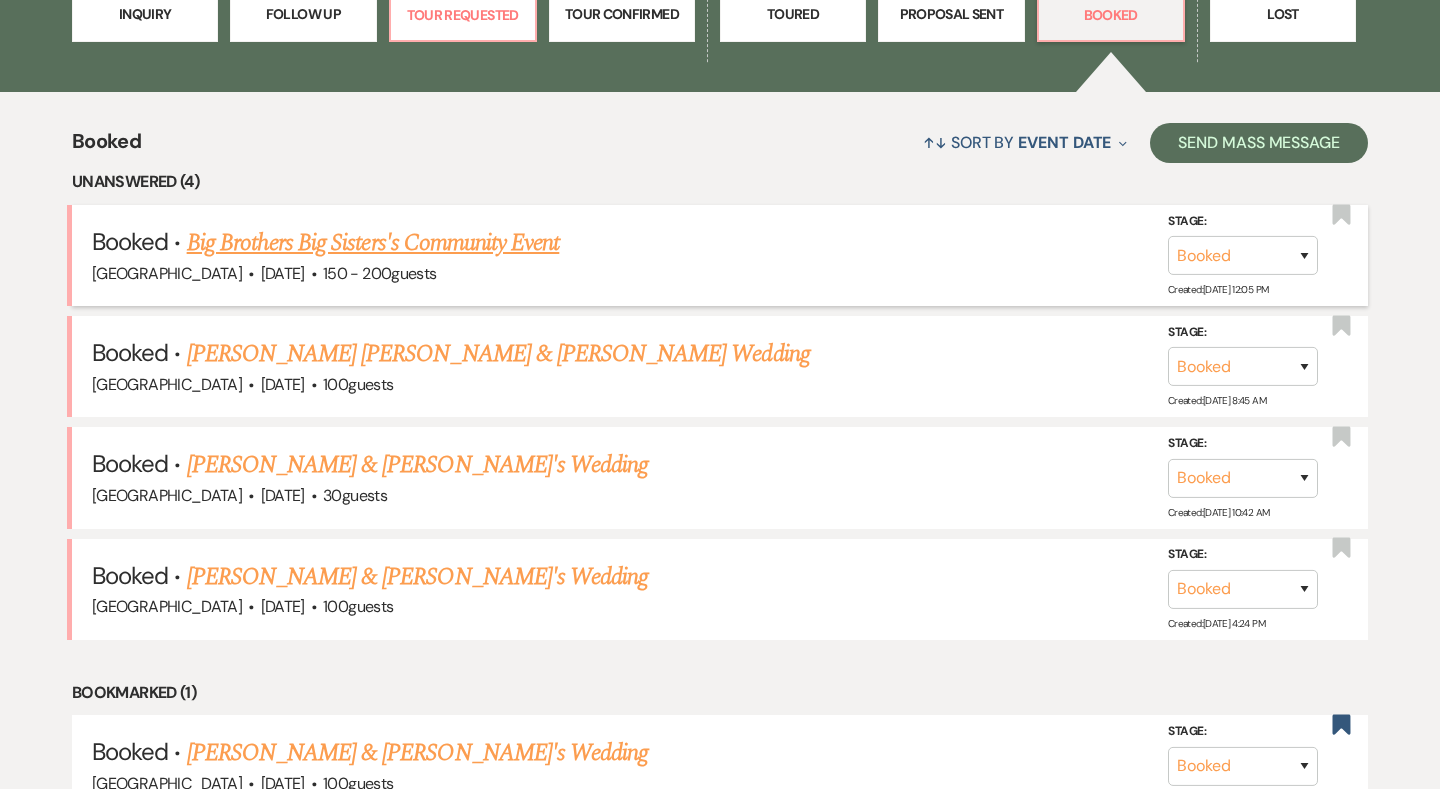 scroll, scrollTop: 675, scrollLeft: 0, axis: vertical 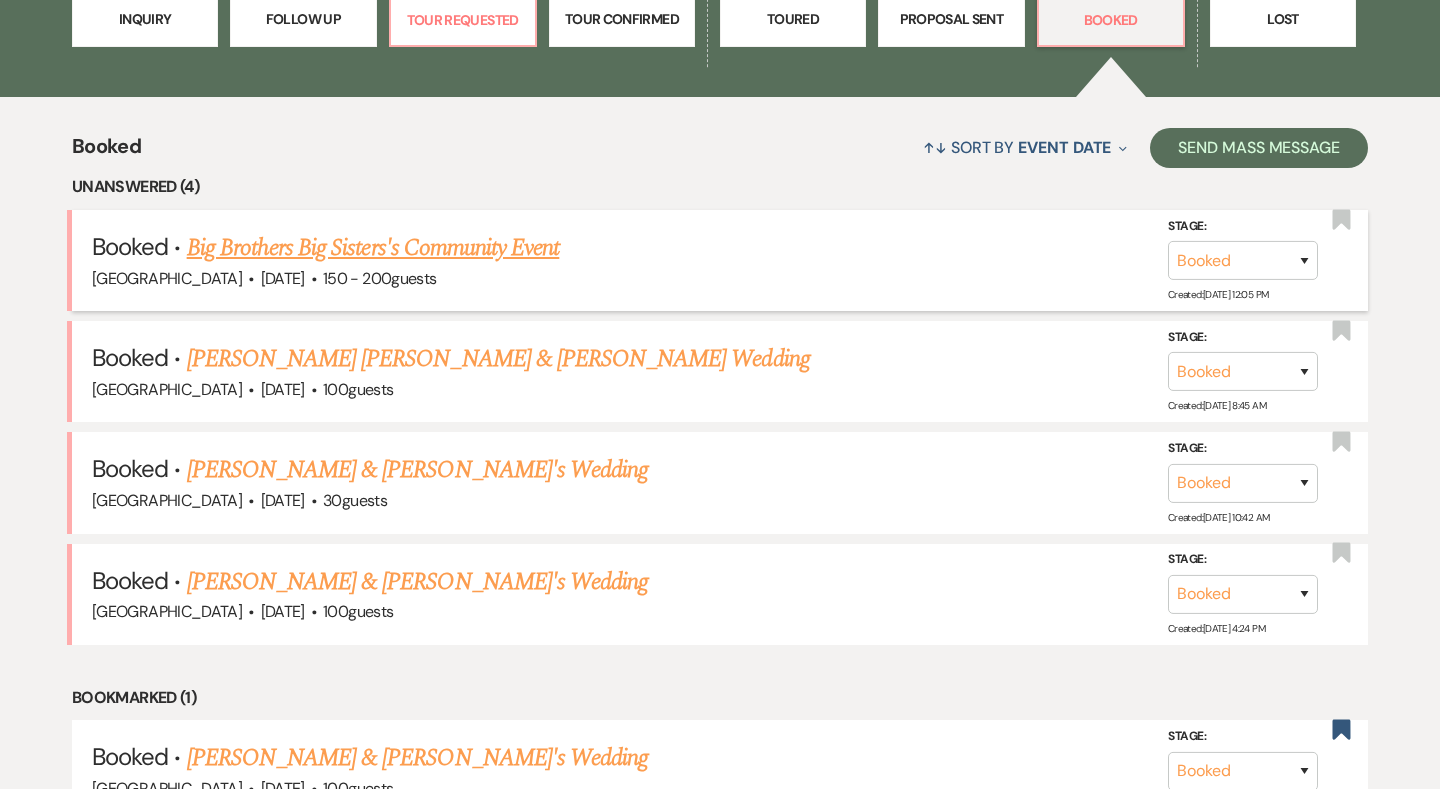 click on "Big Brothers Big Sisters's Community Event" at bounding box center [373, 248] 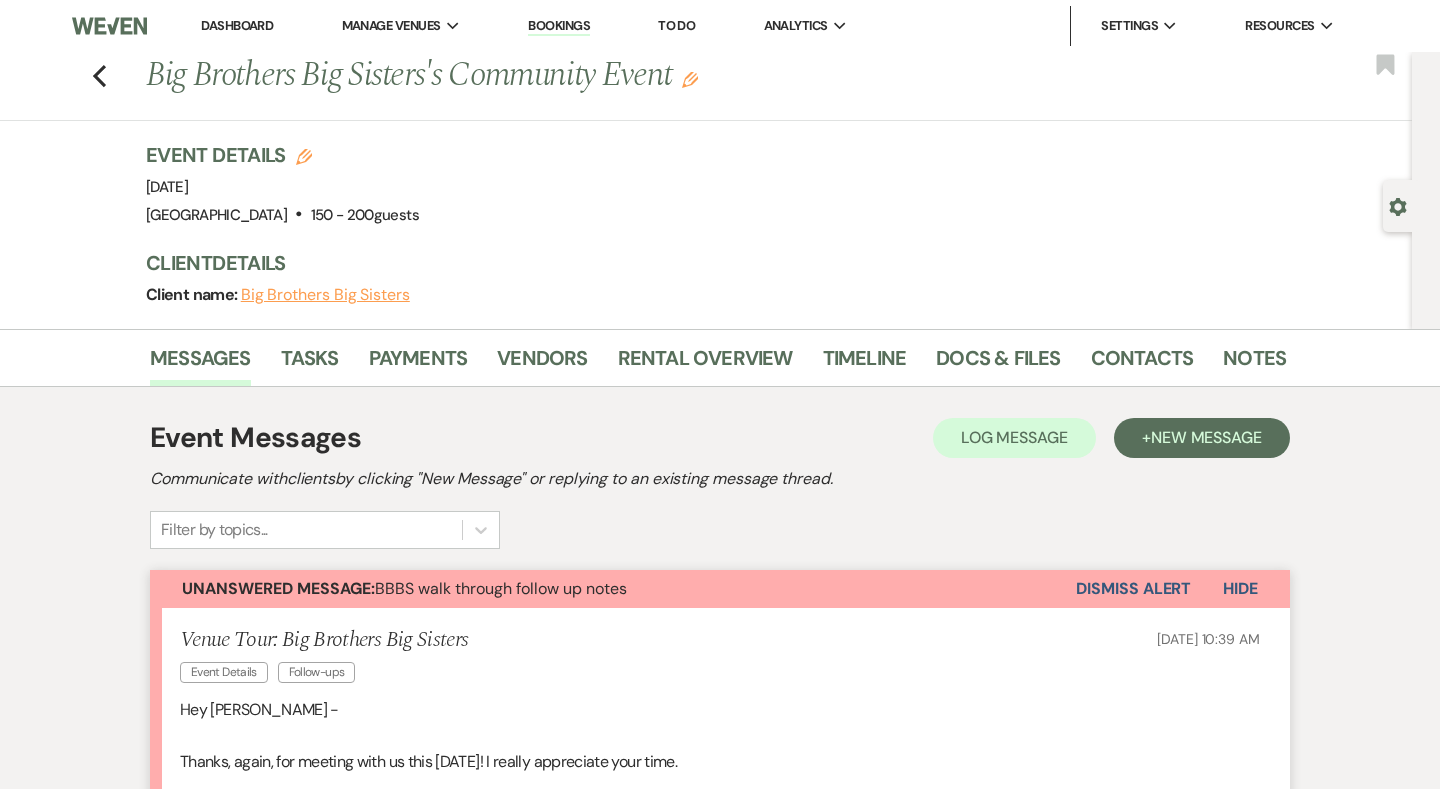 scroll, scrollTop: 0, scrollLeft: 0, axis: both 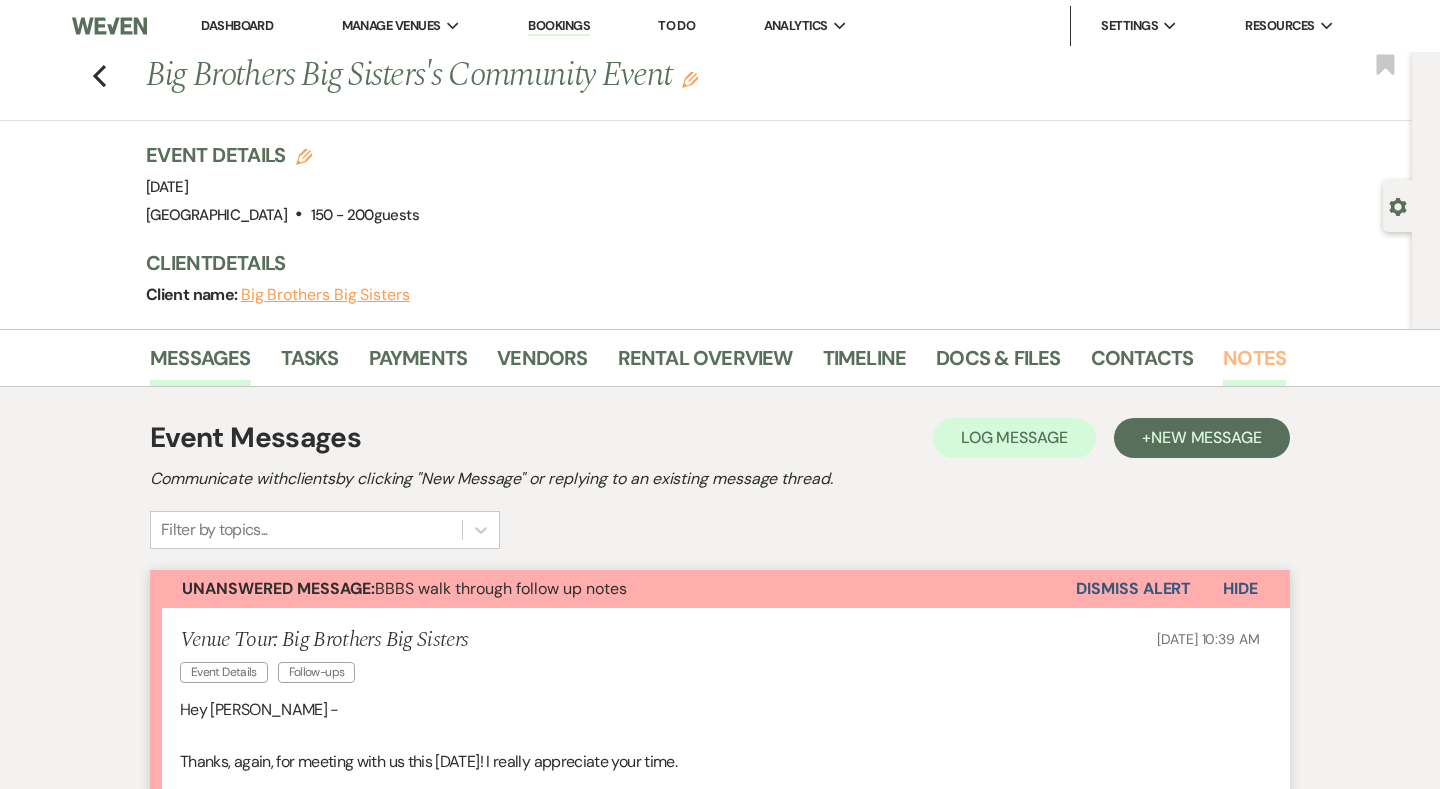 click on "Notes" at bounding box center (1254, 364) 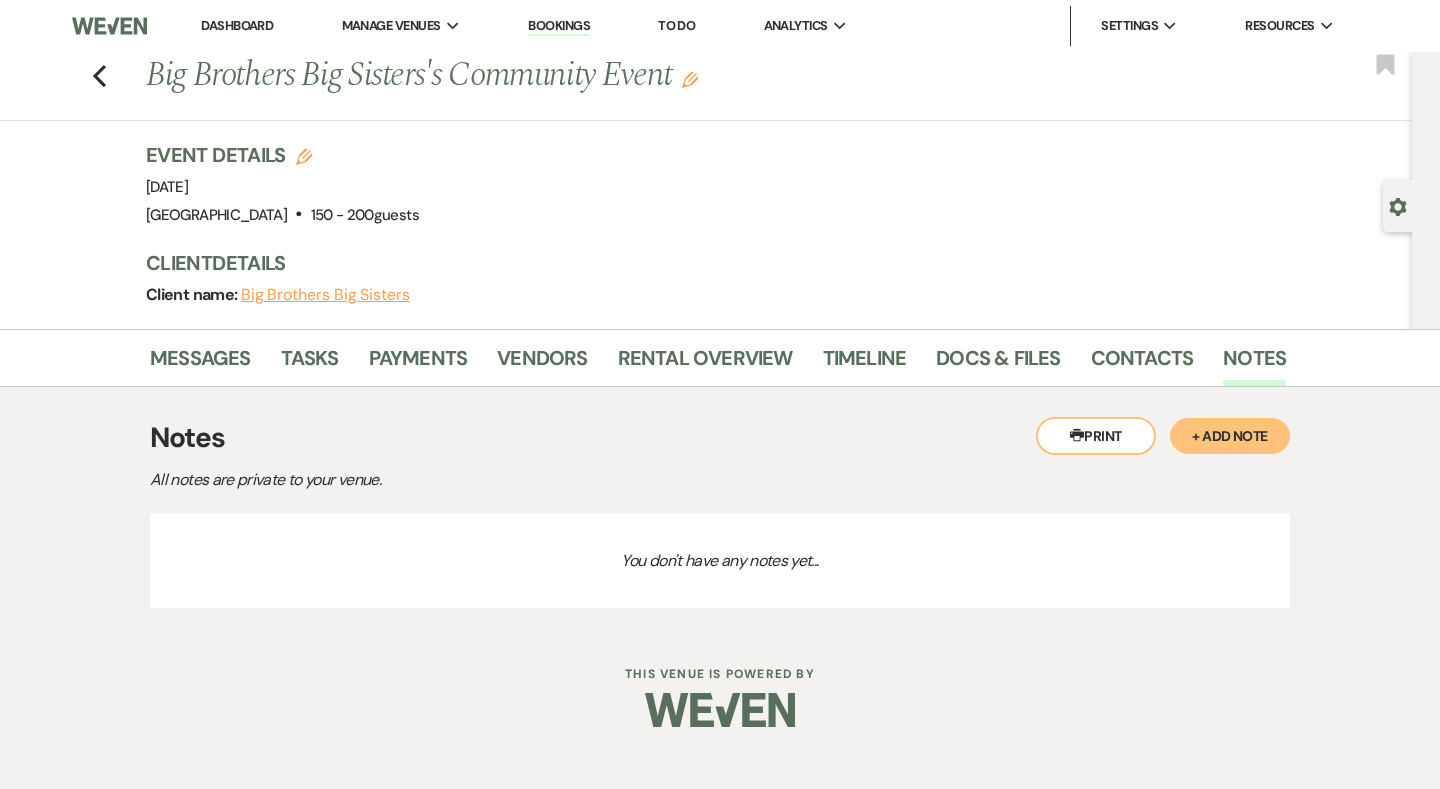 click on "+ Add Note" at bounding box center (1230, 436) 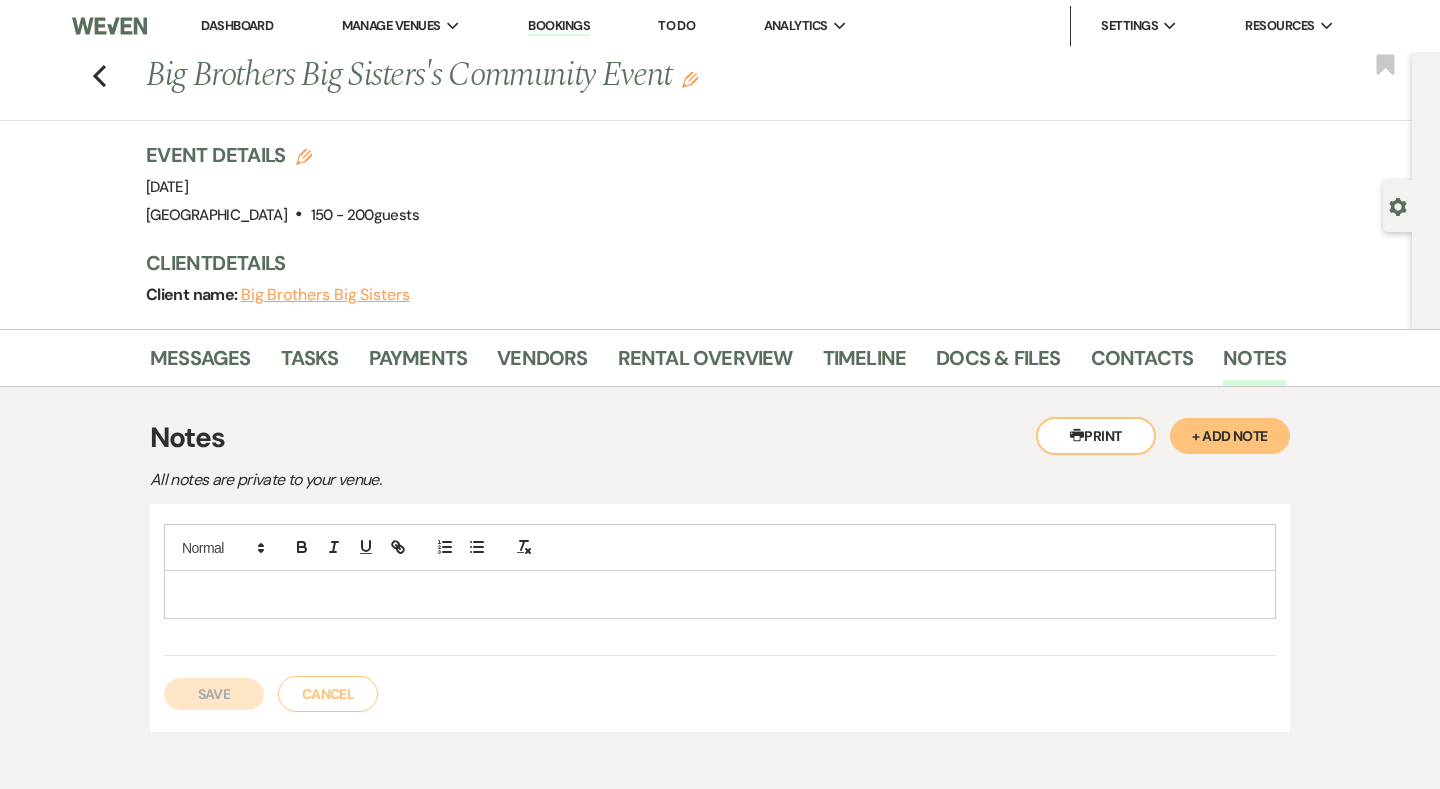 click at bounding box center [720, 594] 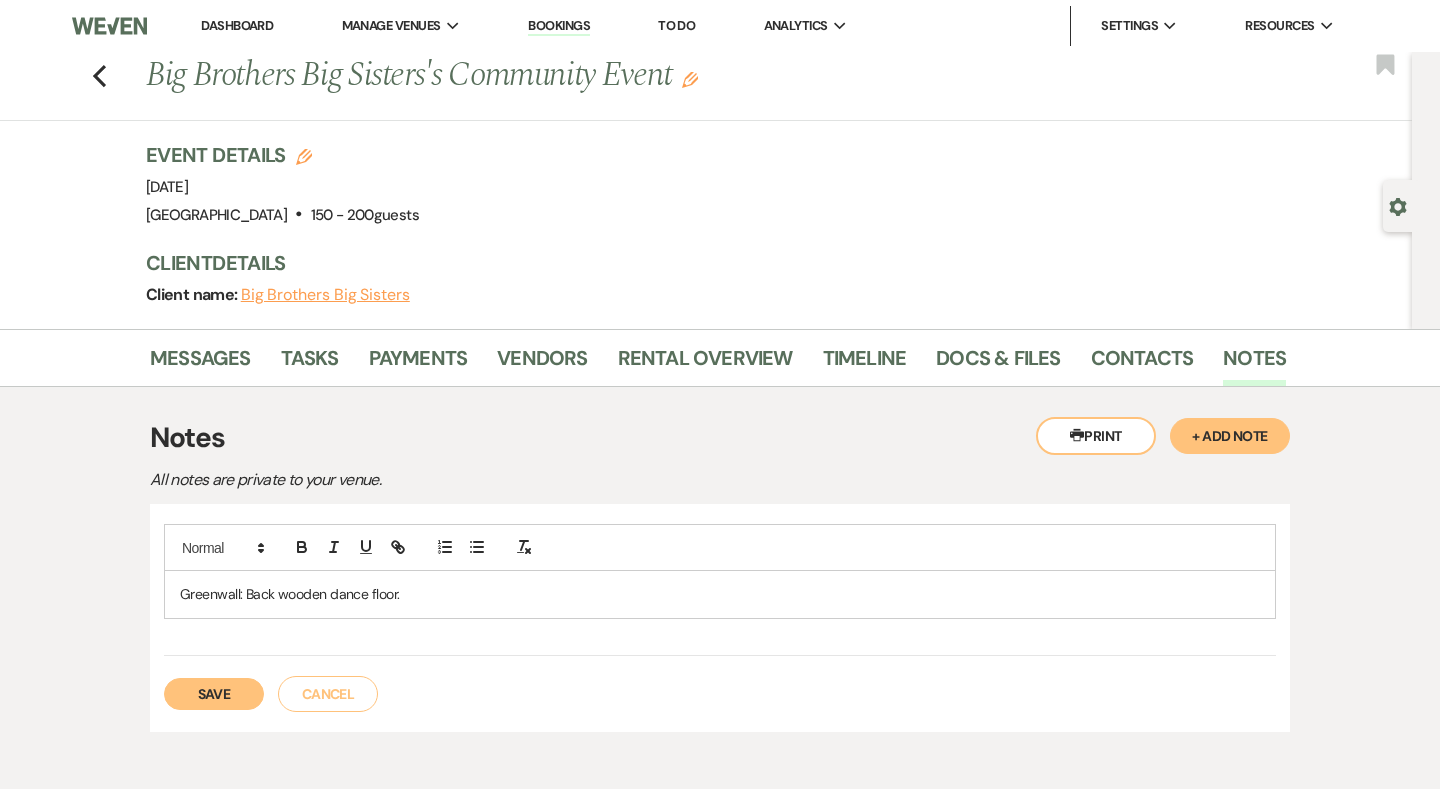 click on "Save" at bounding box center (214, 694) 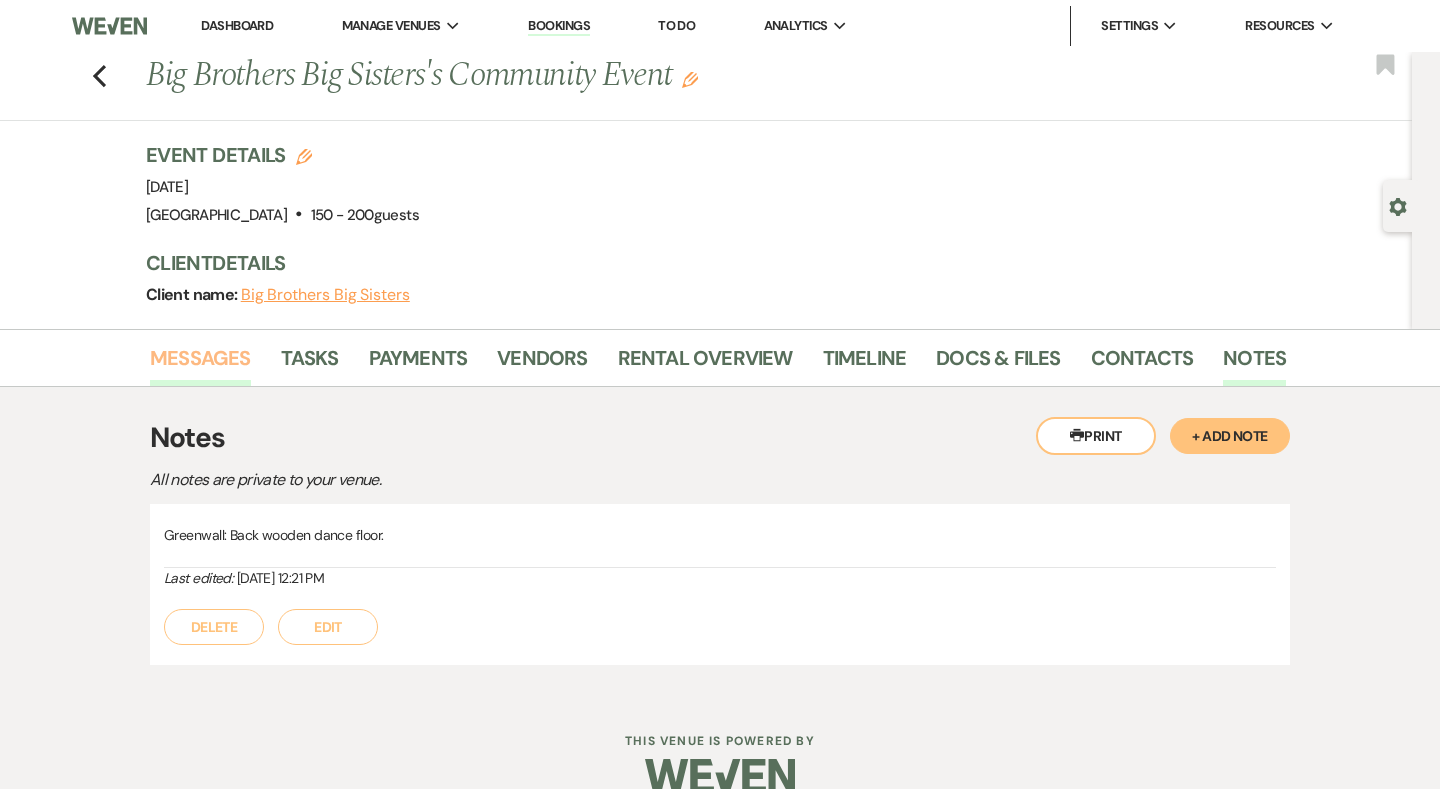 click on "Messages" at bounding box center [200, 364] 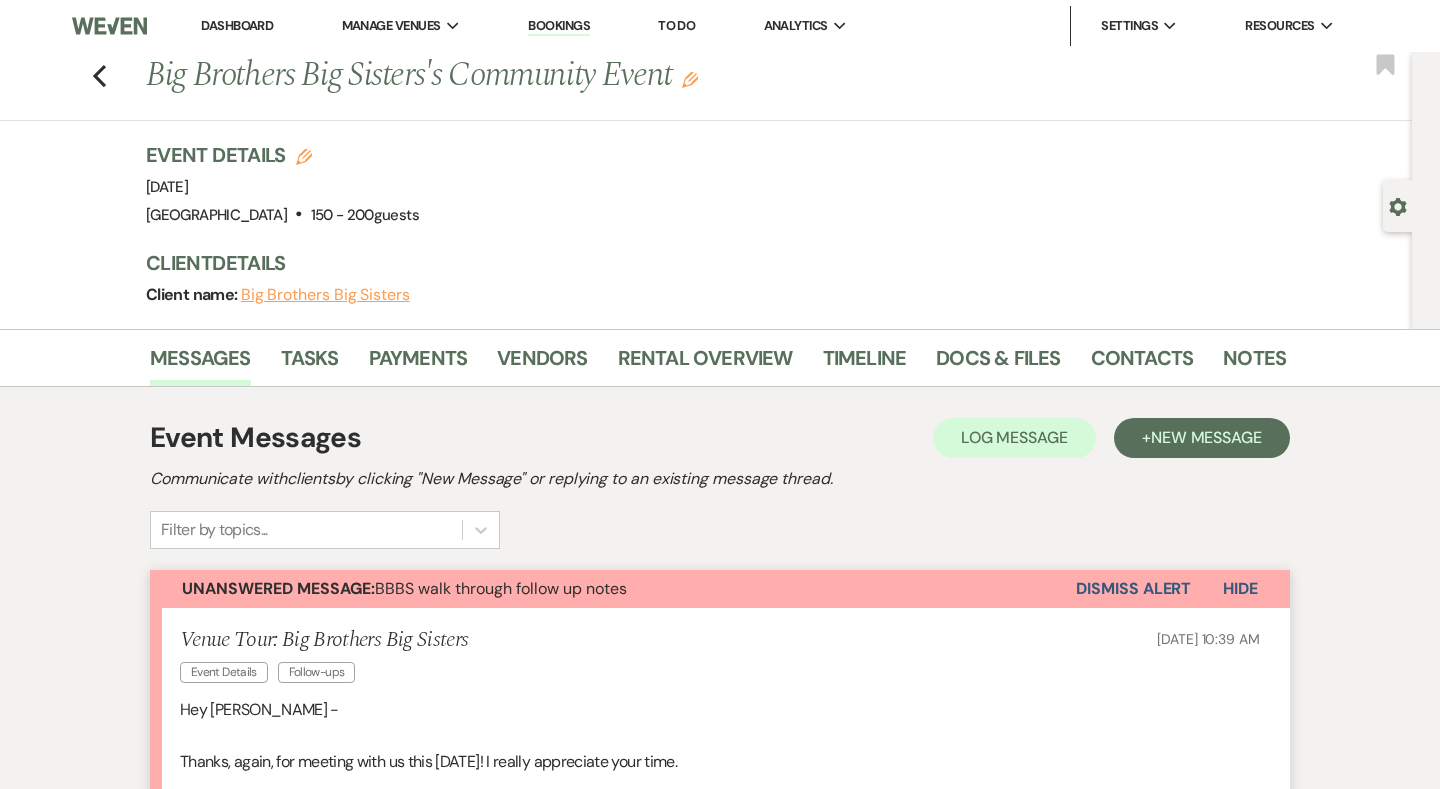 scroll, scrollTop: 0, scrollLeft: 0, axis: both 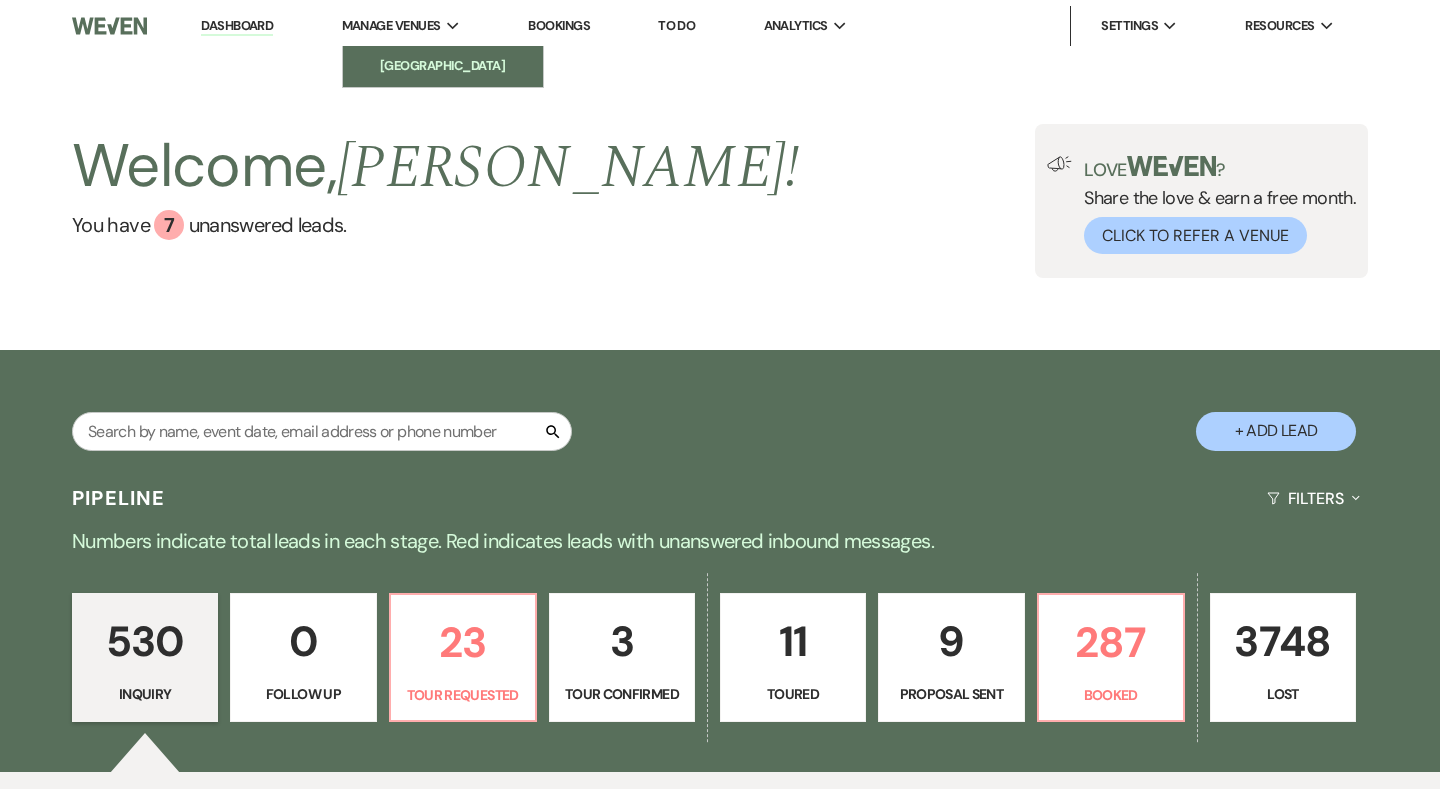 click on "[GEOGRAPHIC_DATA]" at bounding box center (443, 66) 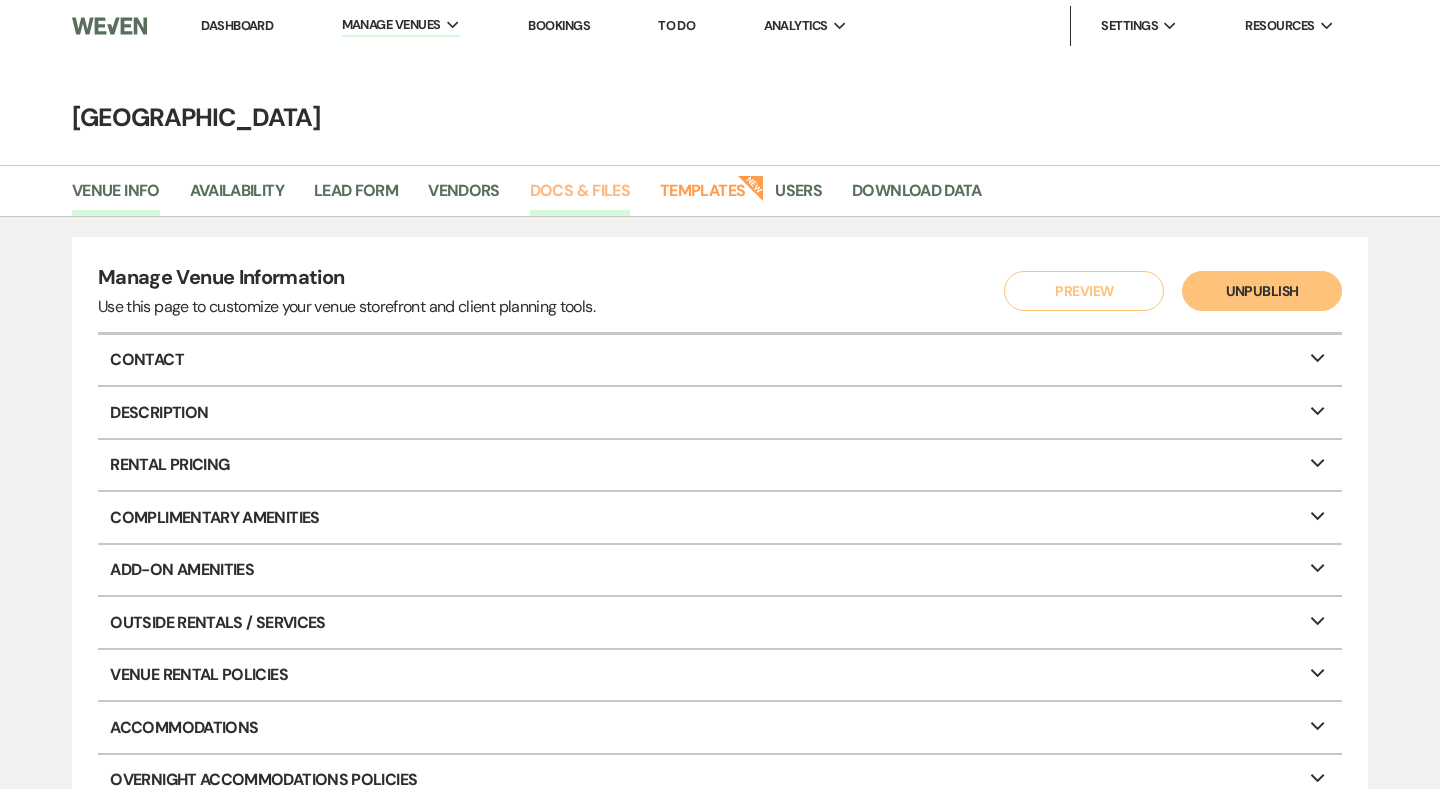 click on "Docs & Files" at bounding box center (580, 197) 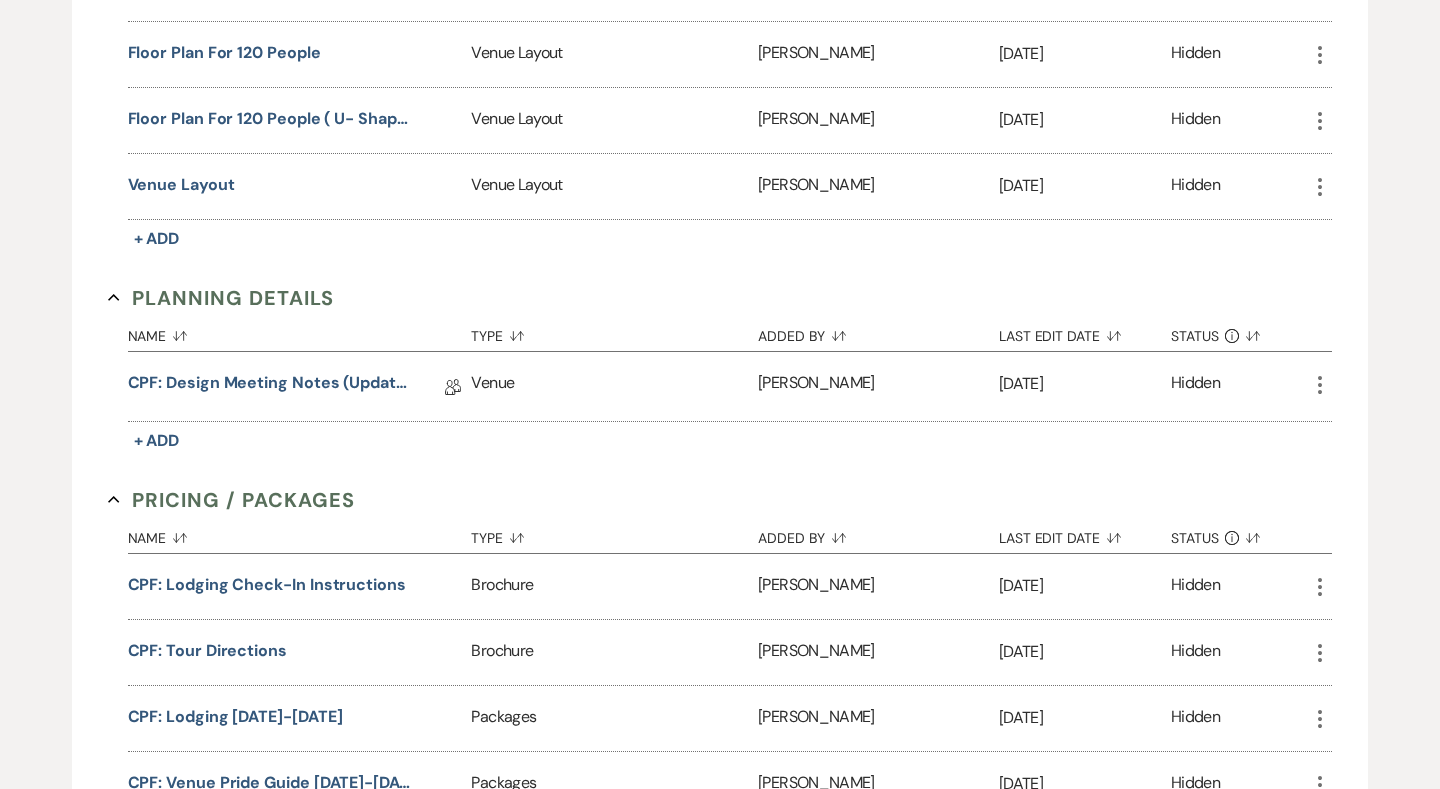 scroll, scrollTop: 2841, scrollLeft: 0, axis: vertical 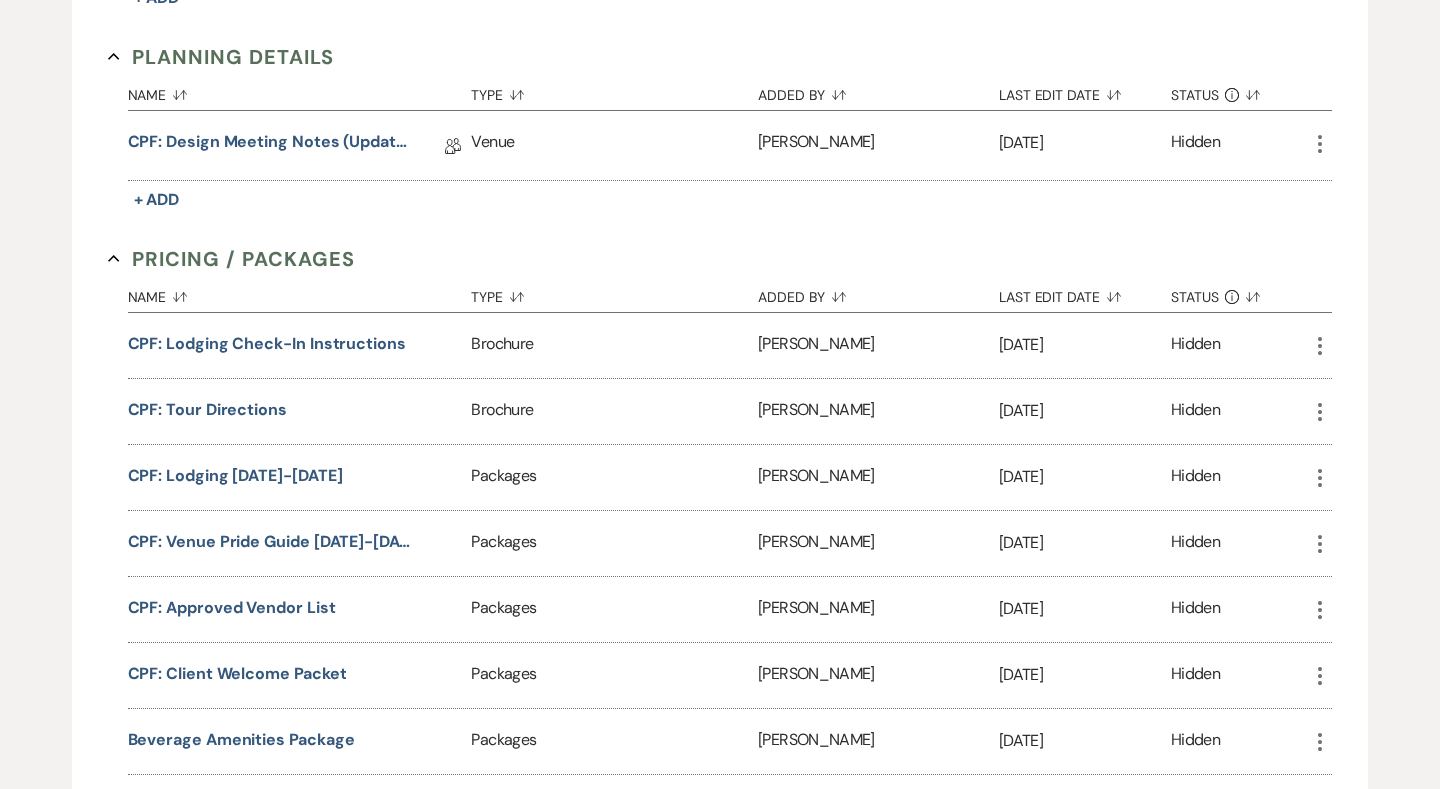 click on "More" 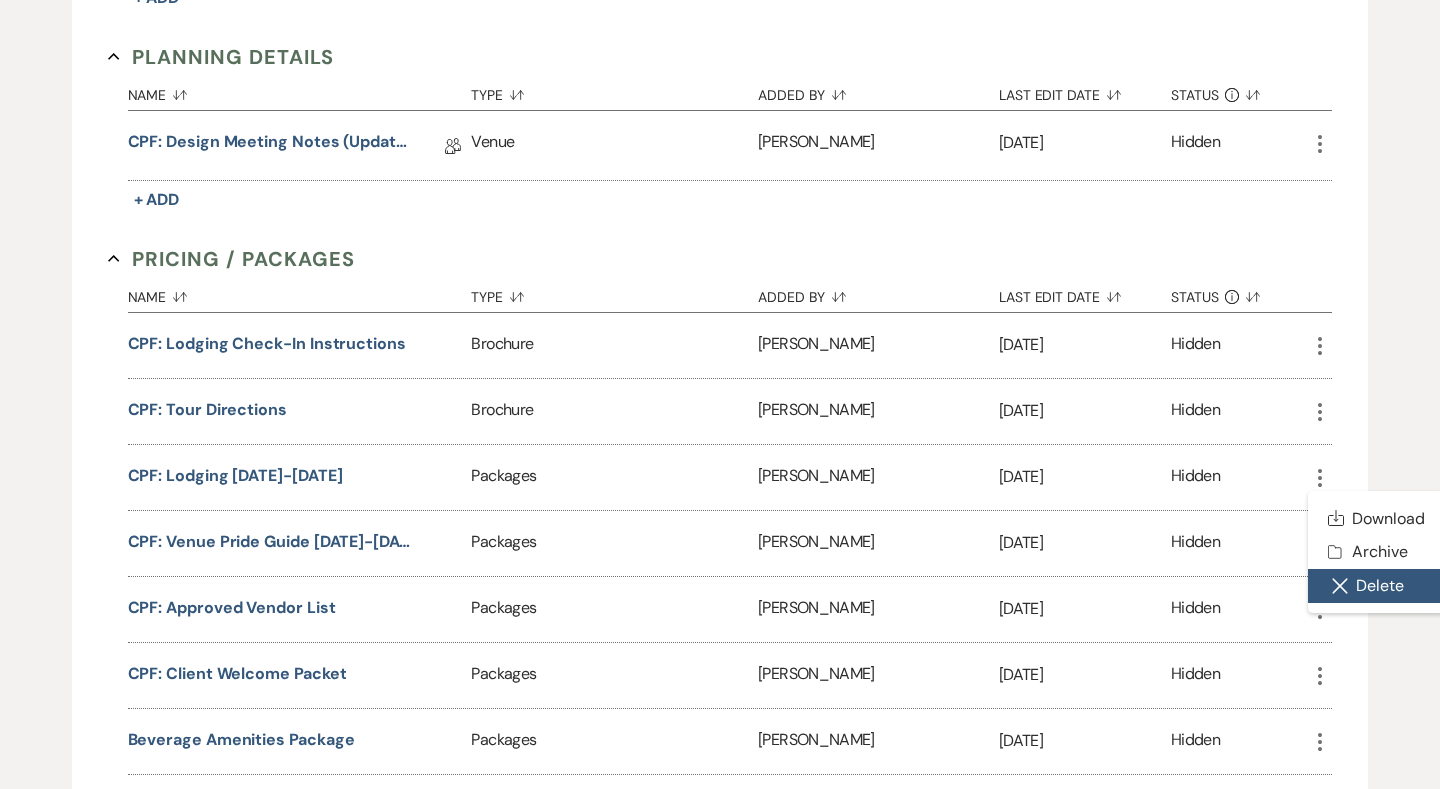 click on "Close Delete X" 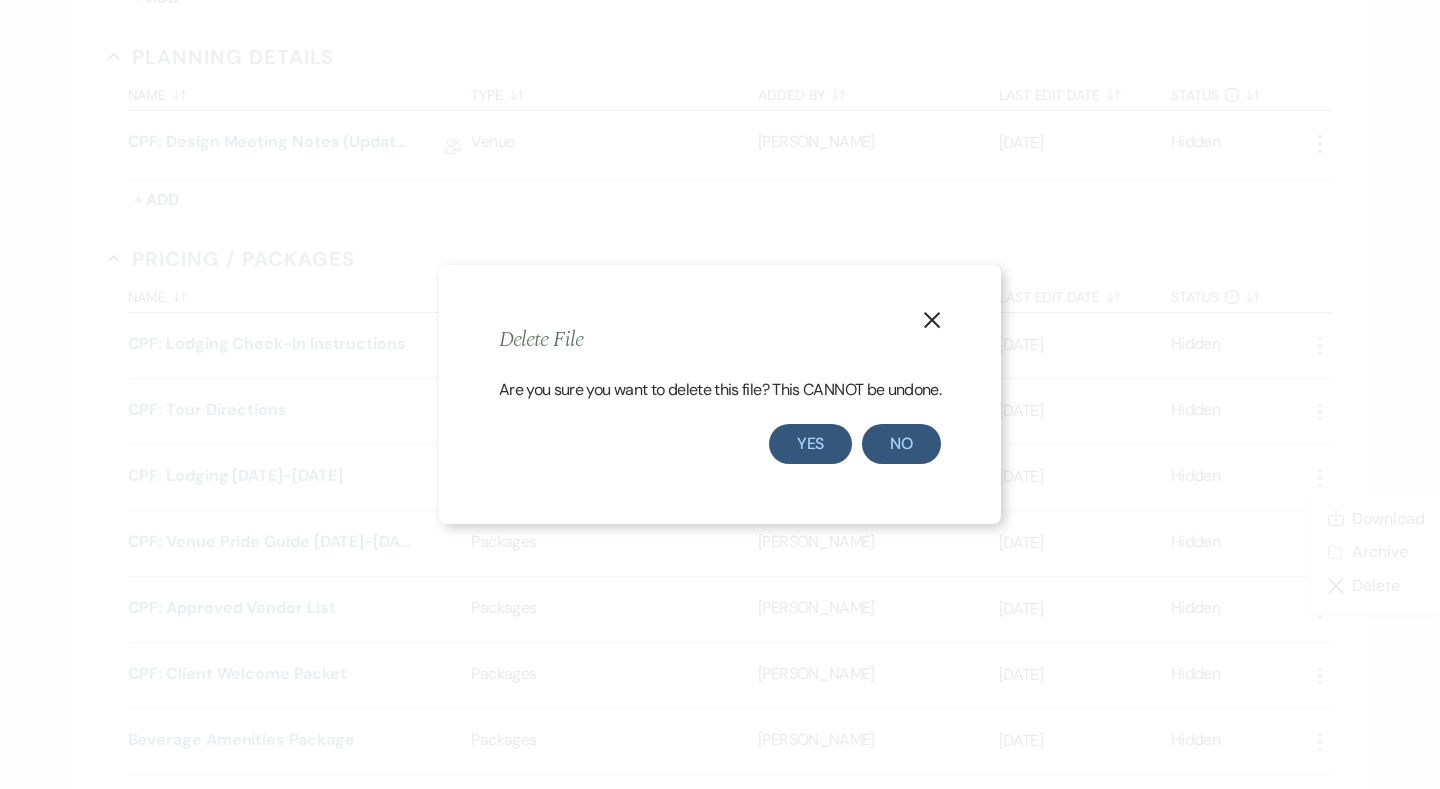 click on "Yes" at bounding box center [811, 444] 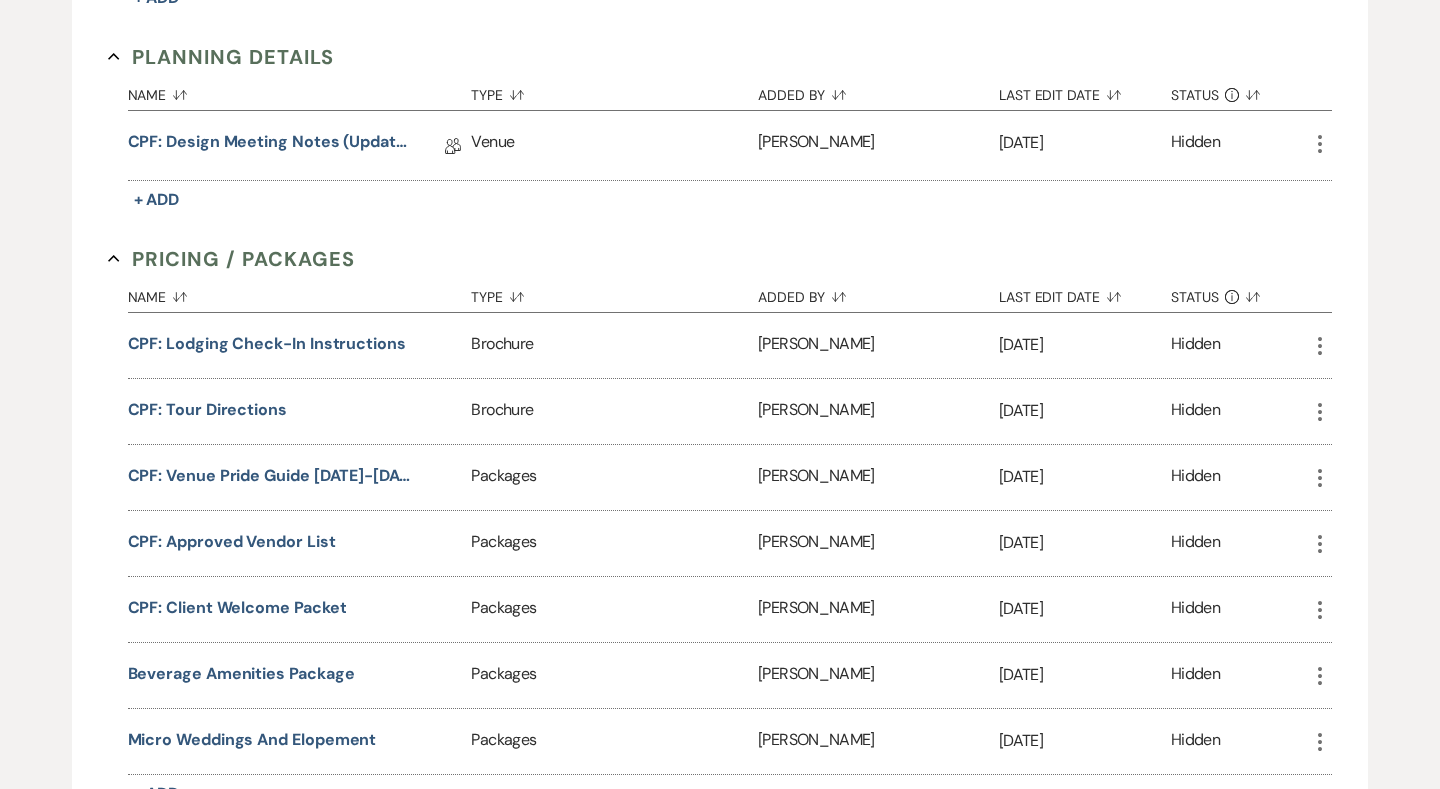 click on "More" 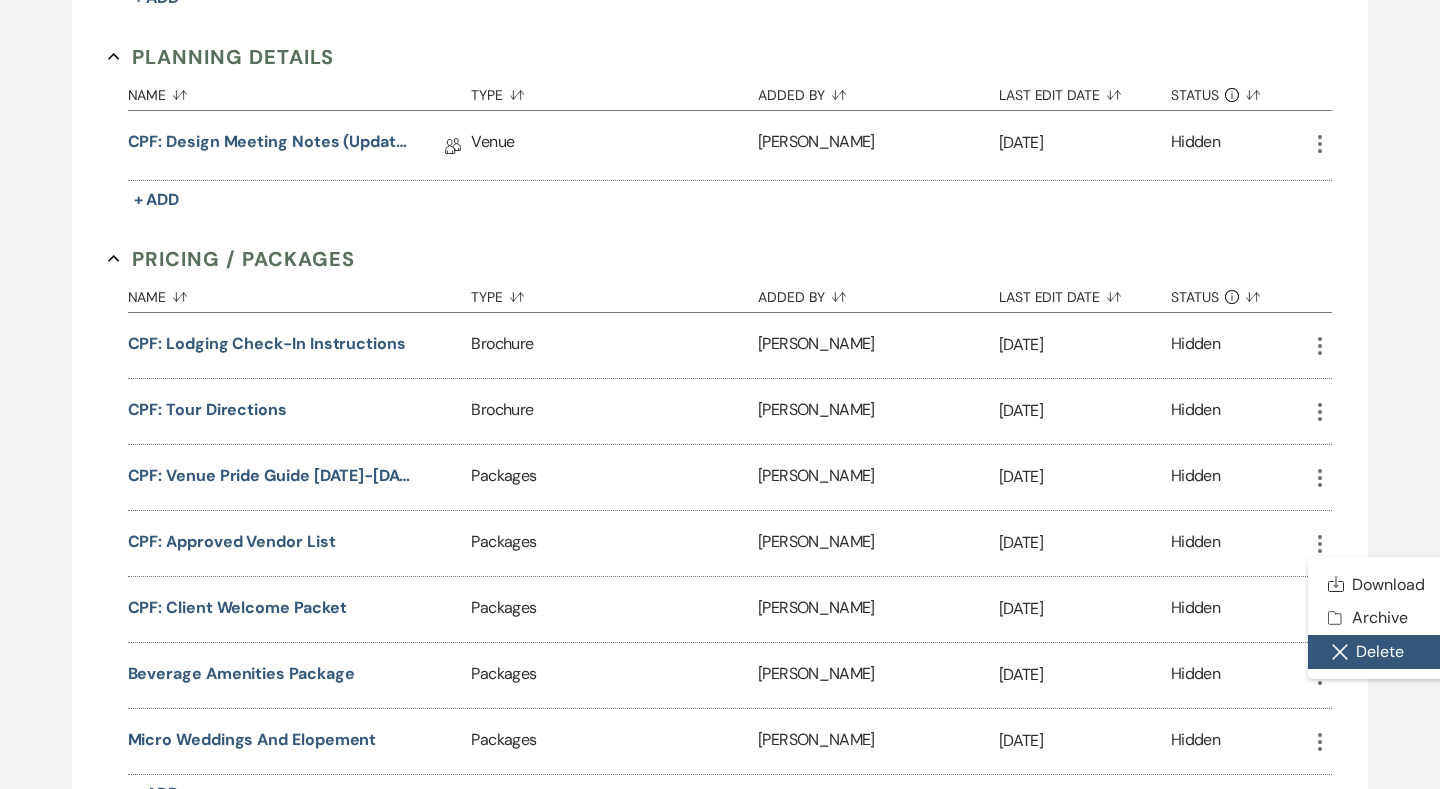 click on "Close Delete X Delete" at bounding box center (1376, 652) 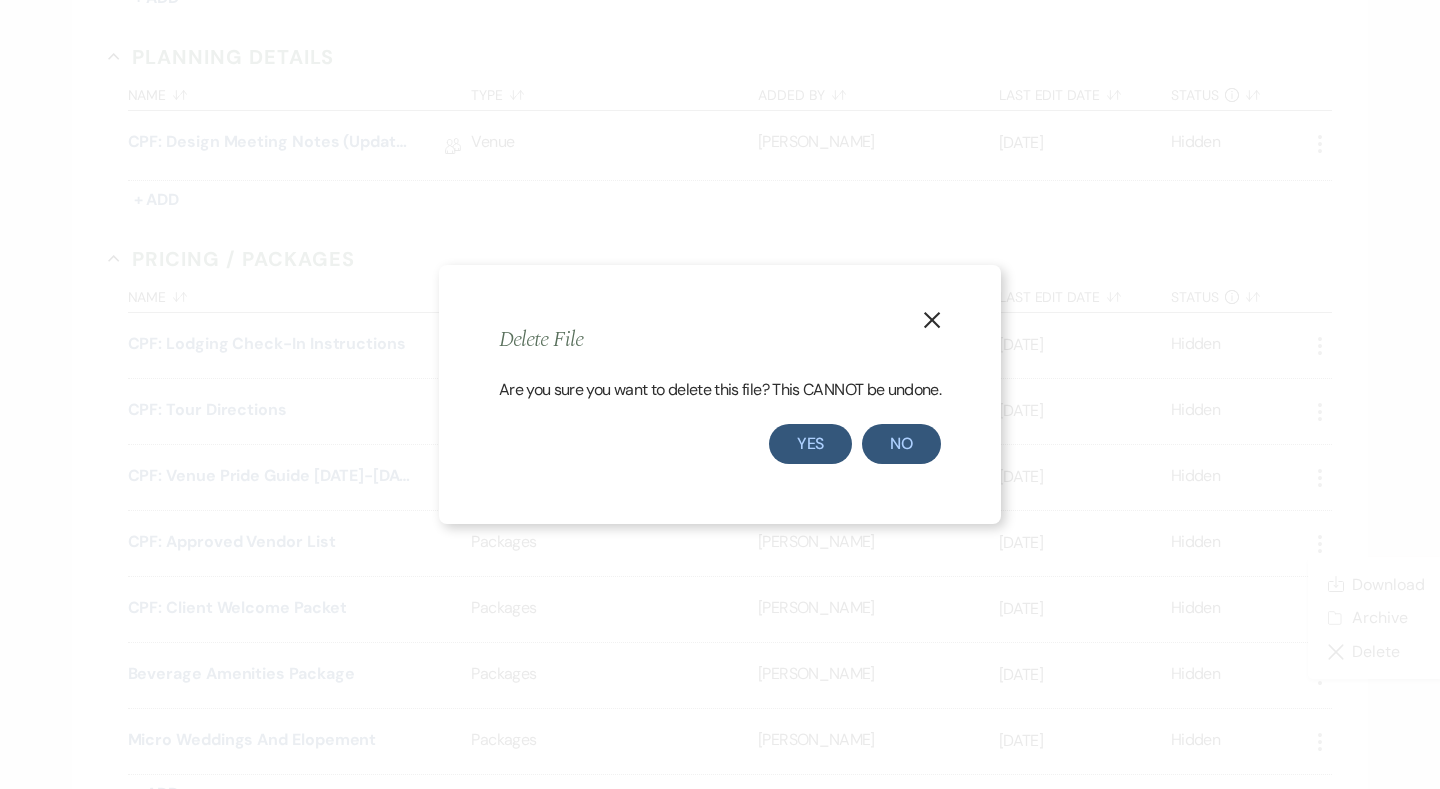 click on "Yes" at bounding box center (811, 444) 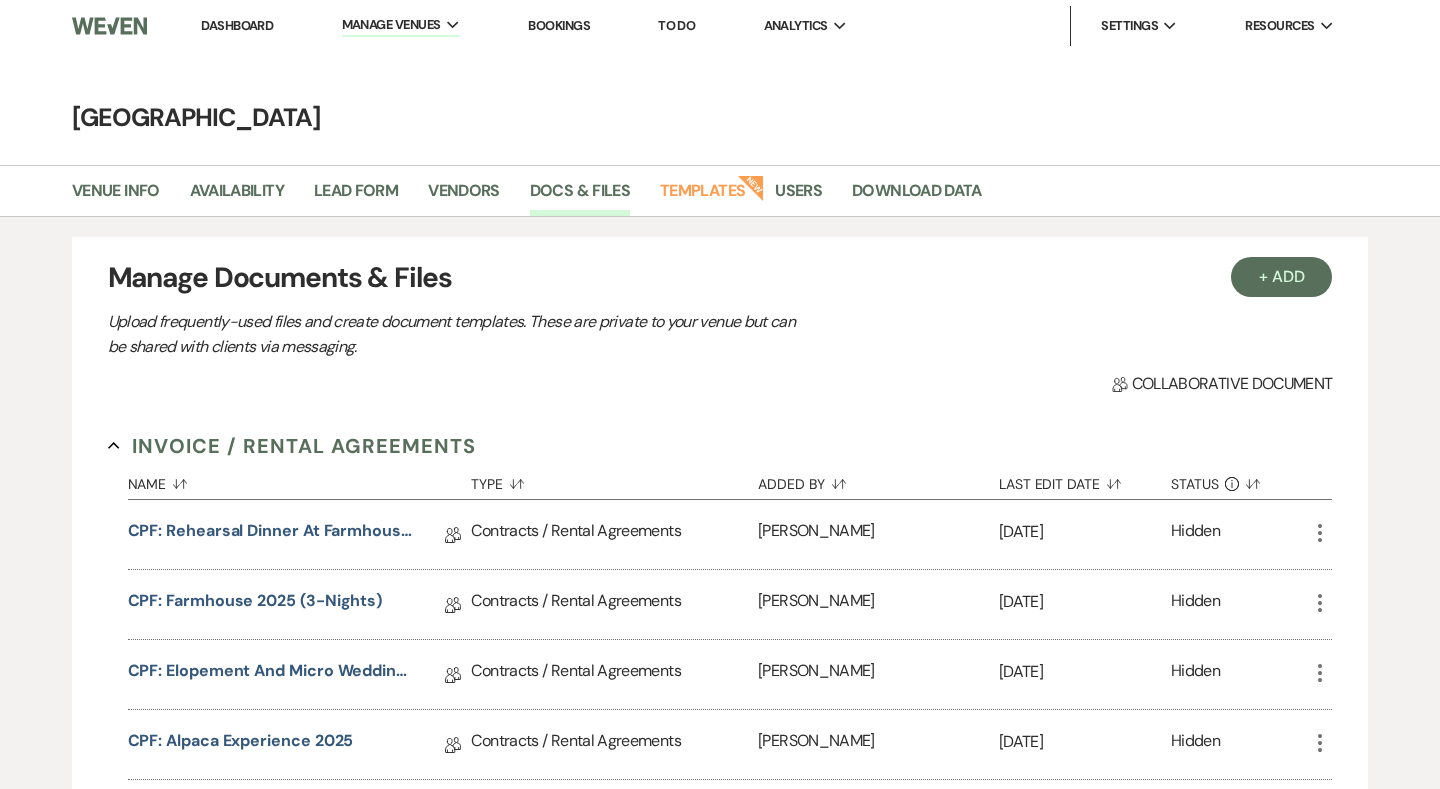 scroll, scrollTop: 0, scrollLeft: 0, axis: both 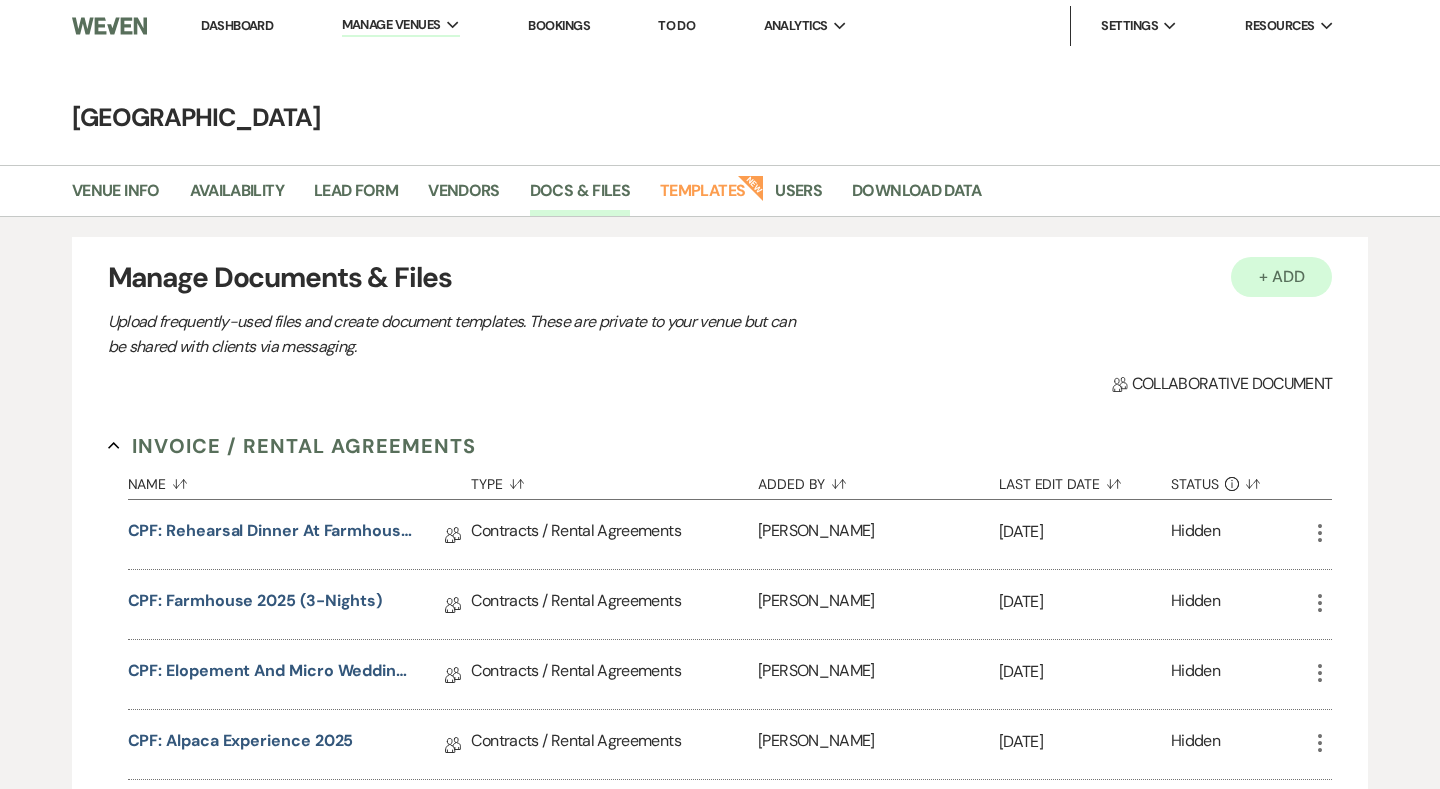 click on "+ Add" at bounding box center (1282, 277) 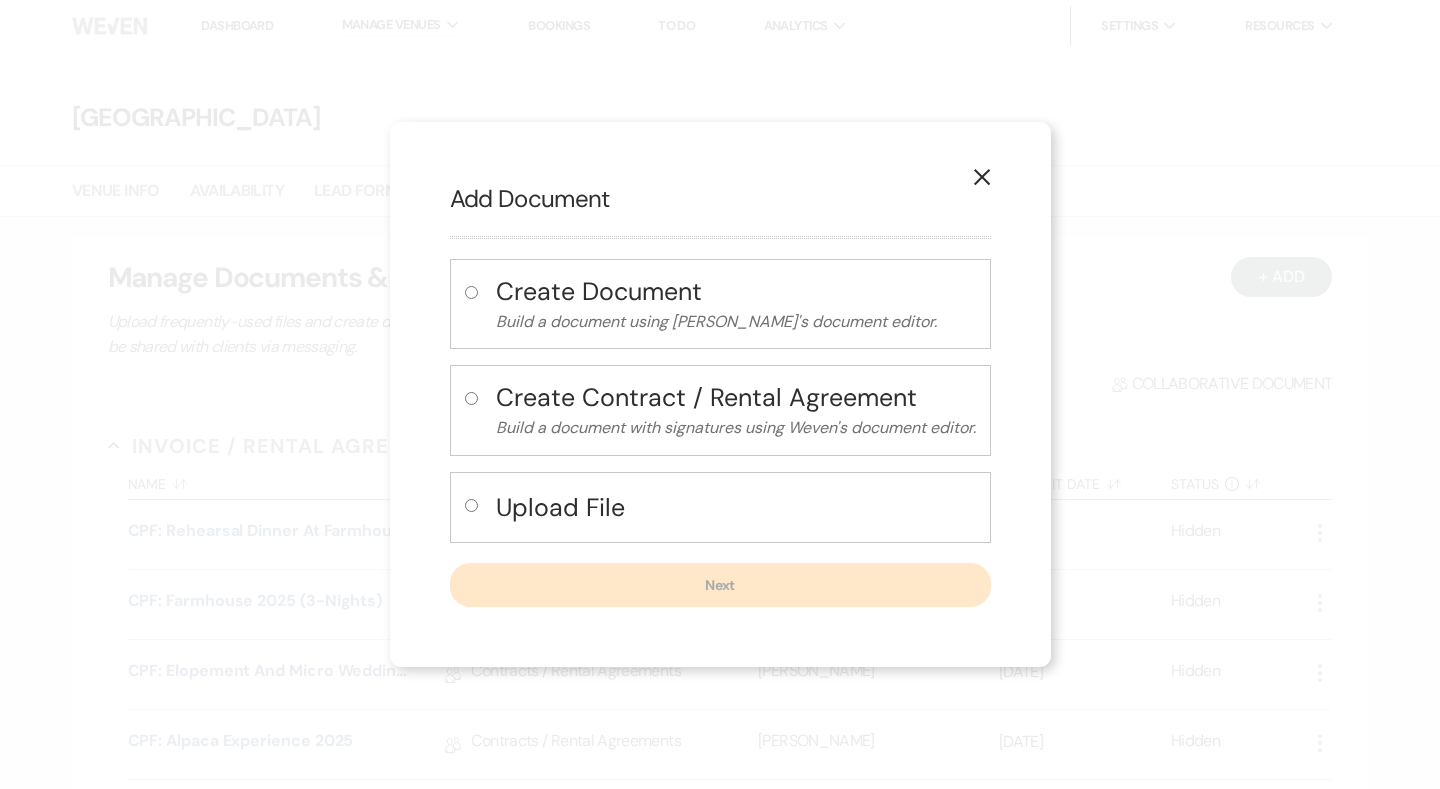 click on "Upload File" at bounding box center (736, 507) 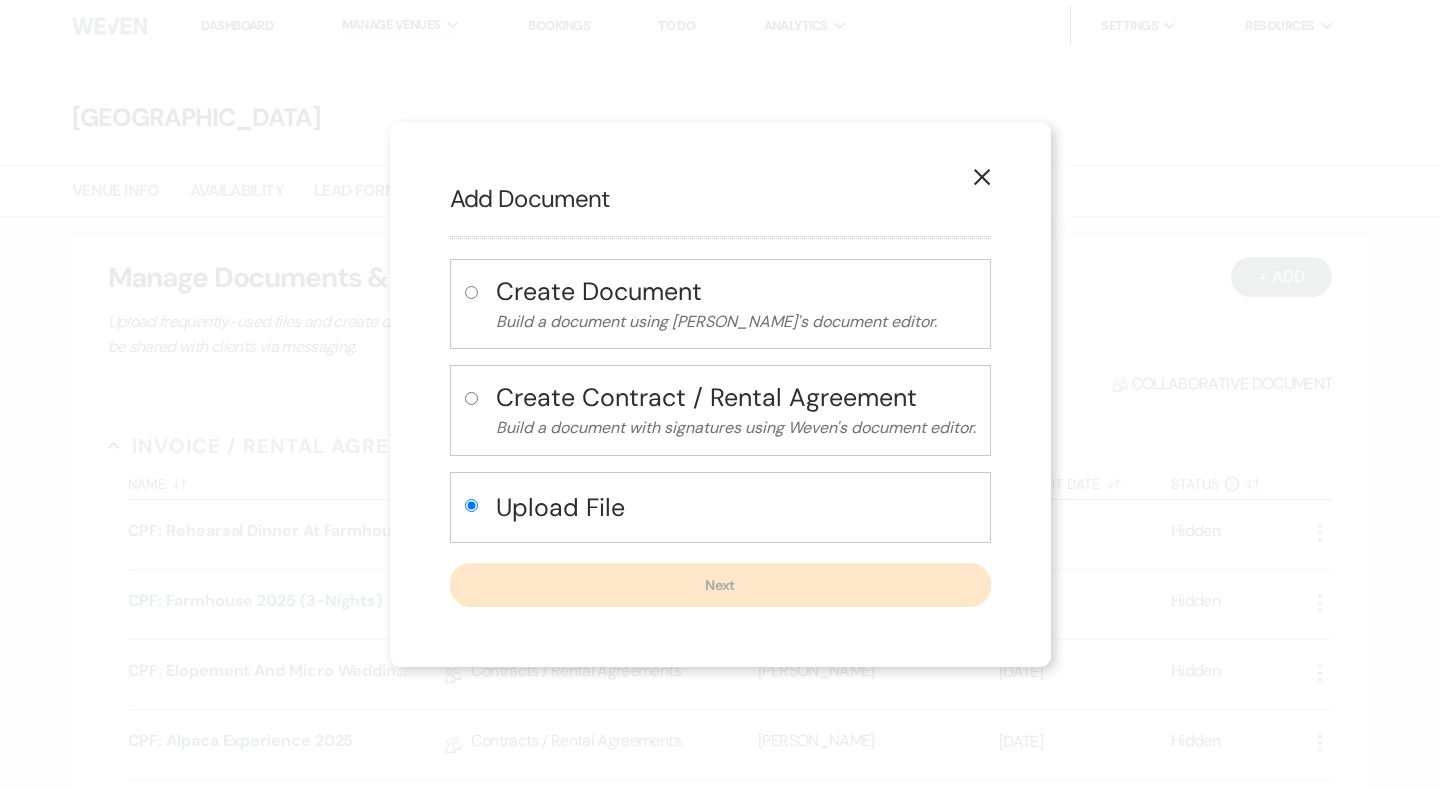 radio on "true" 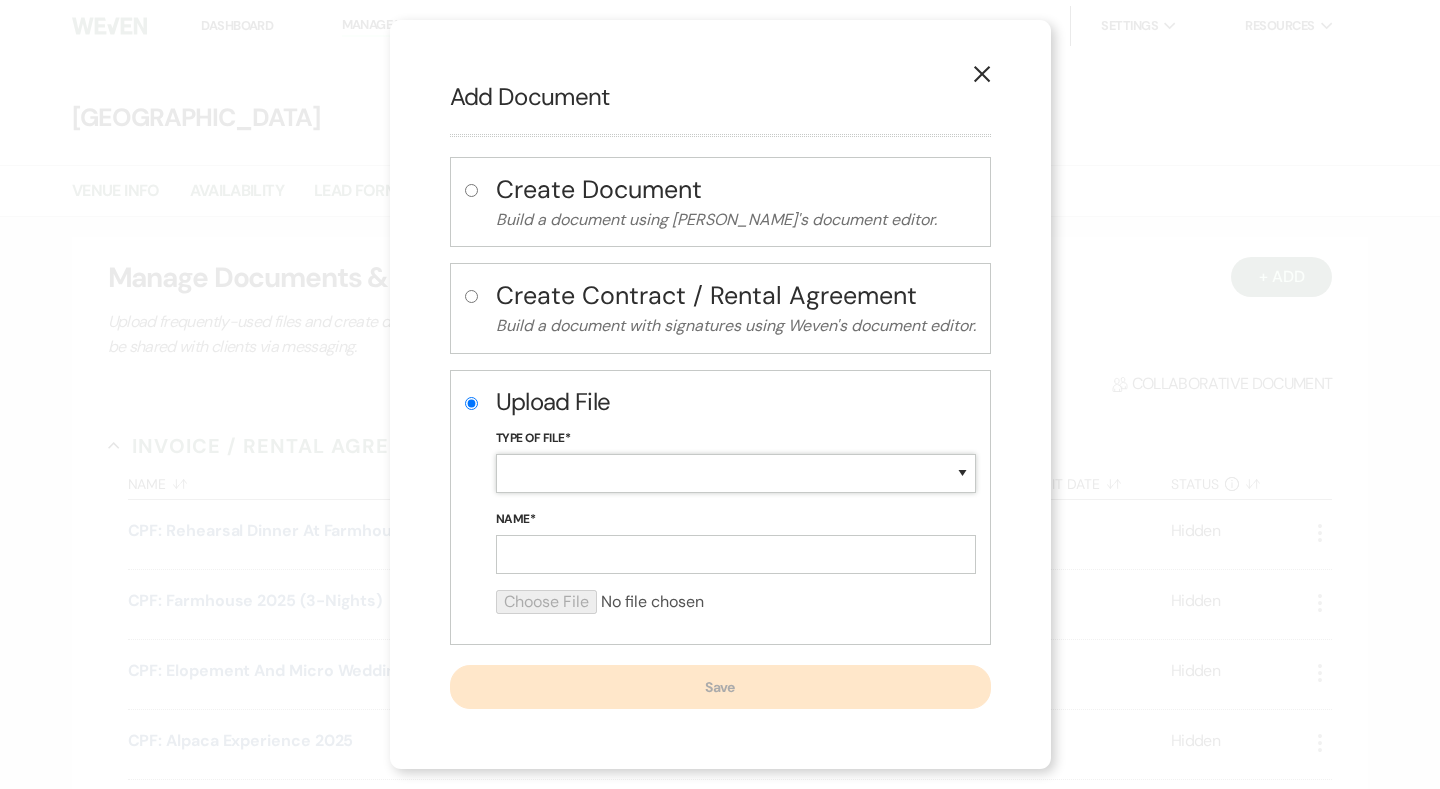 select on "20" 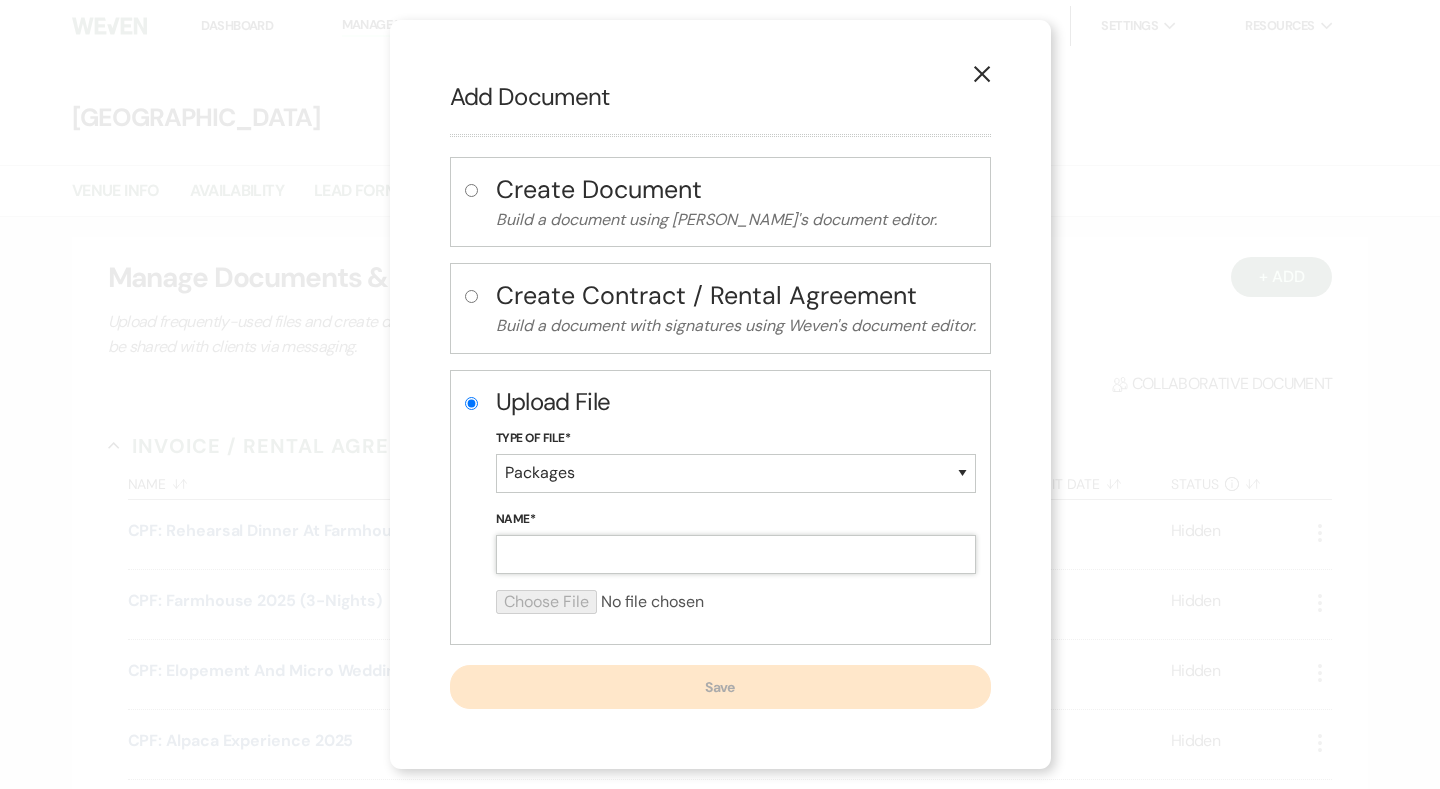 click on "Name*" at bounding box center (736, 554) 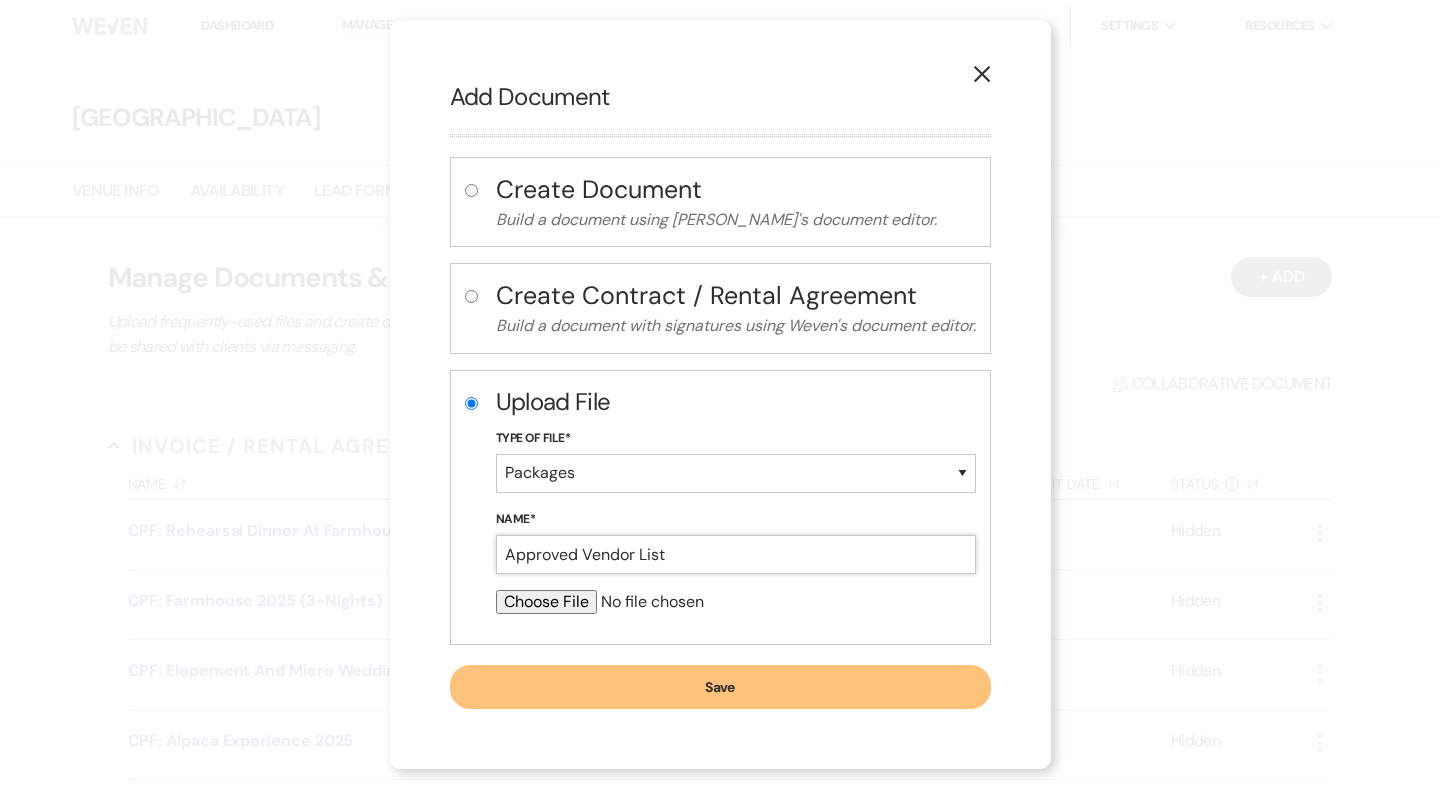 click on "Approved Vendor List" at bounding box center (736, 554) 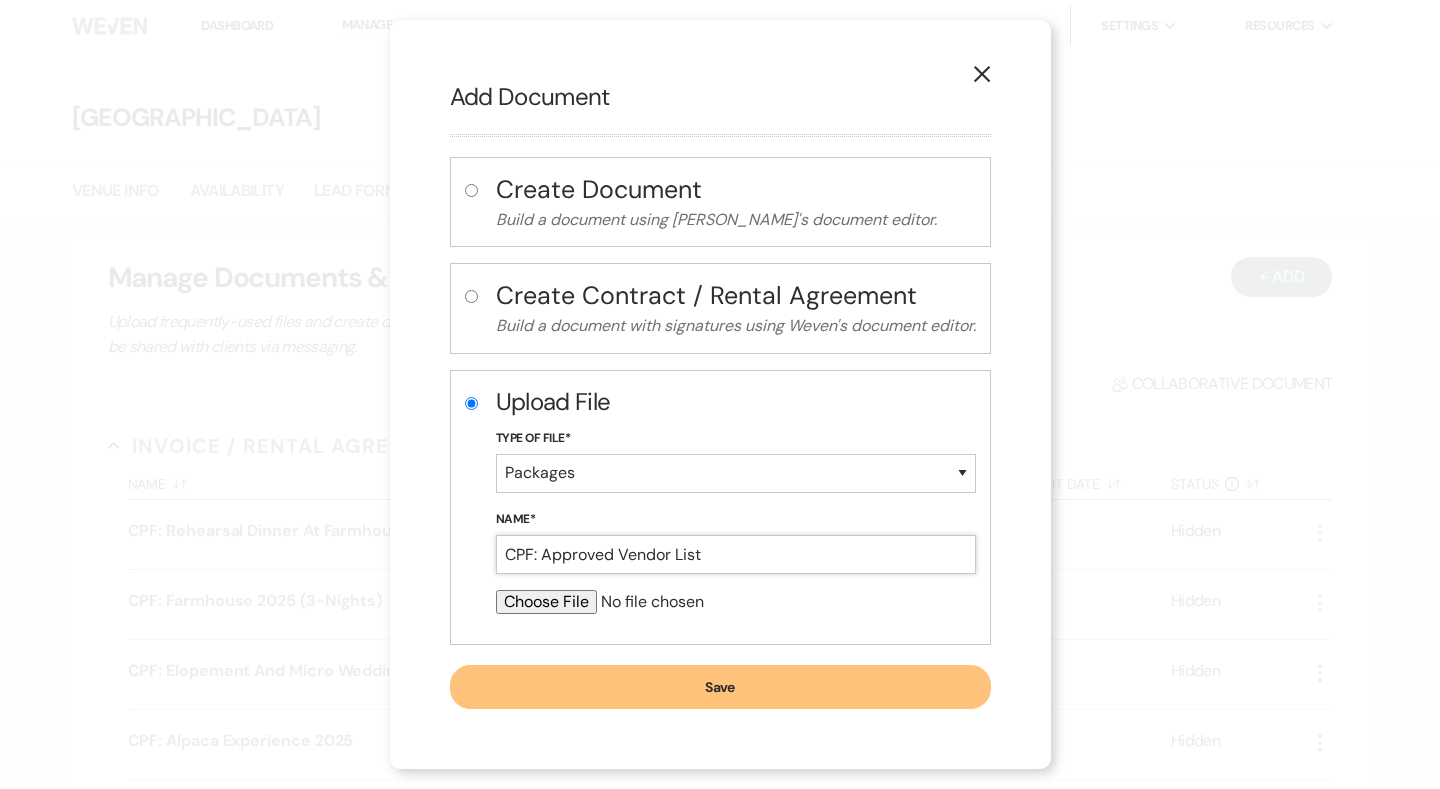 type on "CPF: Approved Vendor List" 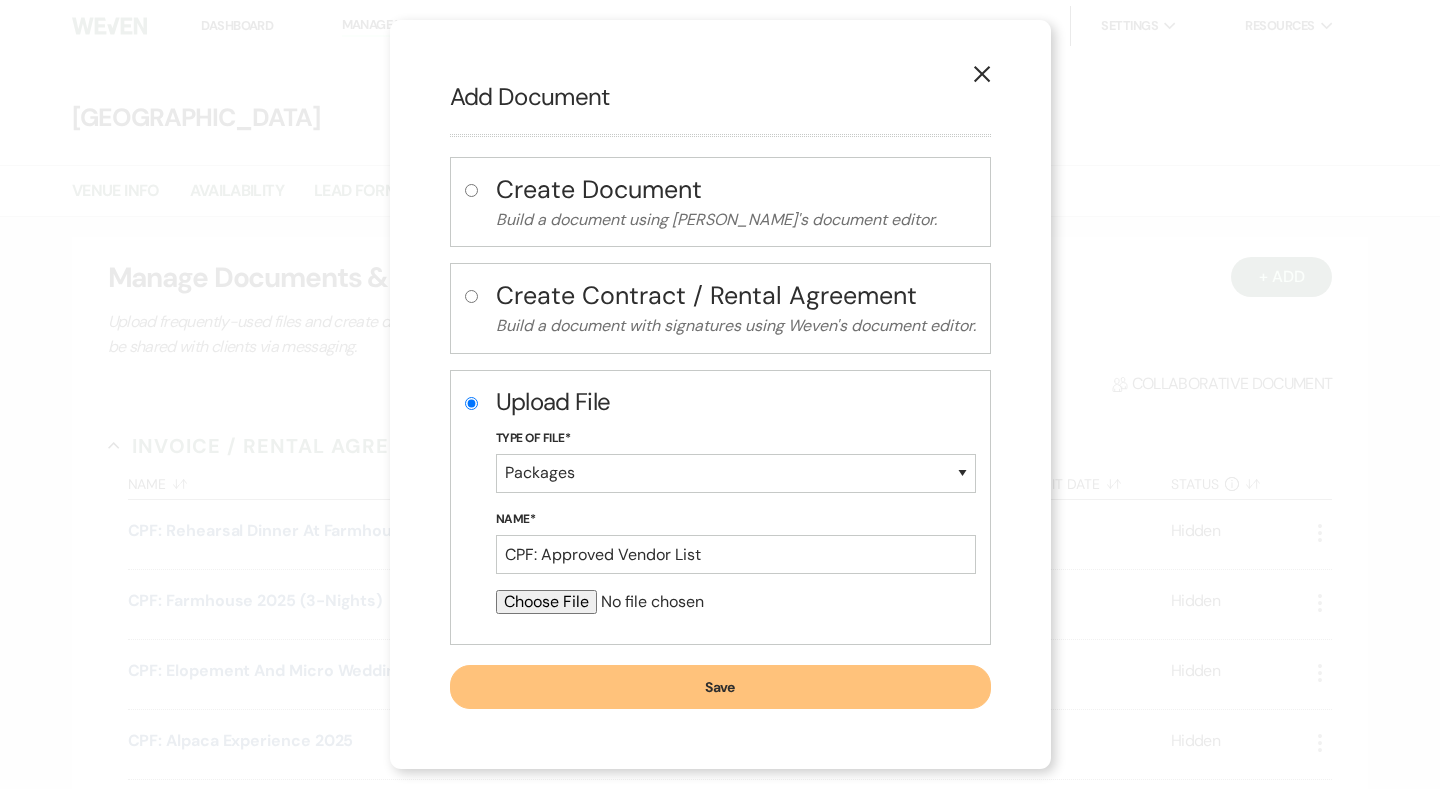click at bounding box center (736, 602) 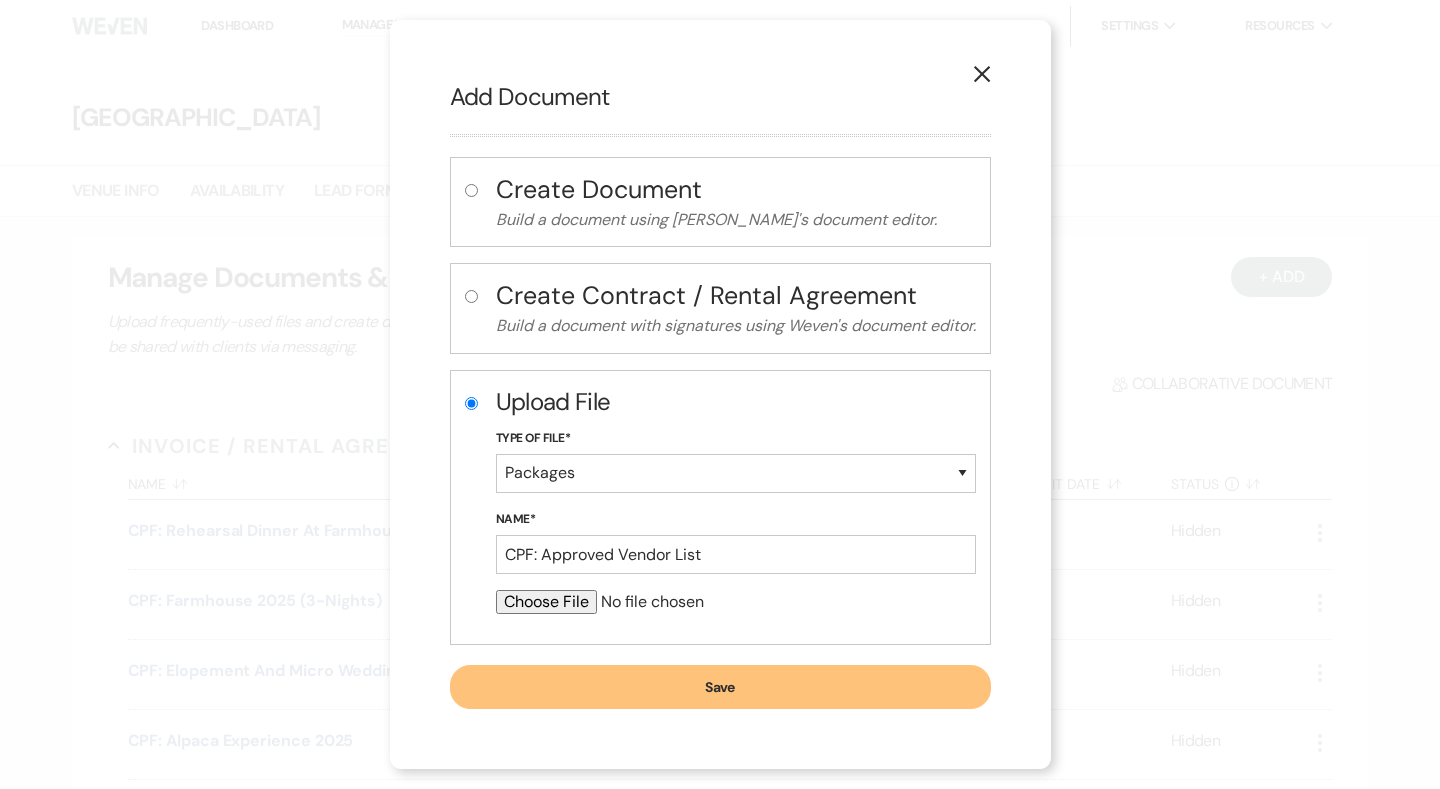 type on "C:\fakepath\CPF Approved Vendor List-3.pdf" 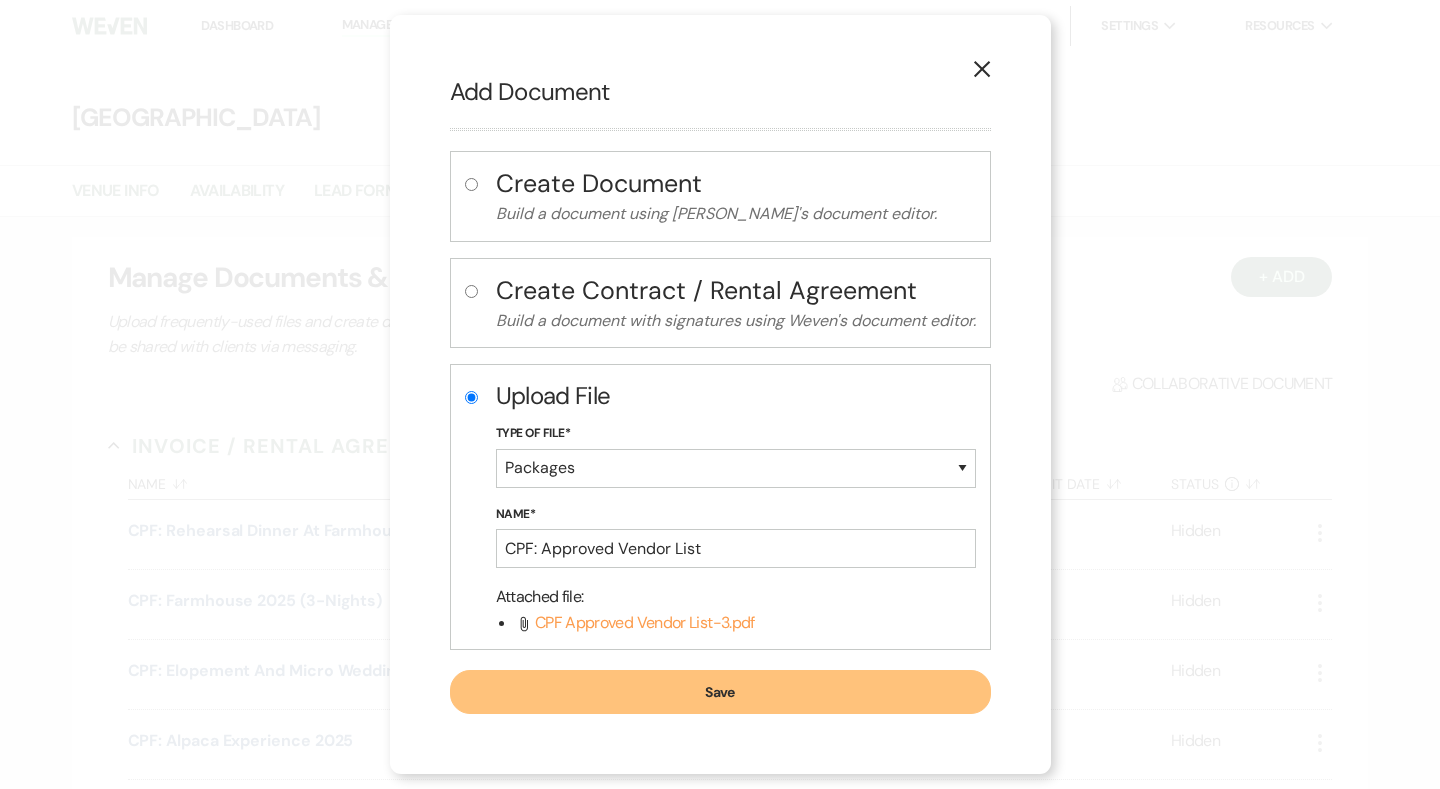 click on "Save" at bounding box center [720, 692] 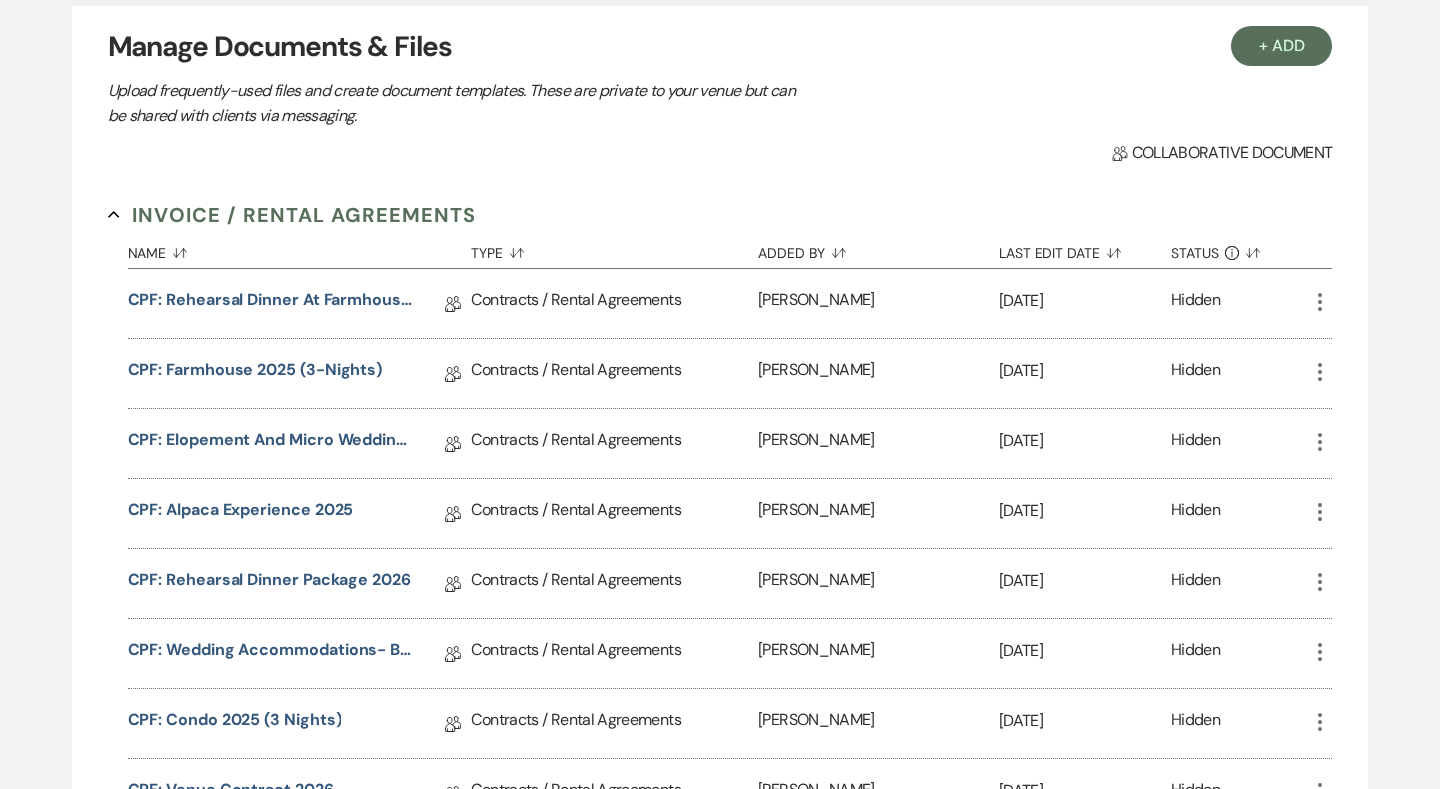 scroll, scrollTop: 187, scrollLeft: 0, axis: vertical 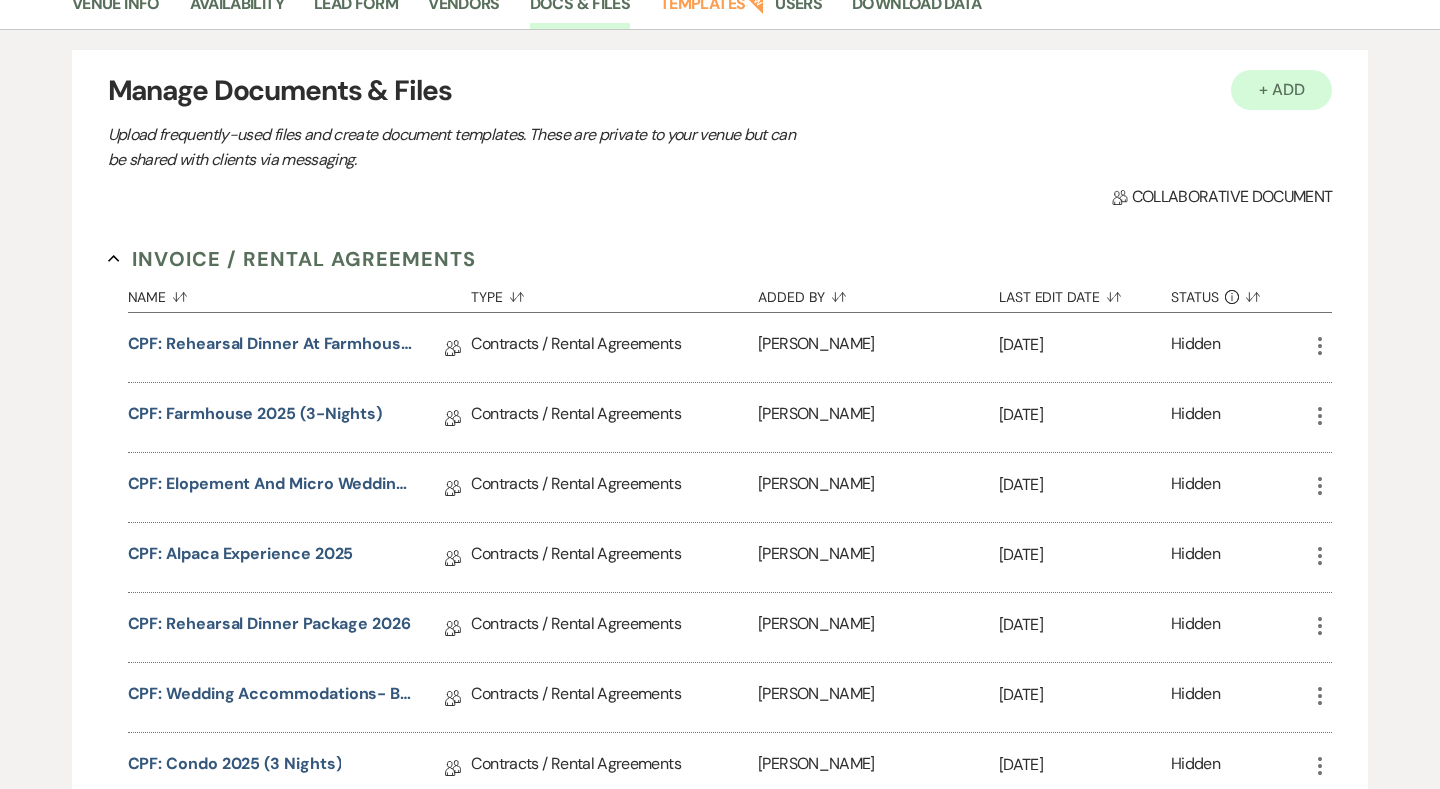 click on "+ Add" at bounding box center [1282, 90] 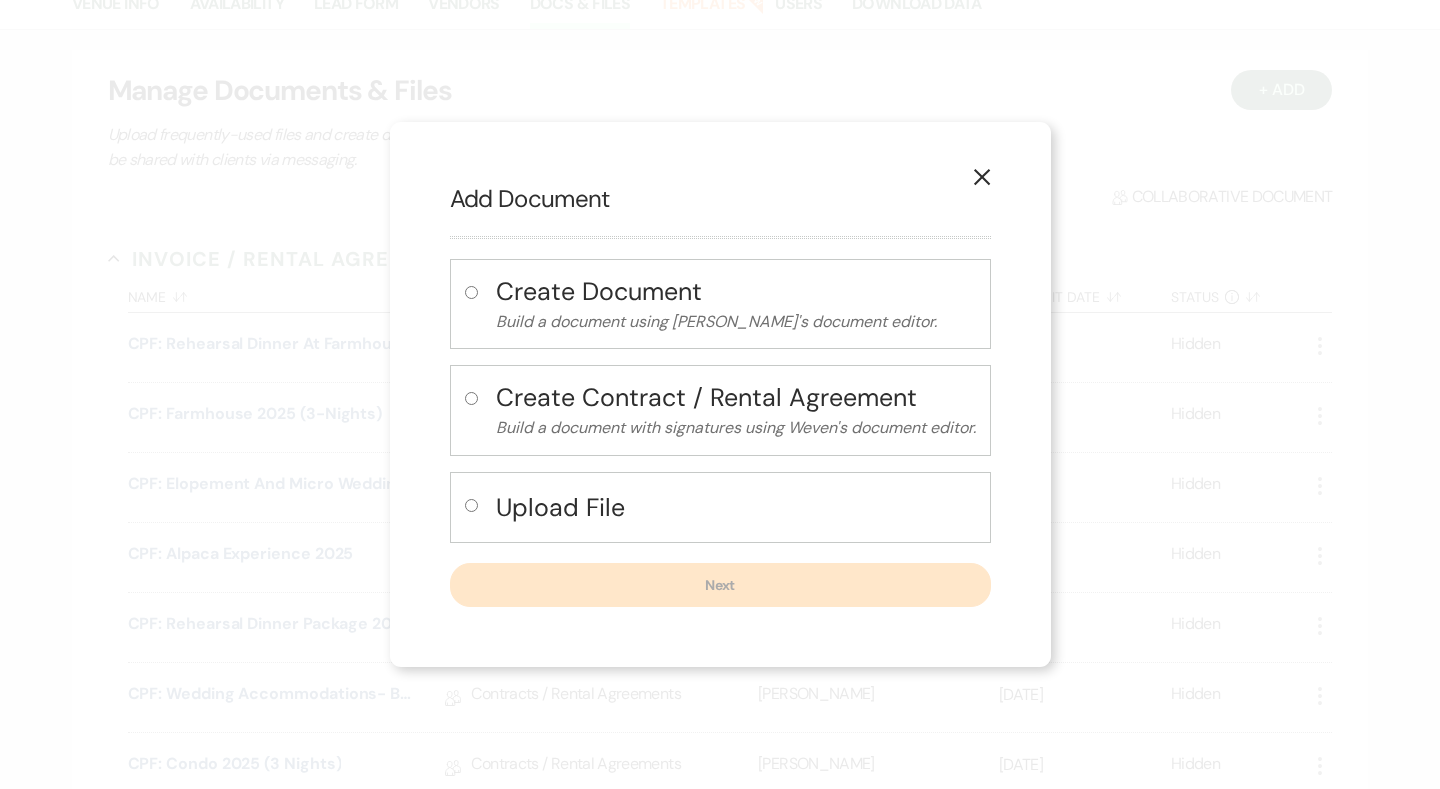 click on "Upload File" at bounding box center [736, 507] 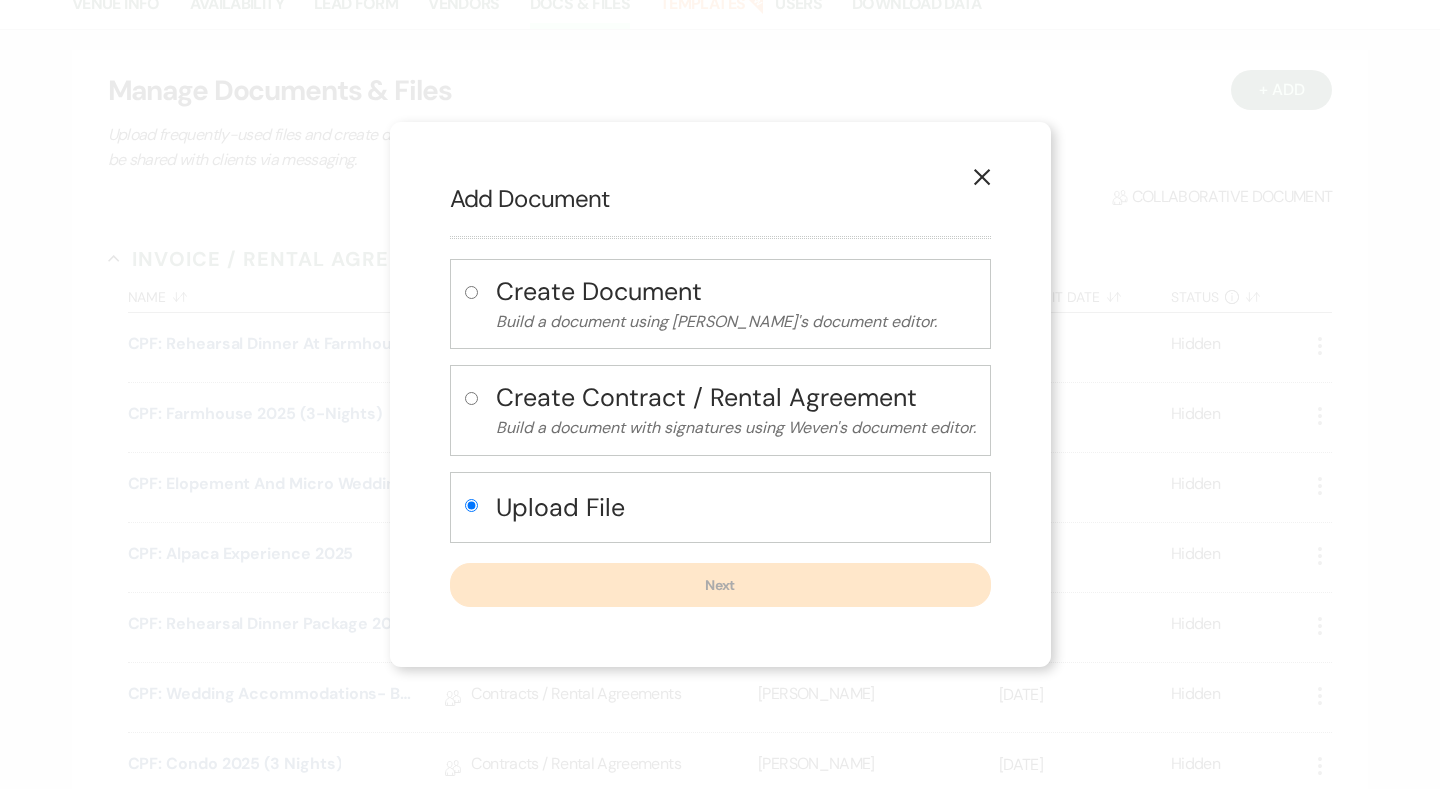 radio on "true" 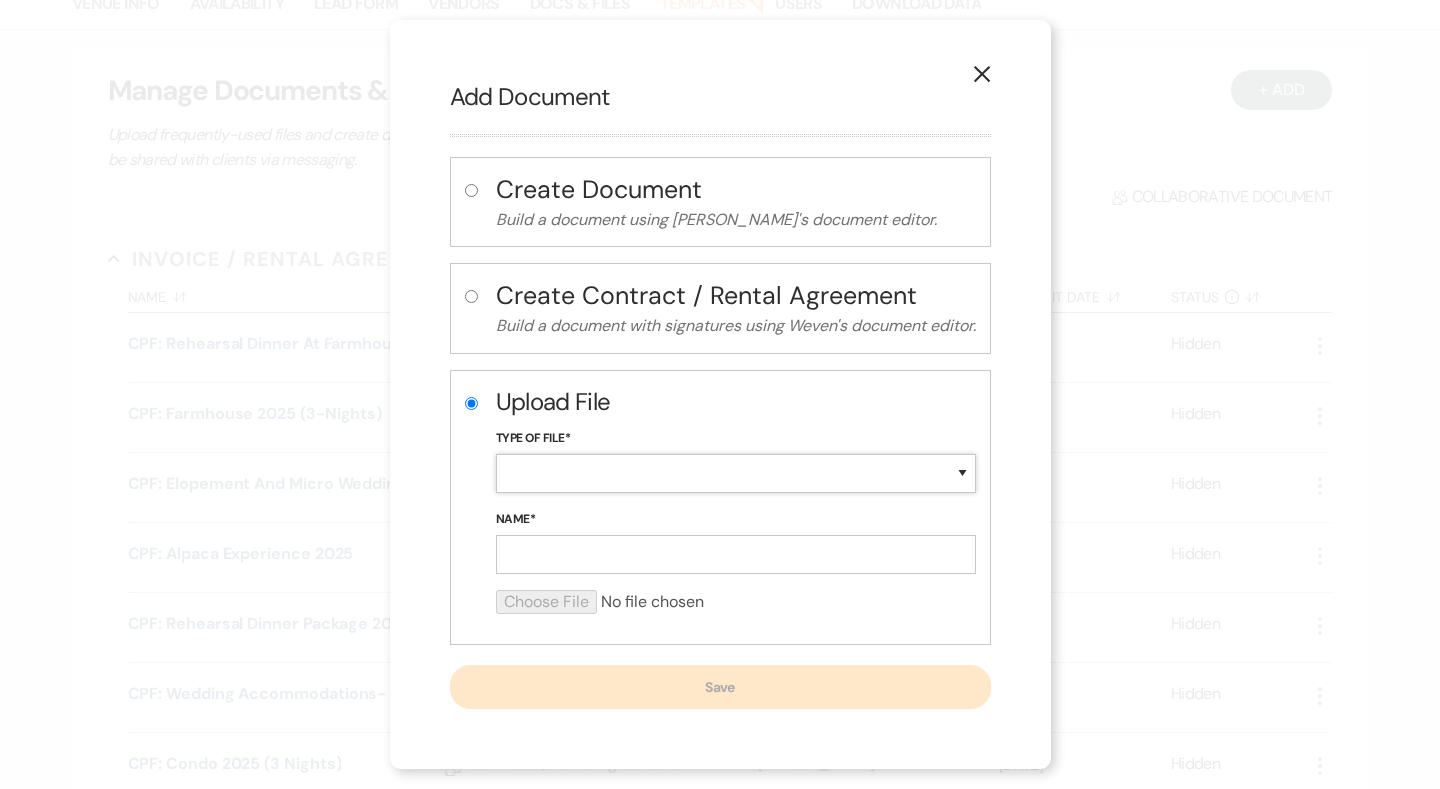 select on "20" 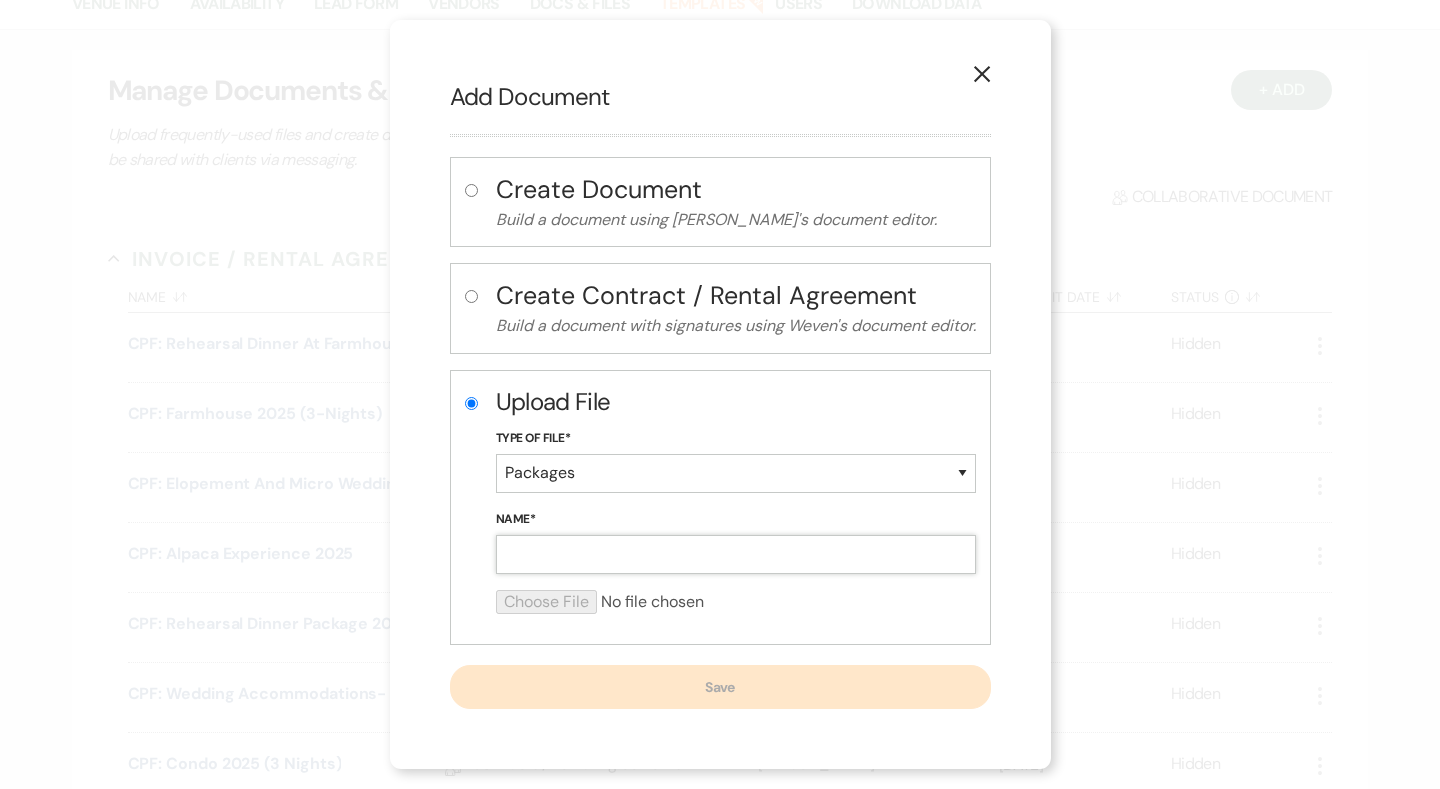 click on "Name*" at bounding box center [736, 554] 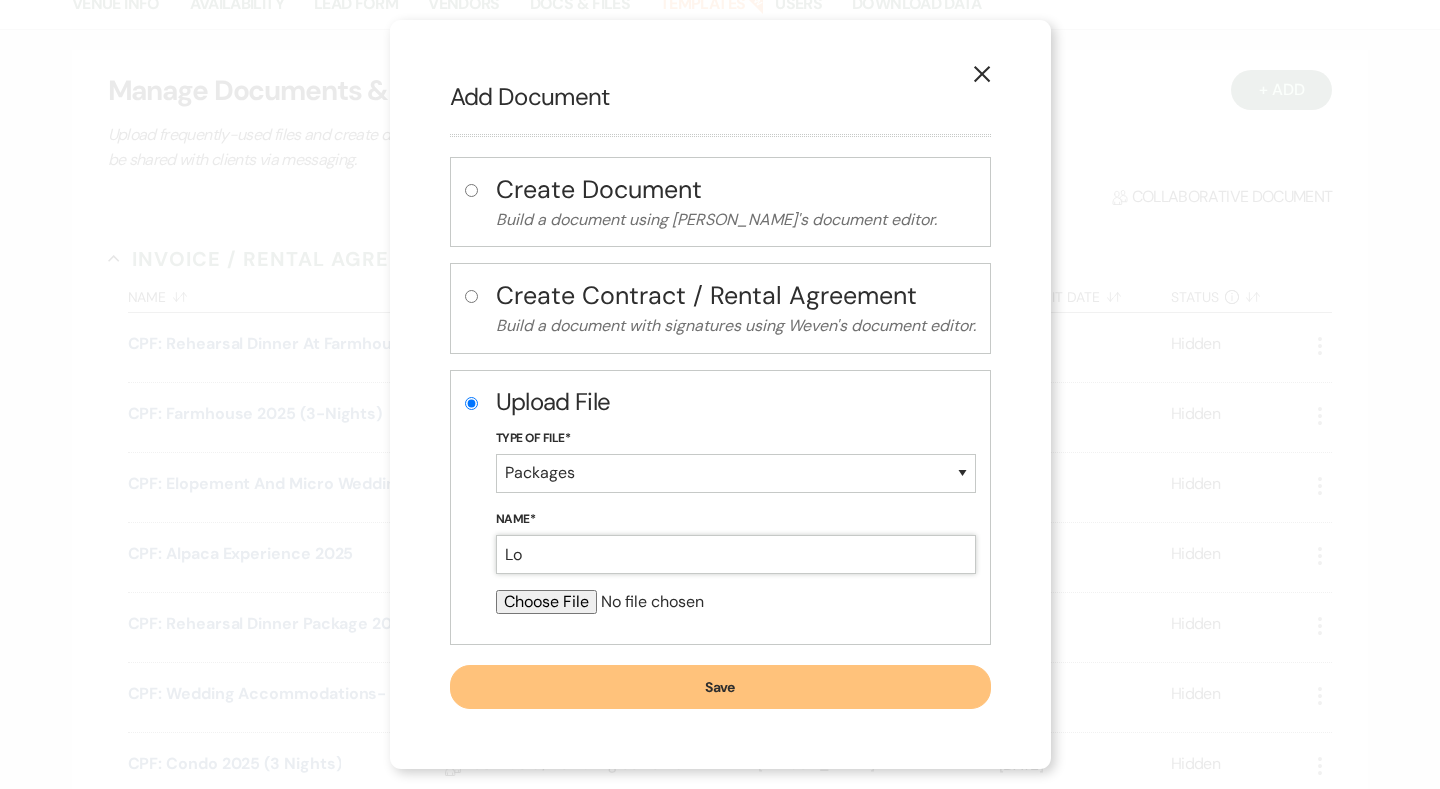 type on "L" 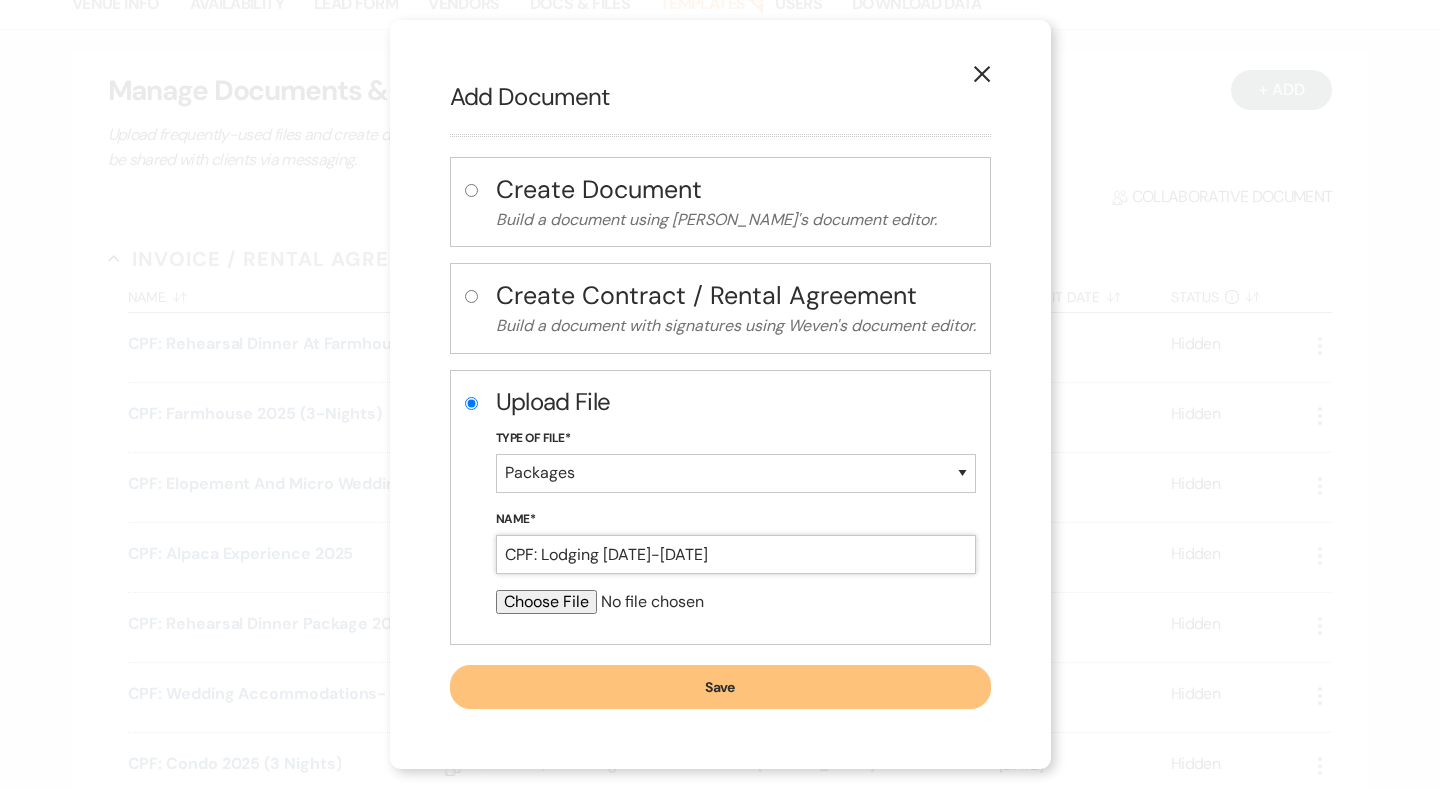 type on "CPF: Lodging [DATE]-[DATE]" 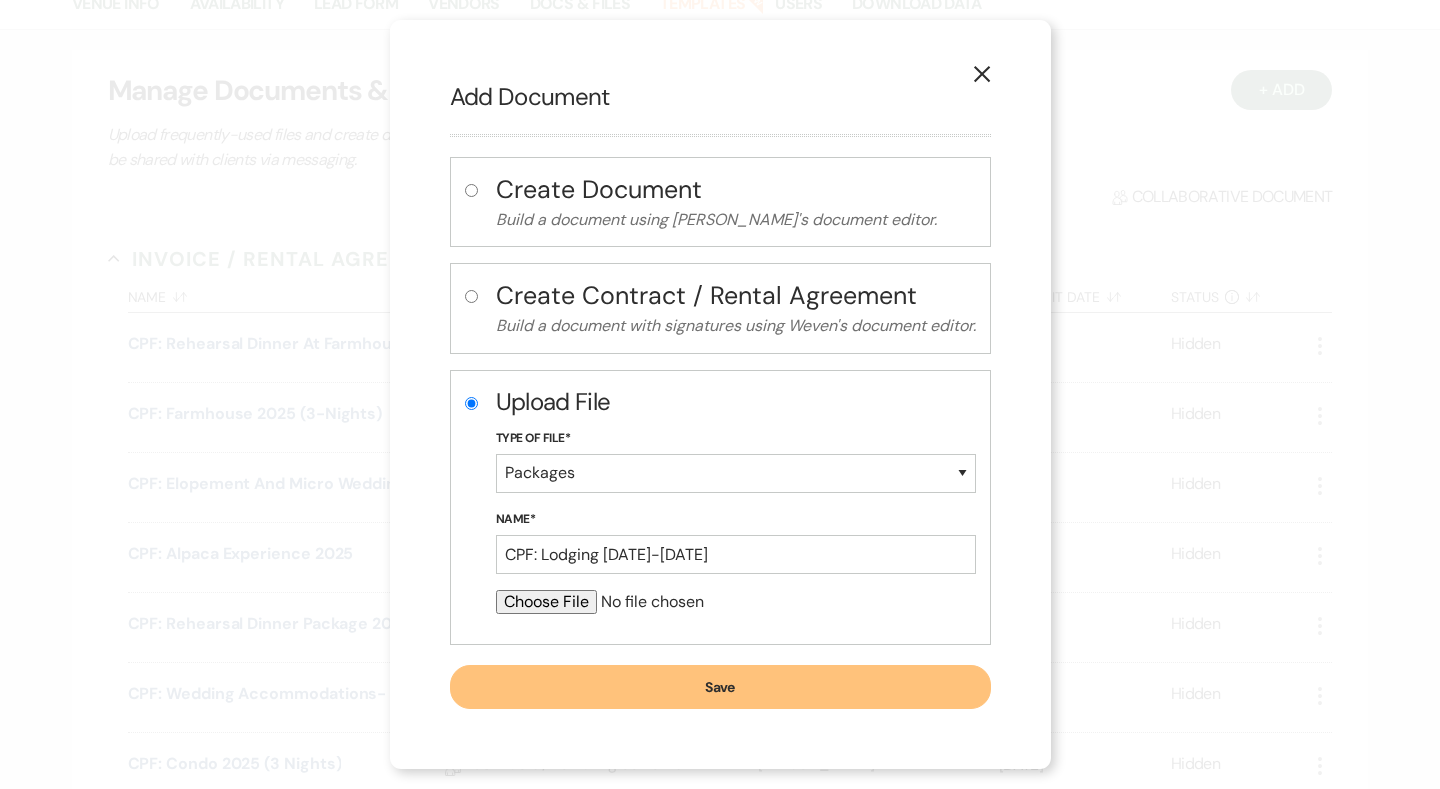 click at bounding box center (736, 602) 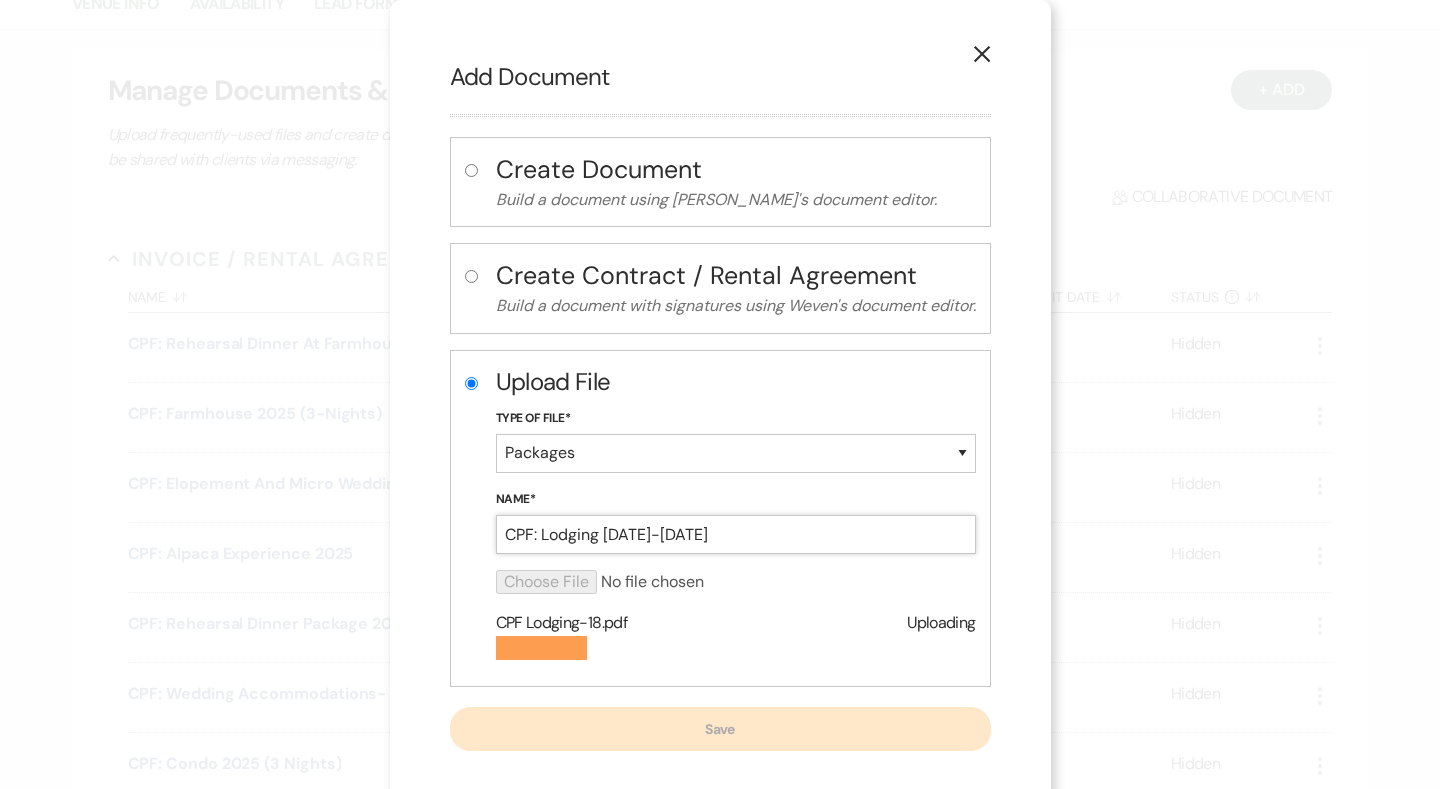click on "CPF: Lodging [DATE]-[DATE]" at bounding box center [736, 534] 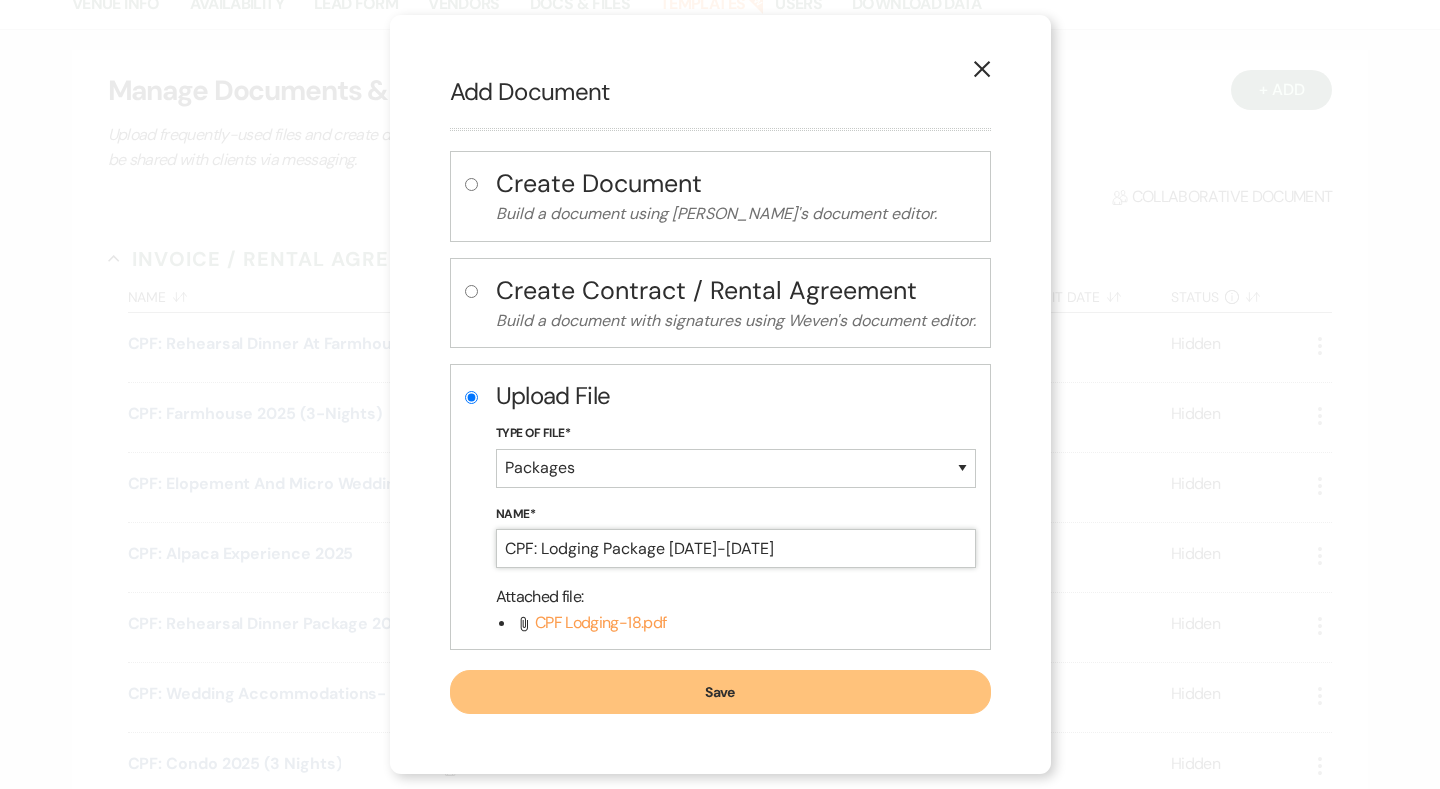 type on "CPF: Lodging Package [DATE]-[DATE]" 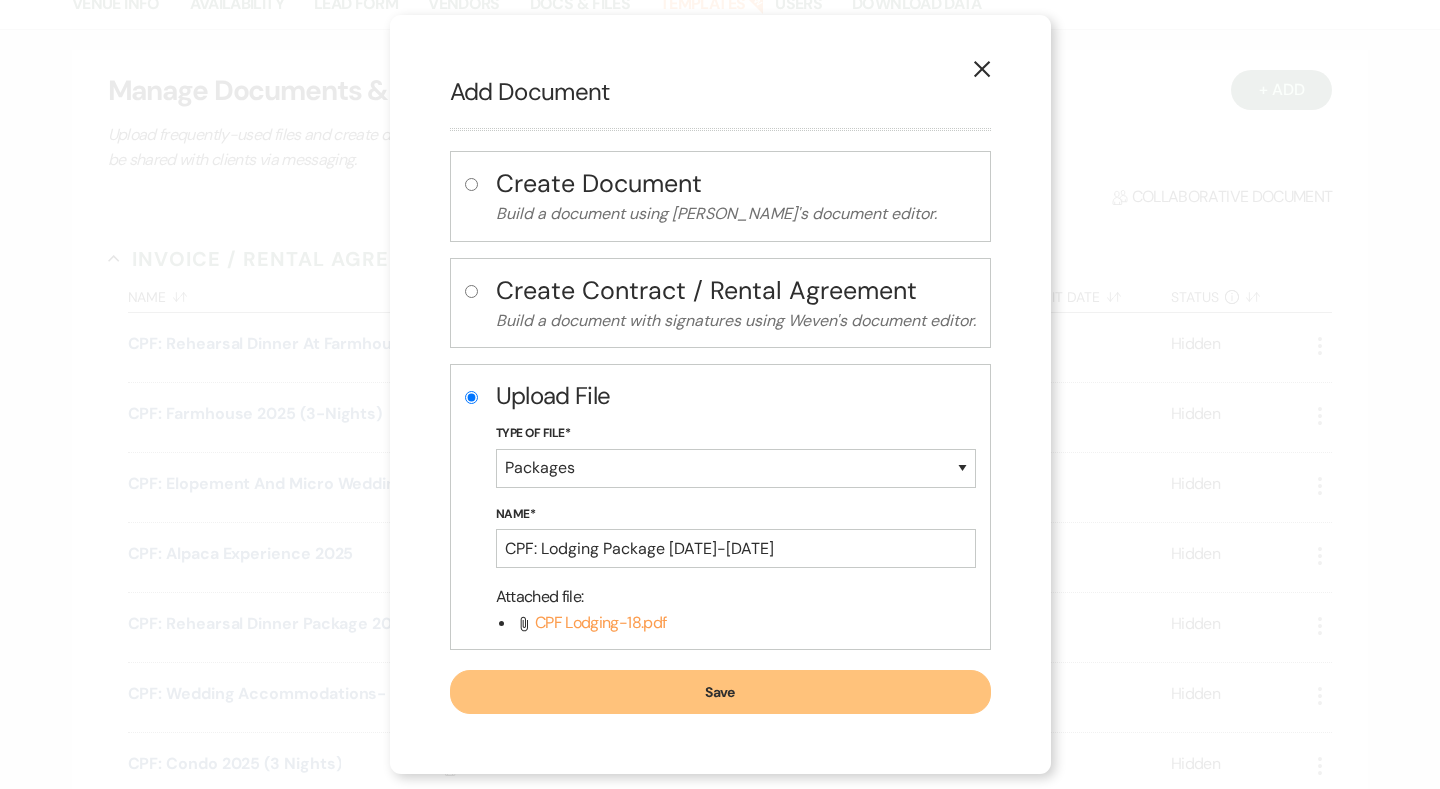 click on "Save" at bounding box center [720, 692] 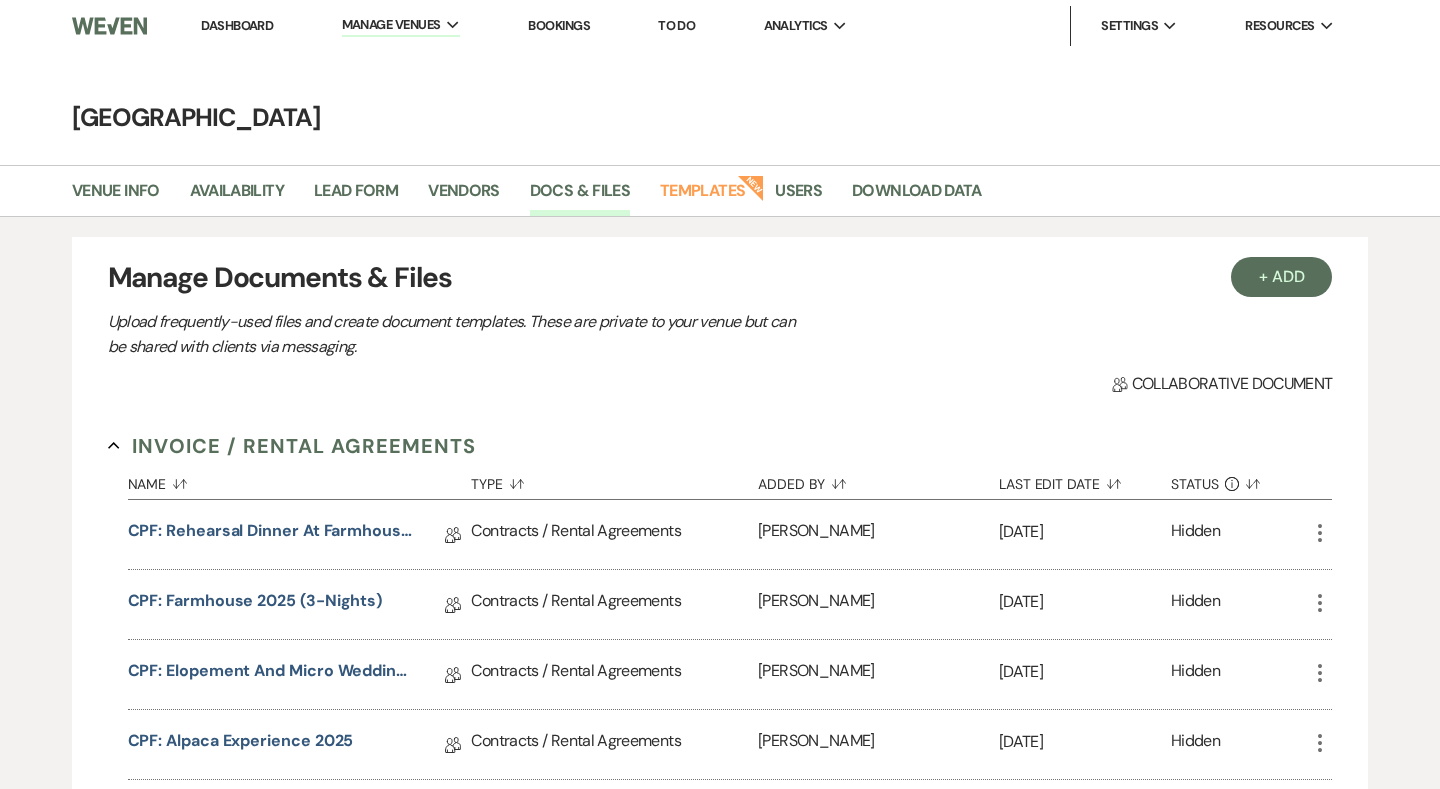 scroll, scrollTop: 0, scrollLeft: 0, axis: both 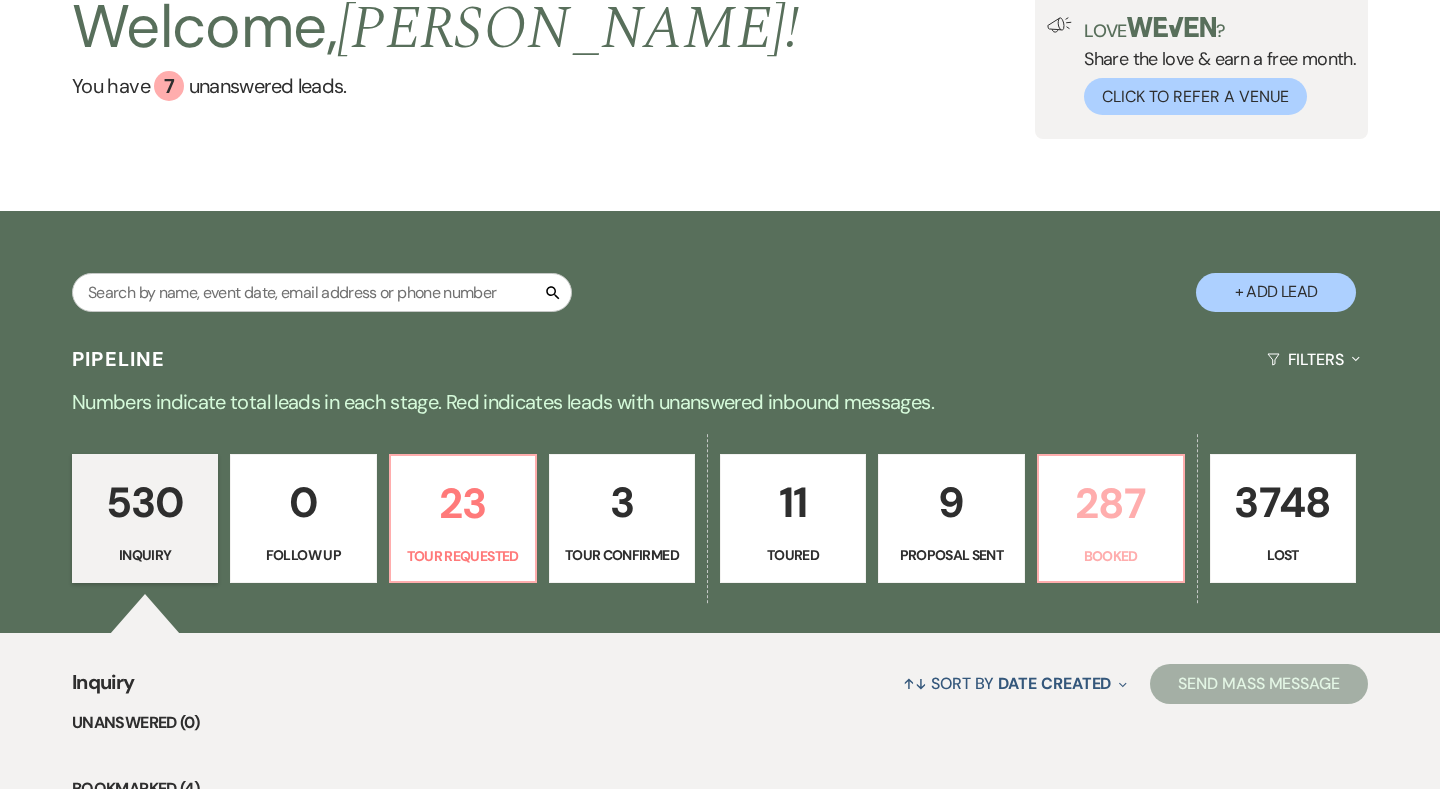 click on "287" at bounding box center [1111, 503] 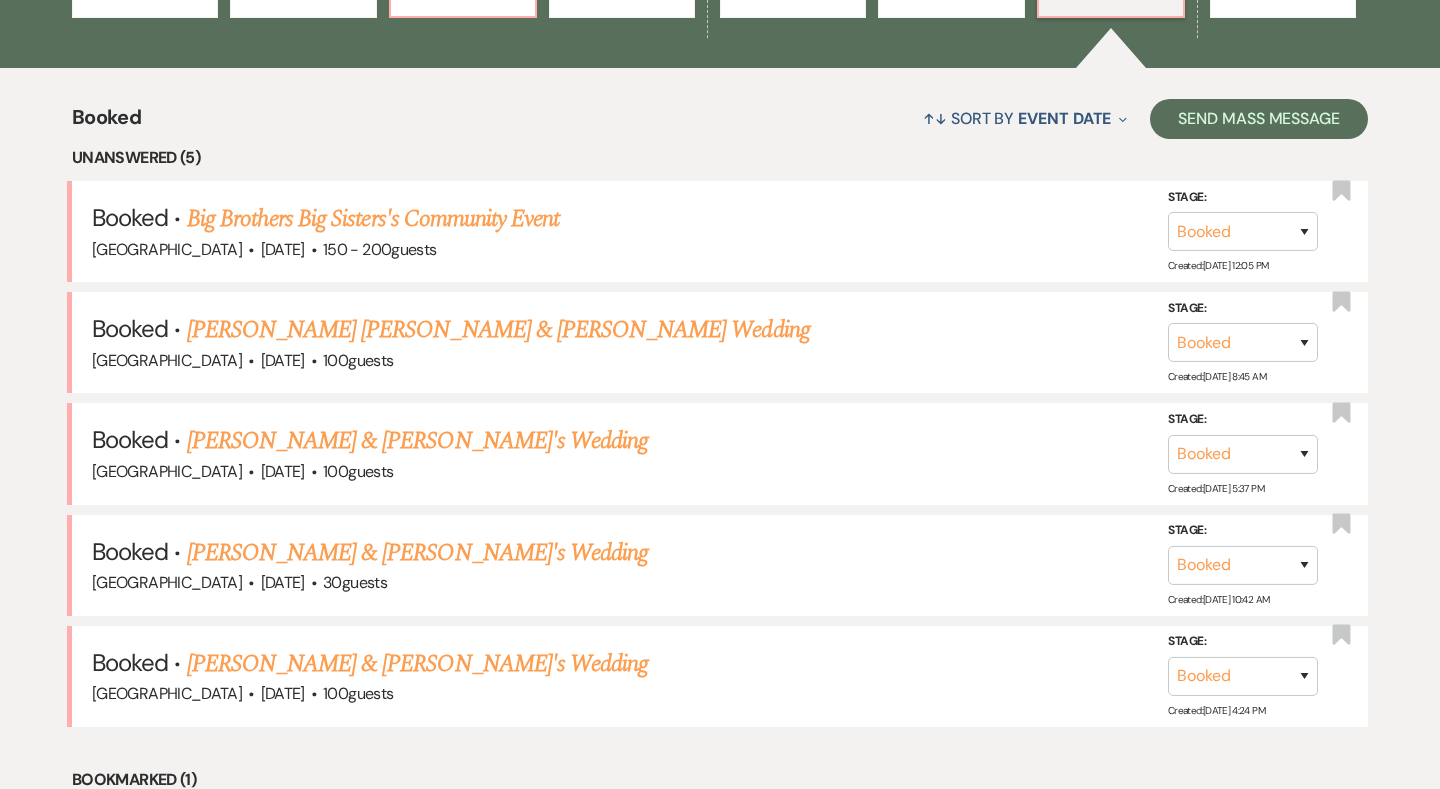scroll, scrollTop: 705, scrollLeft: 0, axis: vertical 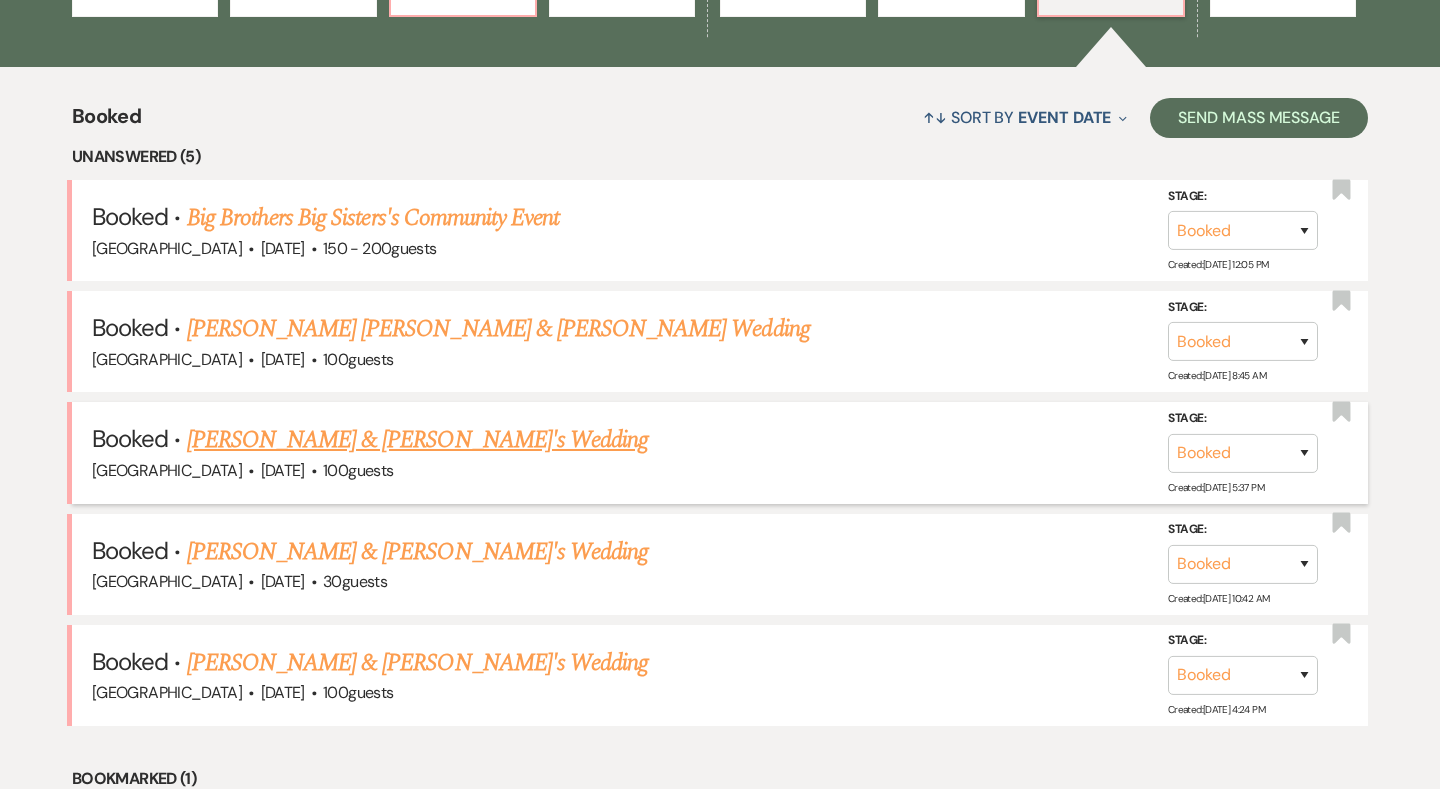 click on "[PERSON_NAME] & [PERSON_NAME]'s Wedding" at bounding box center (418, 440) 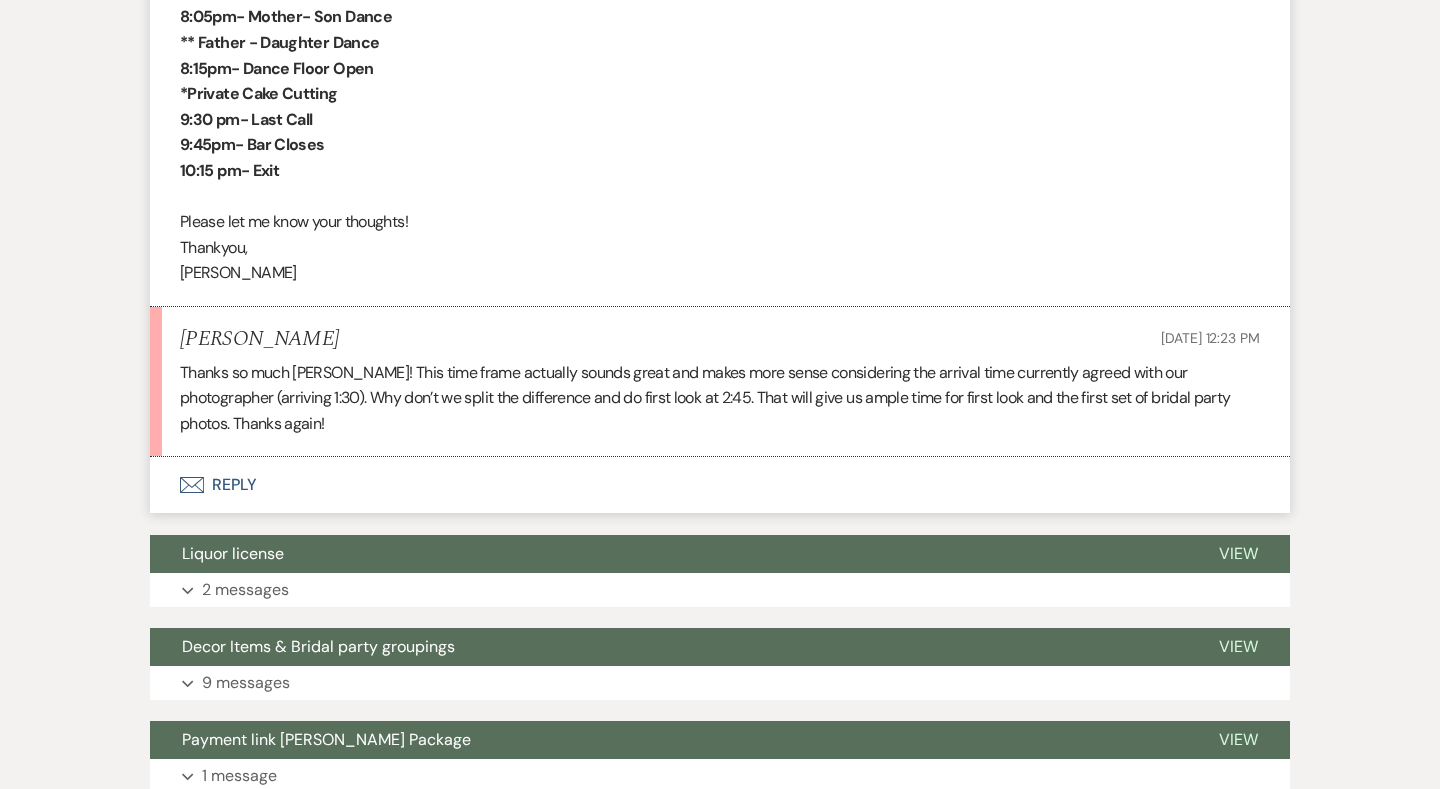 scroll, scrollTop: 1414, scrollLeft: 0, axis: vertical 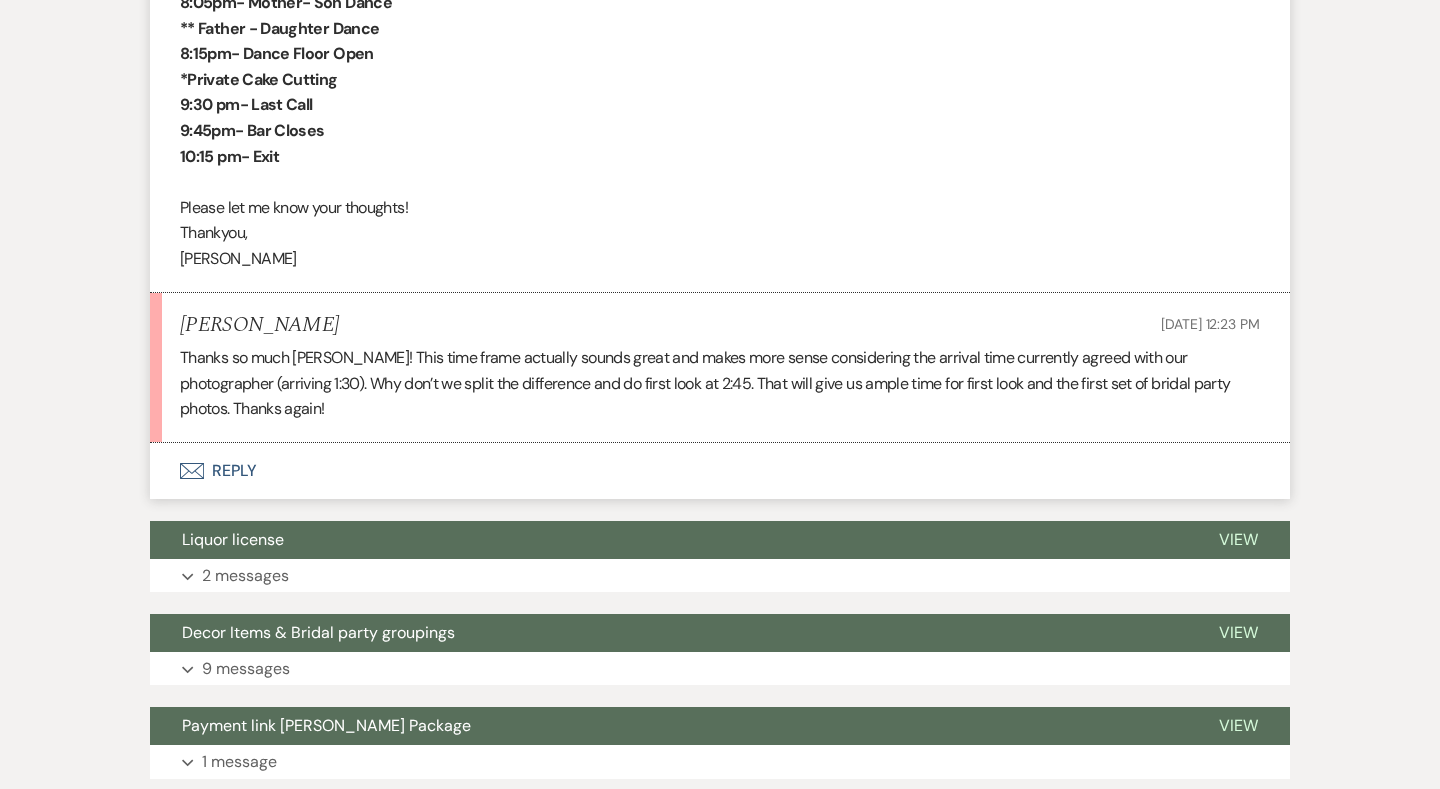 click on "Envelope Reply" at bounding box center (720, 471) 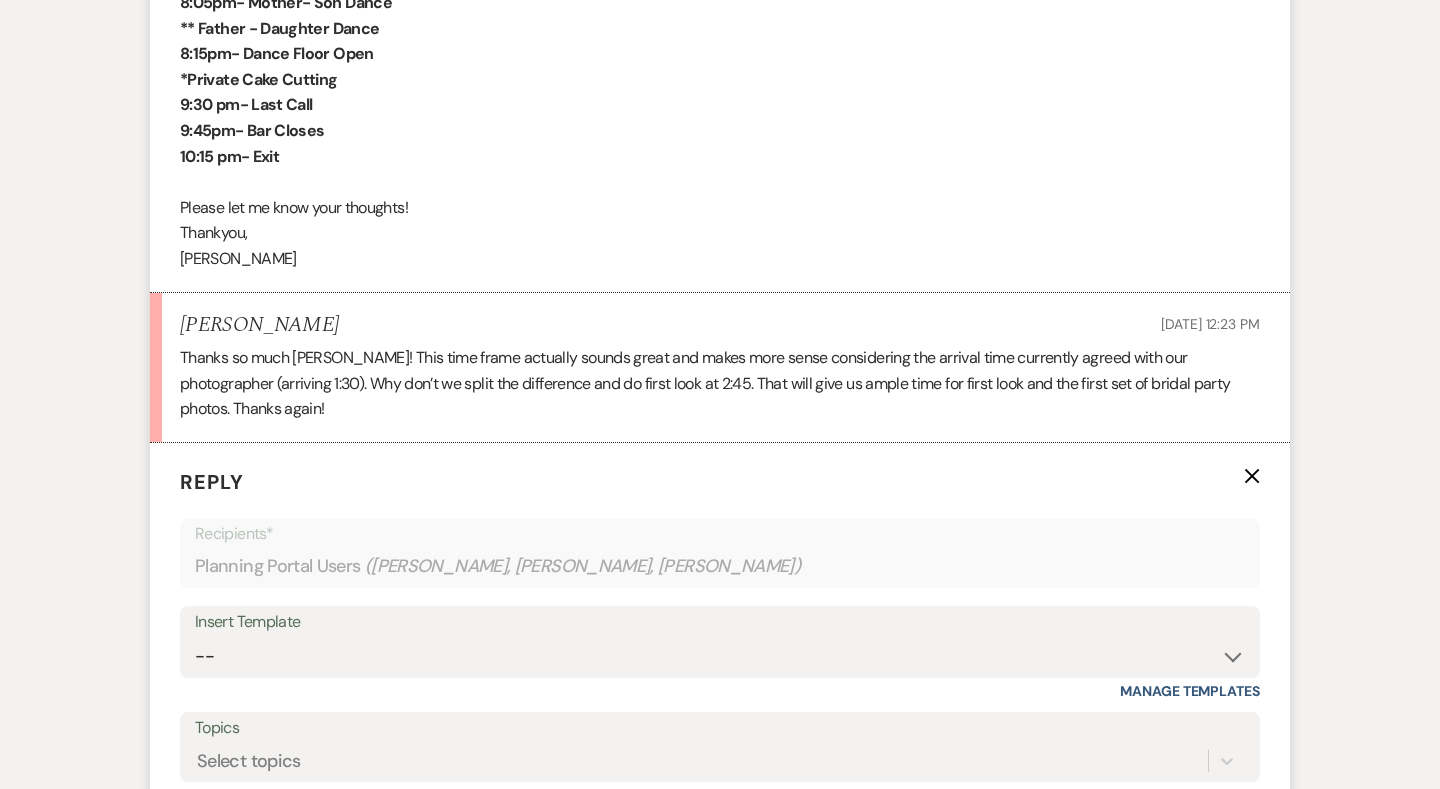 scroll, scrollTop: 1757, scrollLeft: 0, axis: vertical 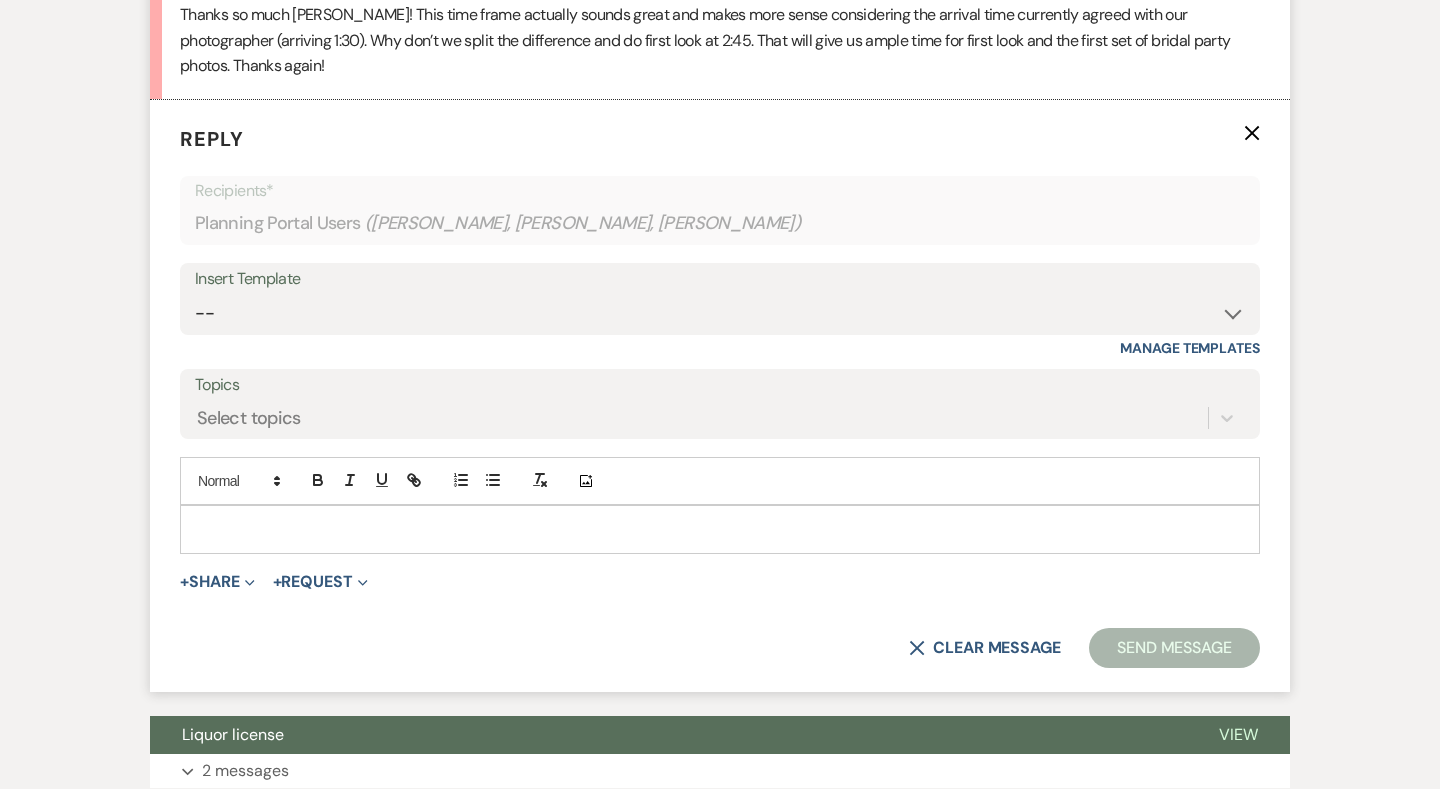 click at bounding box center [720, 529] 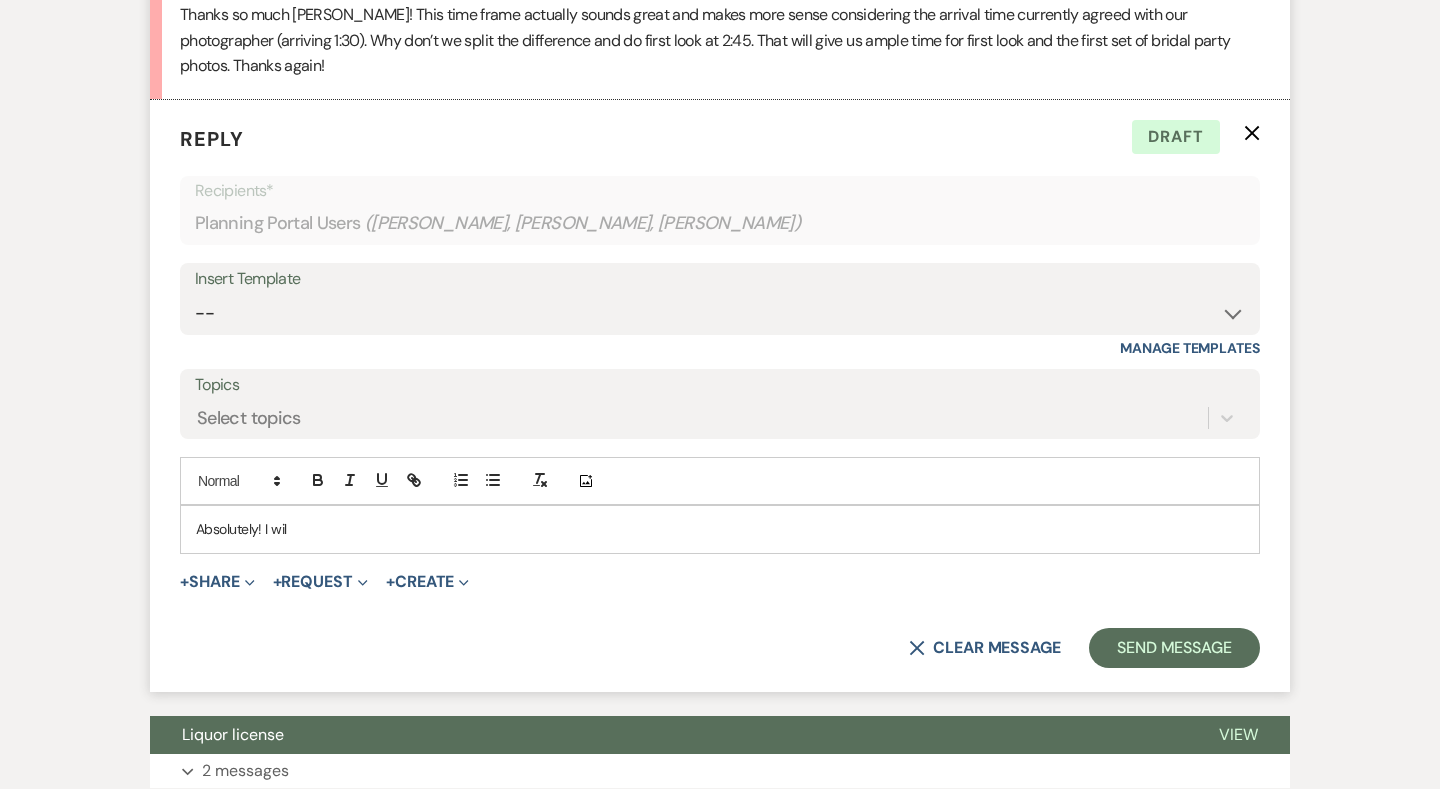 click on "Absolutely! I wil" at bounding box center [720, 529] 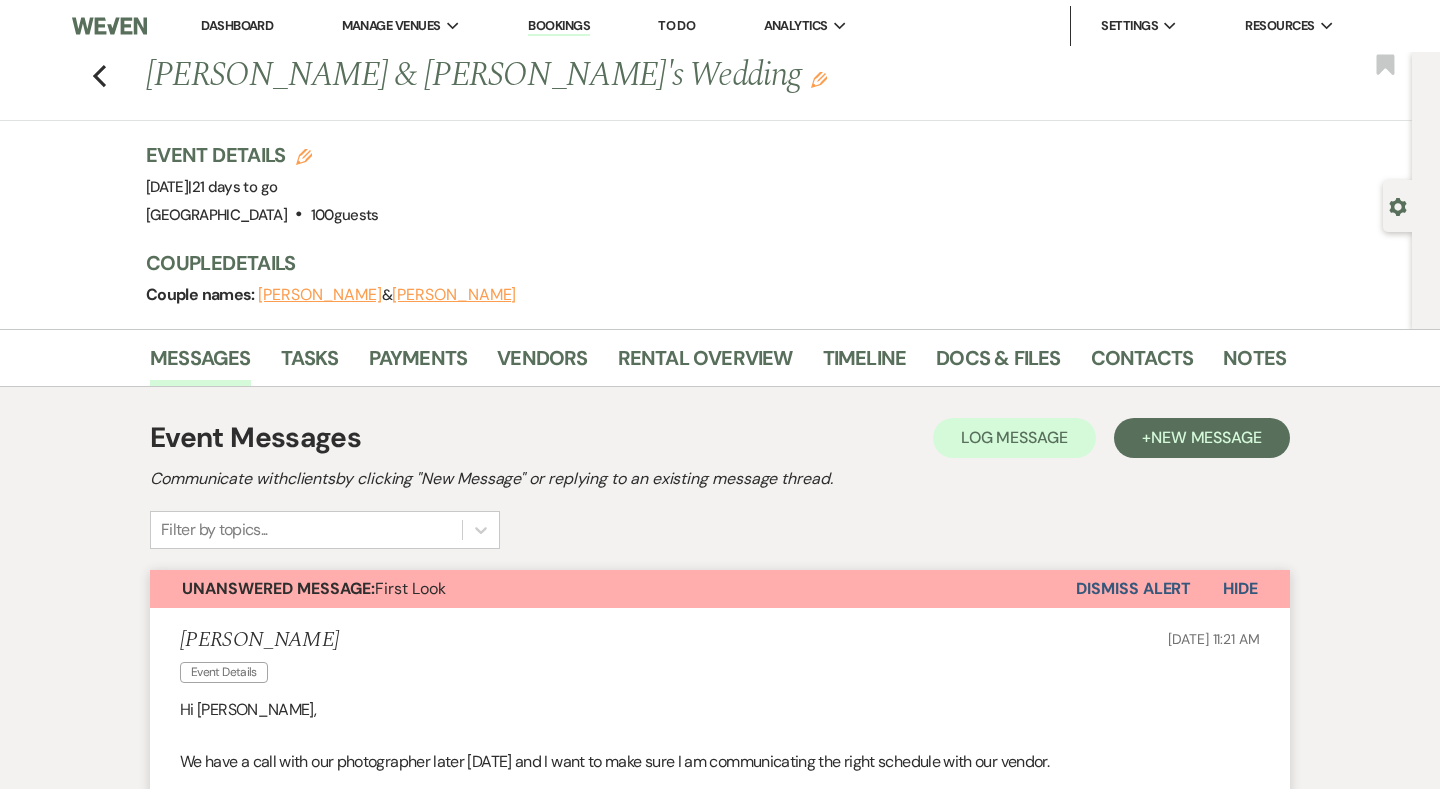 scroll, scrollTop: 0, scrollLeft: 0, axis: both 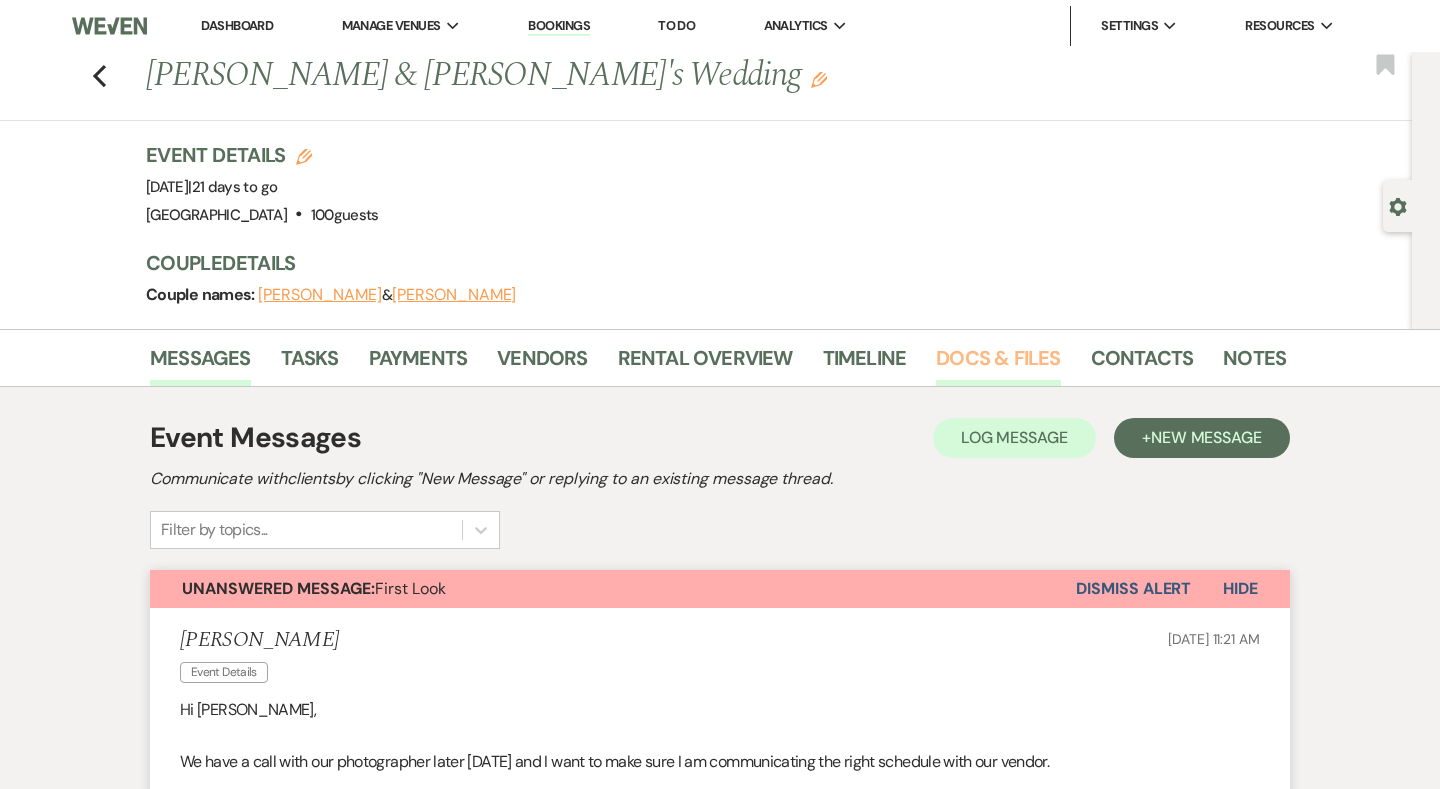 click on "Docs & Files" at bounding box center (998, 364) 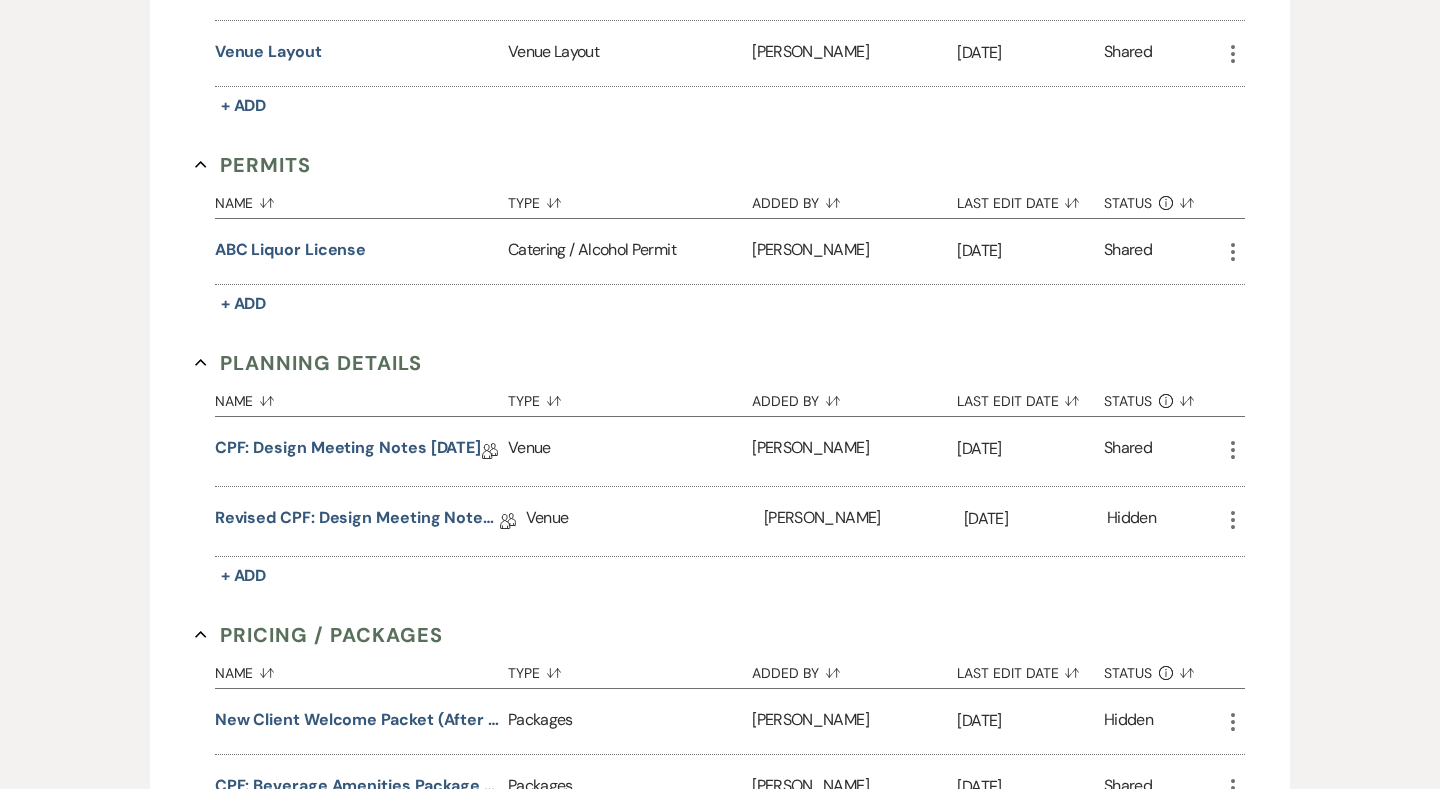 scroll, scrollTop: 1480, scrollLeft: 0, axis: vertical 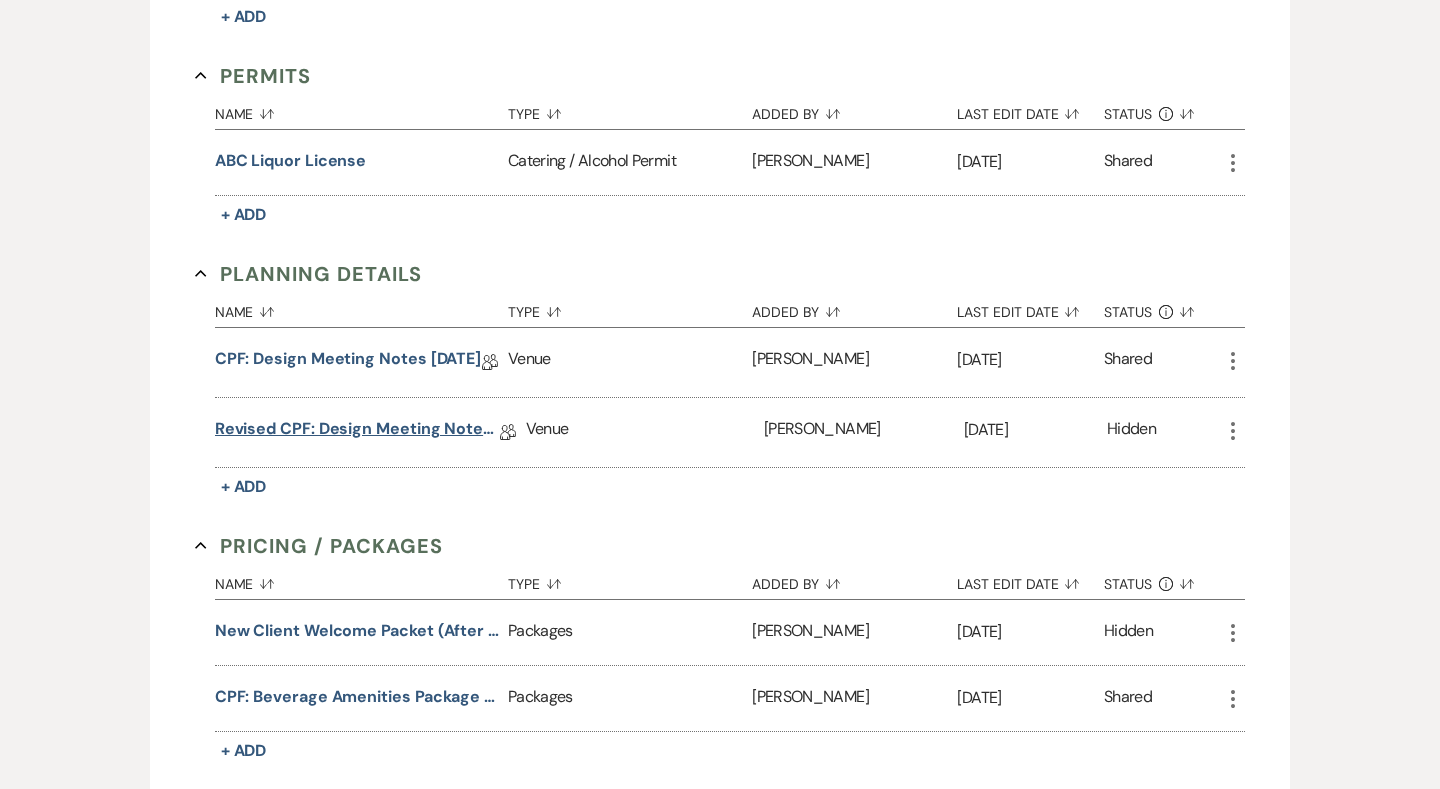 click on "Revised CPF: Design Meeting Notes [DATE]" at bounding box center [357, 432] 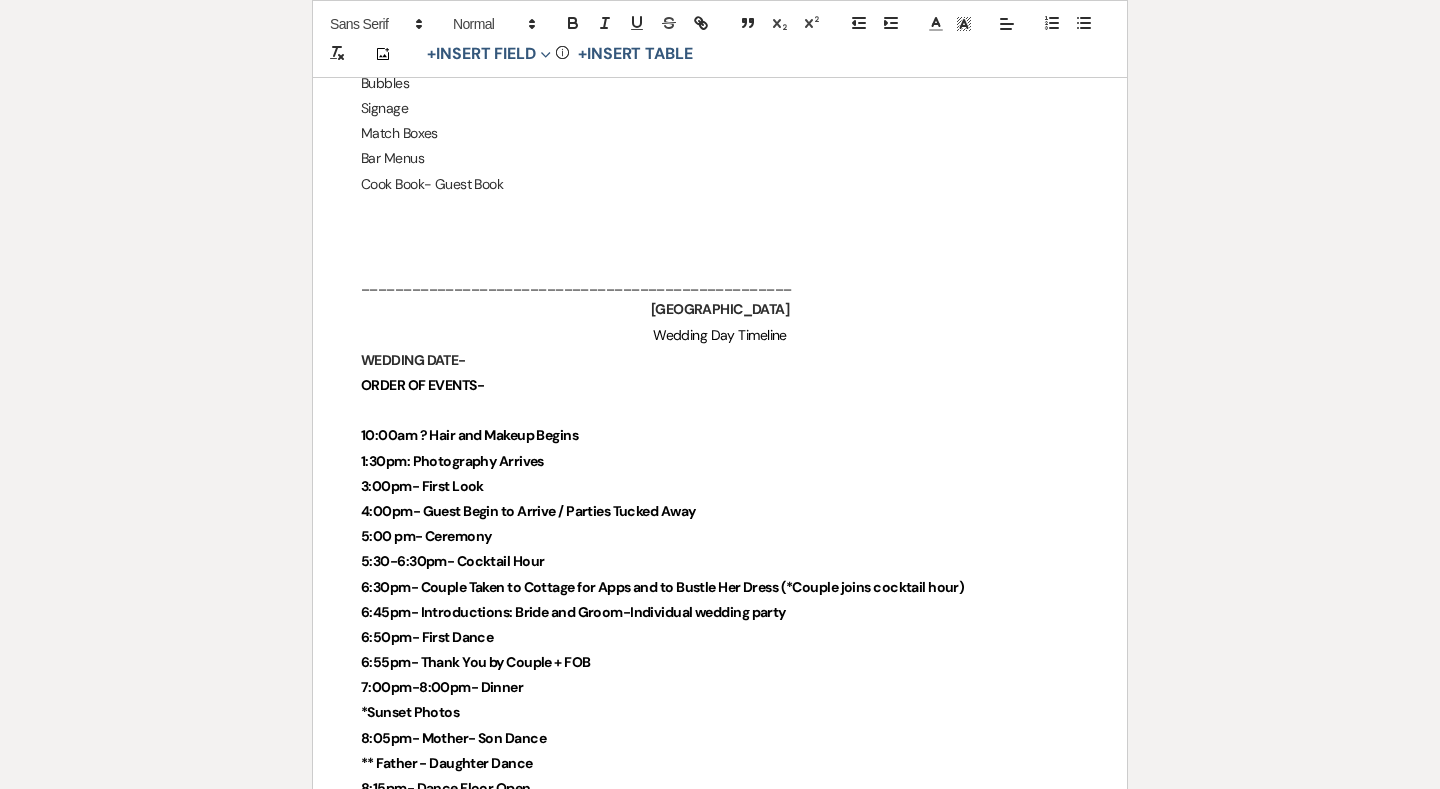 scroll, scrollTop: 4770, scrollLeft: 0, axis: vertical 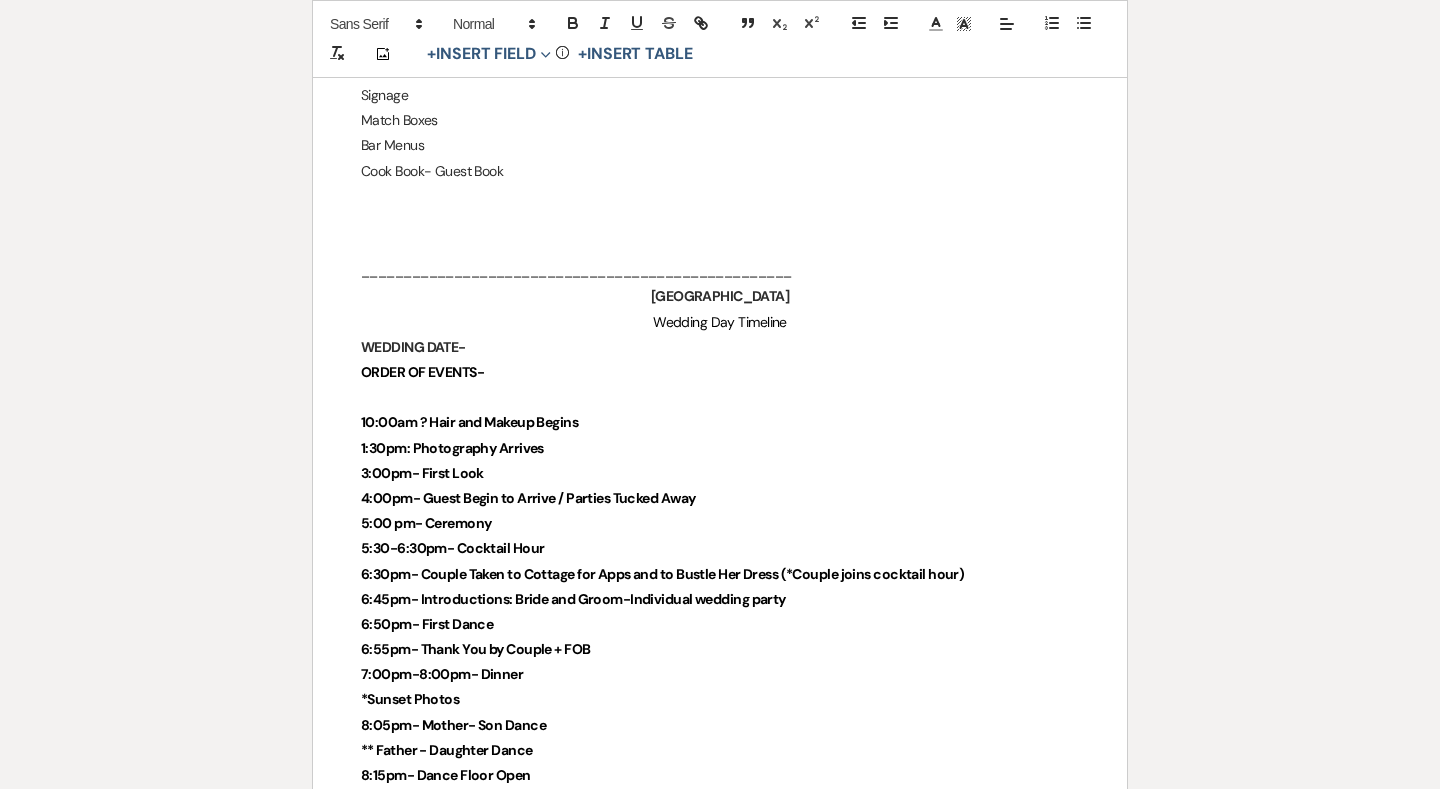 click on "3:00pm- First Look" at bounding box center [422, 473] 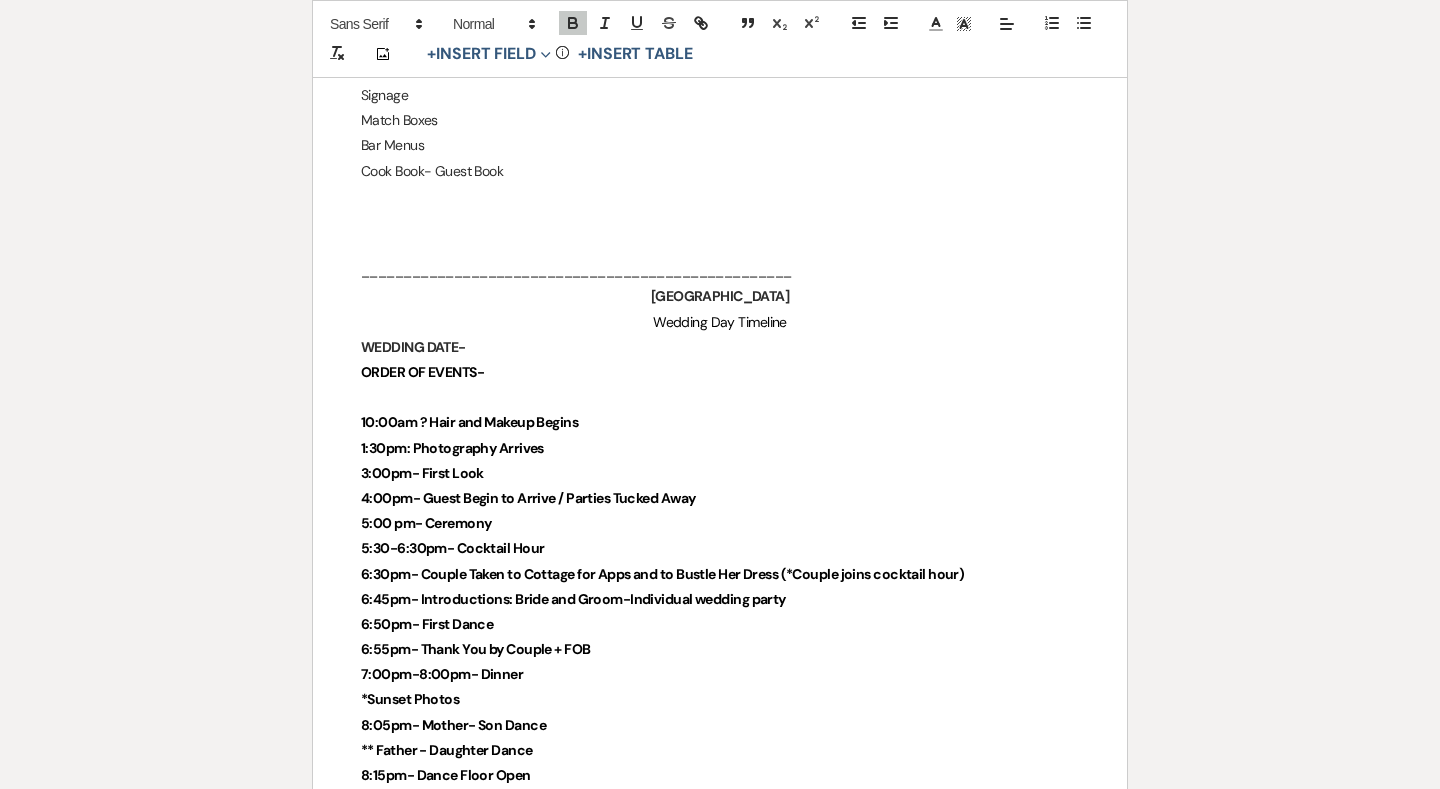 type 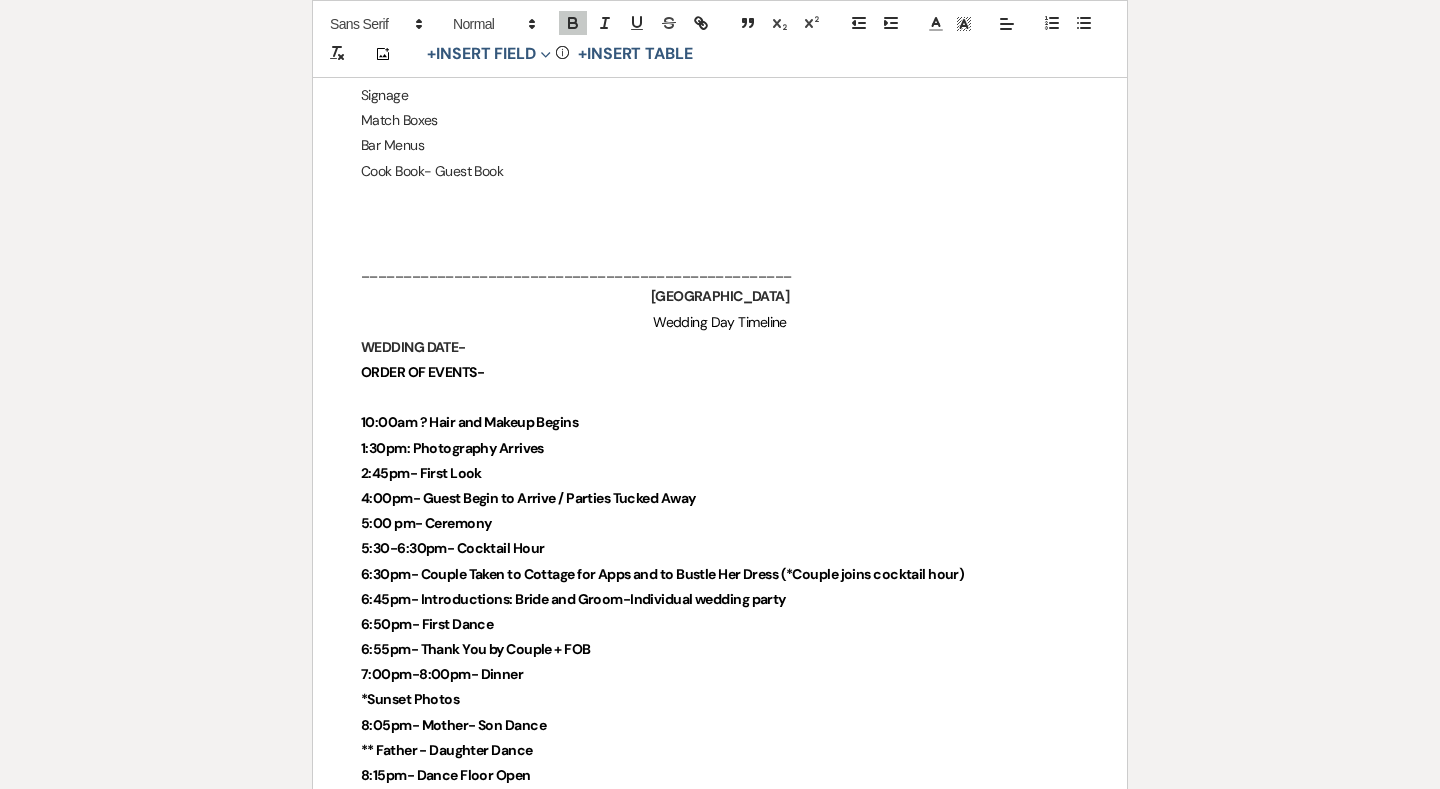 click on "2:45pm- First Look" at bounding box center [720, 473] 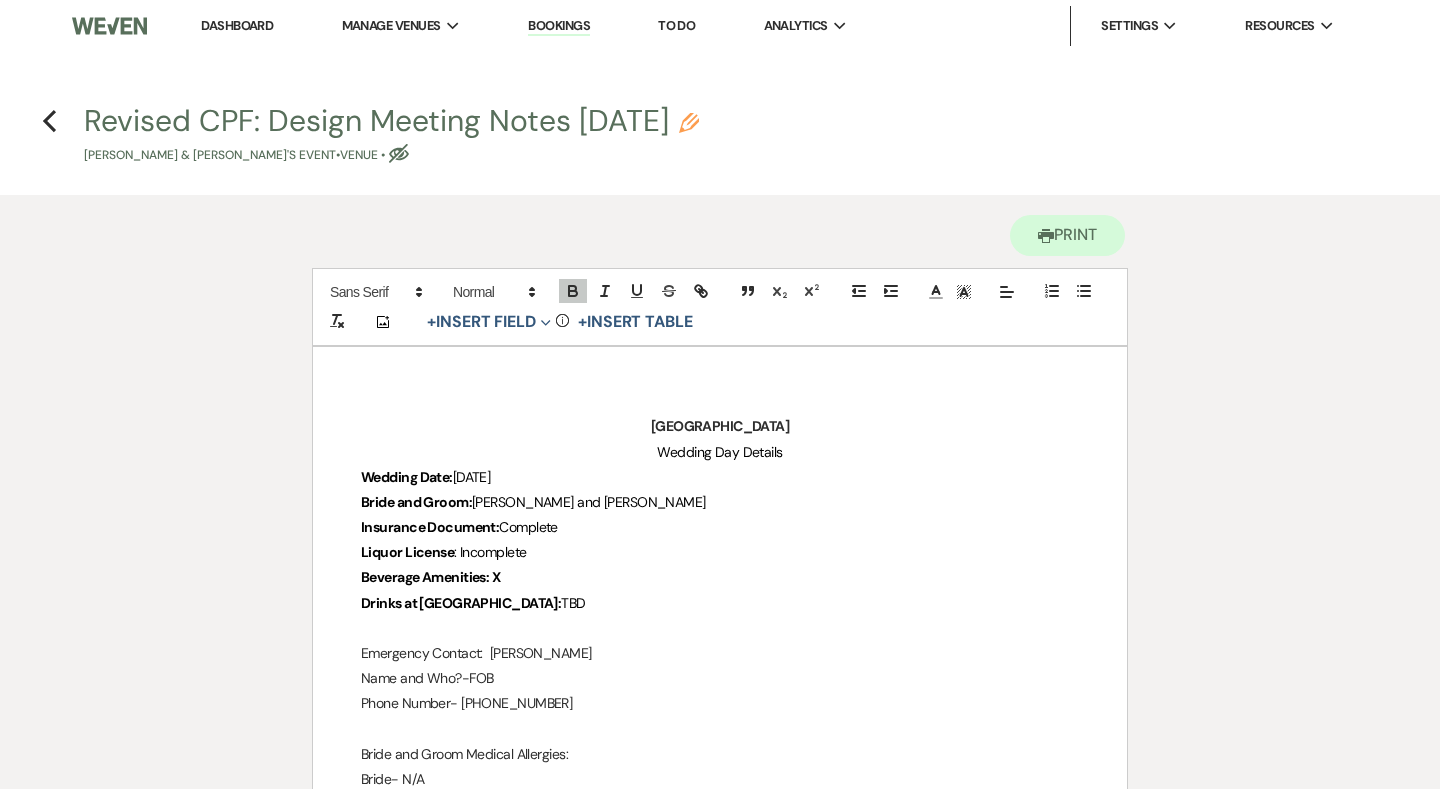 scroll, scrollTop: 0, scrollLeft: 0, axis: both 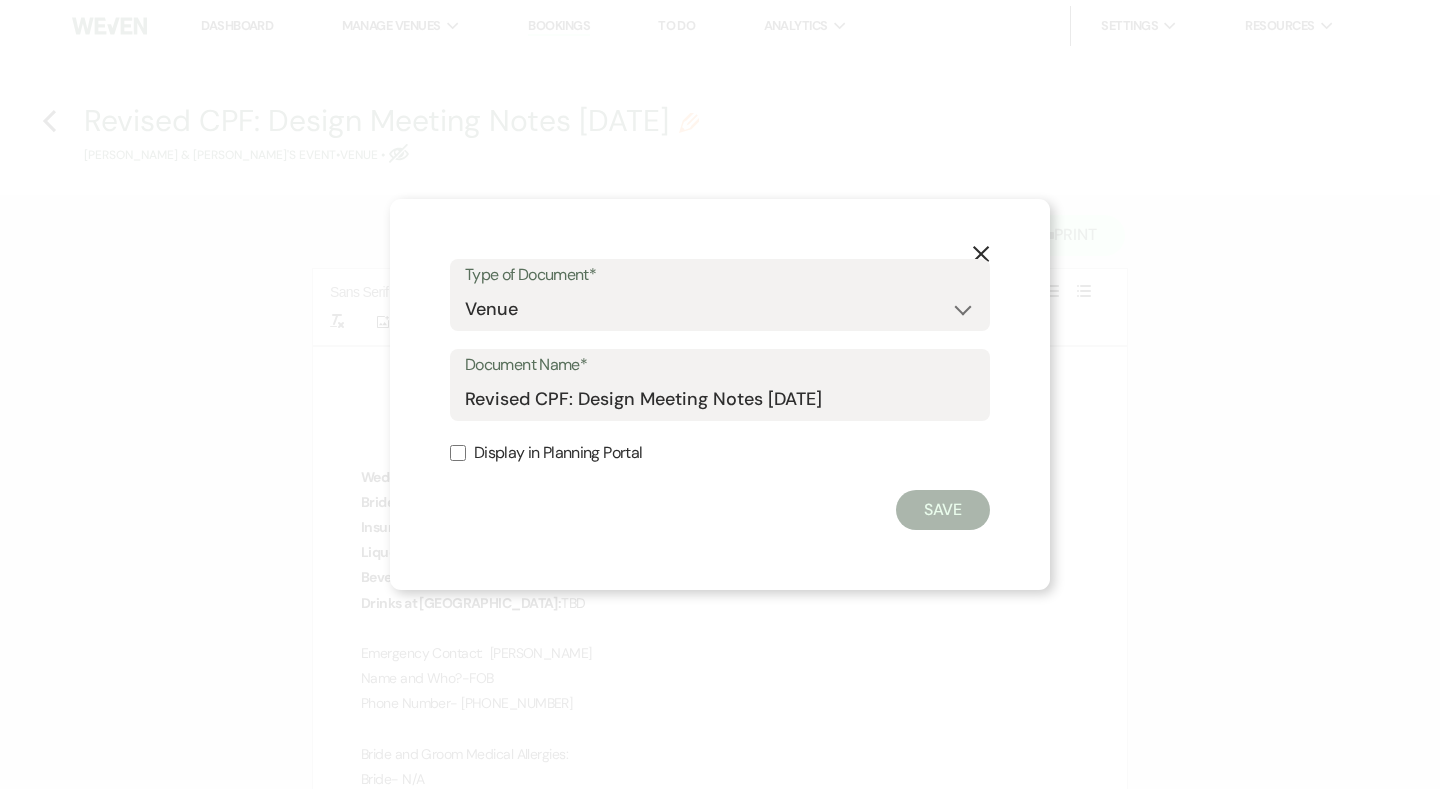 click on "Display in Planning Portal" at bounding box center (720, 453) 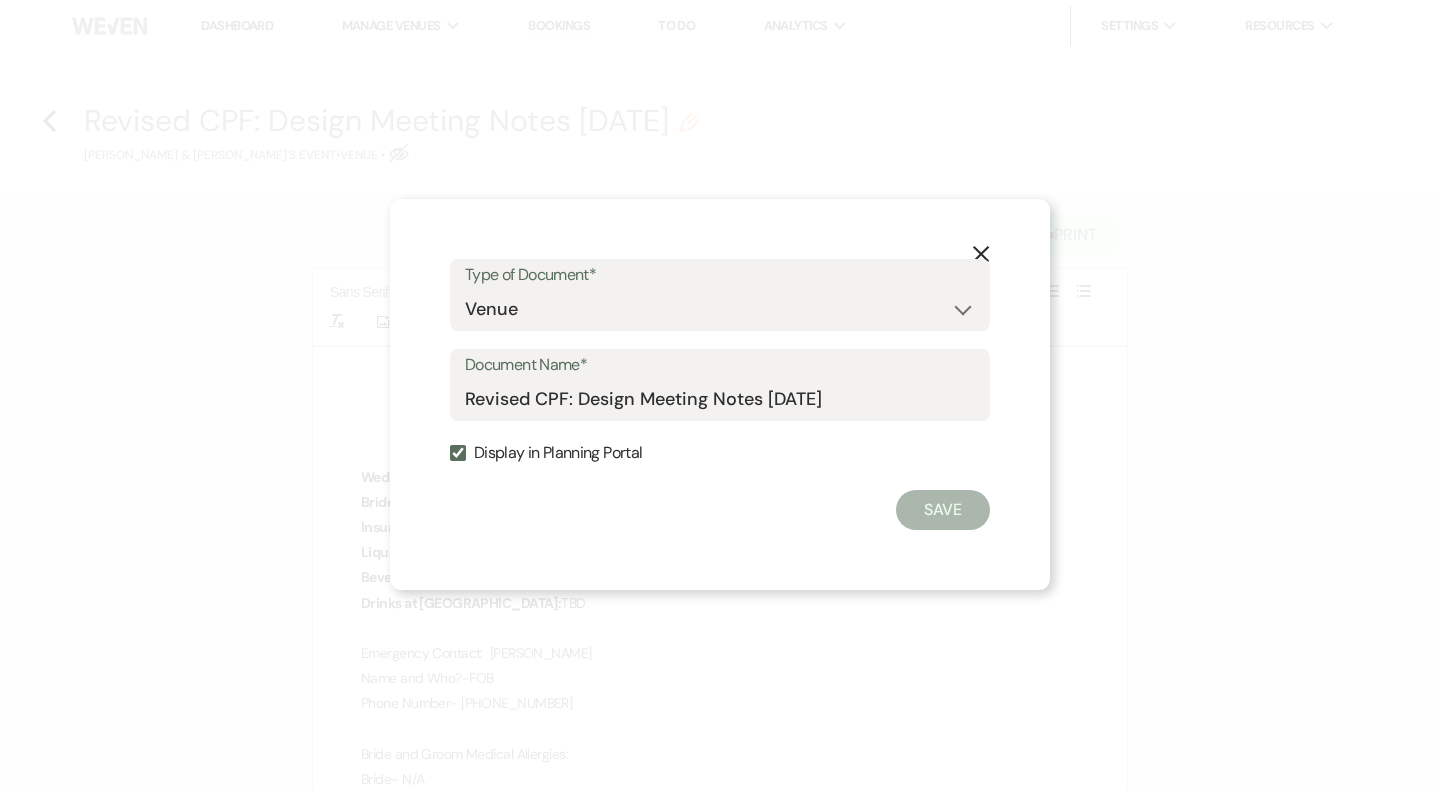 checkbox on "true" 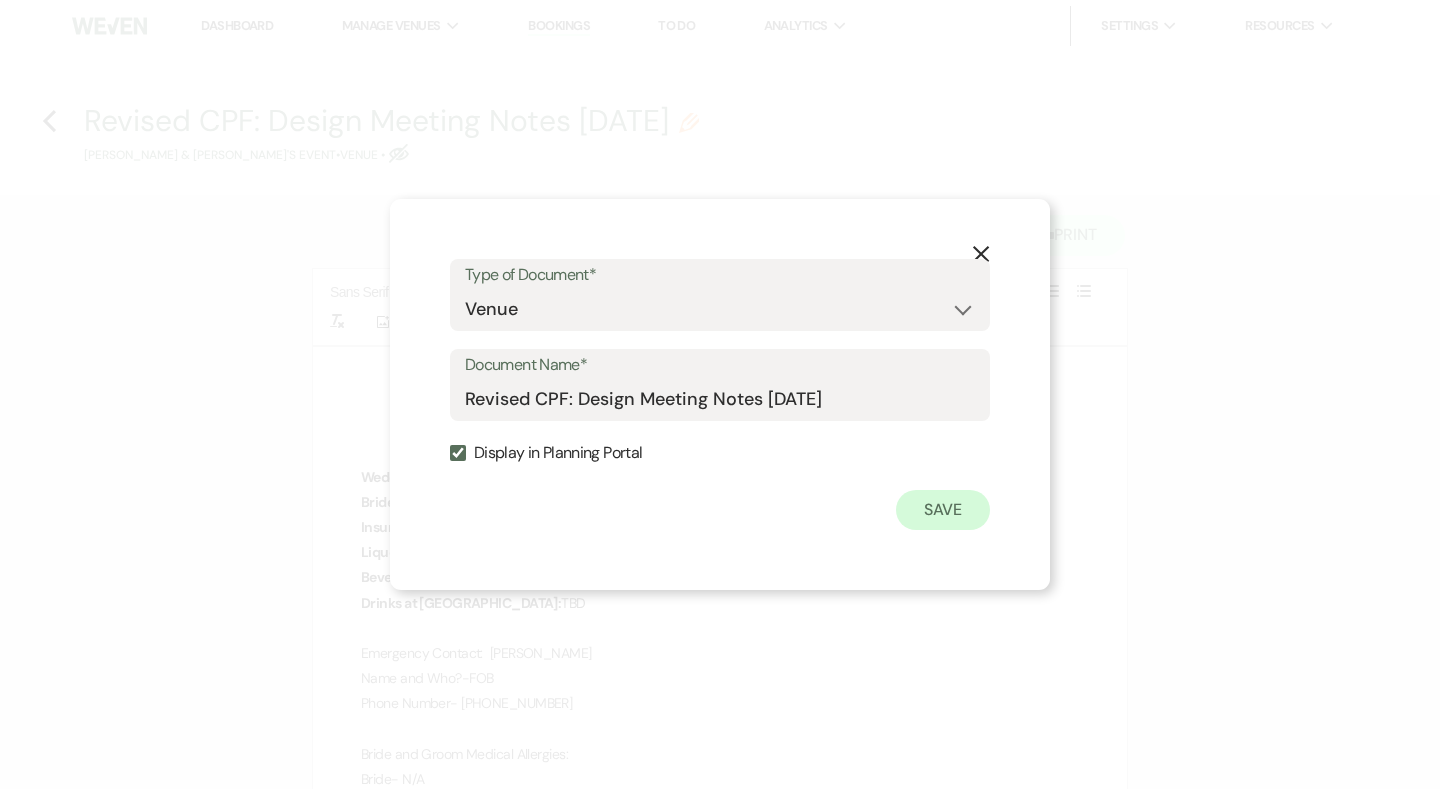 click on "Save" at bounding box center [943, 510] 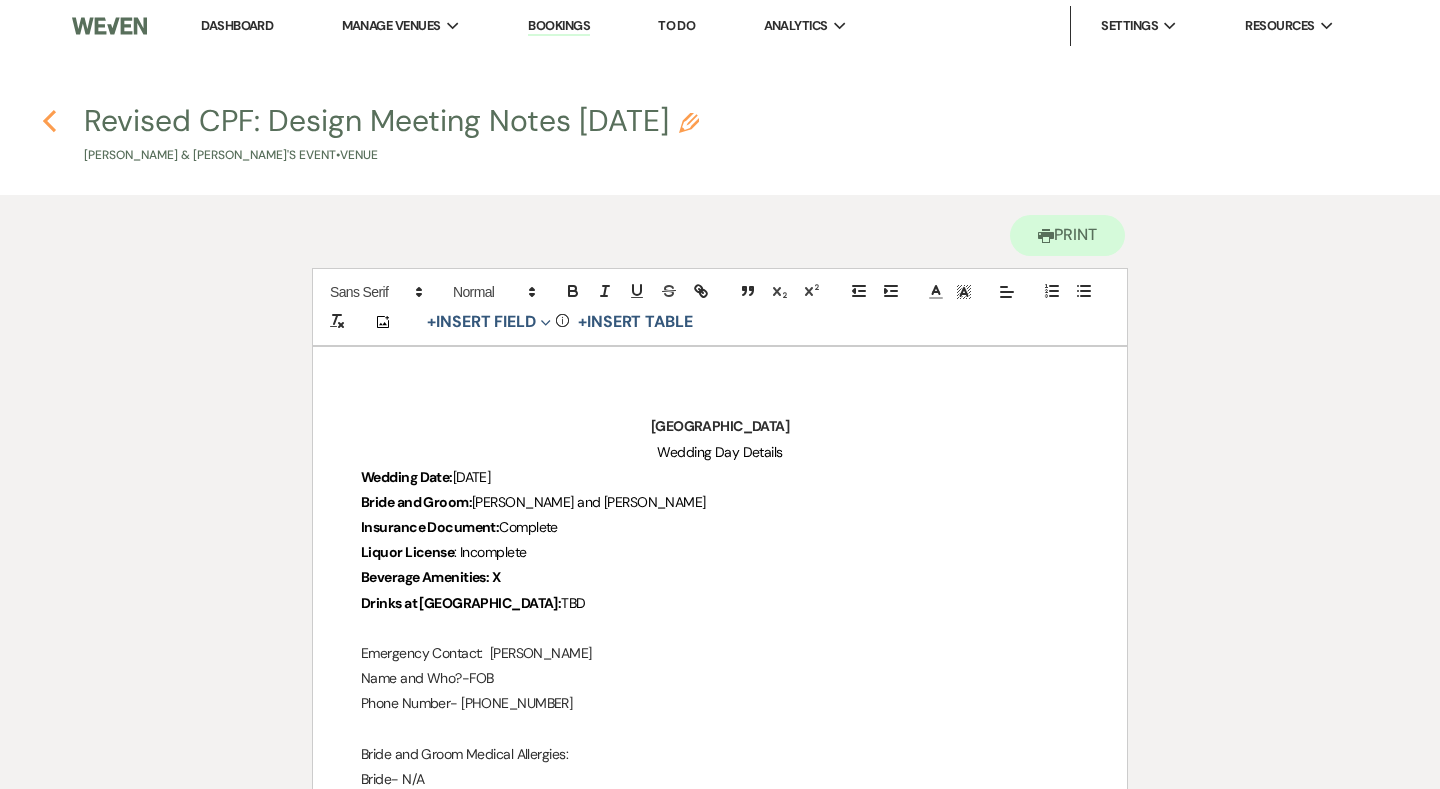 click on "Previous" 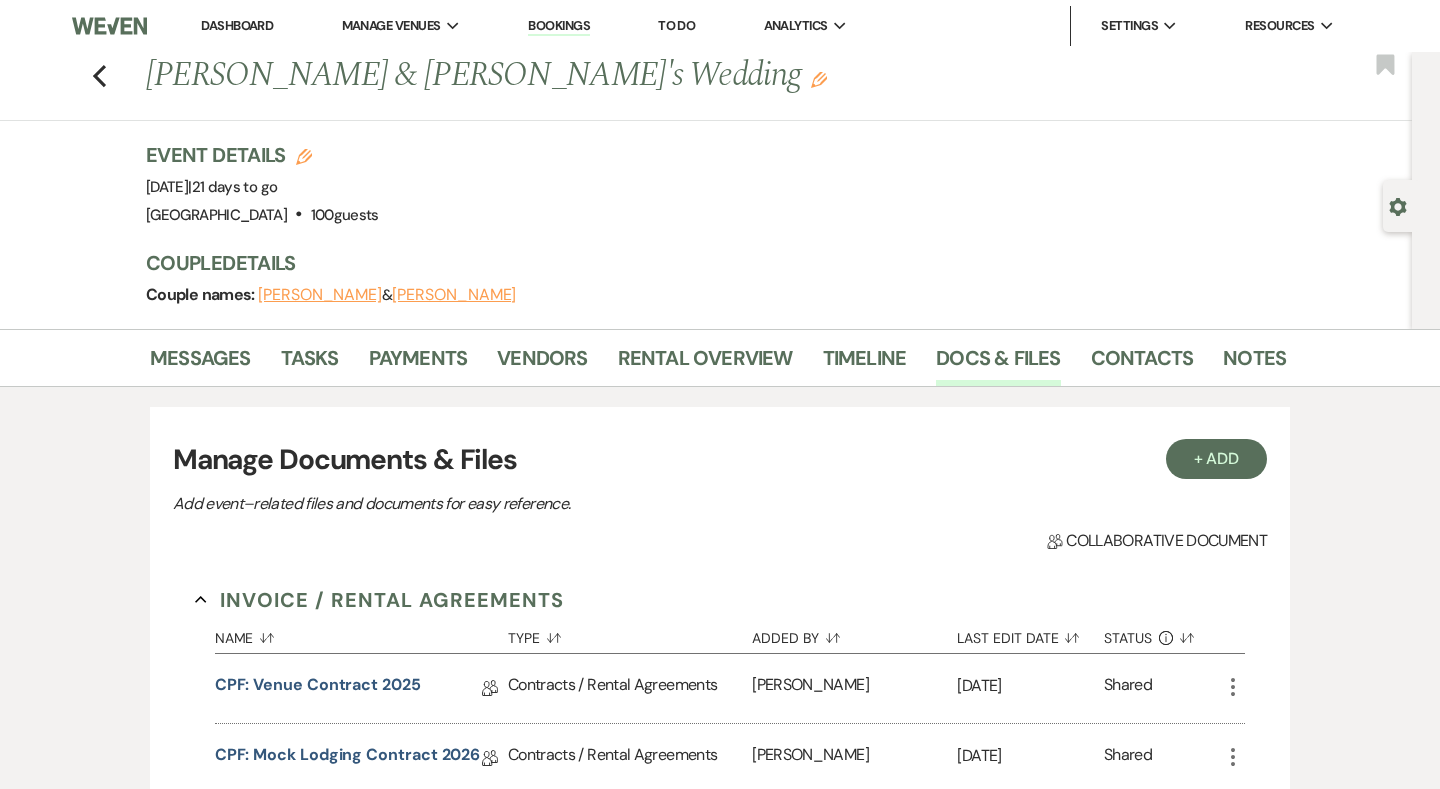 scroll, scrollTop: 0, scrollLeft: 0, axis: both 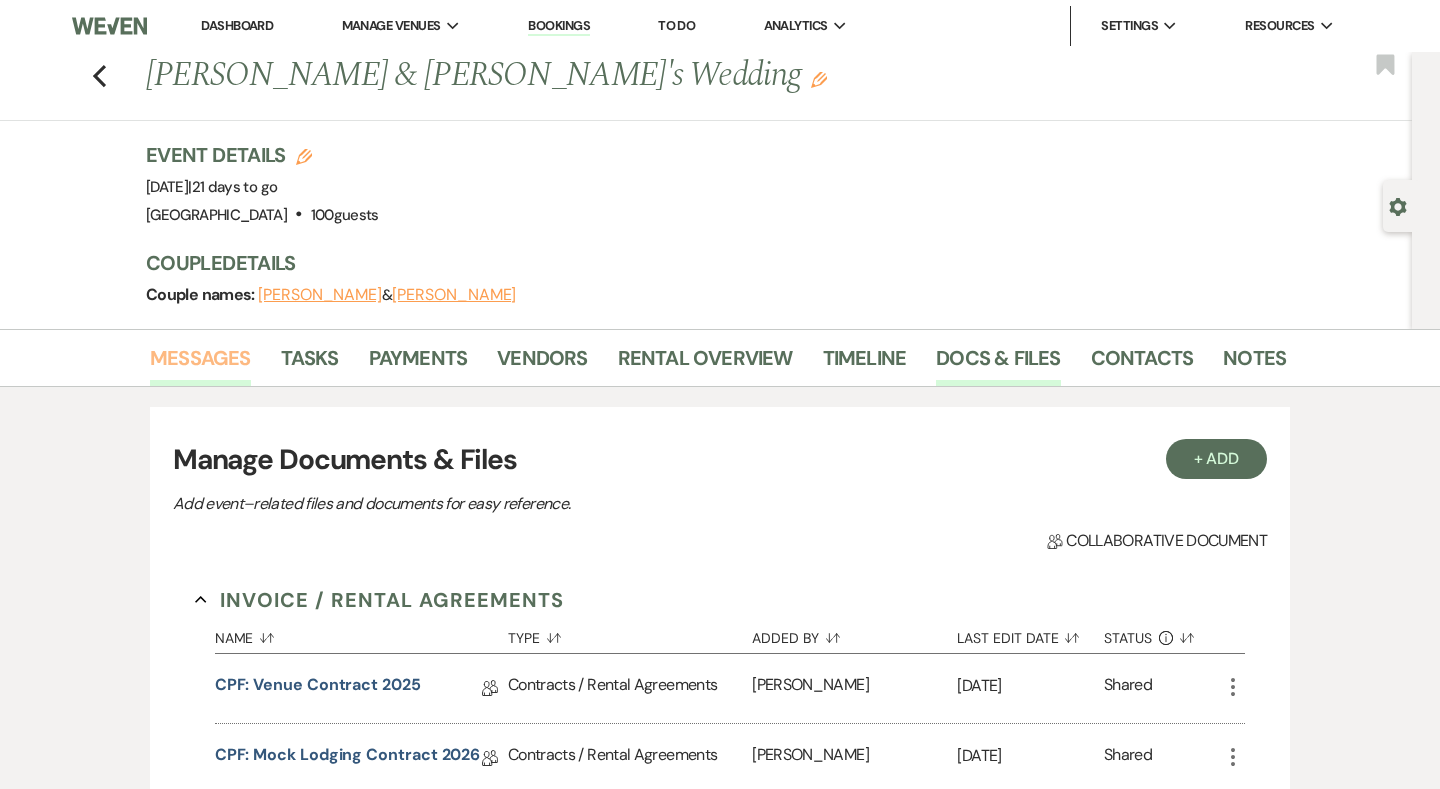 click on "Messages" at bounding box center (200, 364) 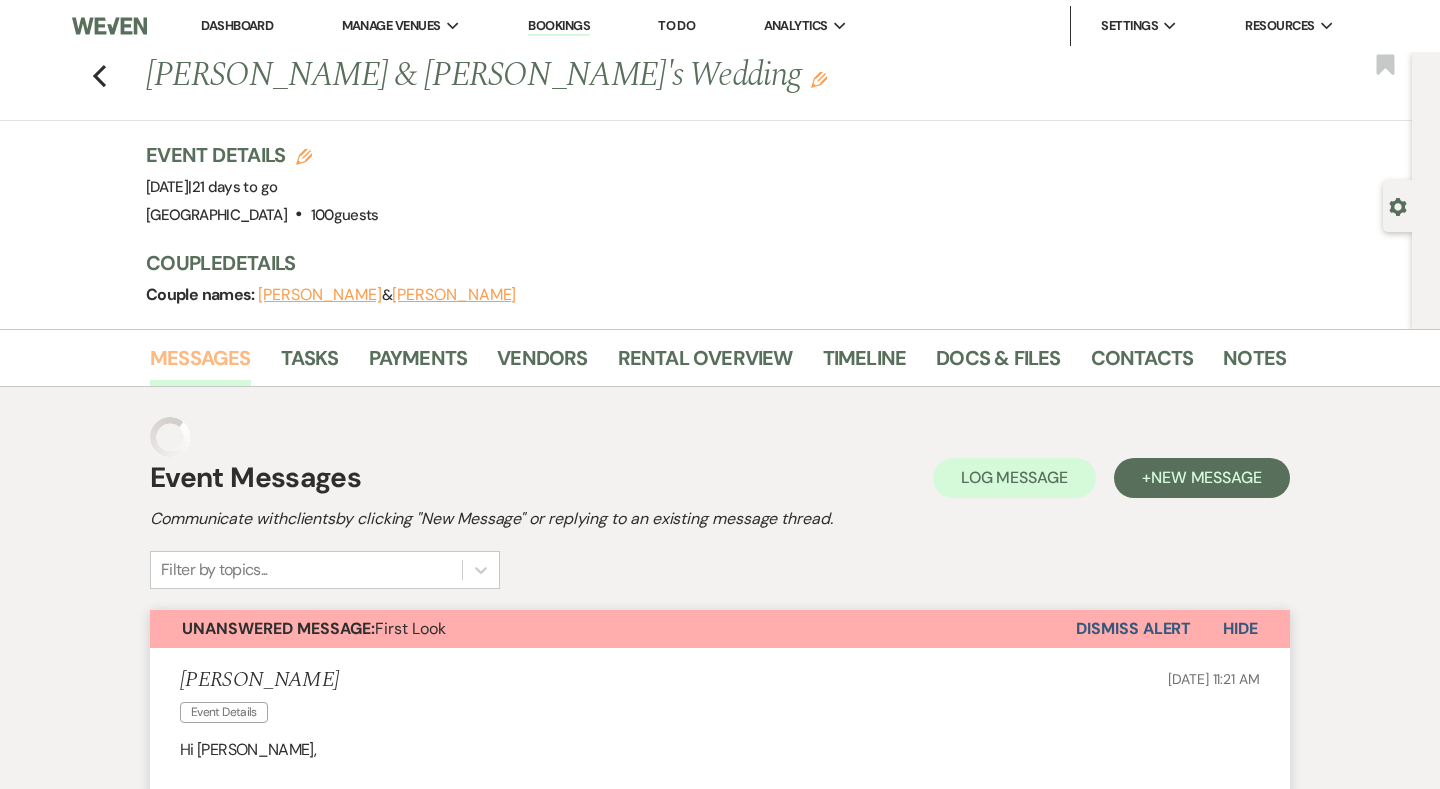 scroll, scrollTop: 1767, scrollLeft: 0, axis: vertical 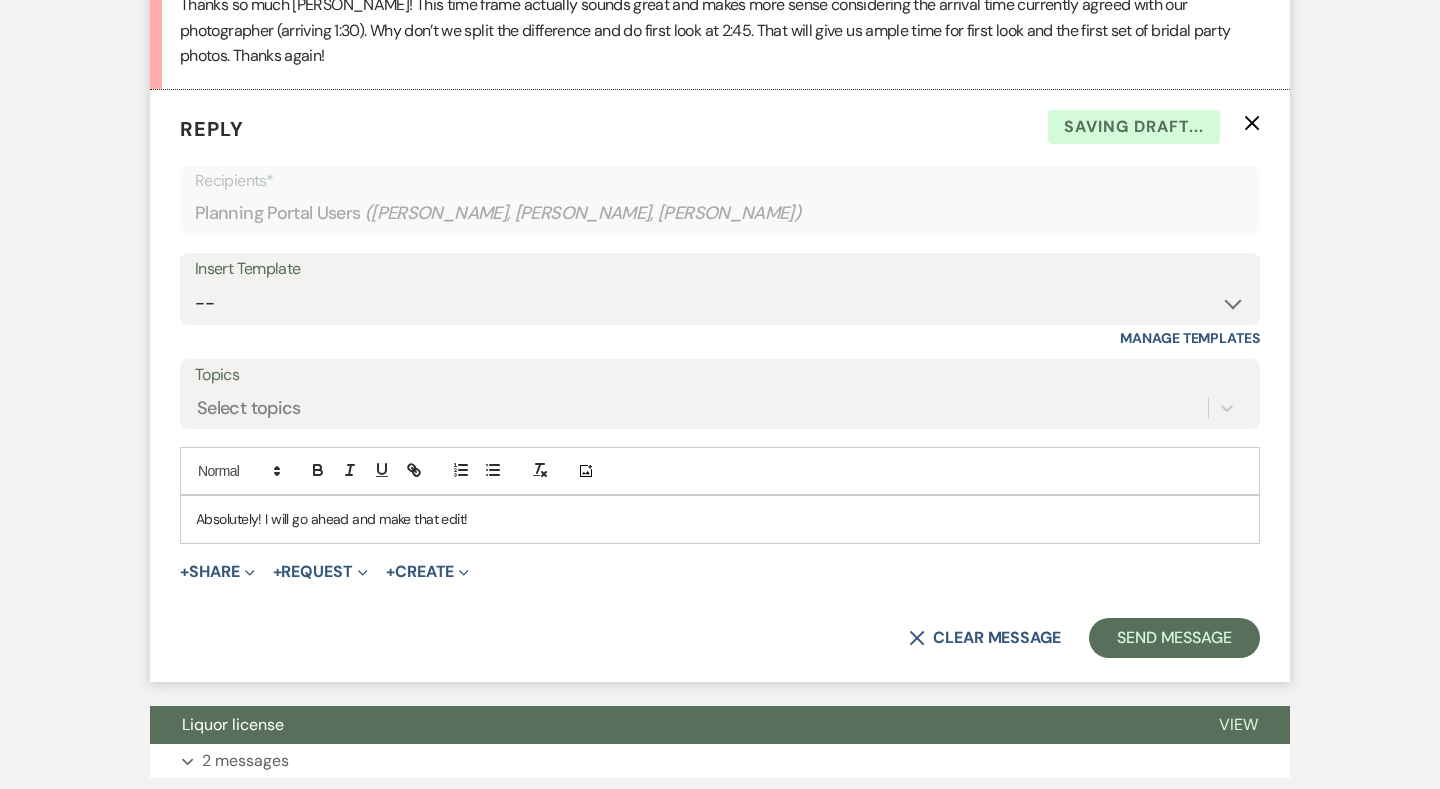 click on "Absolutely! I will go ahead and make that edit!" at bounding box center (720, 519) 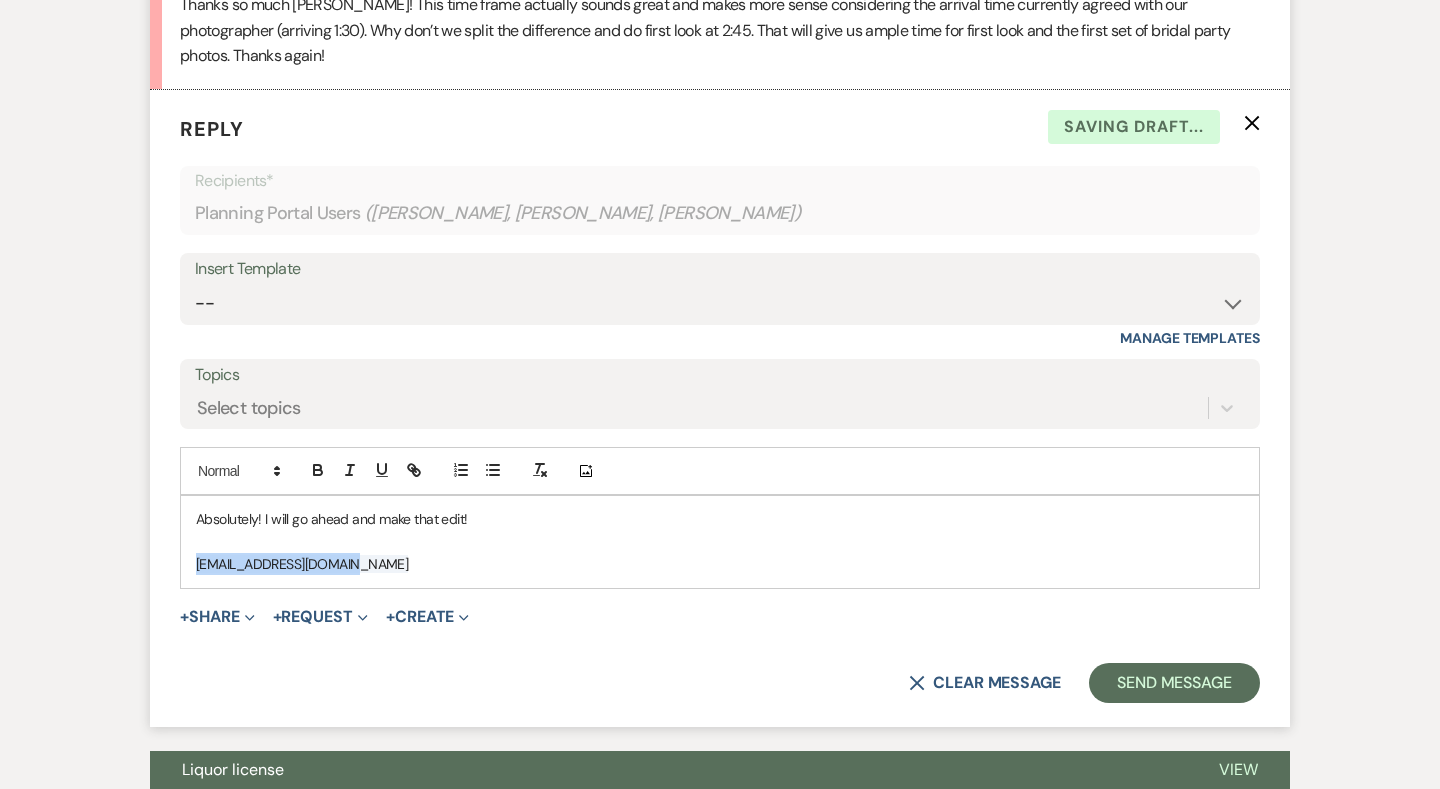 drag, startPoint x: 382, startPoint y: 575, endPoint x: 172, endPoint y: 565, distance: 210.23796 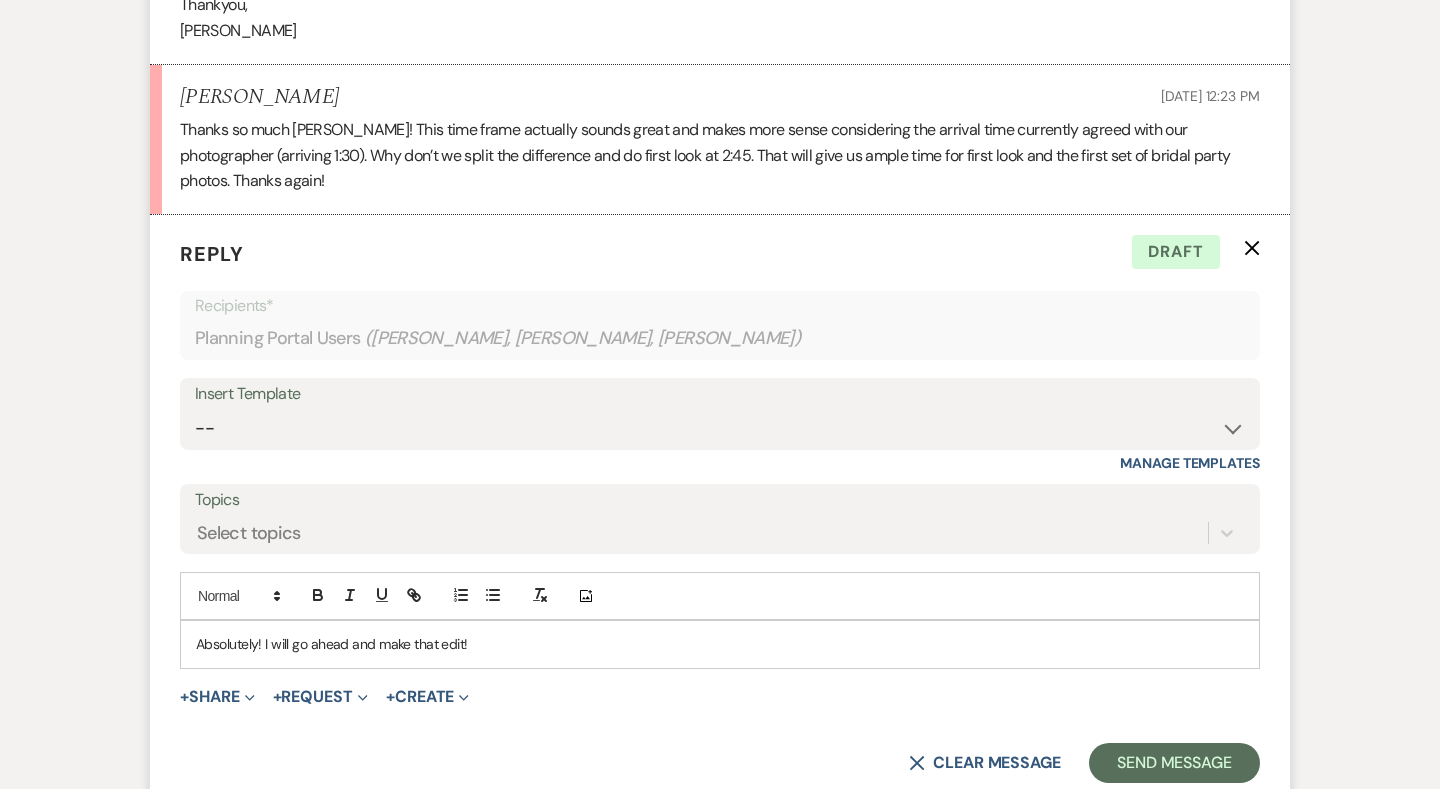 scroll, scrollTop: 1639, scrollLeft: 0, axis: vertical 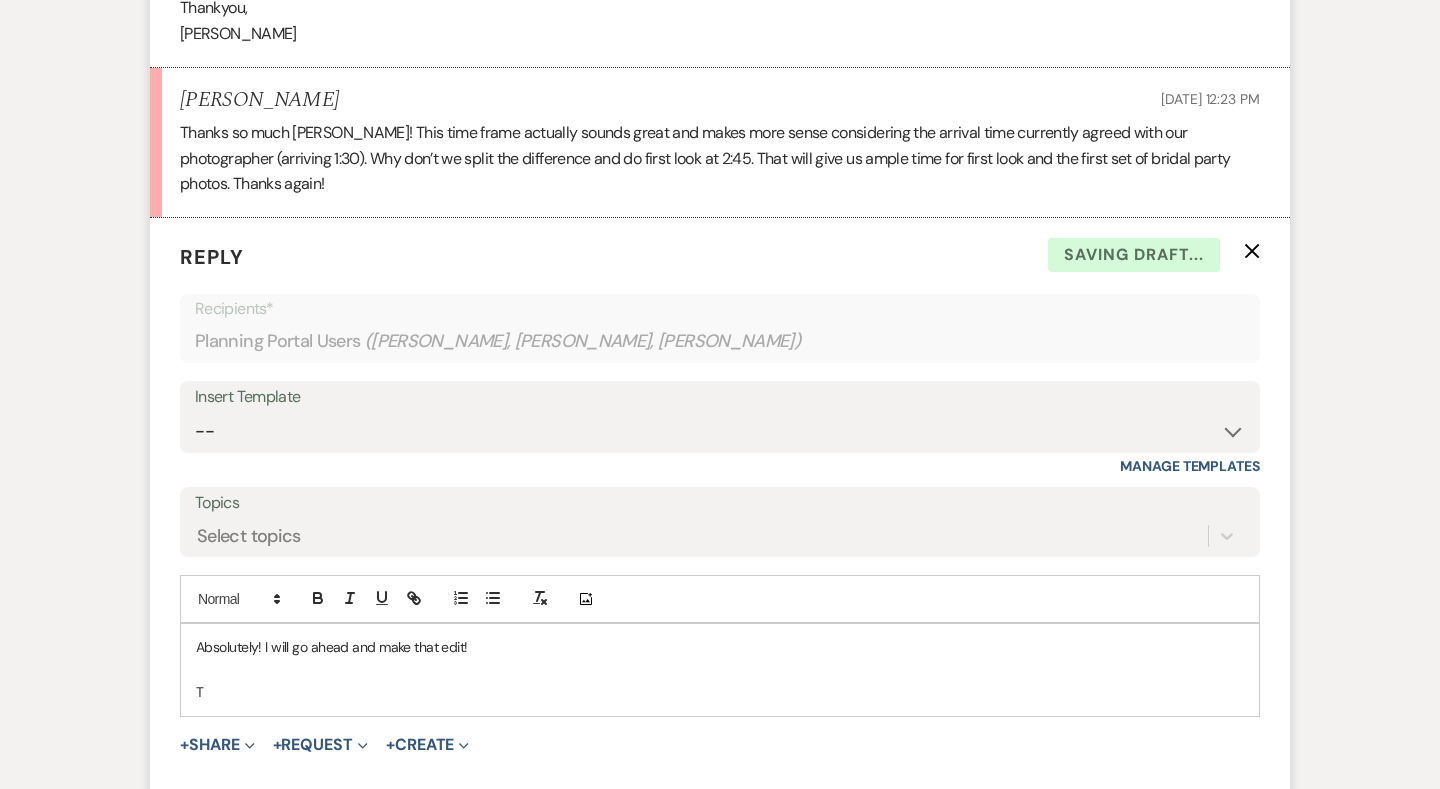 type 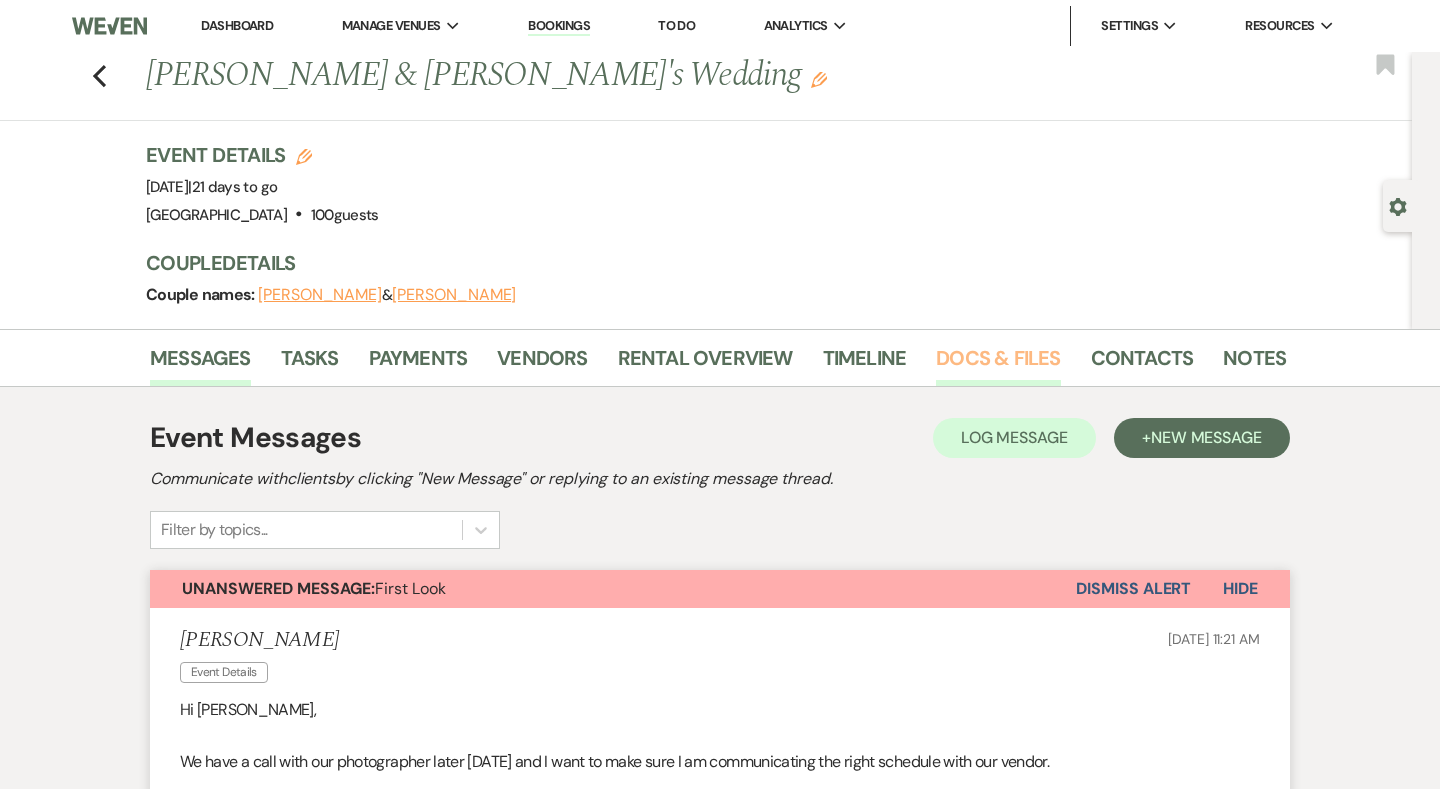 scroll, scrollTop: 0, scrollLeft: 0, axis: both 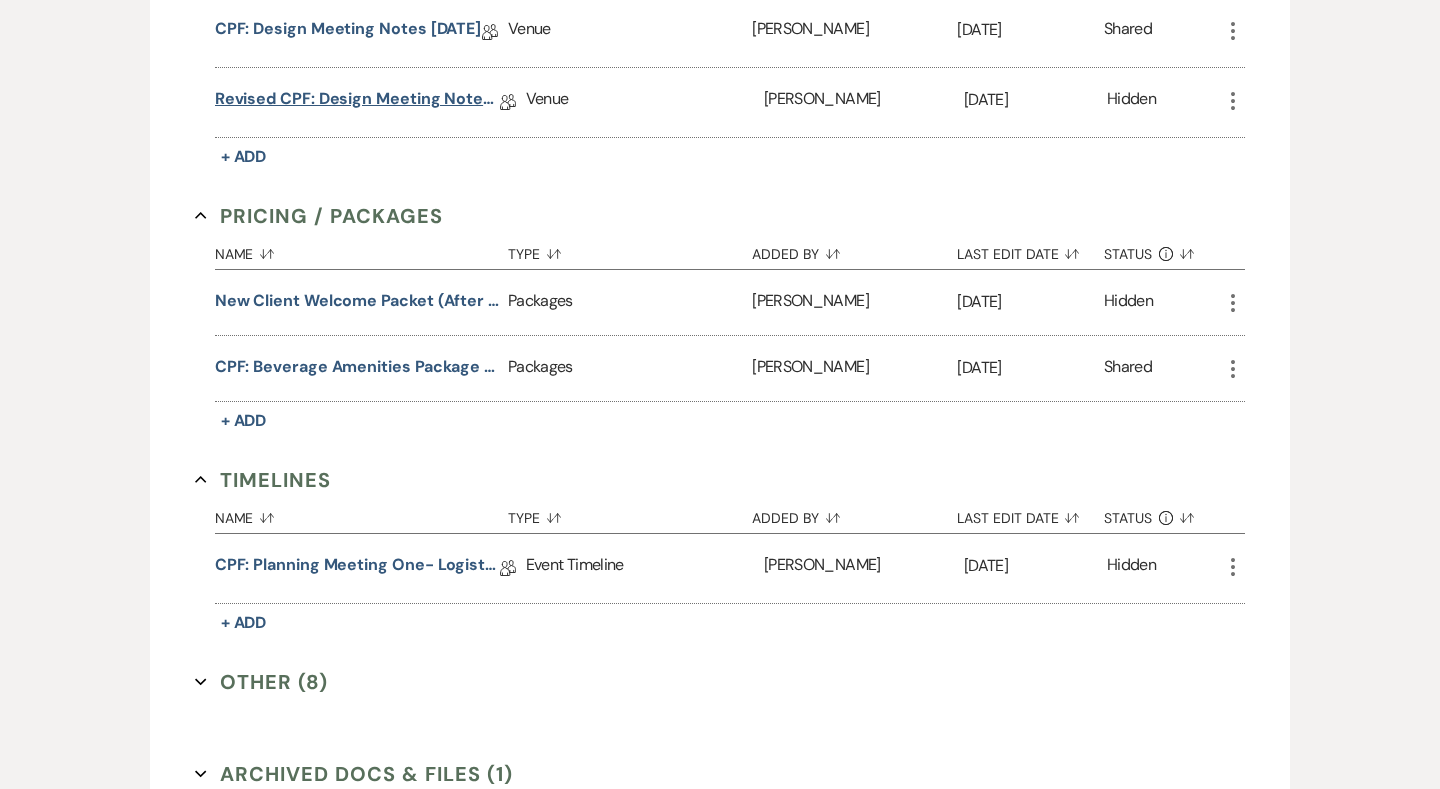 click on "Revised CPF: Design Meeting Notes [DATE]" at bounding box center (357, 102) 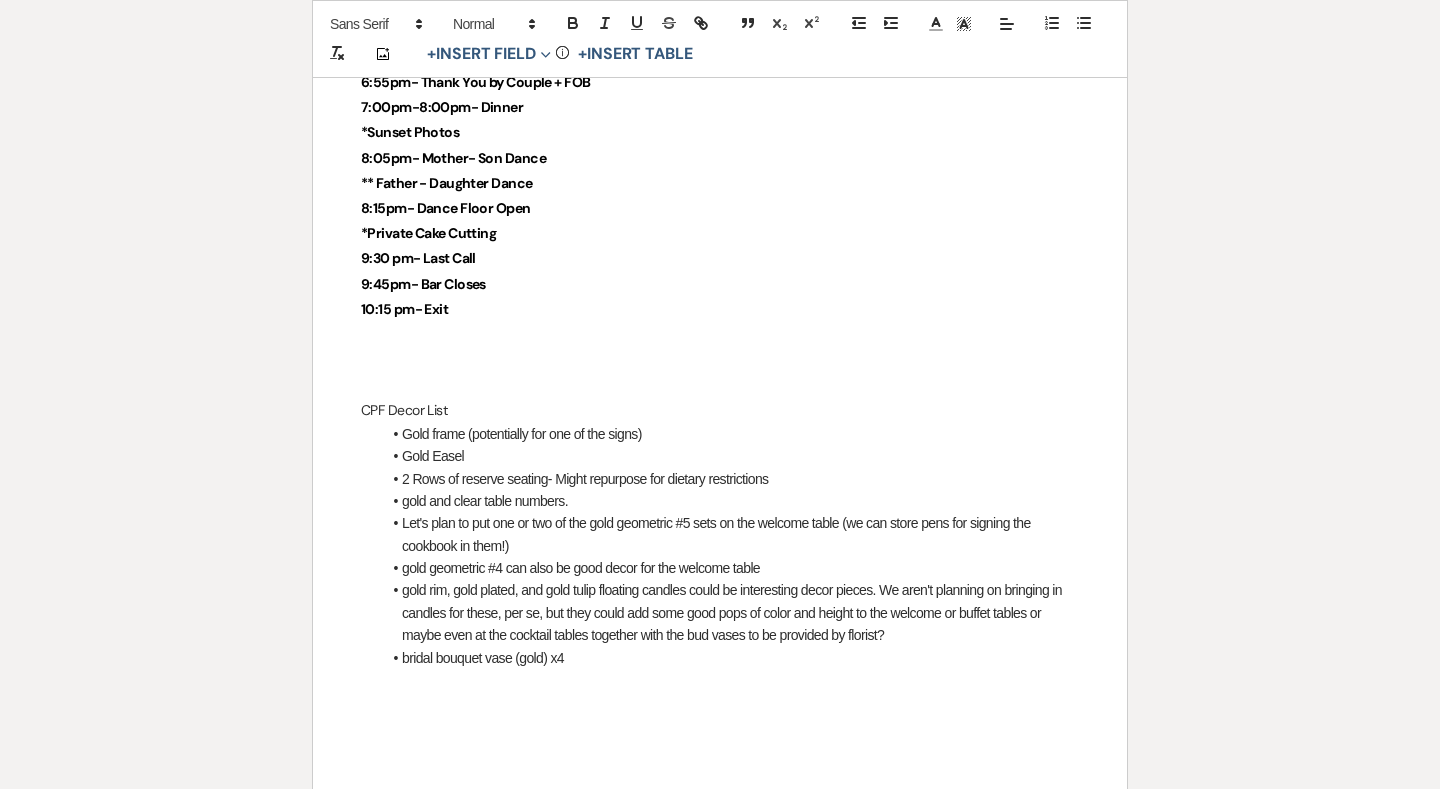 scroll, scrollTop: 5307, scrollLeft: 0, axis: vertical 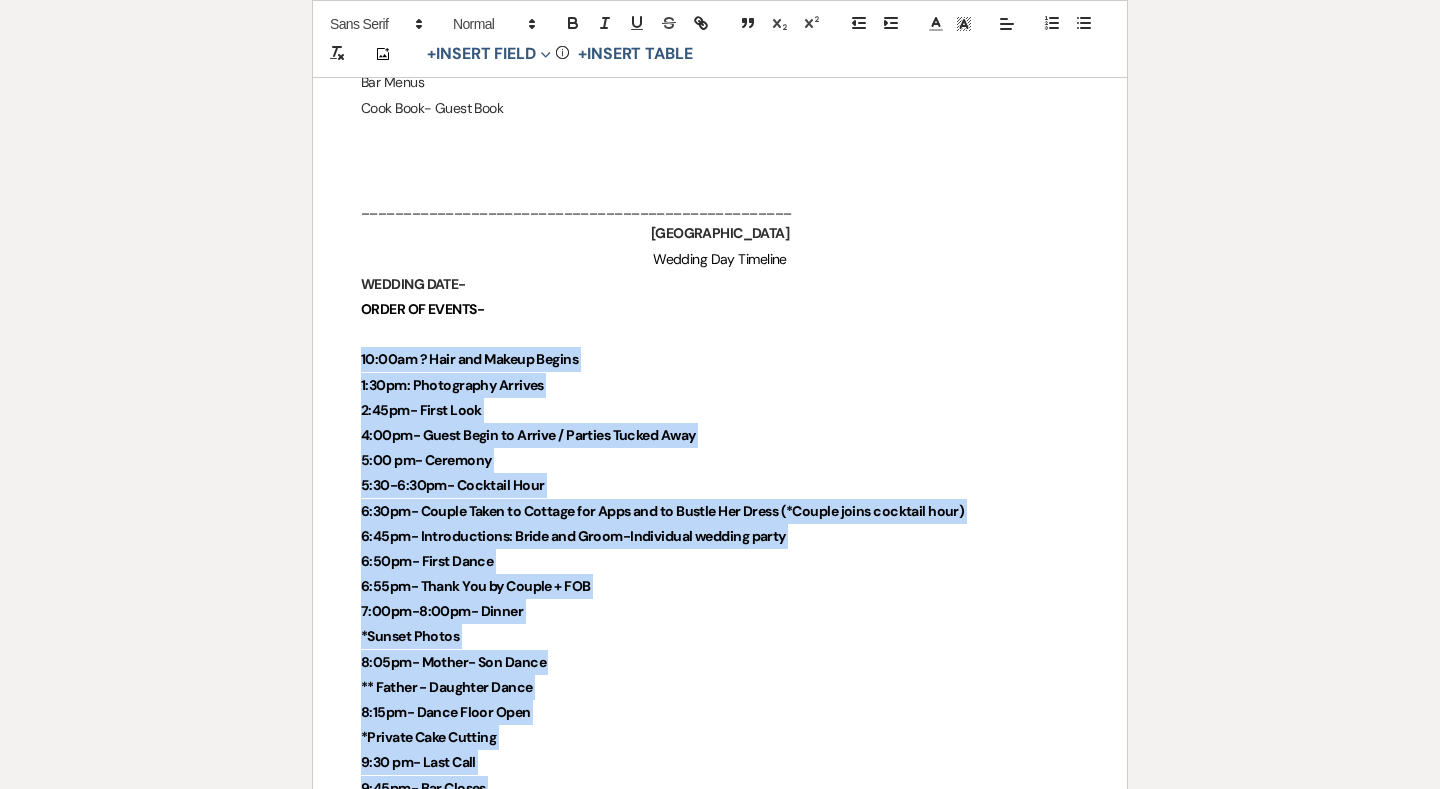 drag, startPoint x: 510, startPoint y: 313, endPoint x: 345, endPoint y: 316, distance: 165.02727 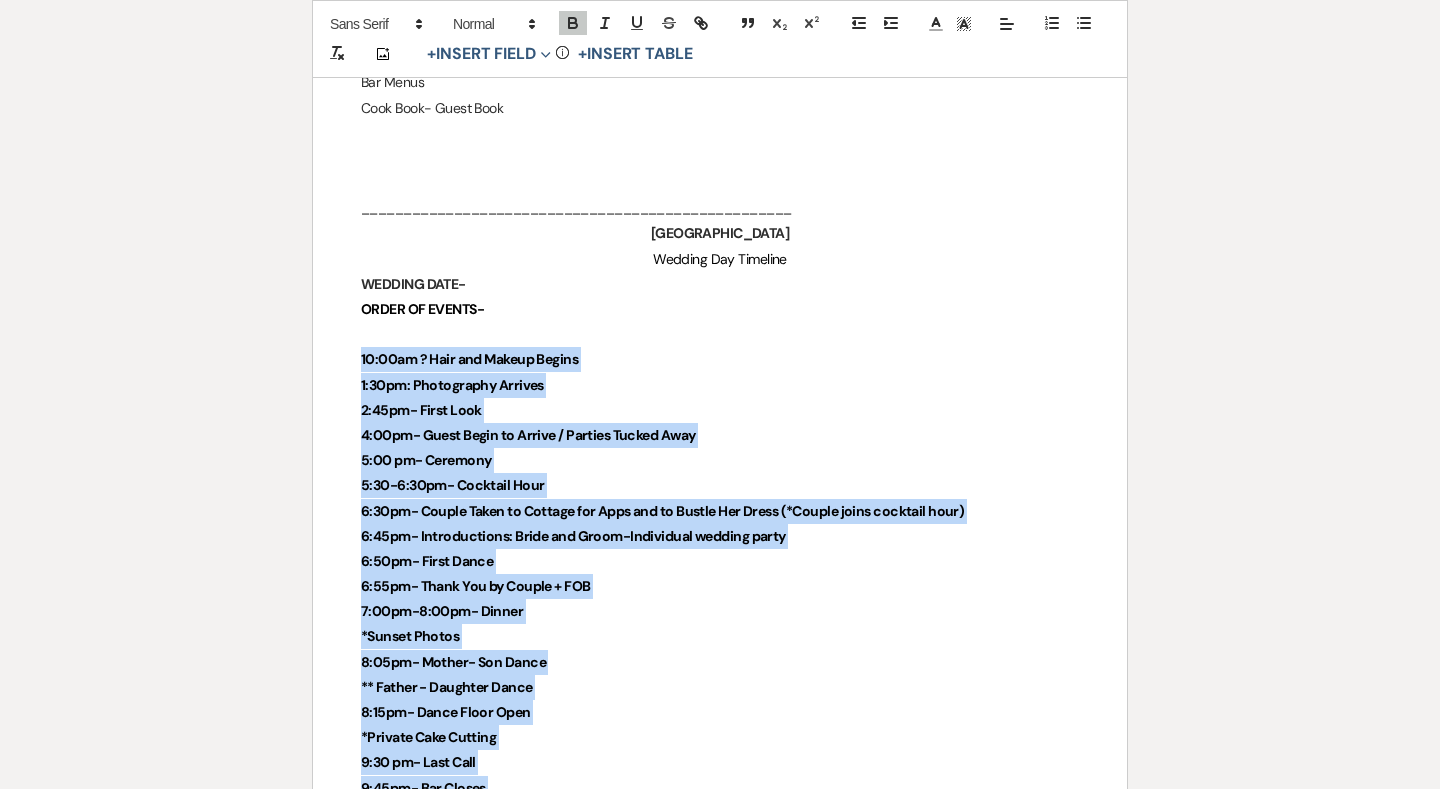 copy on "10:00am ? Hair and Makeup Begins  1:30pm: Photography Arrives 2:45pm- First Look 4:00pm- Guest Begin to Arrive / Parties Tucked Away  5:00 pm- Ceremony  5:30-6:30pm- Cocktail Hour  6:30pm- Couple Taken to Cottage for Apps and to Bustle Her Dress (*Couple joins cocktail hour) 6:45pm- Introductions: Bride and Groom-  Individual wedding party  6:50pm- First Dance 6:55pm- Thank You by Couple + FOB 7:00pm-8:00pm- Dinner  *Sunset Photos  8:05pm- Mother- Son Dance  ** Father - Daughter Dance  8:15pm- Dance Floor Open *Private Cake Cutting  9:30 pm- Last Call  9:45pm- Bar Closes  10:15 pm- Exit" 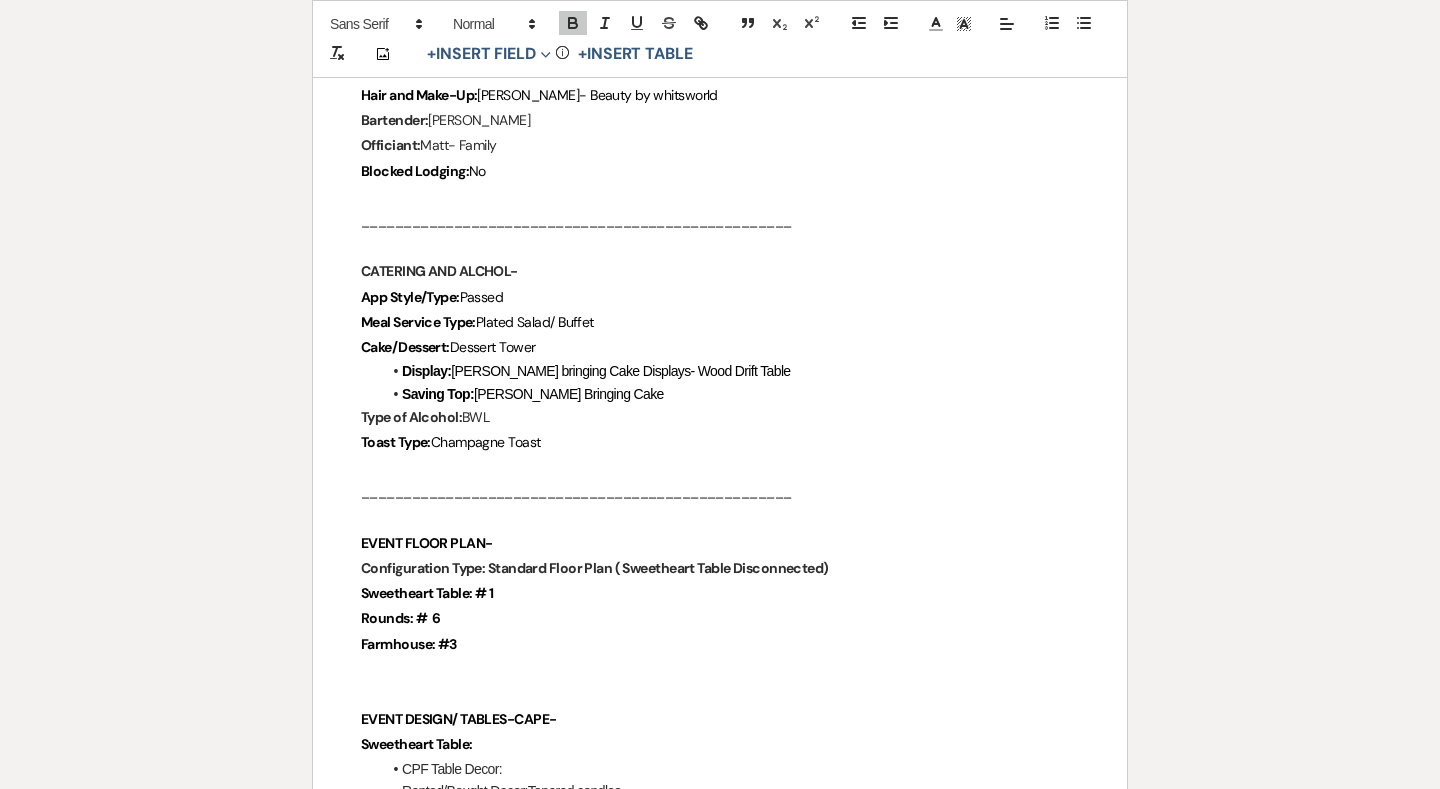 scroll, scrollTop: 0, scrollLeft: 0, axis: both 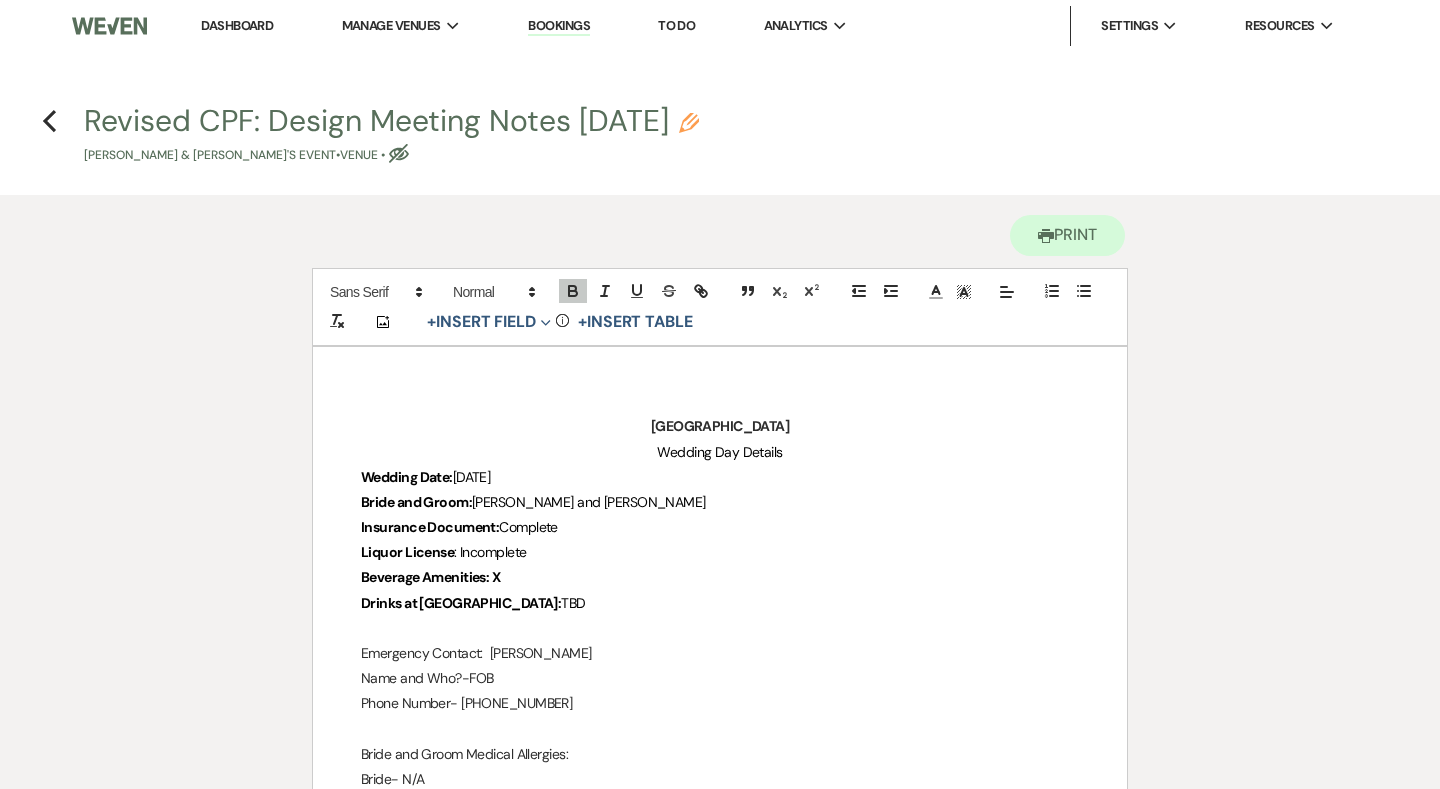 click on "Eye Blocked" 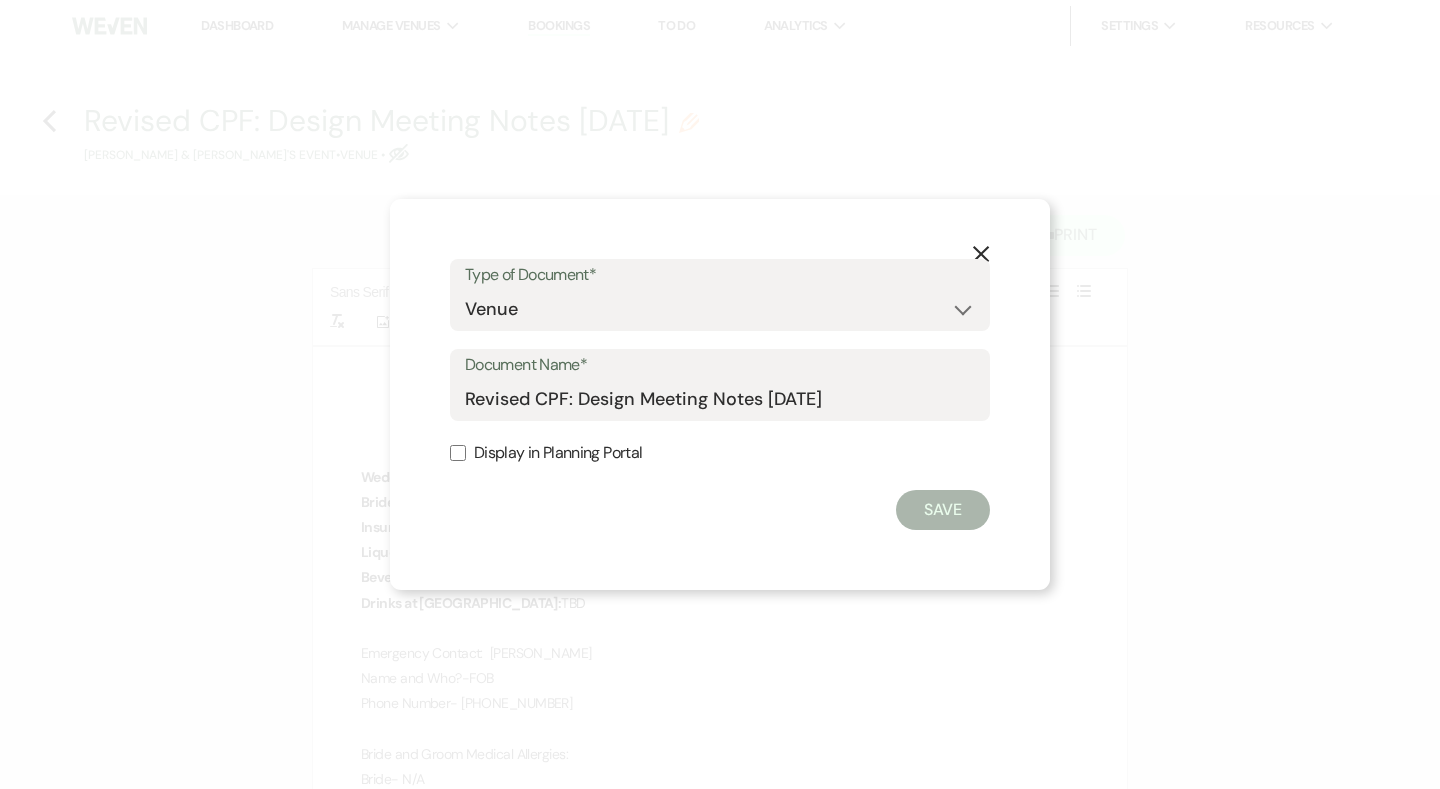 click on "Display in Planning Portal" at bounding box center (720, 453) 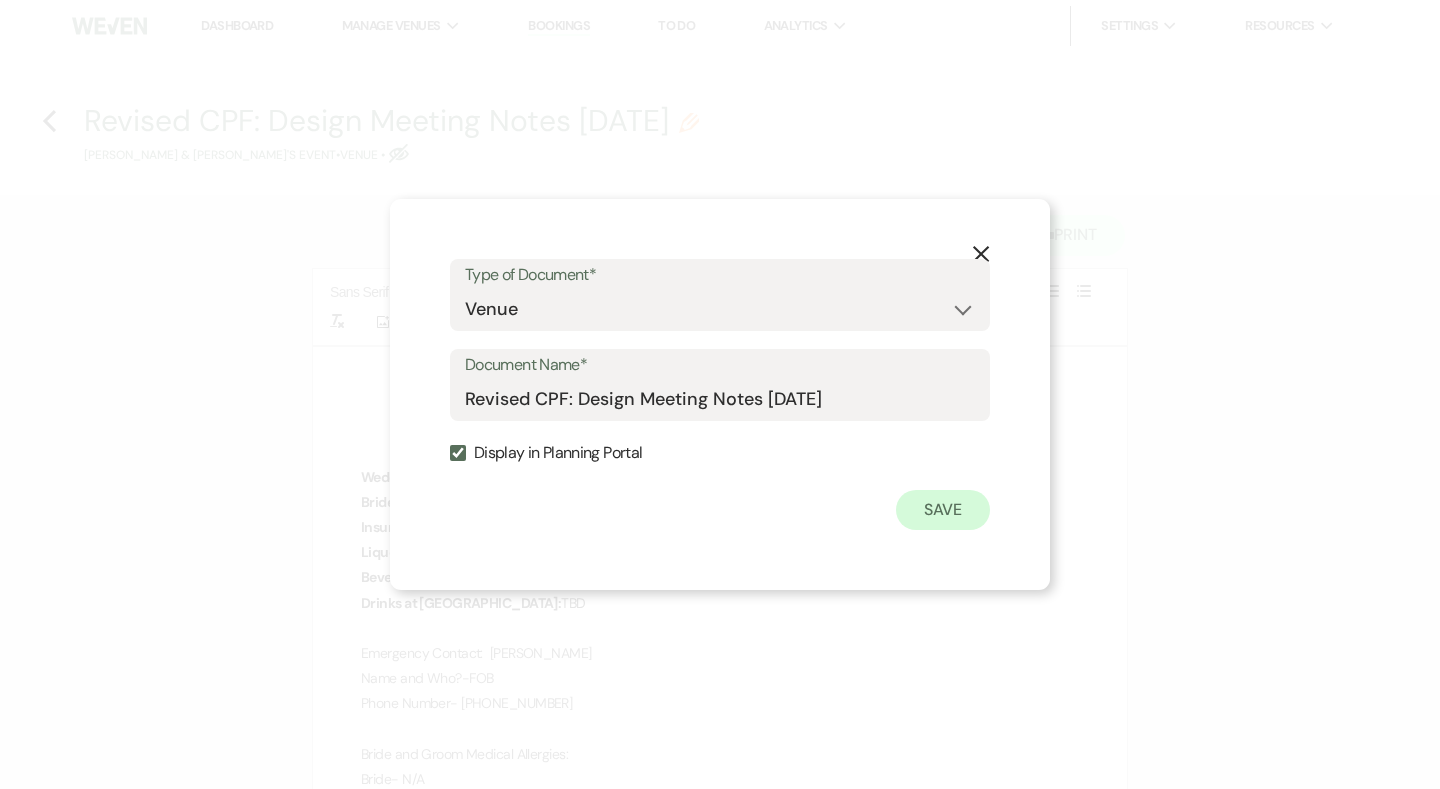 click on "Save" at bounding box center [943, 510] 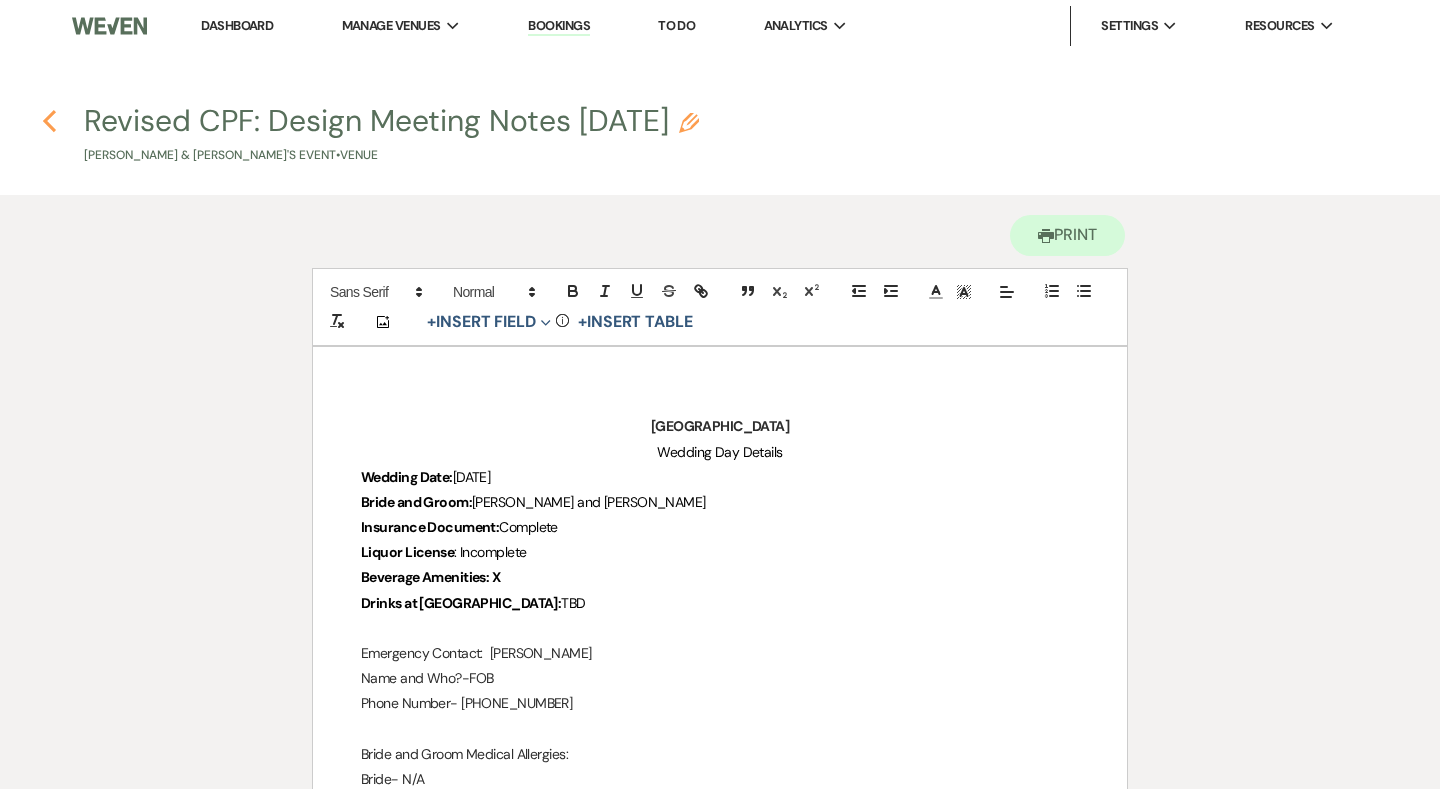 click on "Previous" 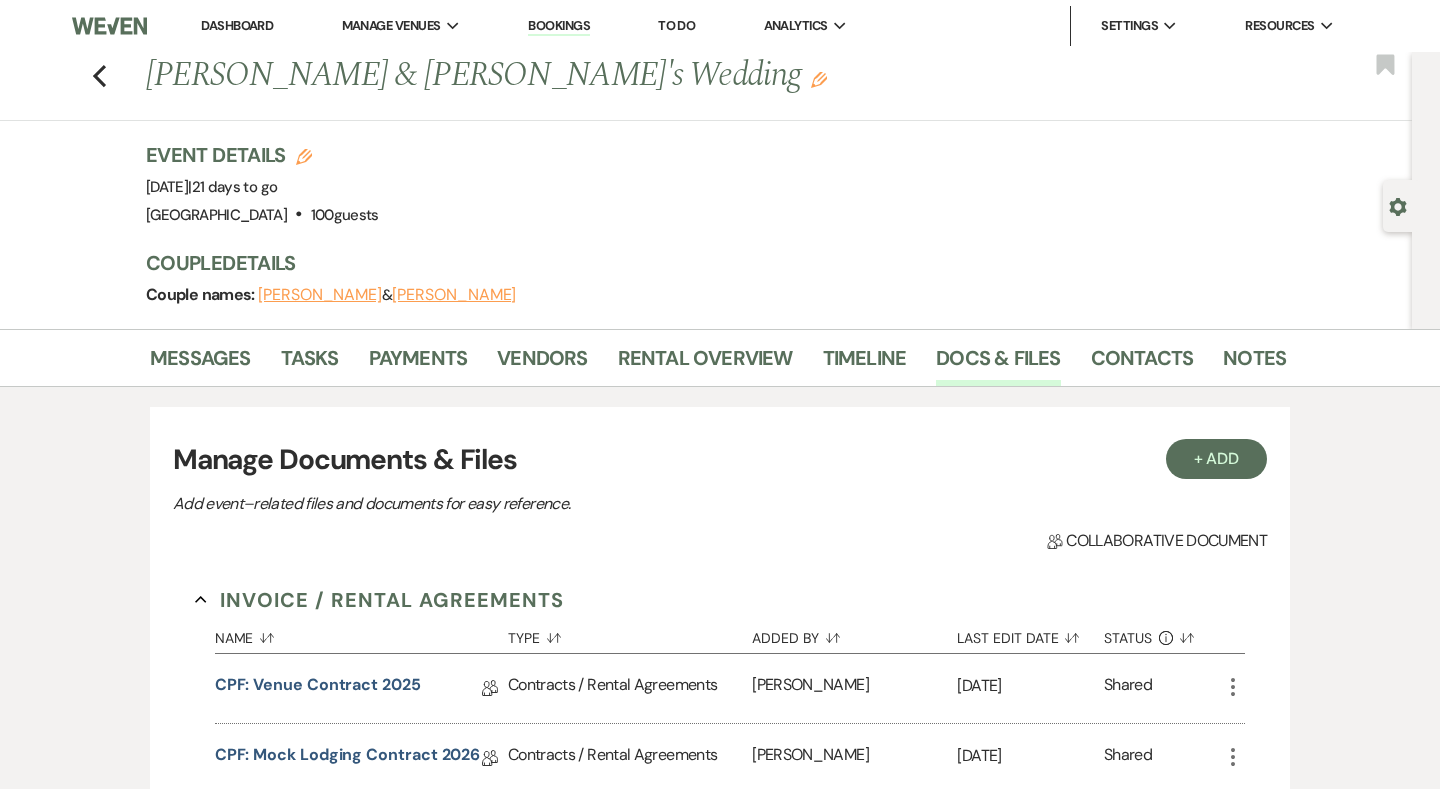 scroll, scrollTop: 0, scrollLeft: 0, axis: both 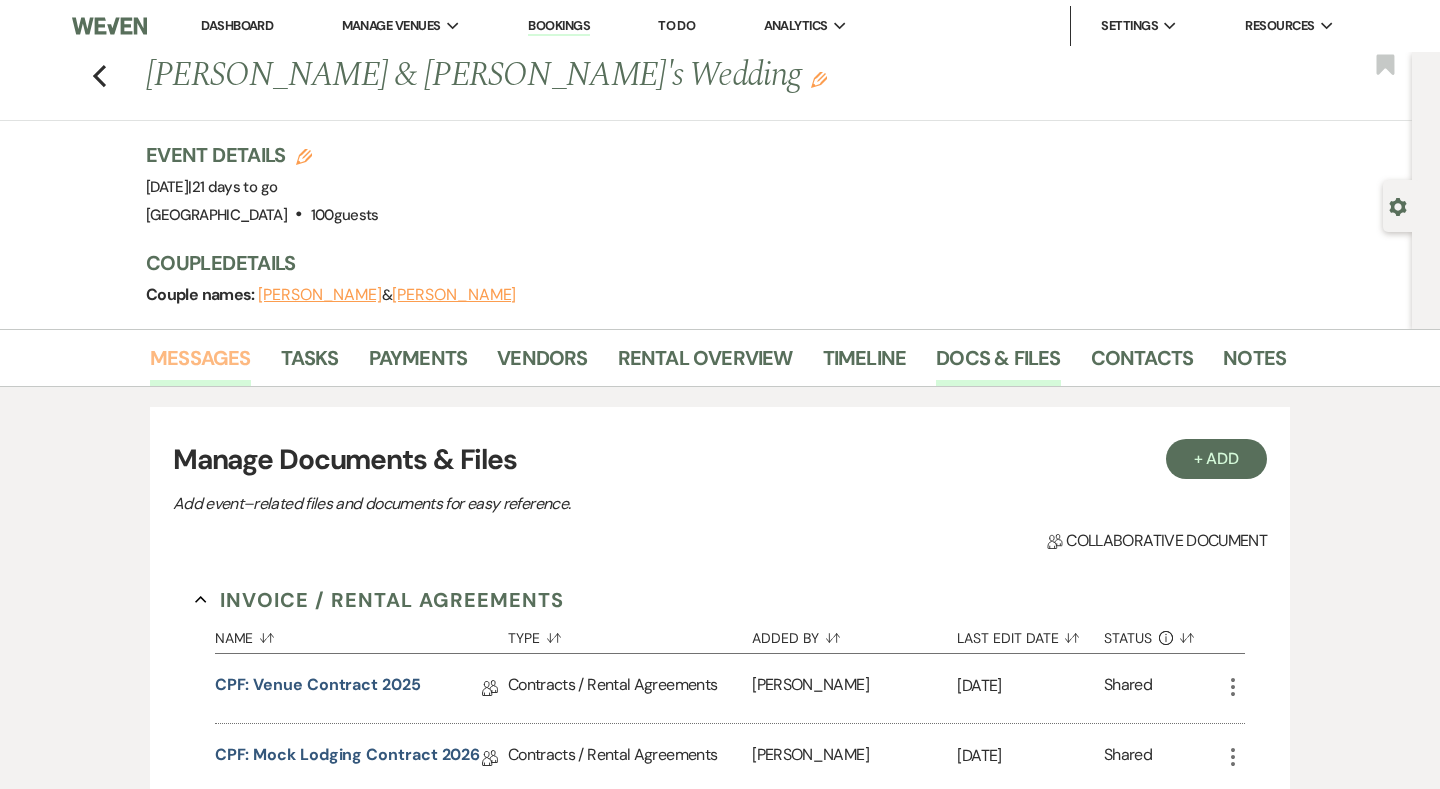 click on "Messages" at bounding box center (200, 364) 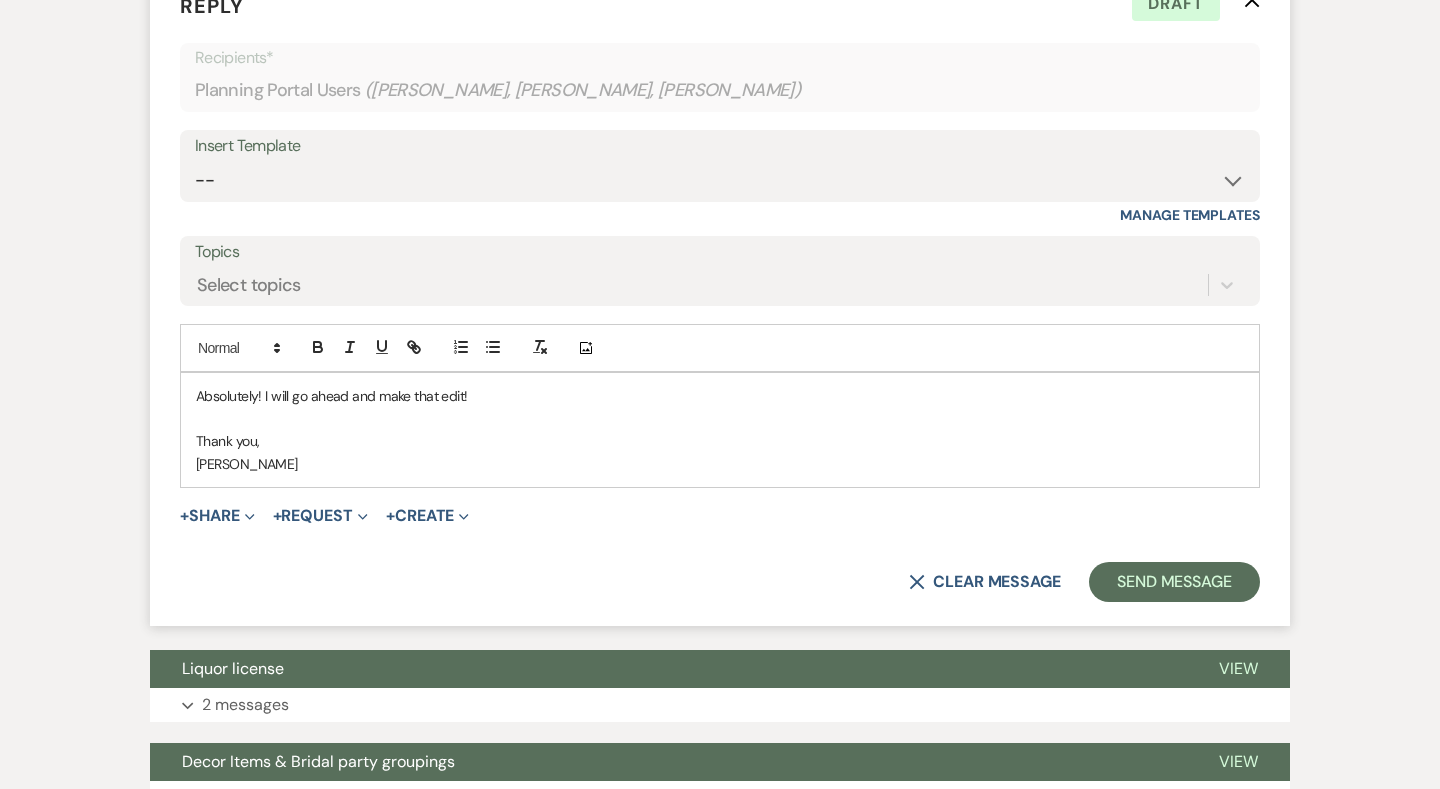 scroll, scrollTop: 1888, scrollLeft: 0, axis: vertical 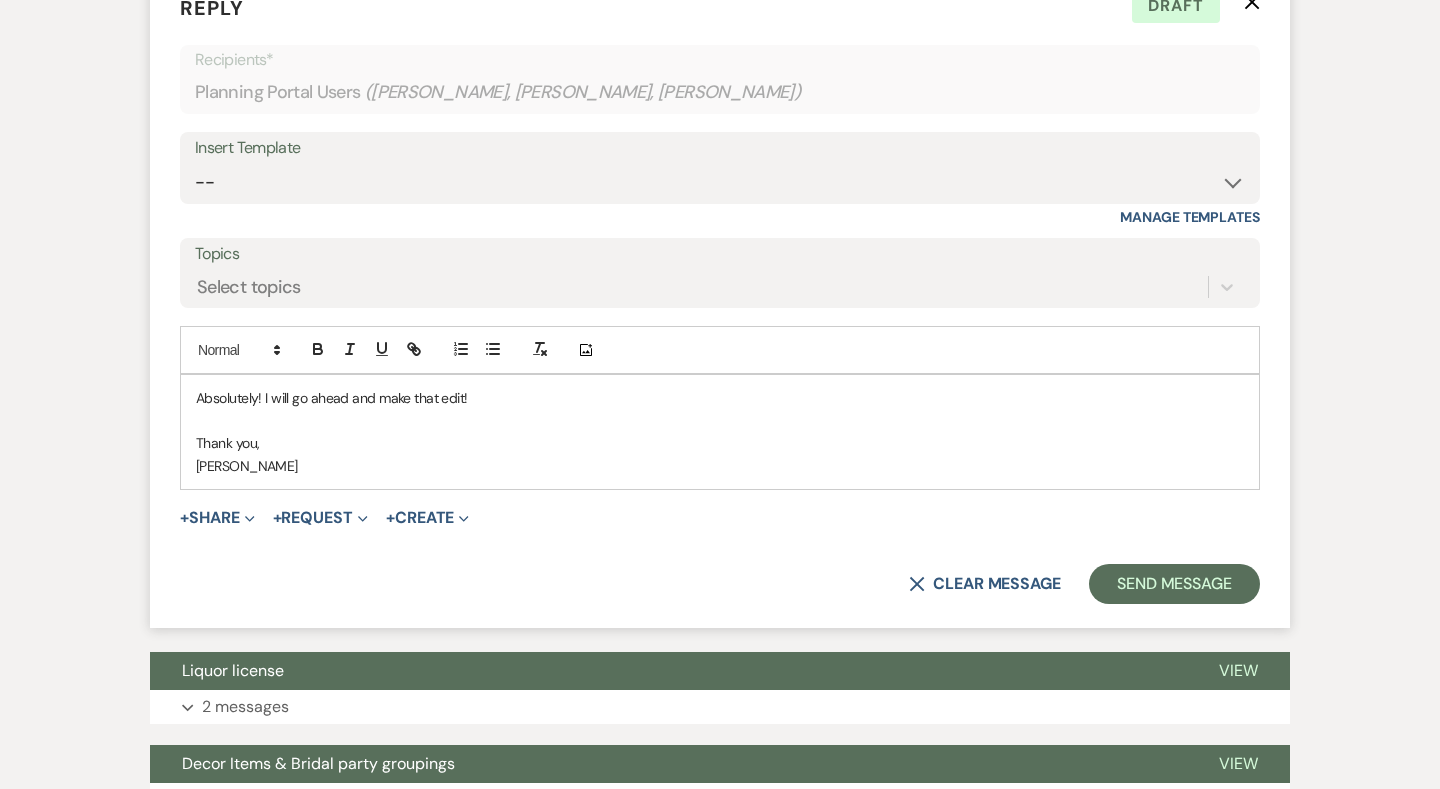 click on "Absolutely! I will go ahead and make that edit!" at bounding box center [720, 398] 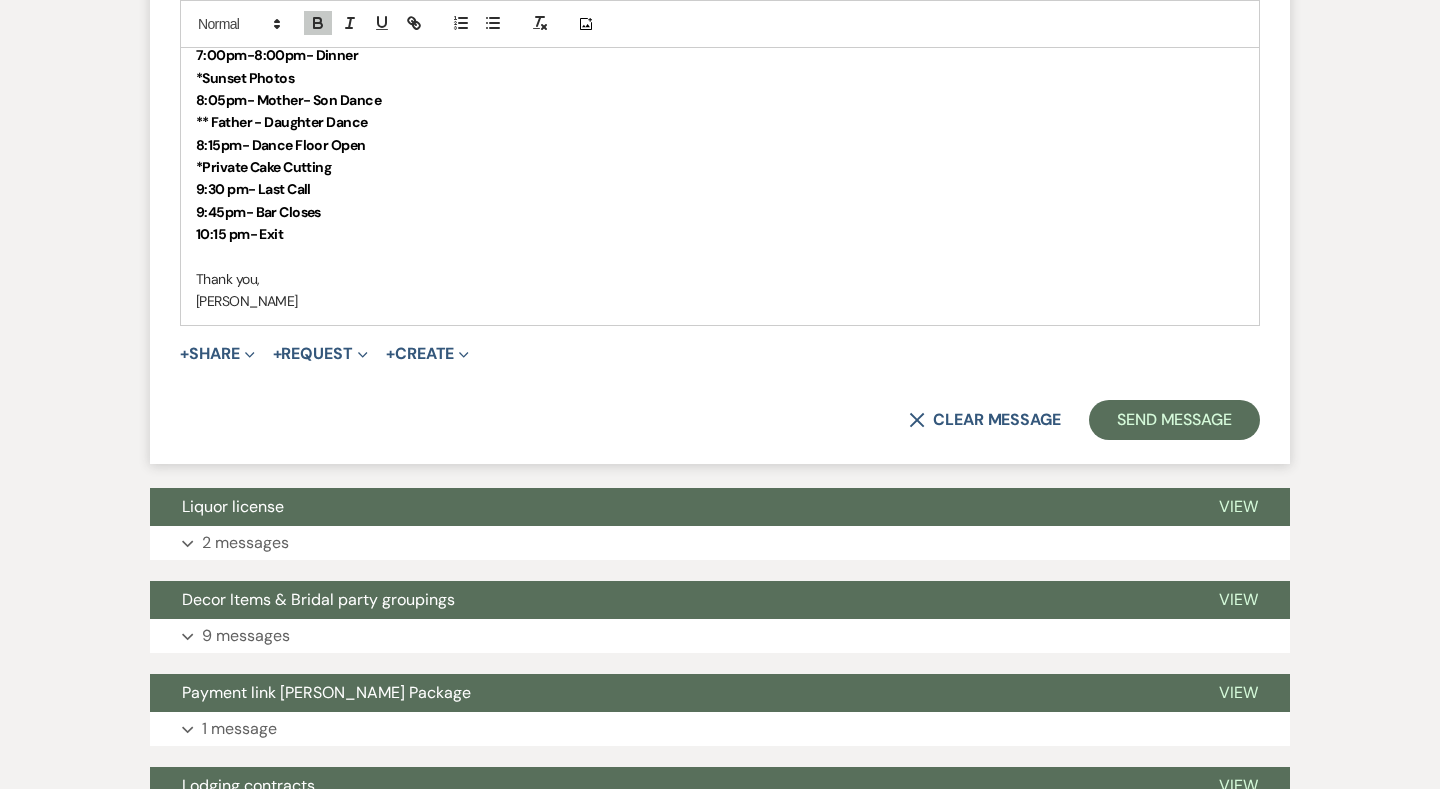 scroll, scrollTop: 2487, scrollLeft: 0, axis: vertical 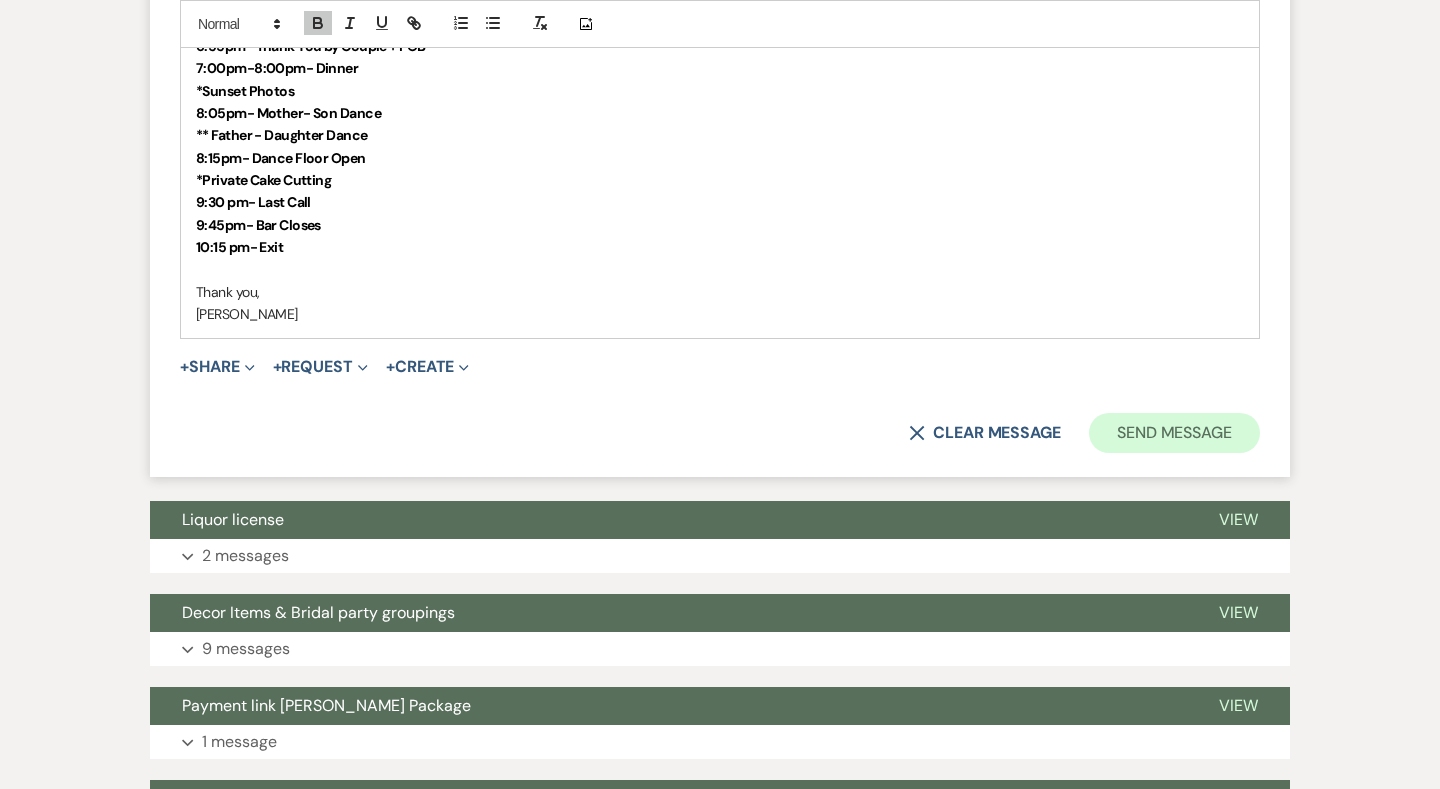 click on "Send Message" at bounding box center [1174, 433] 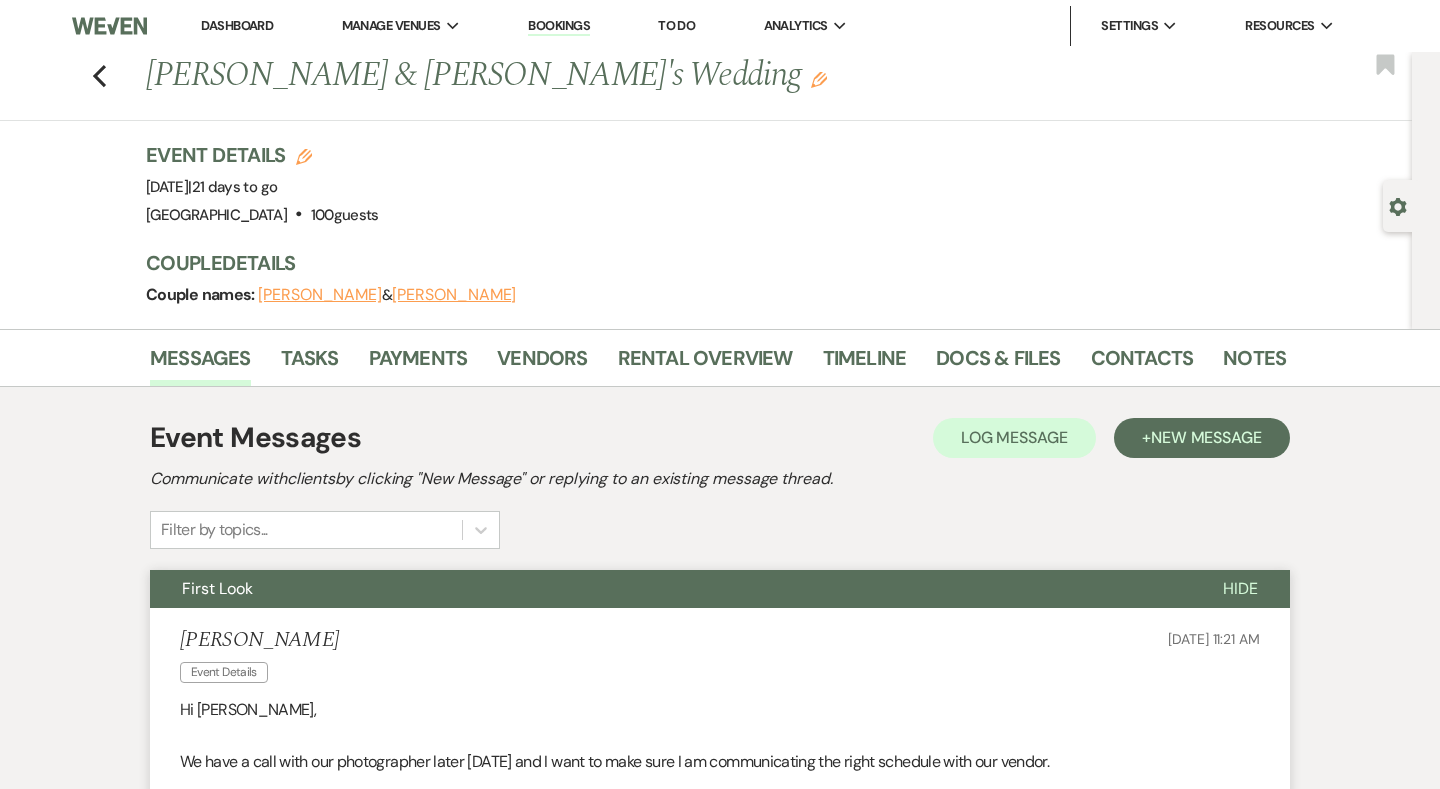 scroll, scrollTop: 0, scrollLeft: 0, axis: both 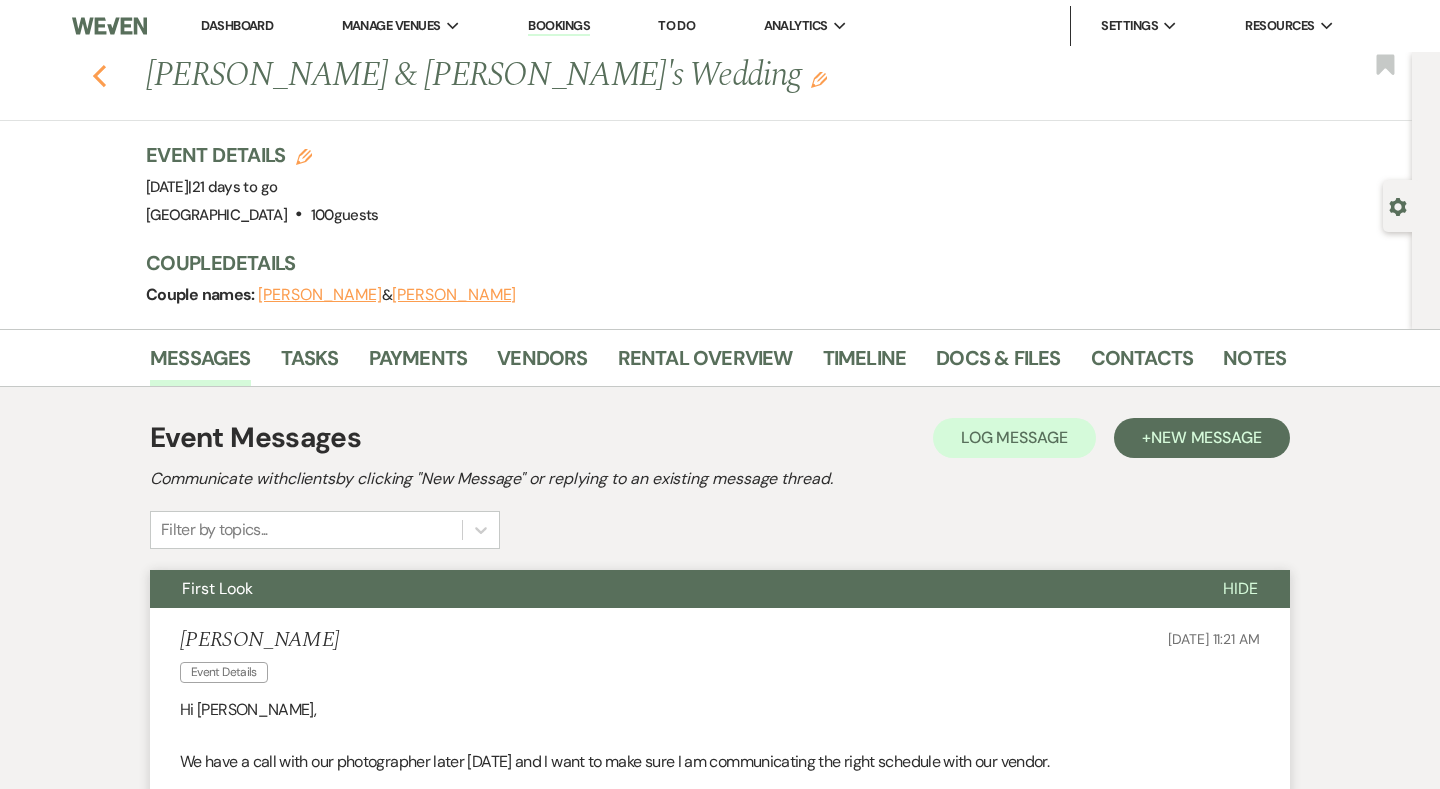 click on "Previous" 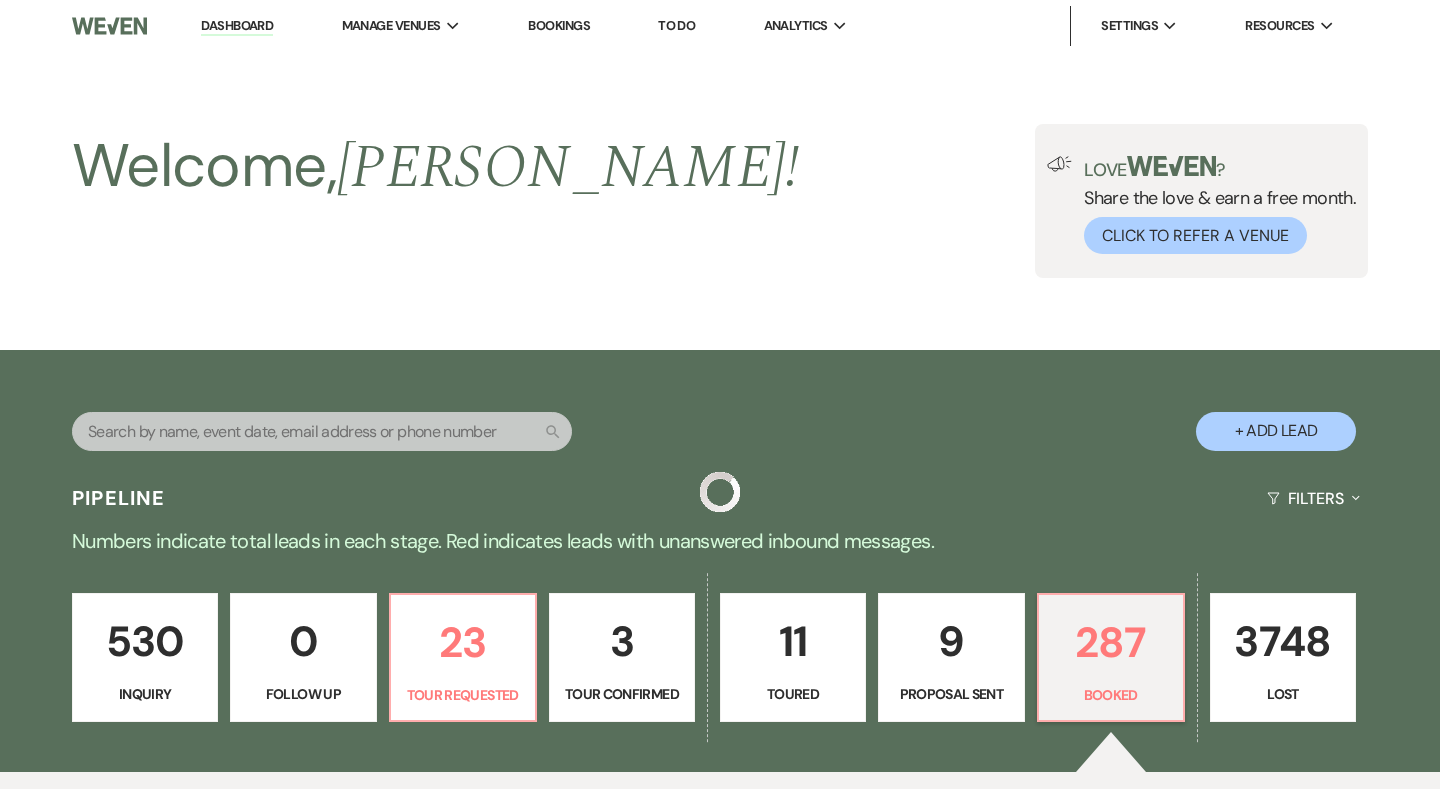scroll, scrollTop: 705, scrollLeft: 0, axis: vertical 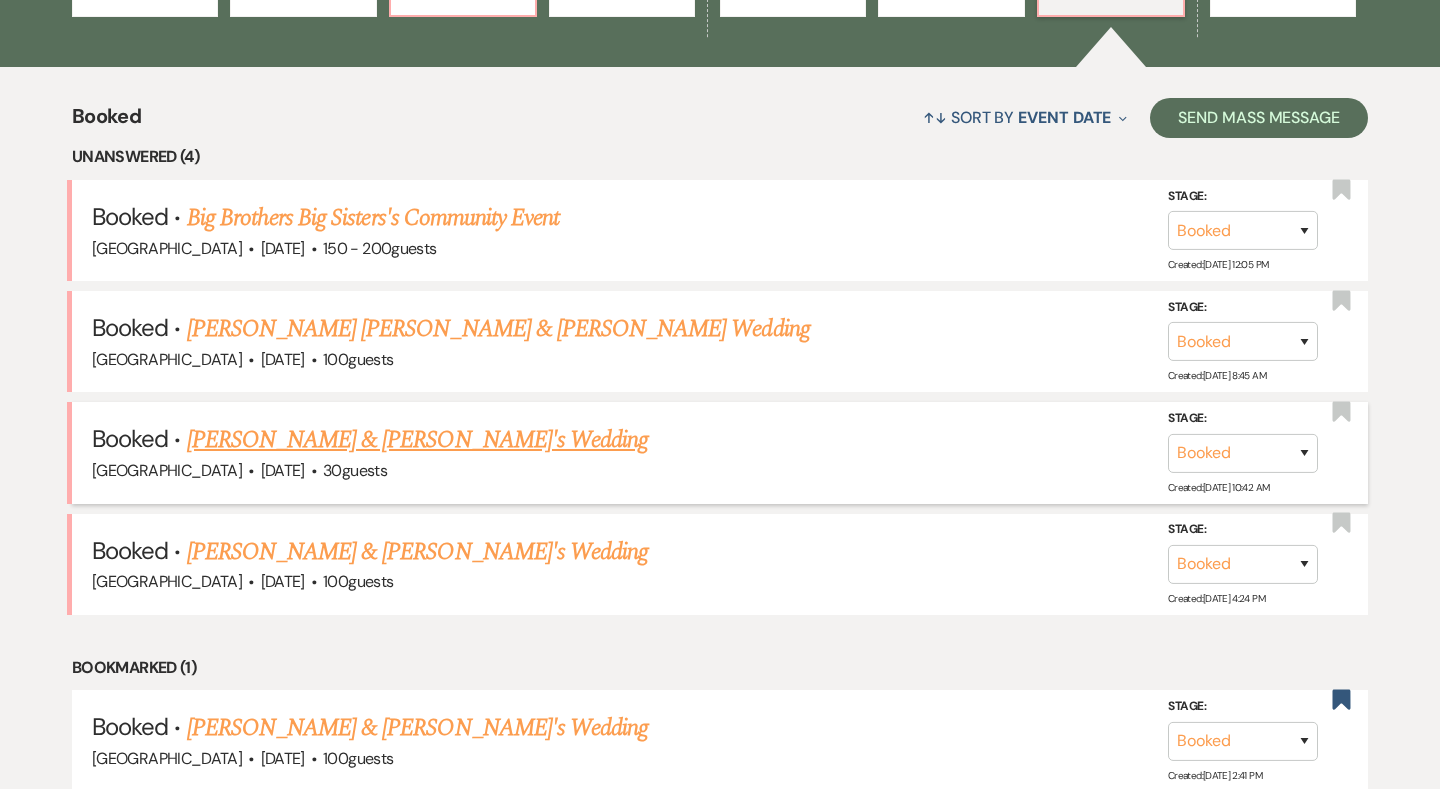 click on "[PERSON_NAME] & [PERSON_NAME]'s Wedding" at bounding box center [418, 440] 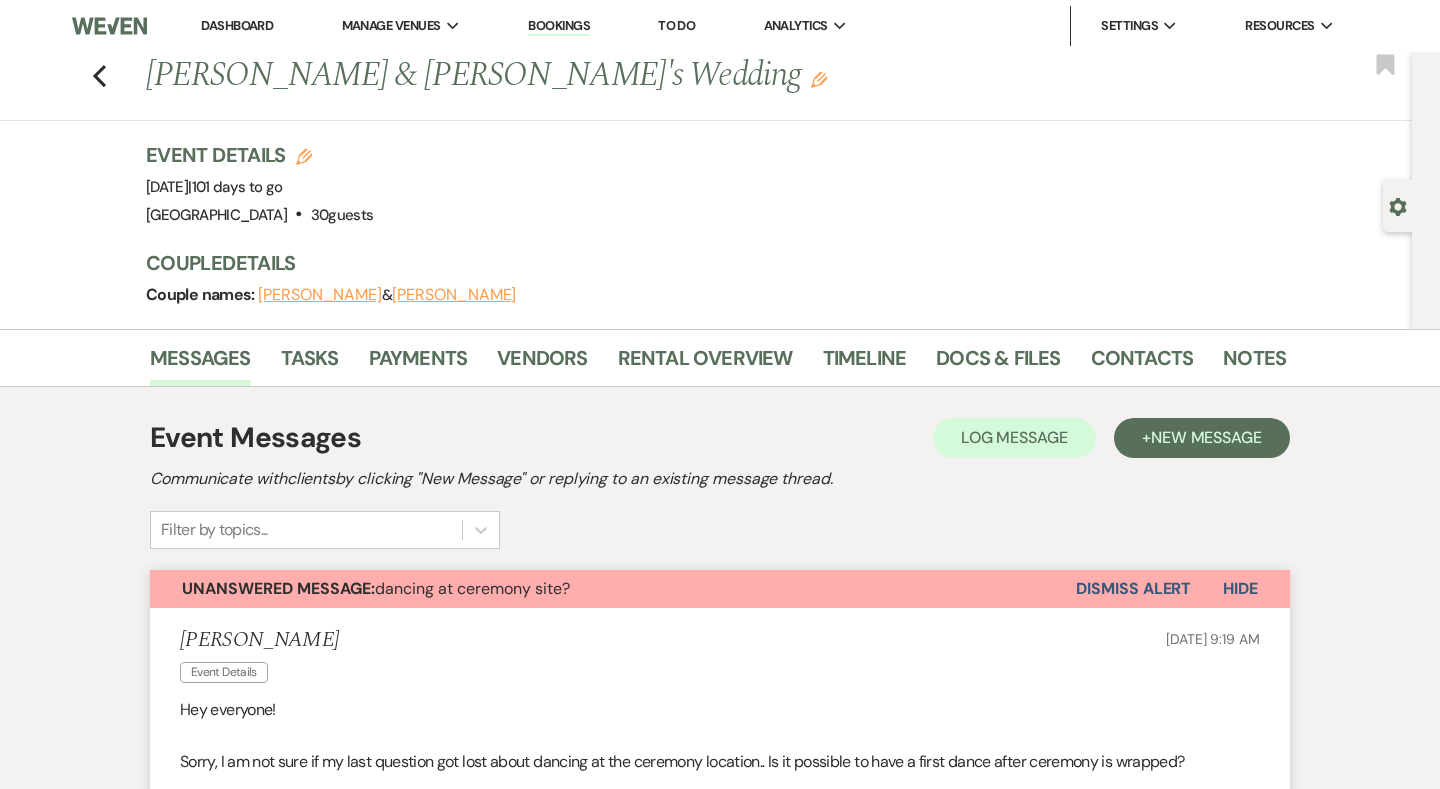 scroll, scrollTop: 0, scrollLeft: 0, axis: both 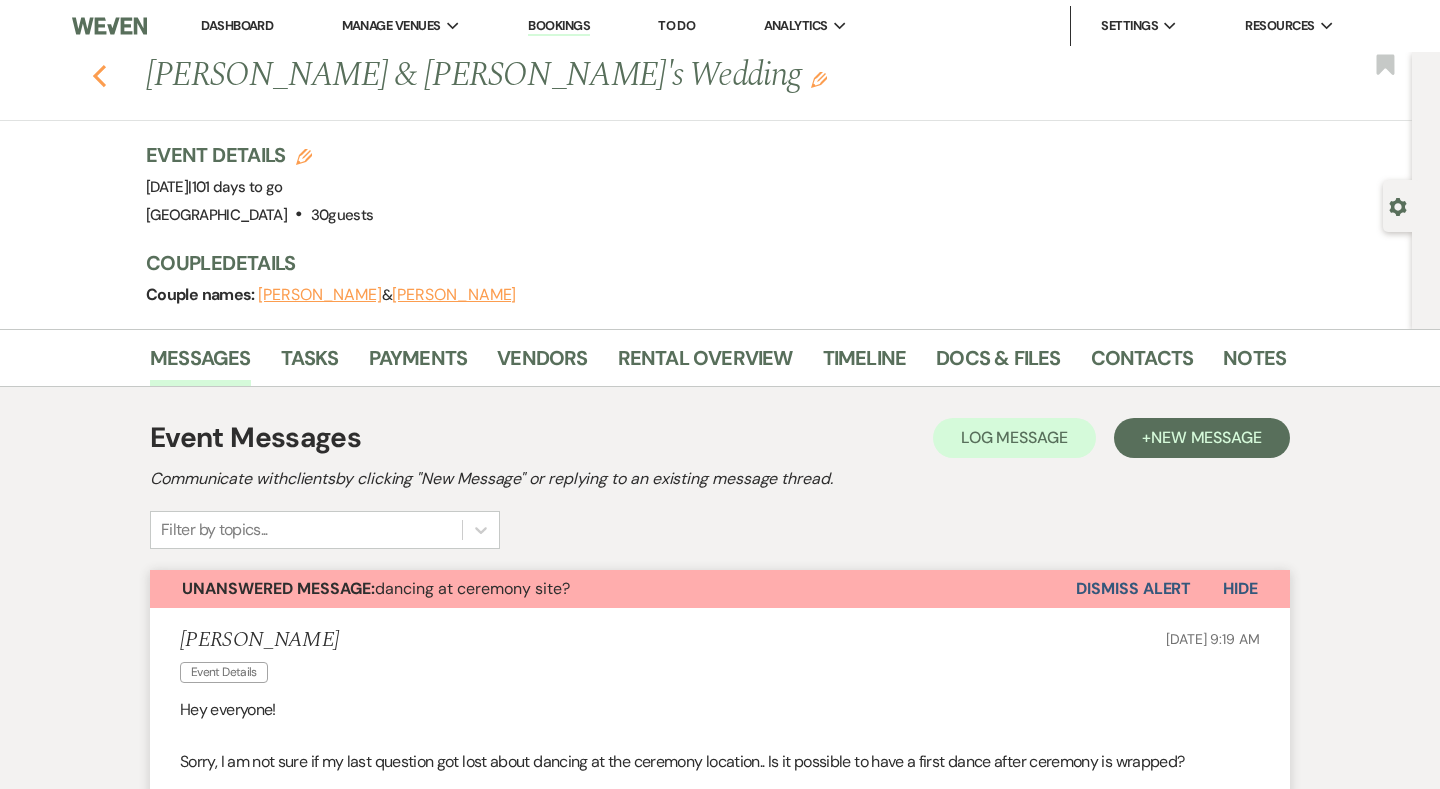 click on "Previous" 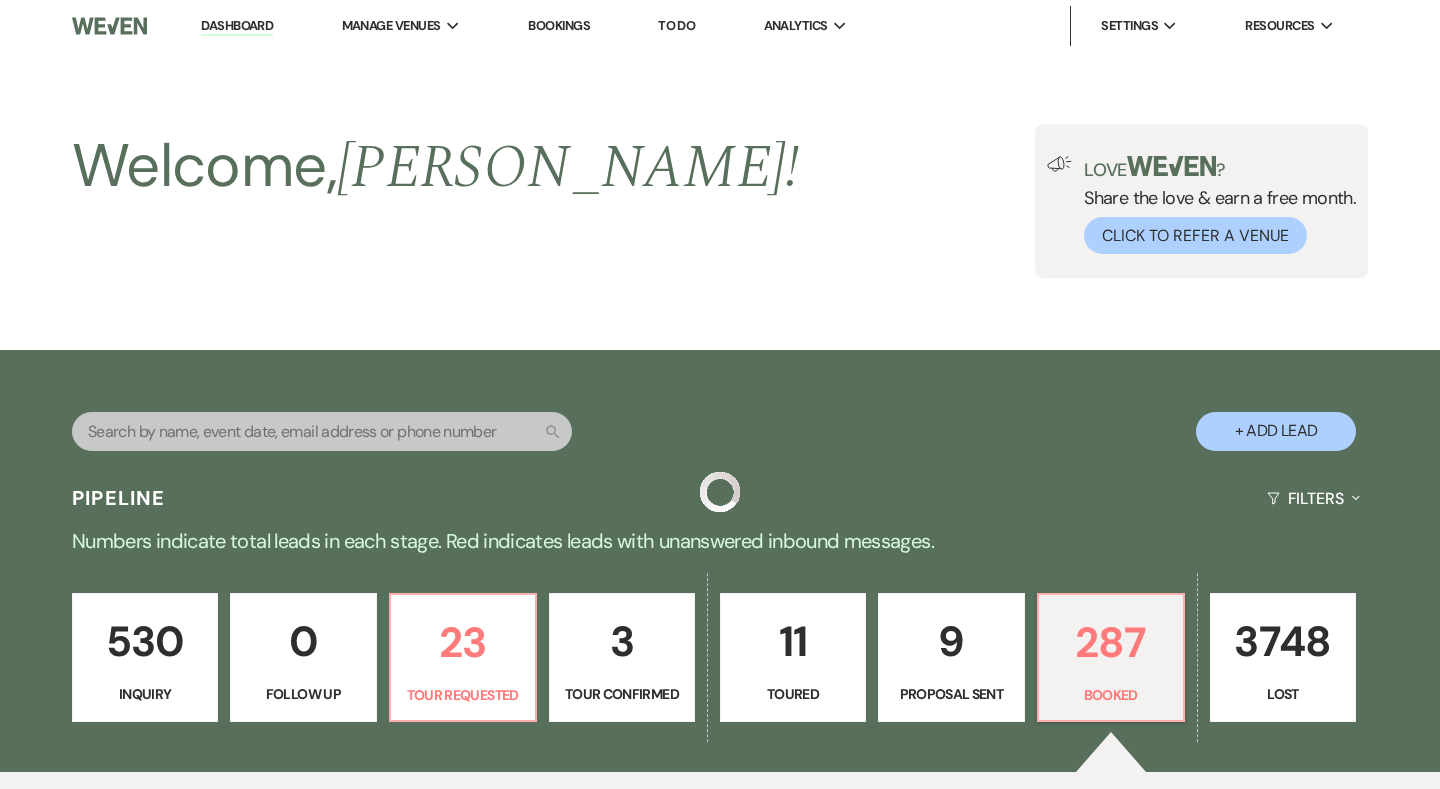 scroll, scrollTop: 705, scrollLeft: 0, axis: vertical 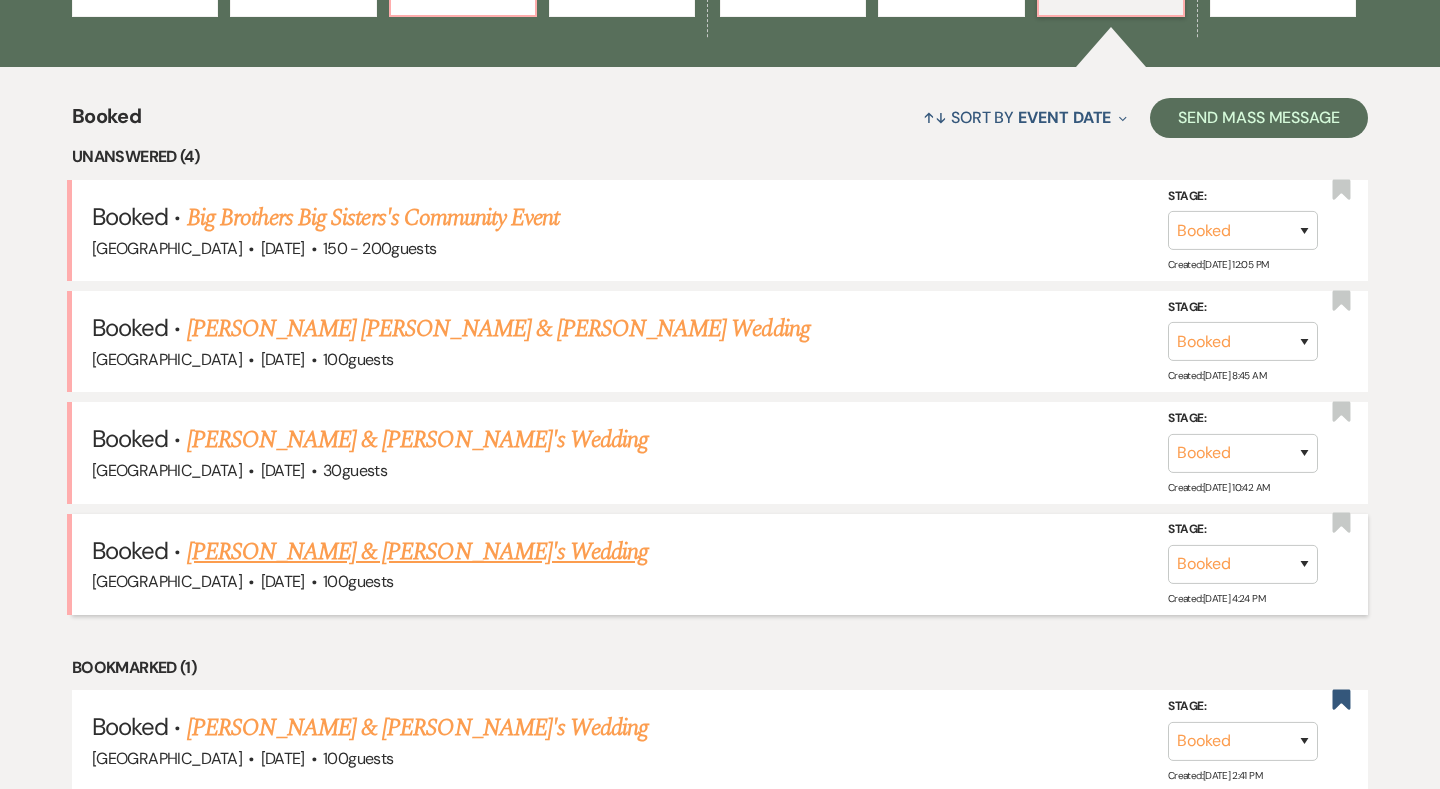 click on "[PERSON_NAME] & [PERSON_NAME]'s Wedding" at bounding box center (418, 552) 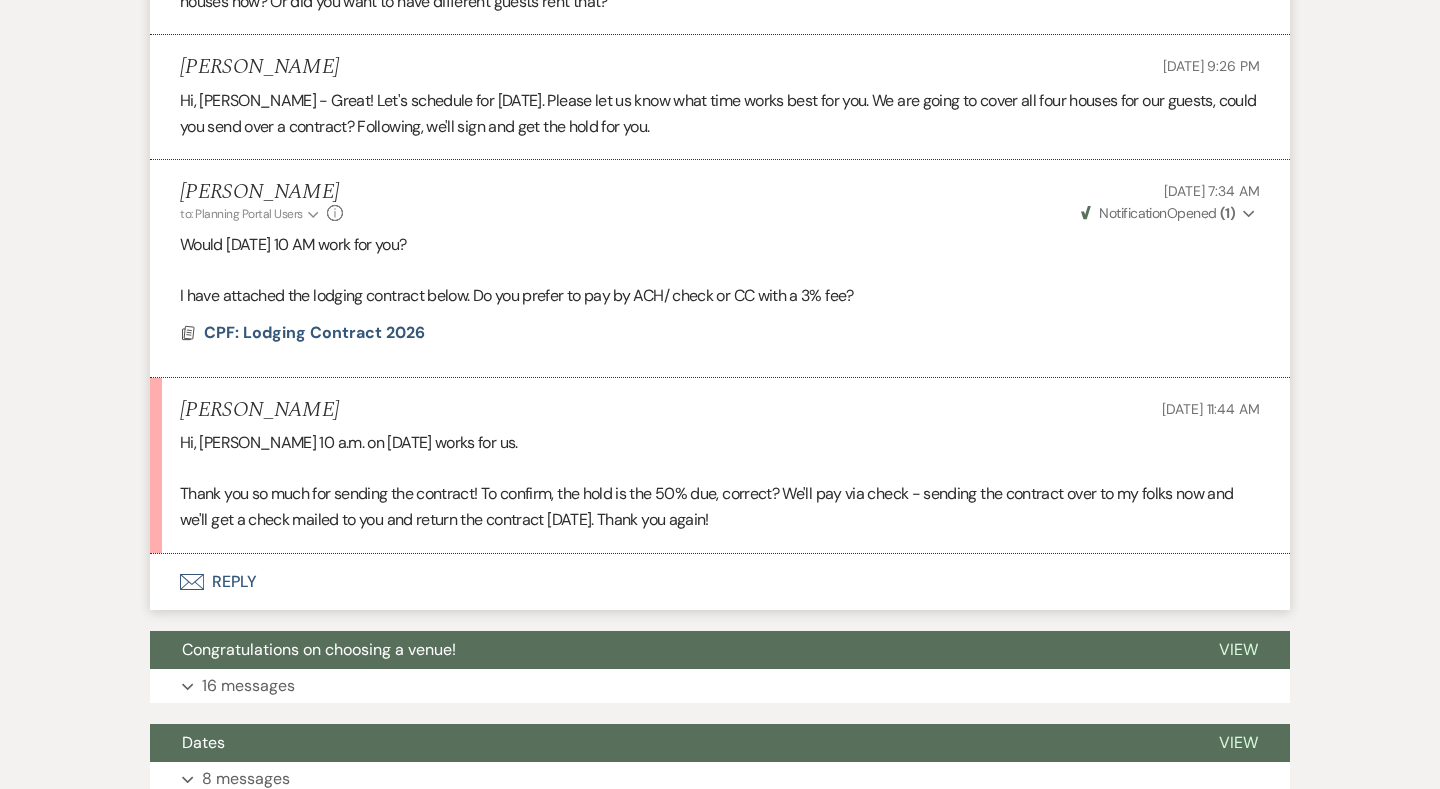 scroll, scrollTop: 1022, scrollLeft: 0, axis: vertical 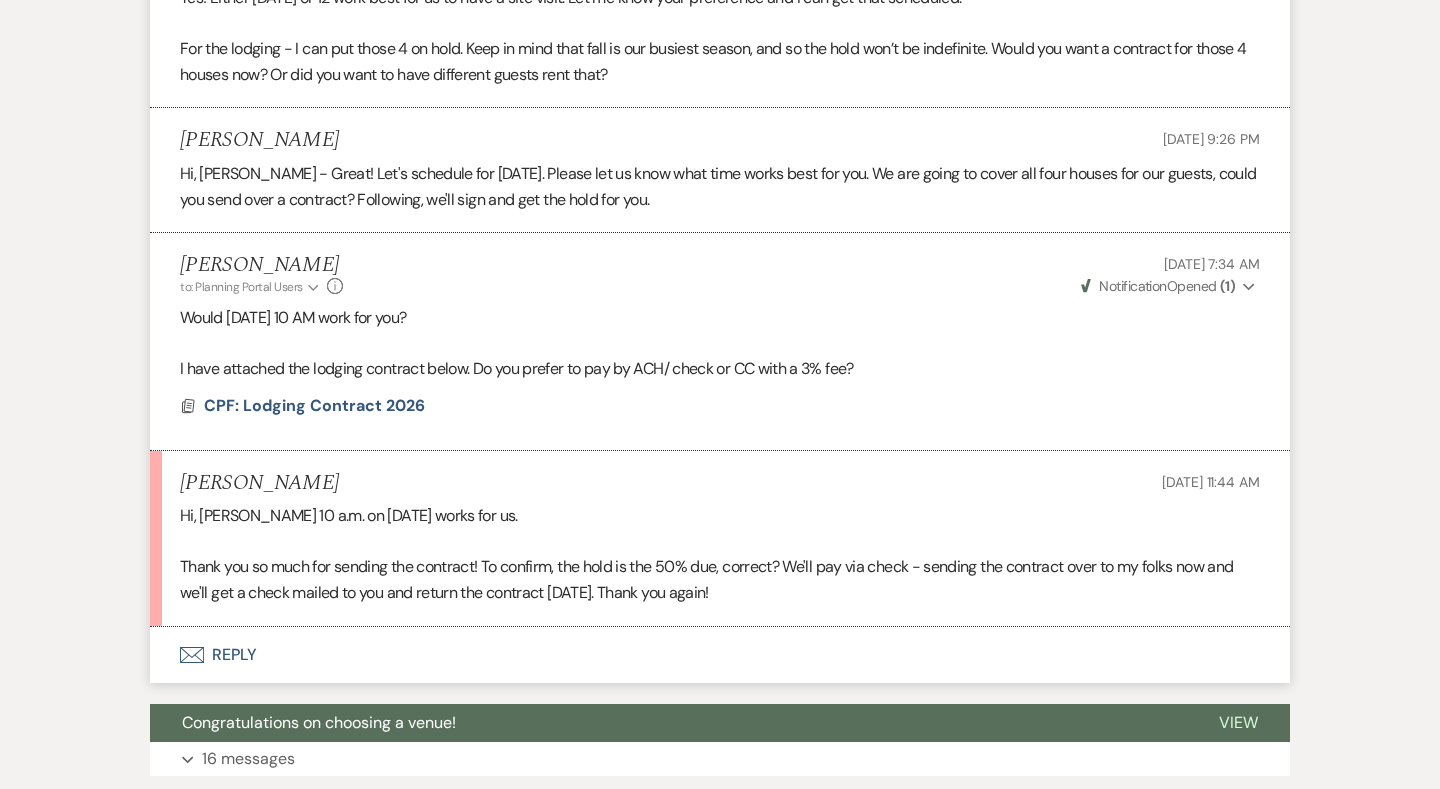 click on "Envelope Reply" at bounding box center (720, 655) 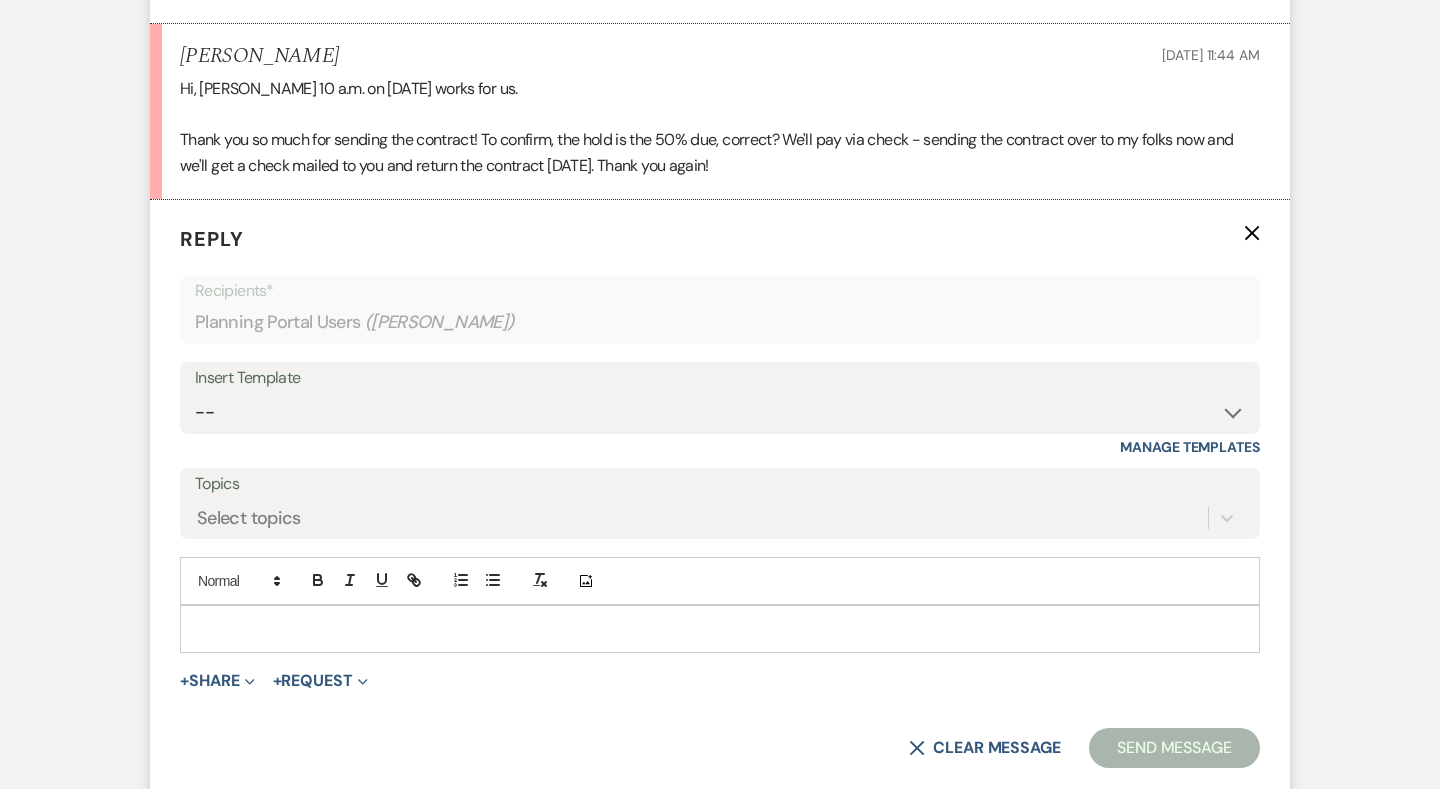 scroll, scrollTop: 1602, scrollLeft: 0, axis: vertical 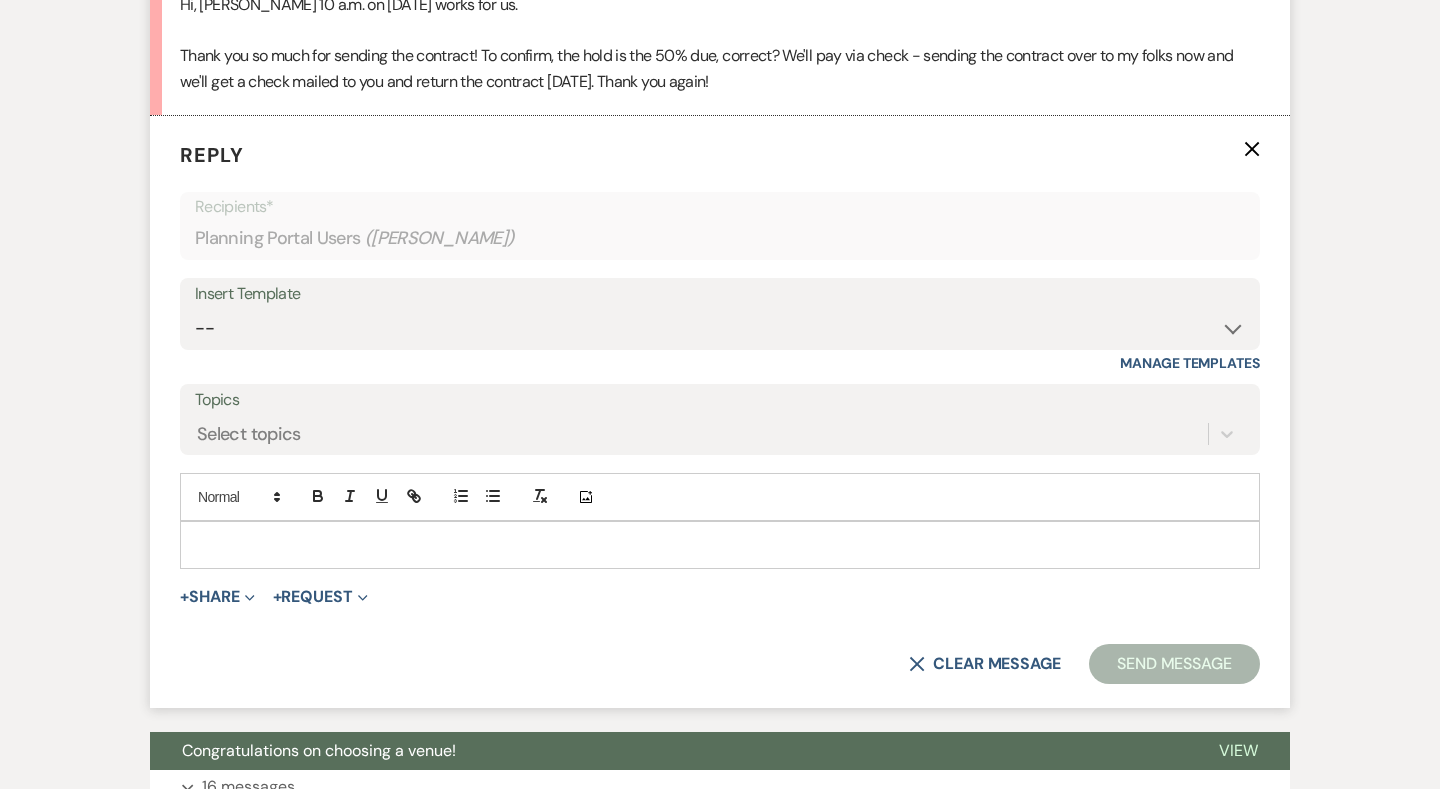click at bounding box center (720, 545) 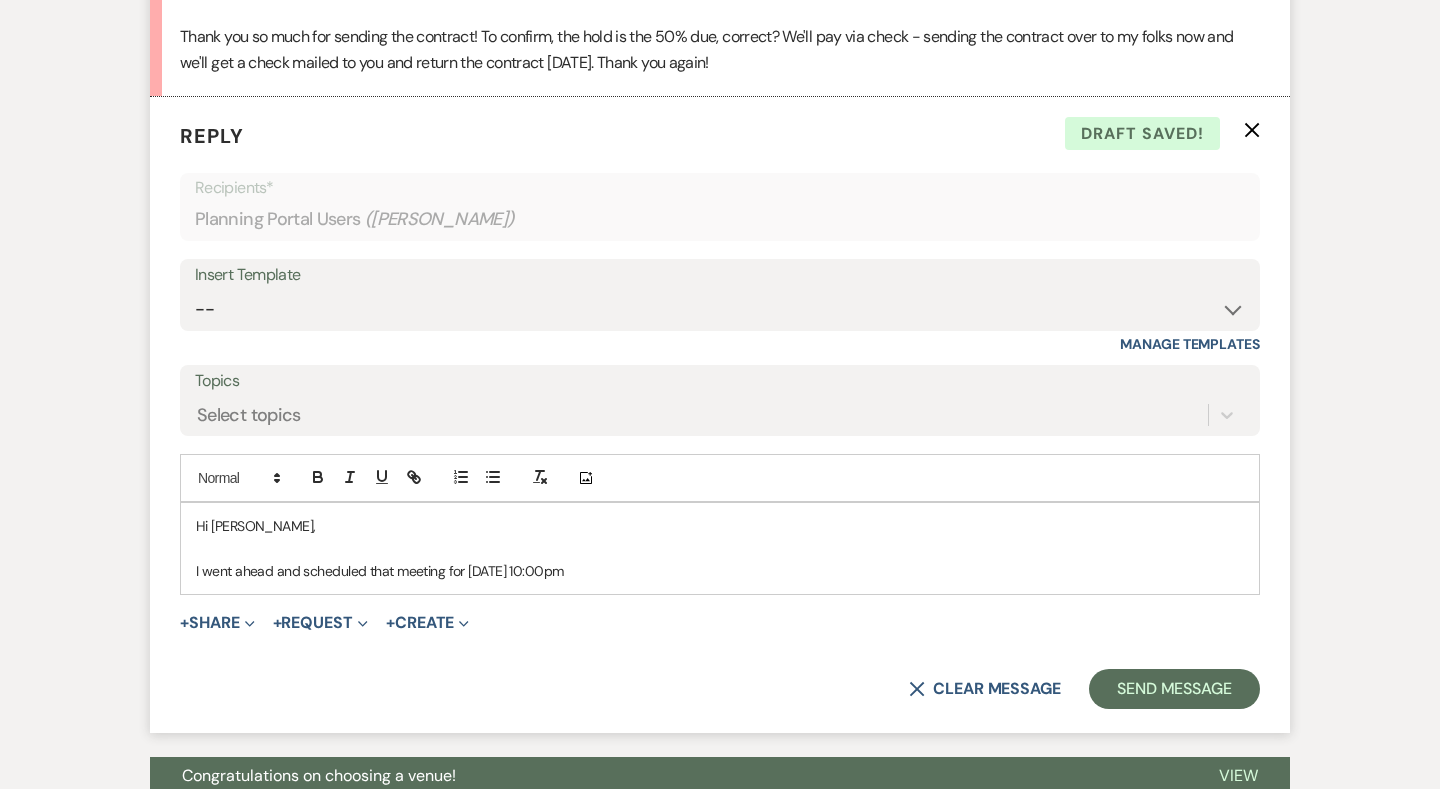scroll, scrollTop: 1633, scrollLeft: 0, axis: vertical 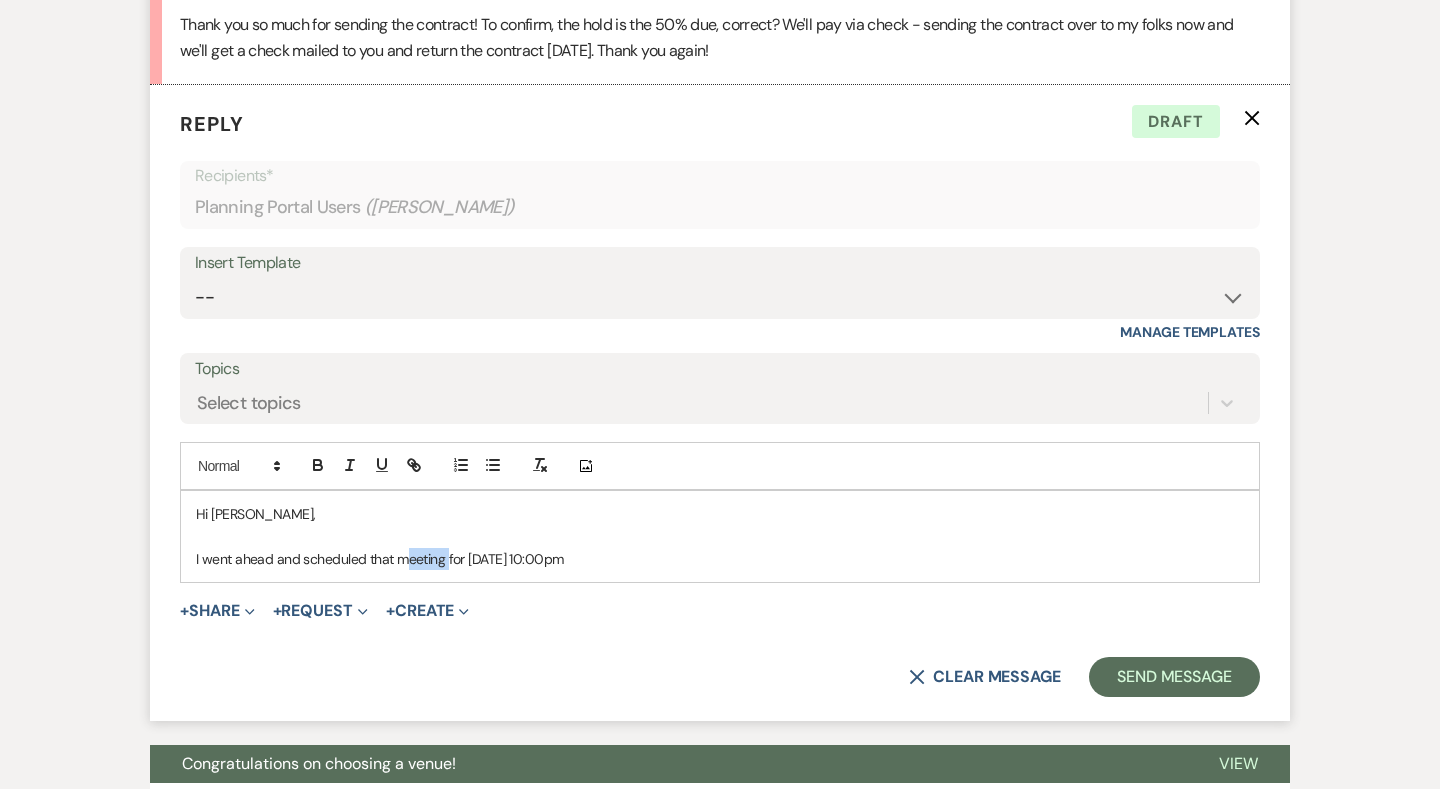 drag, startPoint x: 445, startPoint y: 538, endPoint x: 406, endPoint y: 538, distance: 39 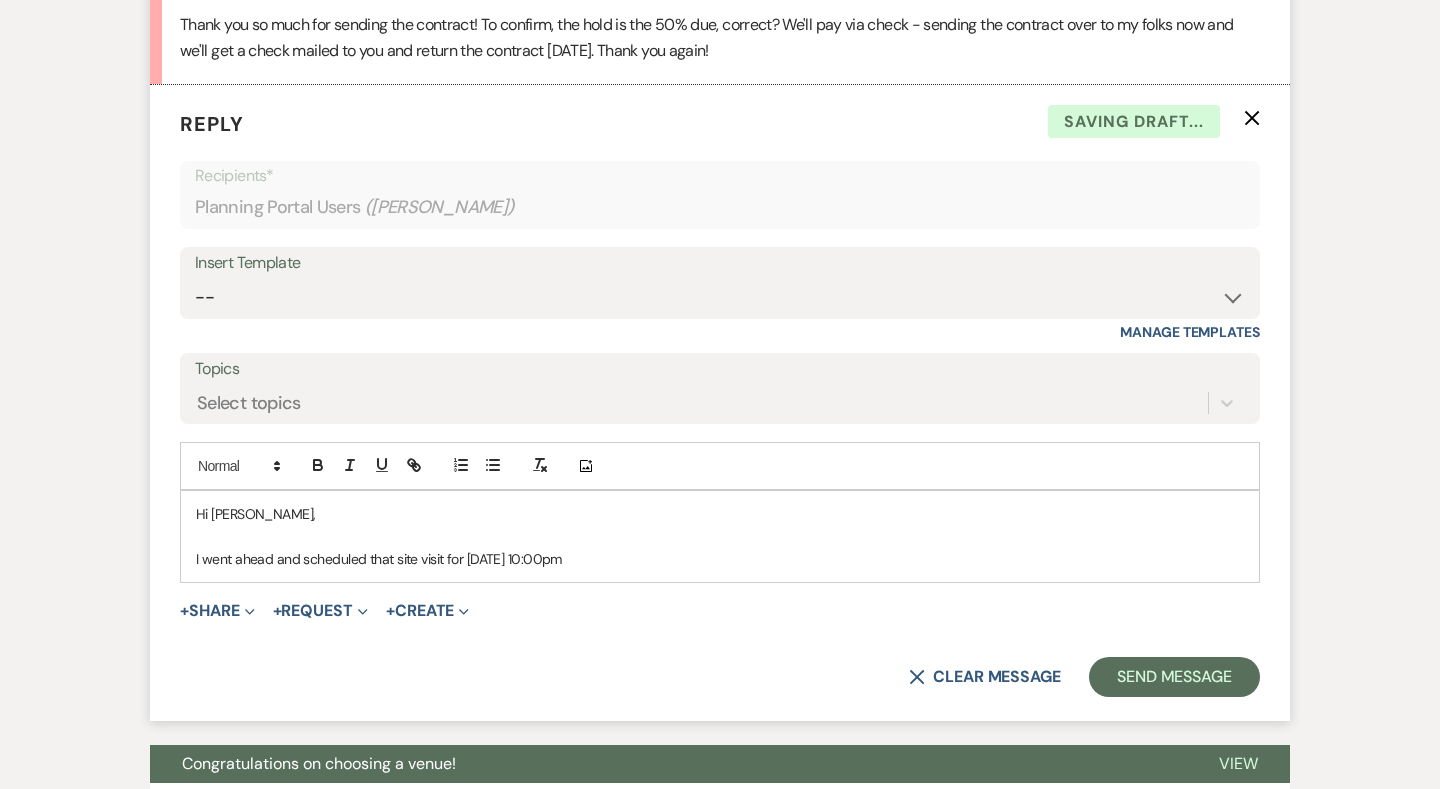 click on "Hi [PERSON_NAME],  I went ahead and scheduled that site visit for [DATE] 10:00pm" at bounding box center (720, 536) 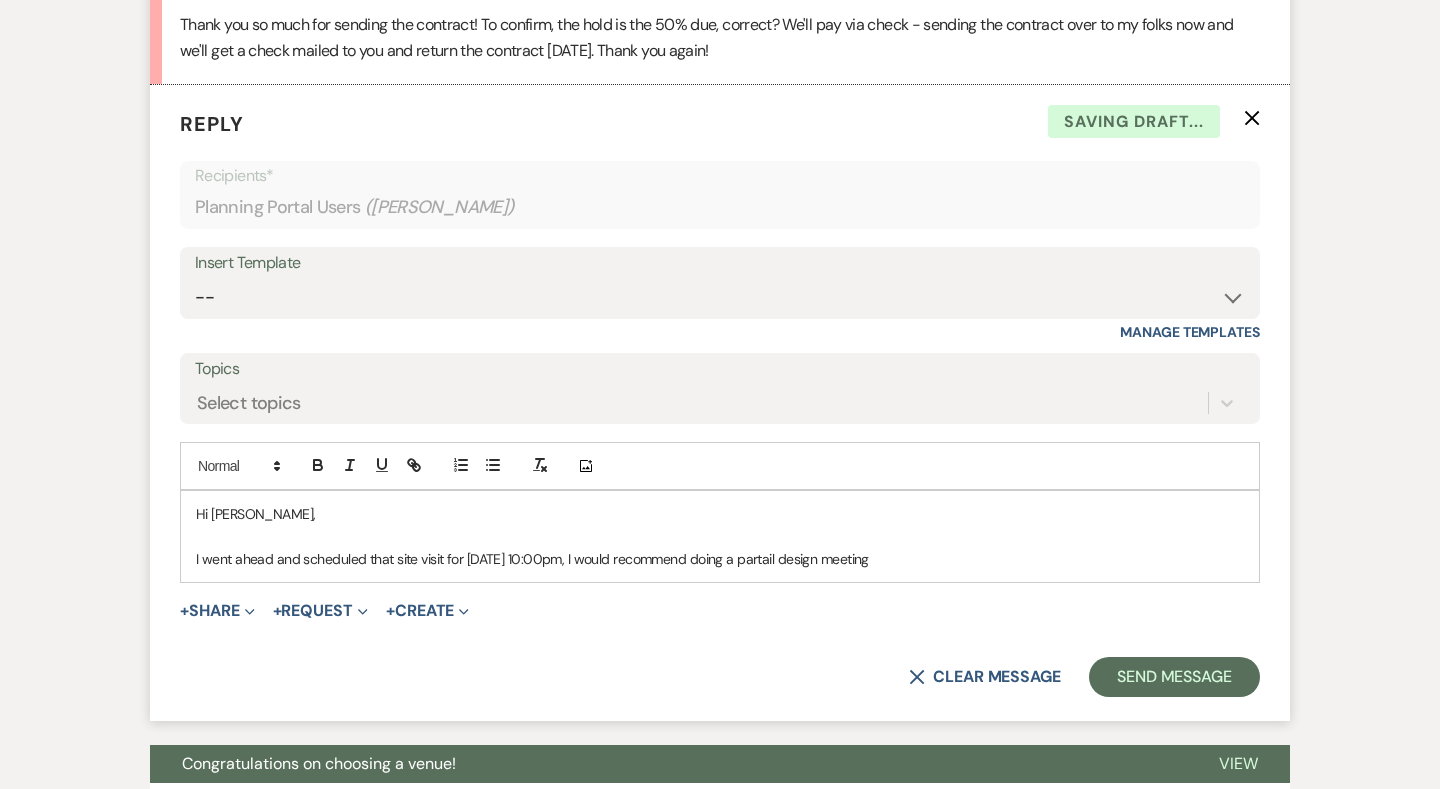 click on "I went ahead and scheduled that site visit for [DATE] 10:00pm, I would recommend doing a partail design meeting" at bounding box center [720, 559] 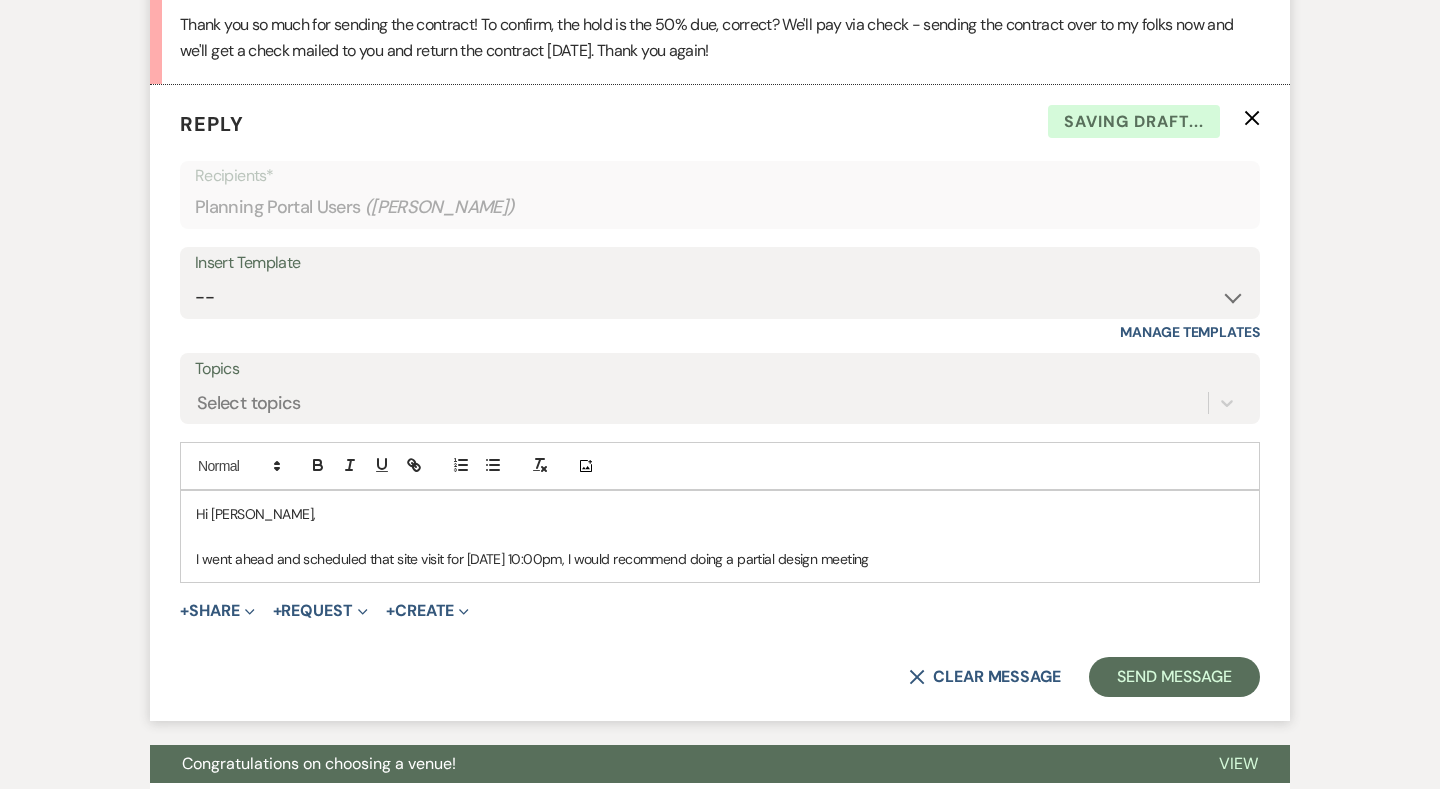 click on "I went ahead and scheduled that site visit for [DATE] 10:00pm, I would recommend doing a partial design meeting" at bounding box center [720, 559] 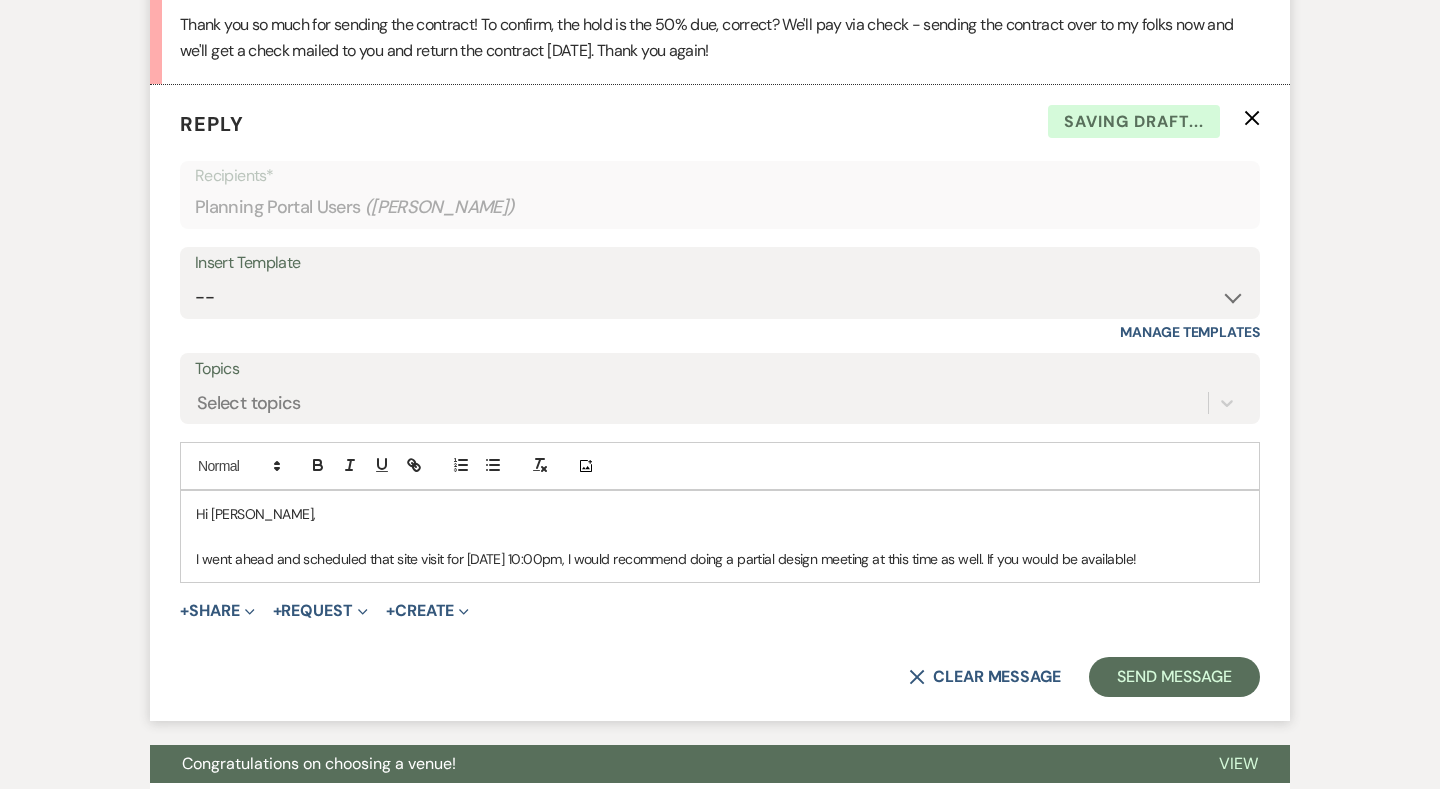 click on "I went ahead and scheduled that site visit for [DATE] 10:00pm, I would recommend doing a partial design meeting at this time as well. If you would be available!" at bounding box center [720, 559] 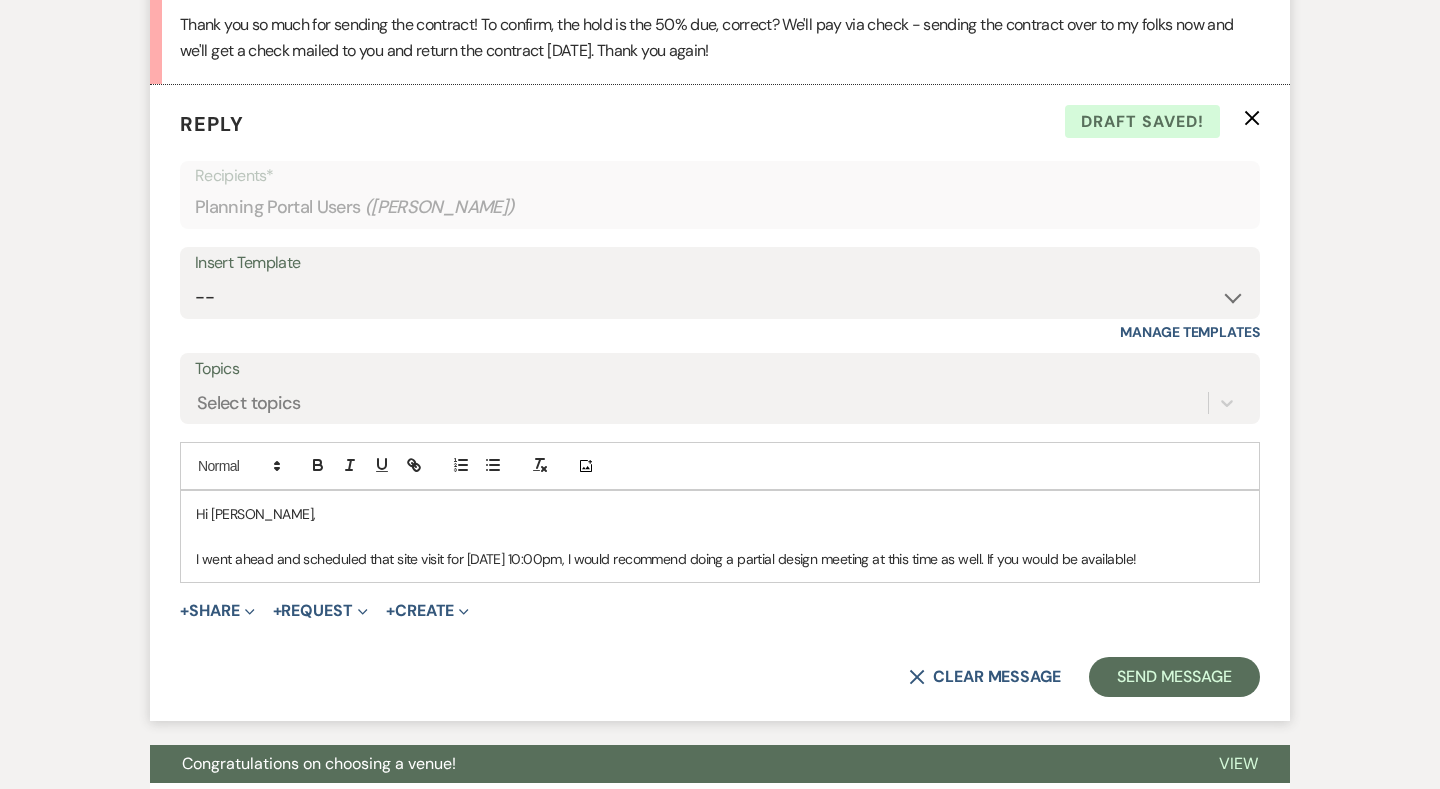 click on "I went ahead and scheduled that site visit for [DATE] 10:00pm, I would recommend doing a partial design meeting at this time as well. If you would be available!" at bounding box center (720, 559) 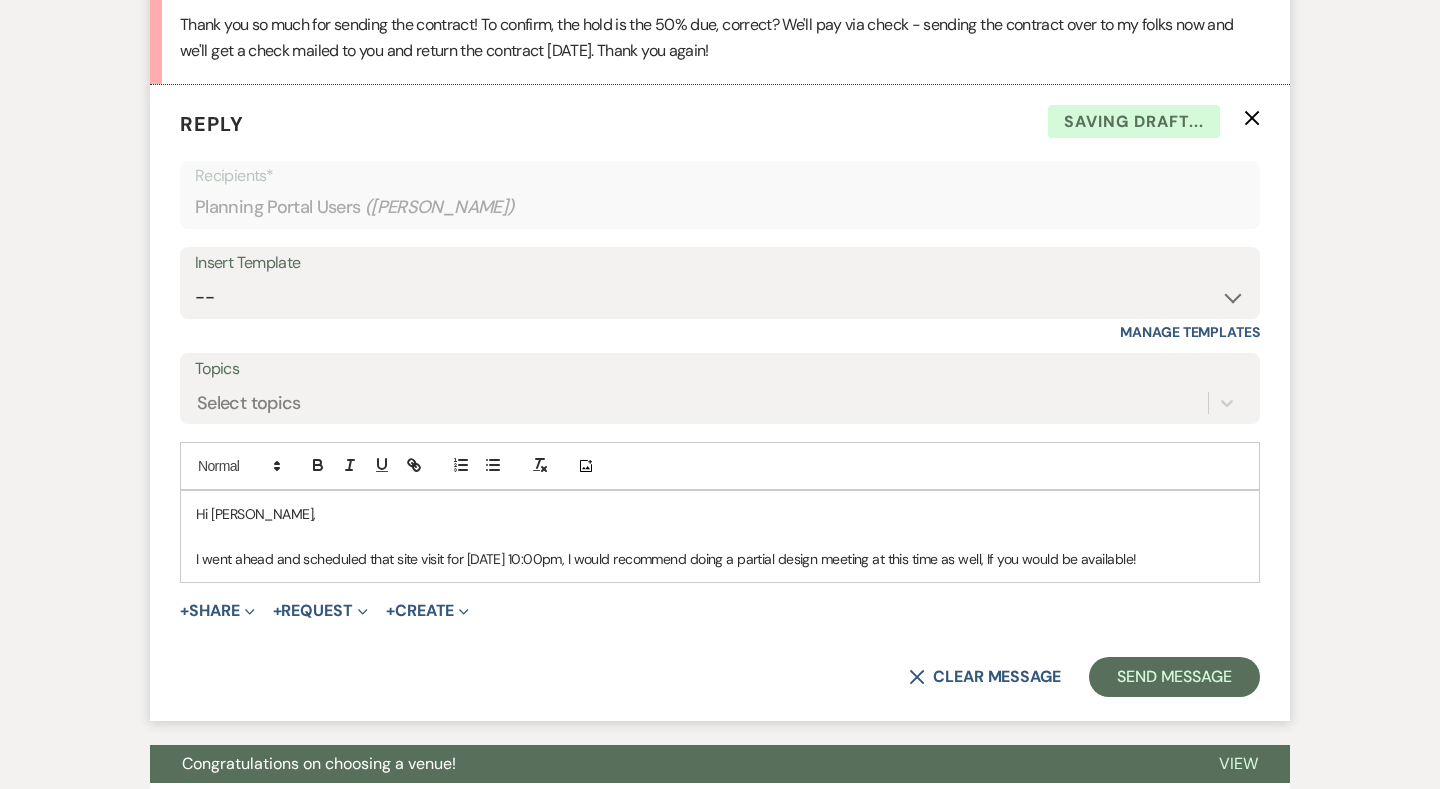 click on "I went ahead and scheduled that site visit for [DATE] 10:00pm, I would recommend doing a partial design meeting at this time as well, If you would be available!" at bounding box center [720, 559] 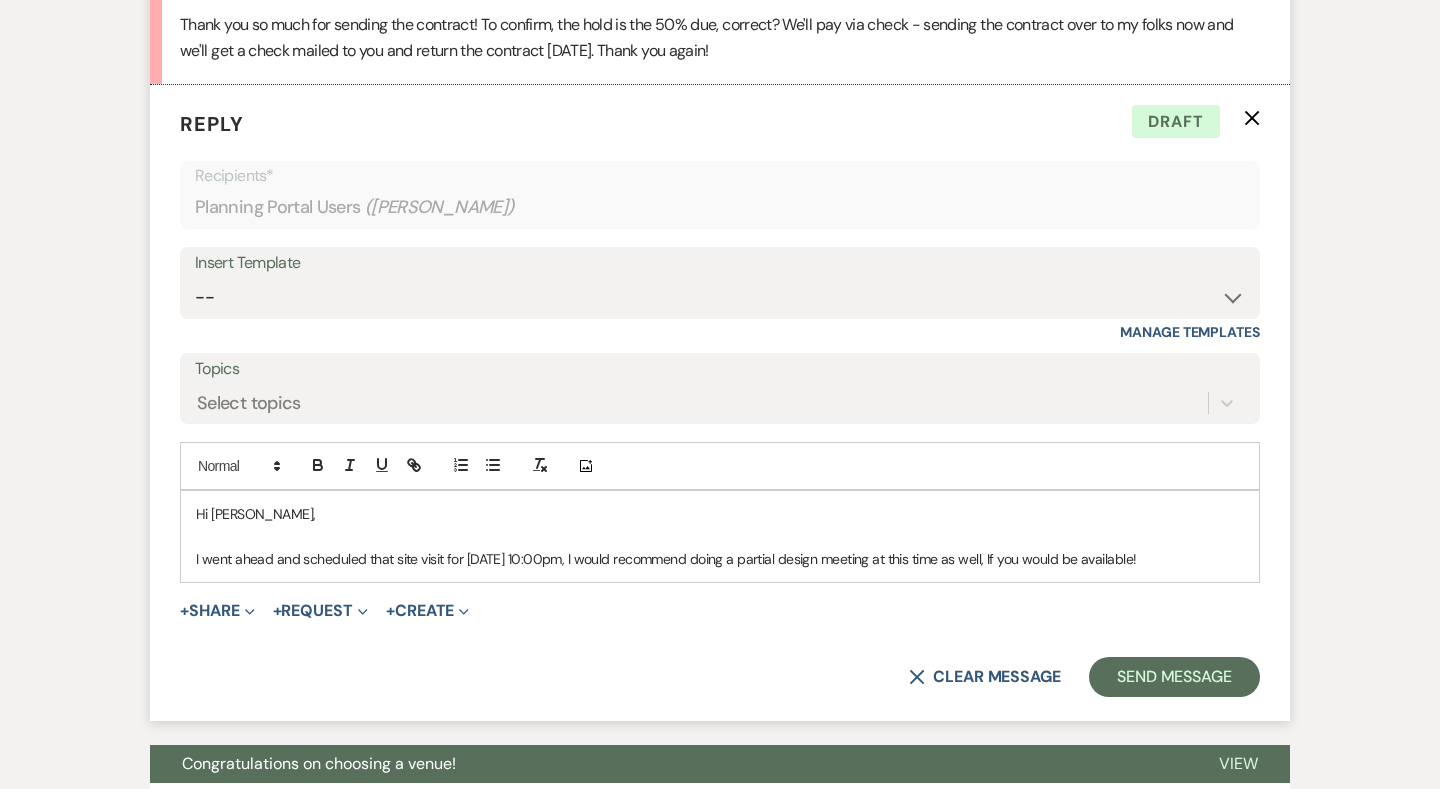 click on "I went ahead and scheduled that site visit for [DATE] 10:00pm, I would recommend doing a partial design meeting at this time as well, If you would be available!" at bounding box center (720, 559) 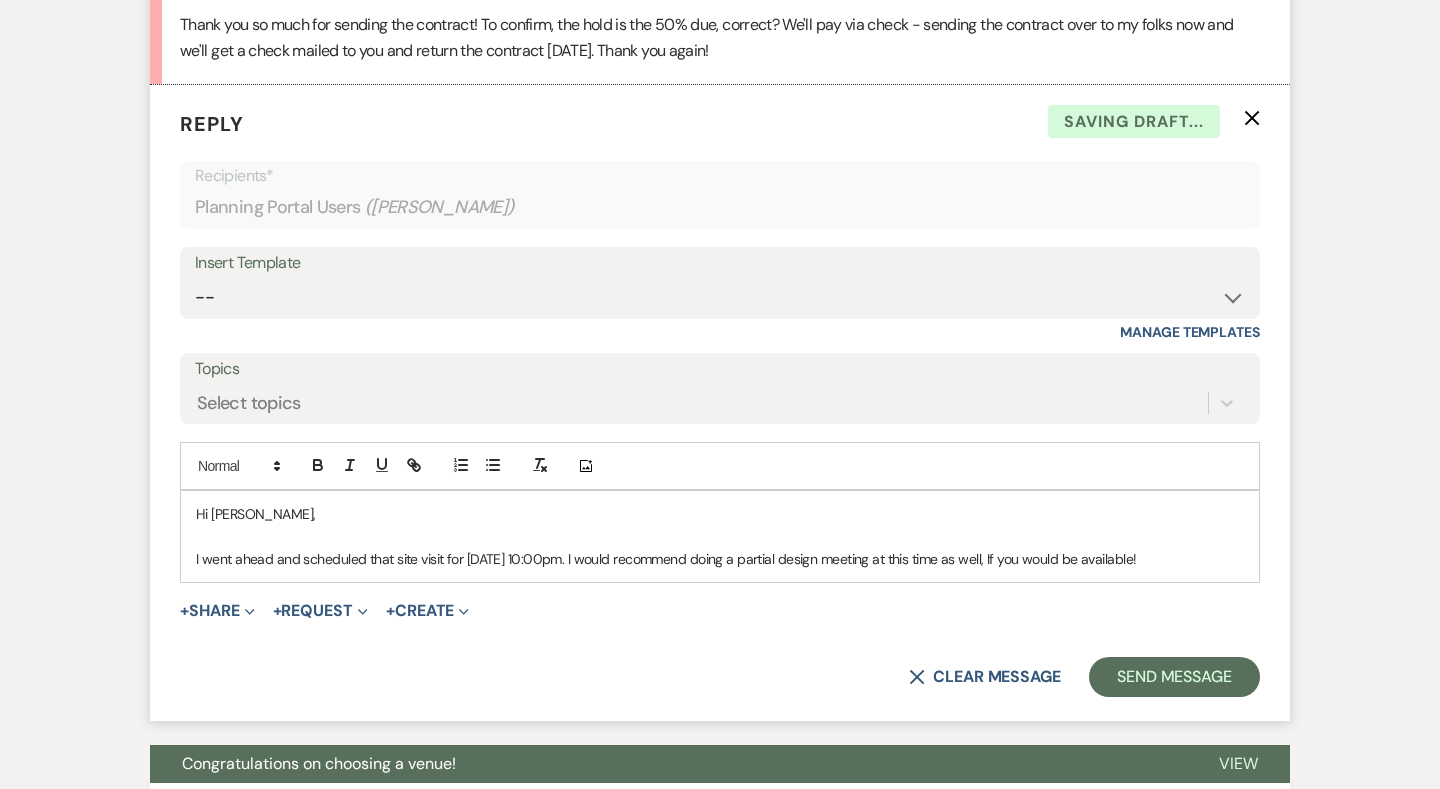 click on "Hi [PERSON_NAME],  I went ahead and scheduled that site visit for [DATE] 10:00pm. I would recommend doing a partial design meeting at this time as well, If you would be available!" at bounding box center (720, 536) 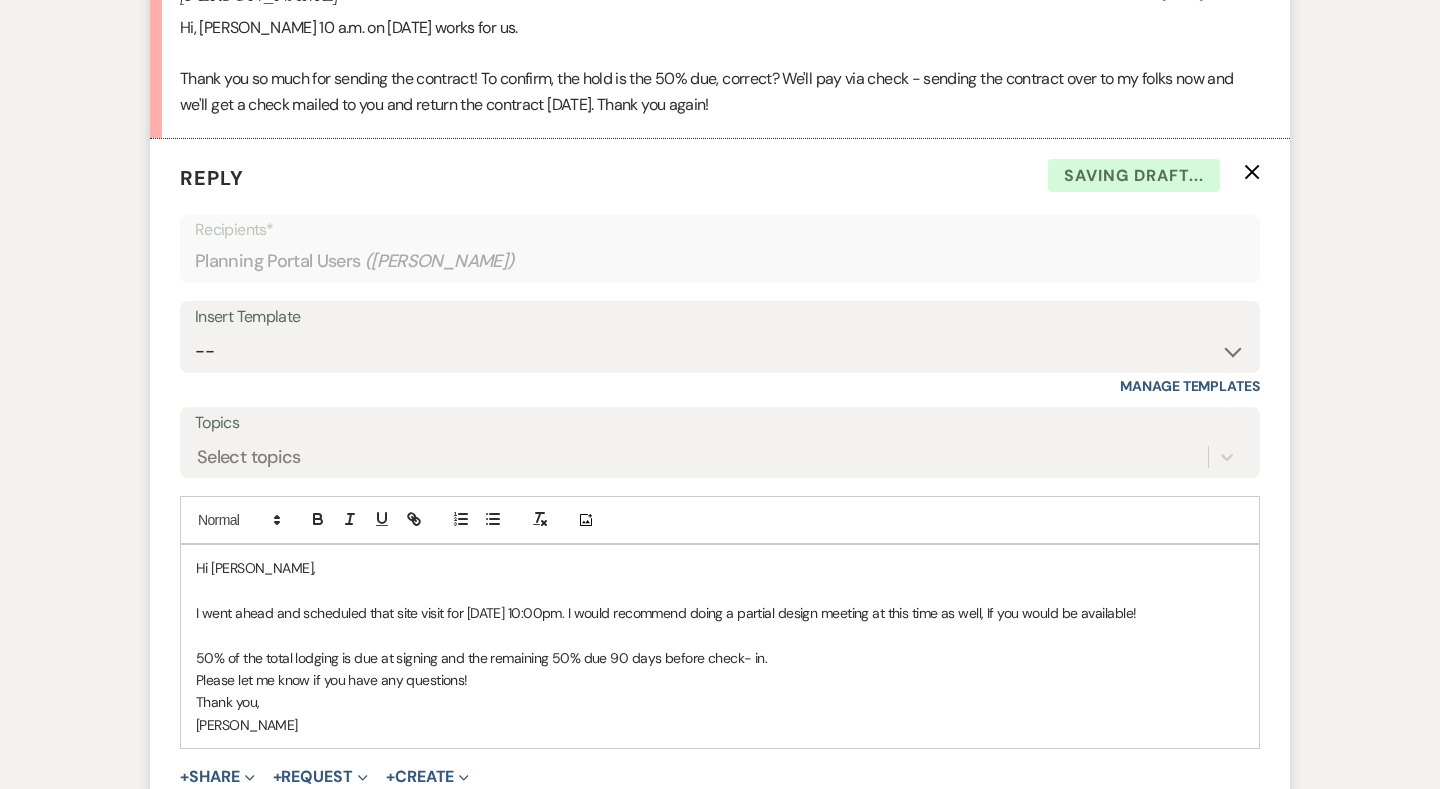 scroll, scrollTop: 1725, scrollLeft: 0, axis: vertical 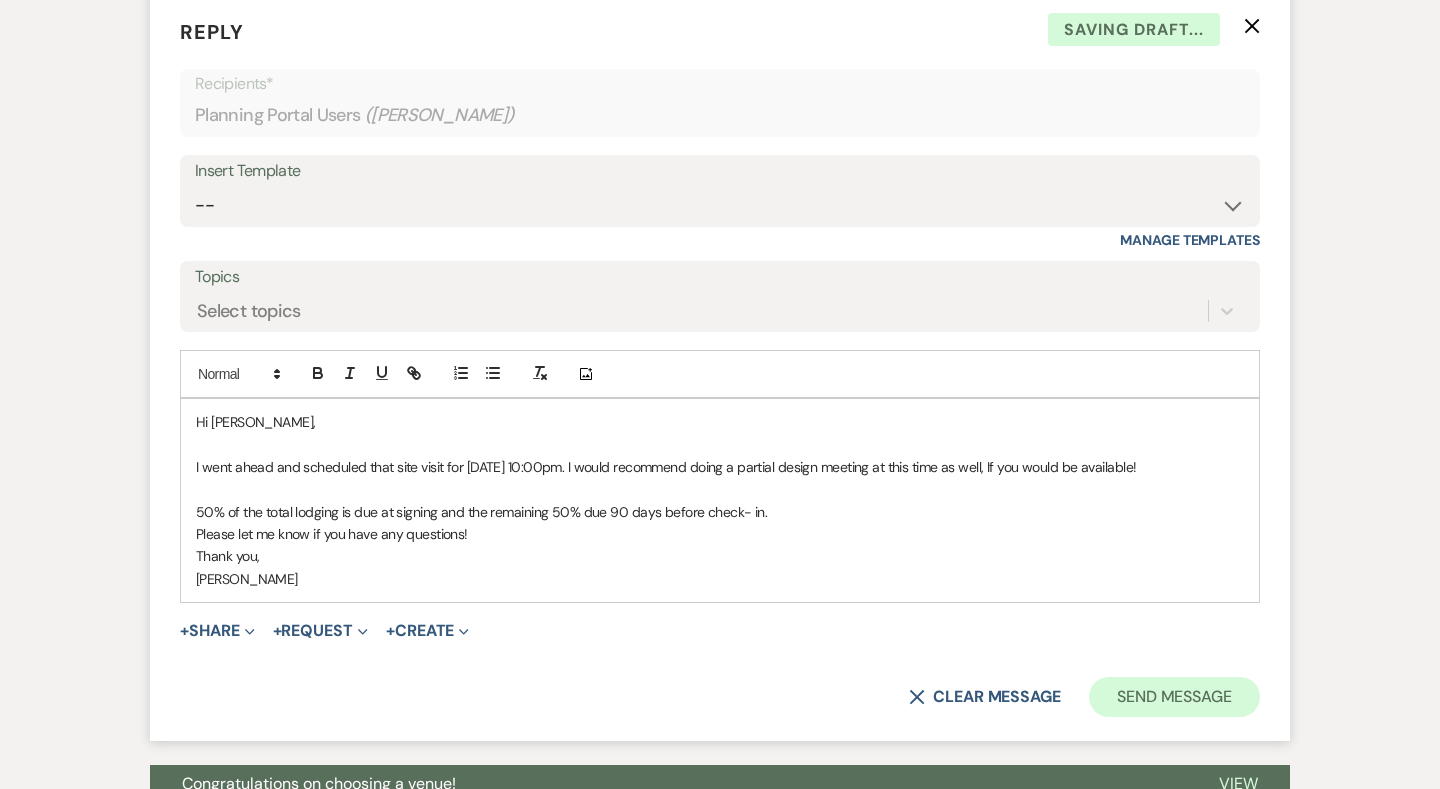 click on "Send Message" at bounding box center (1174, 697) 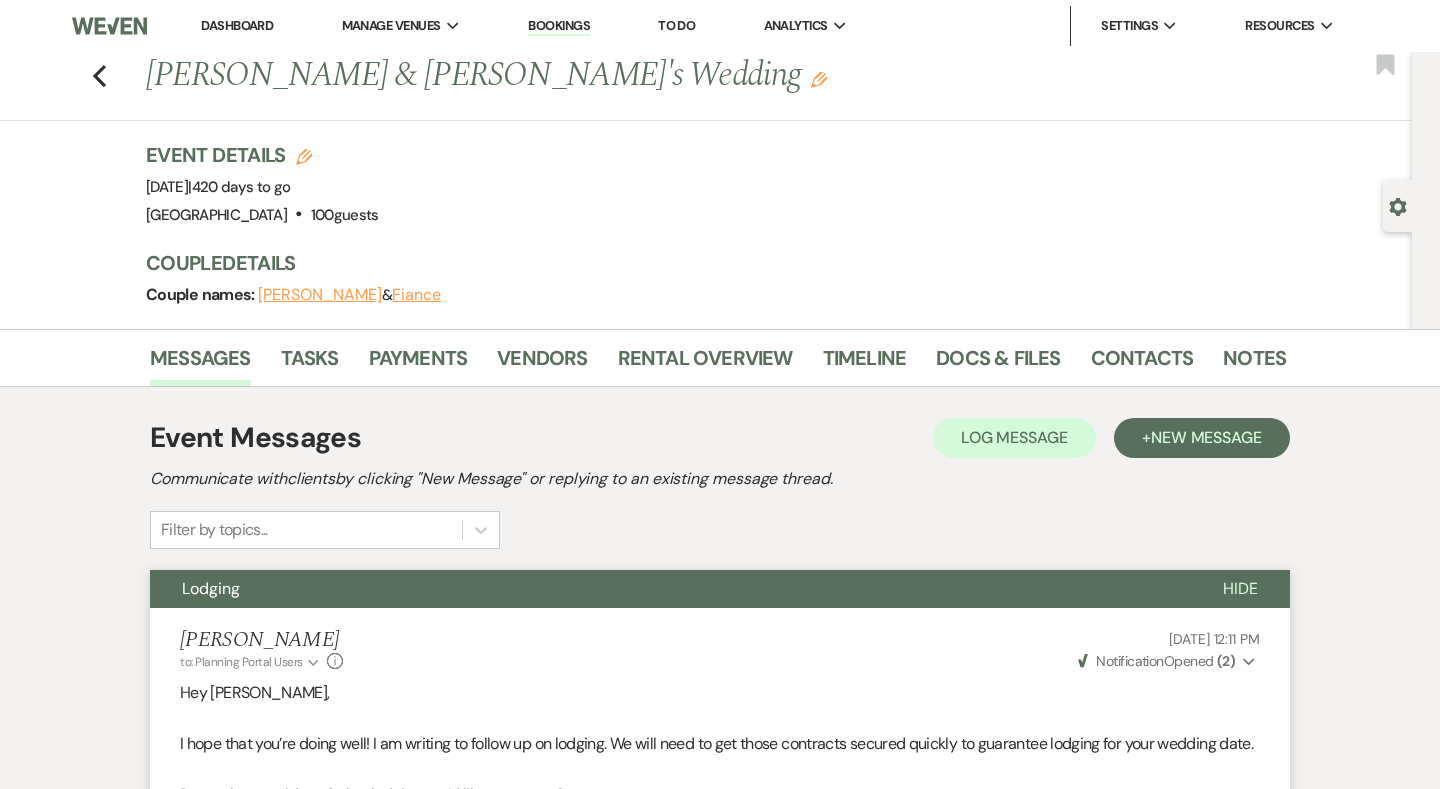 scroll, scrollTop: 0, scrollLeft: 0, axis: both 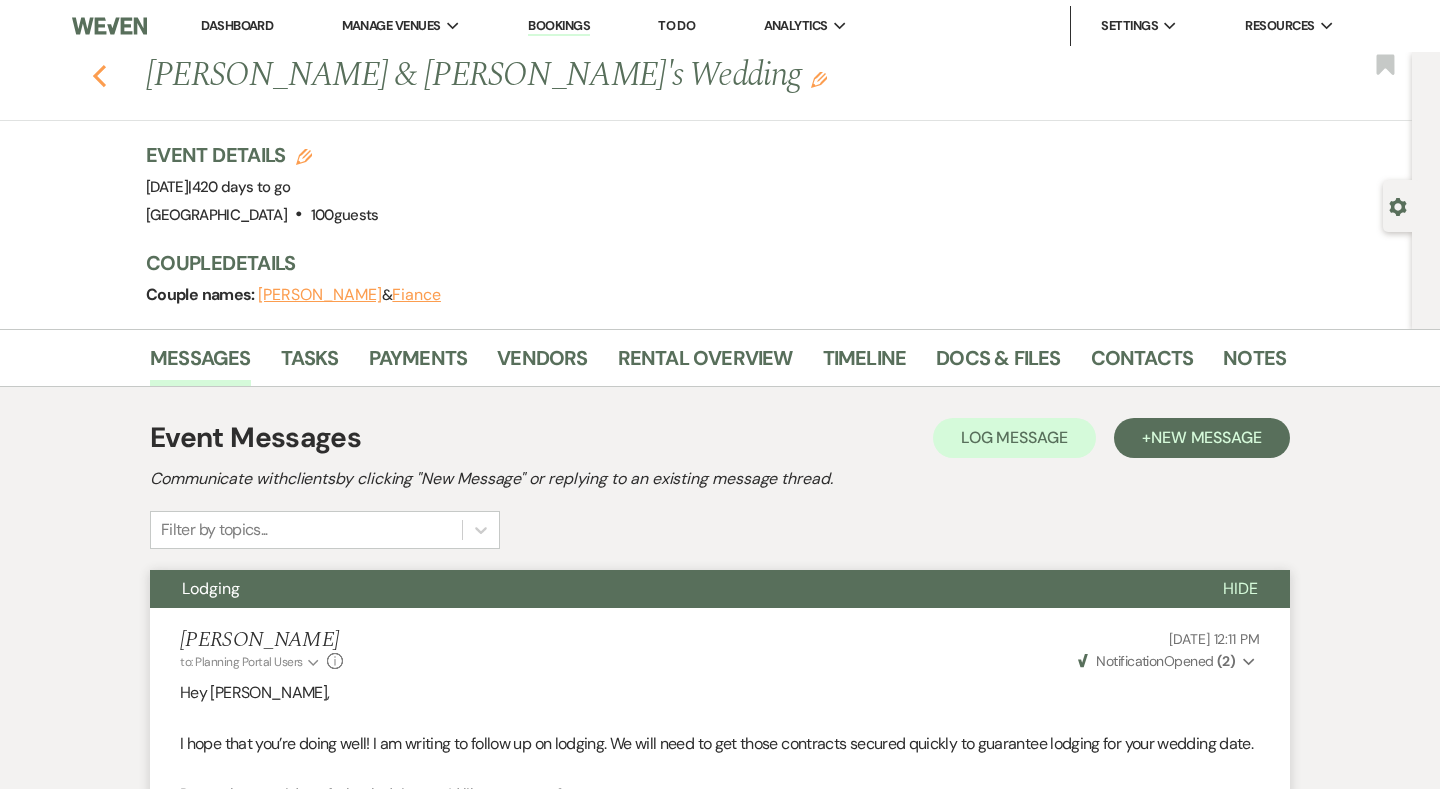 click on "Previous" 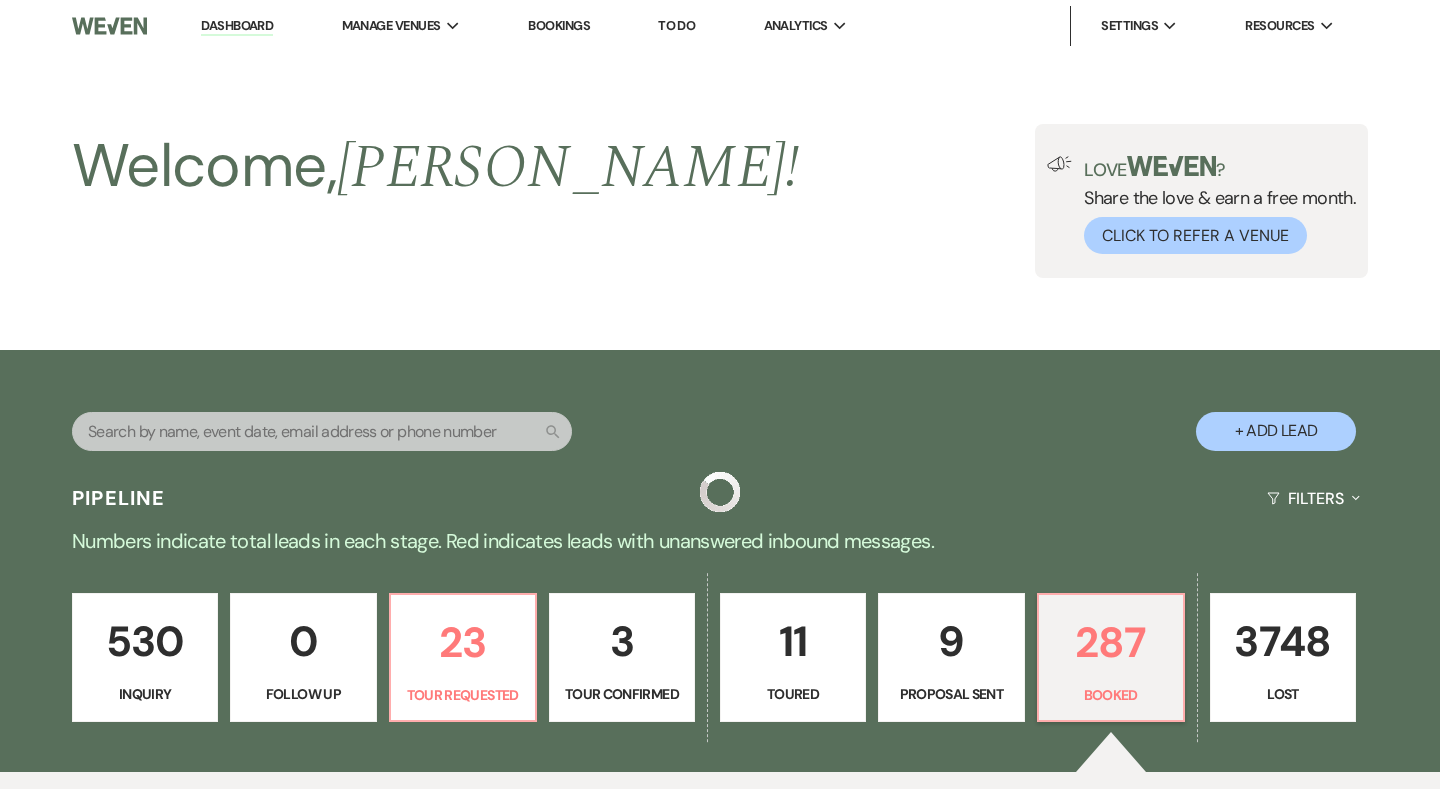 scroll, scrollTop: 705, scrollLeft: 0, axis: vertical 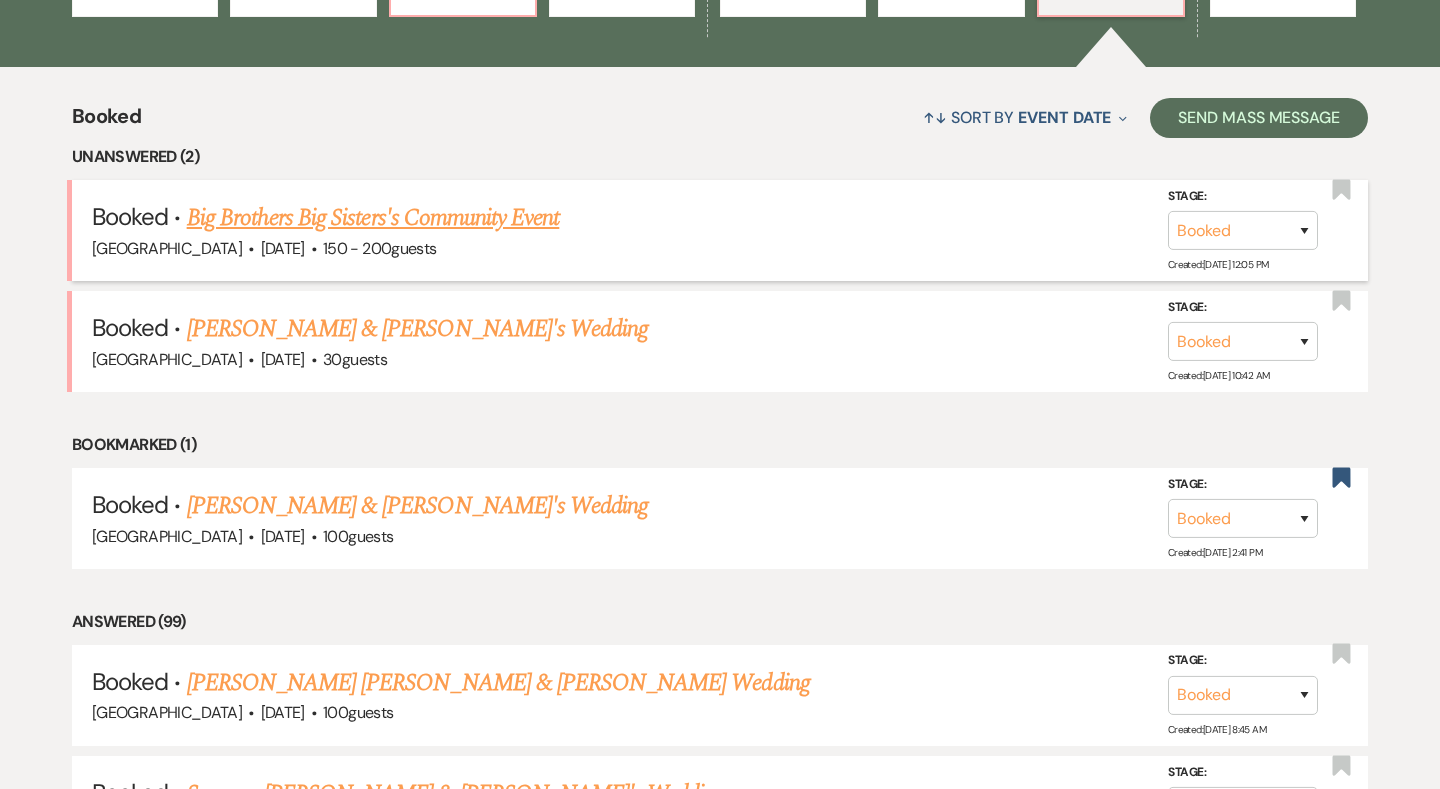 click on "Big Brothers Big Sisters's Community Event" at bounding box center [373, 218] 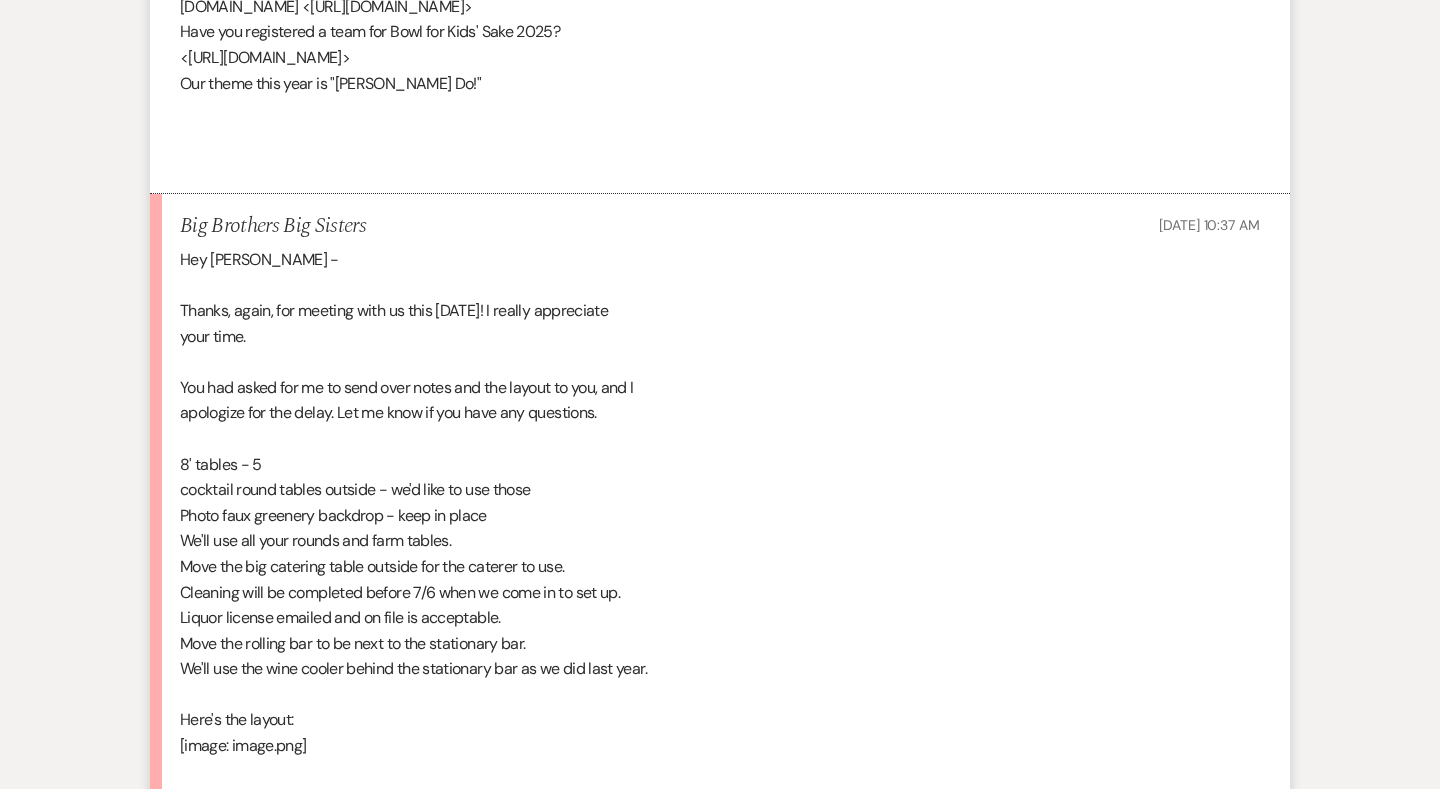 scroll, scrollTop: 5475, scrollLeft: 0, axis: vertical 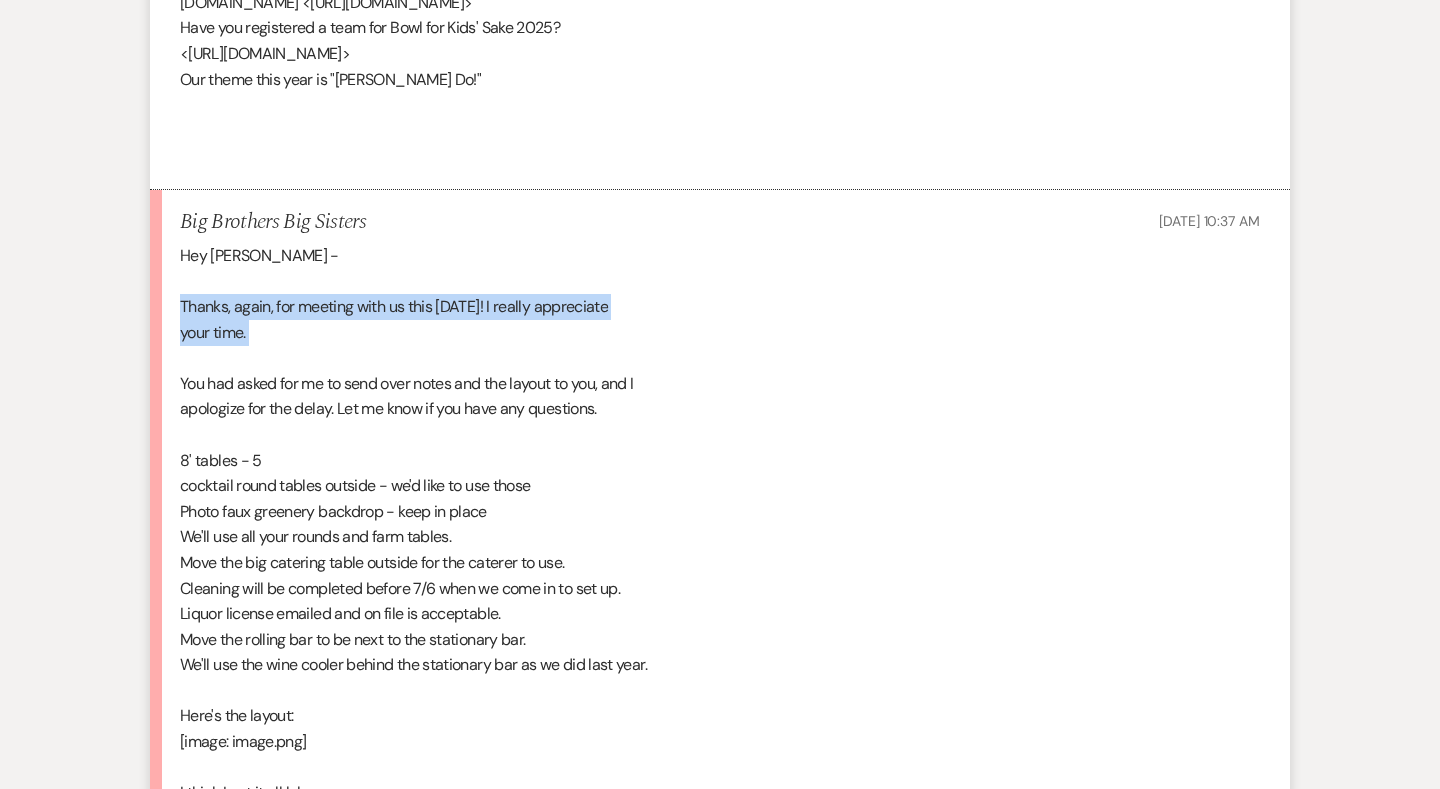 drag, startPoint x: 176, startPoint y: 207, endPoint x: 262, endPoint y: 256, distance: 98.9798 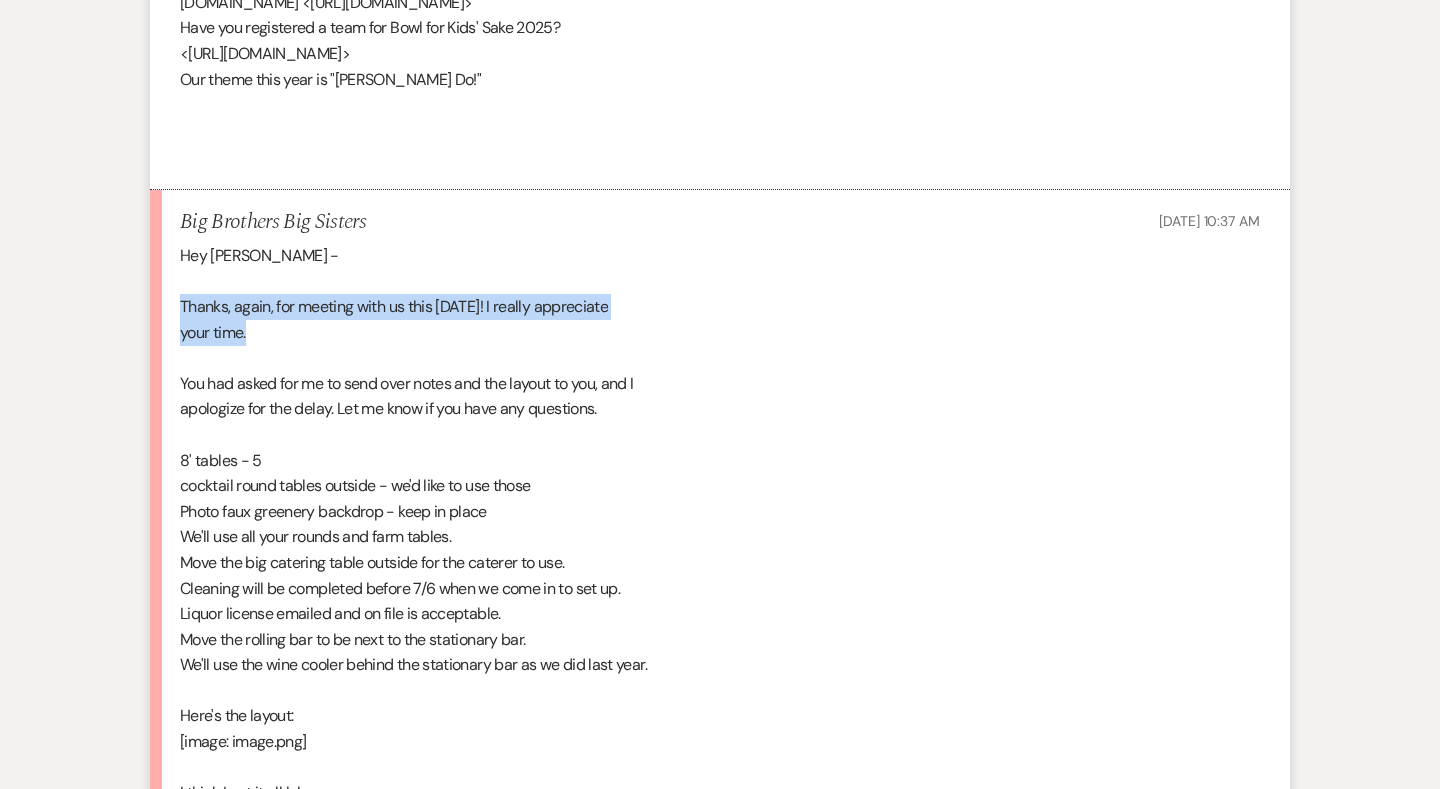 drag, startPoint x: 287, startPoint y: 241, endPoint x: 179, endPoint y: 214, distance: 111.32385 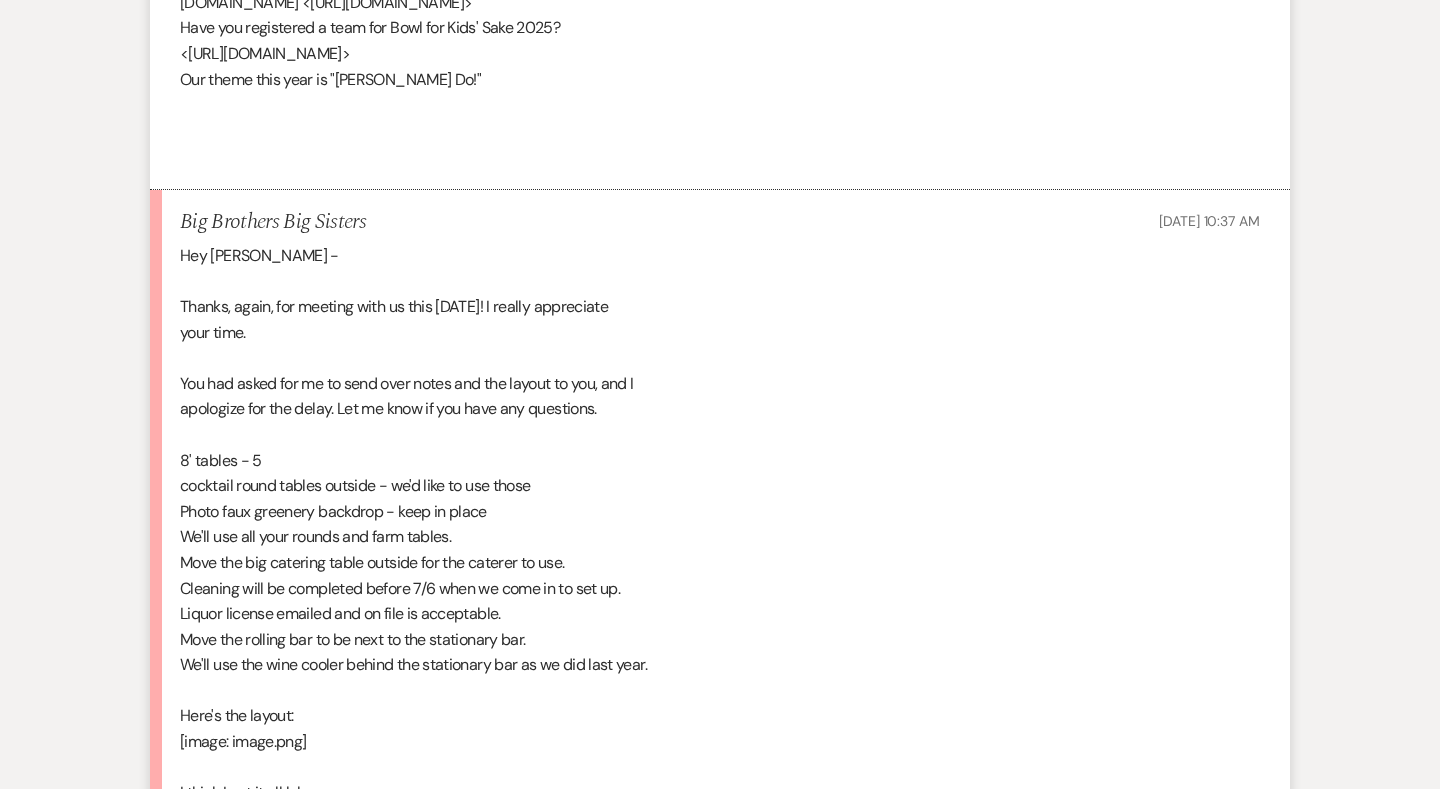 scroll, scrollTop: 5525, scrollLeft: 0, axis: vertical 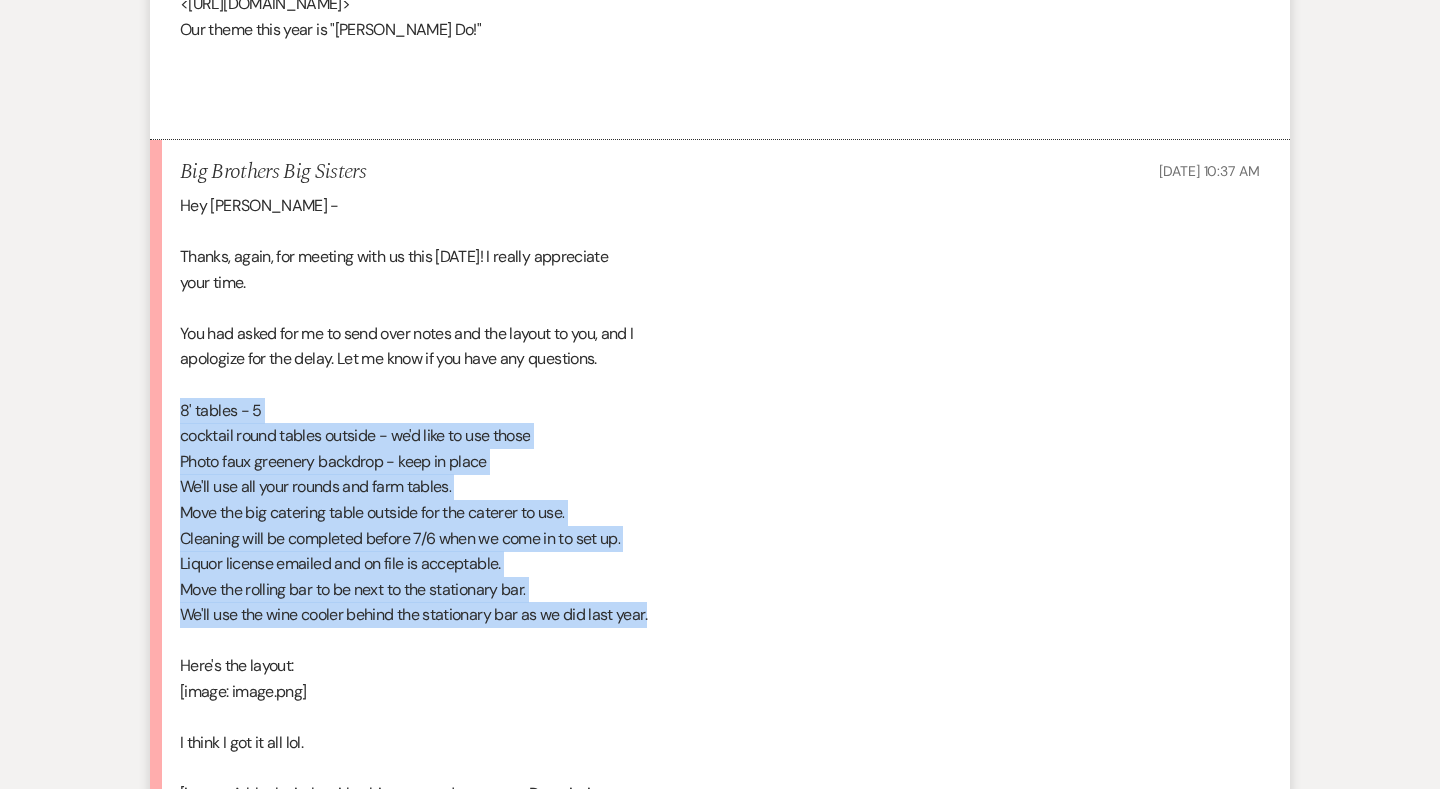drag, startPoint x: 685, startPoint y: 510, endPoint x: 167, endPoint y: 308, distance: 555.9928 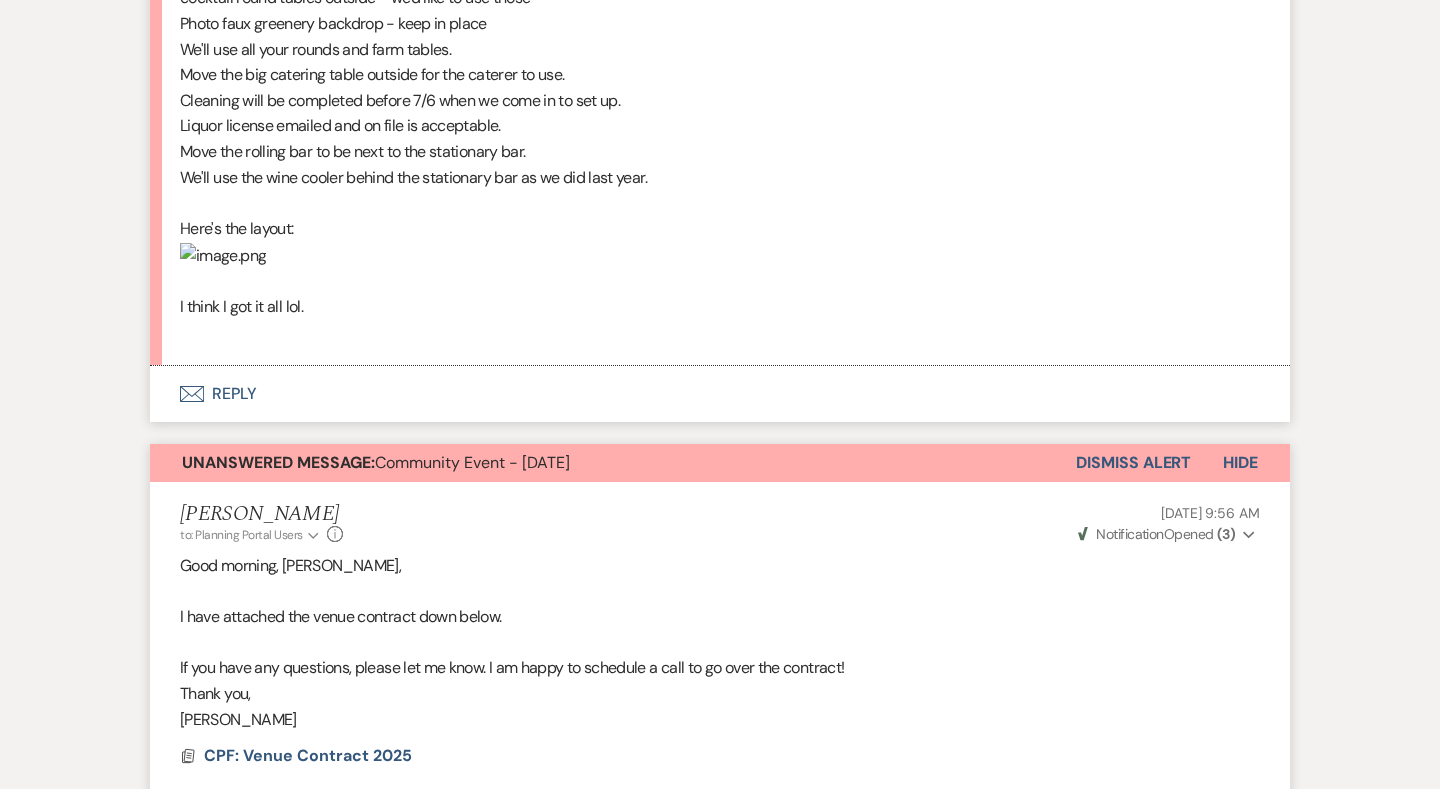 scroll, scrollTop: 515, scrollLeft: 0, axis: vertical 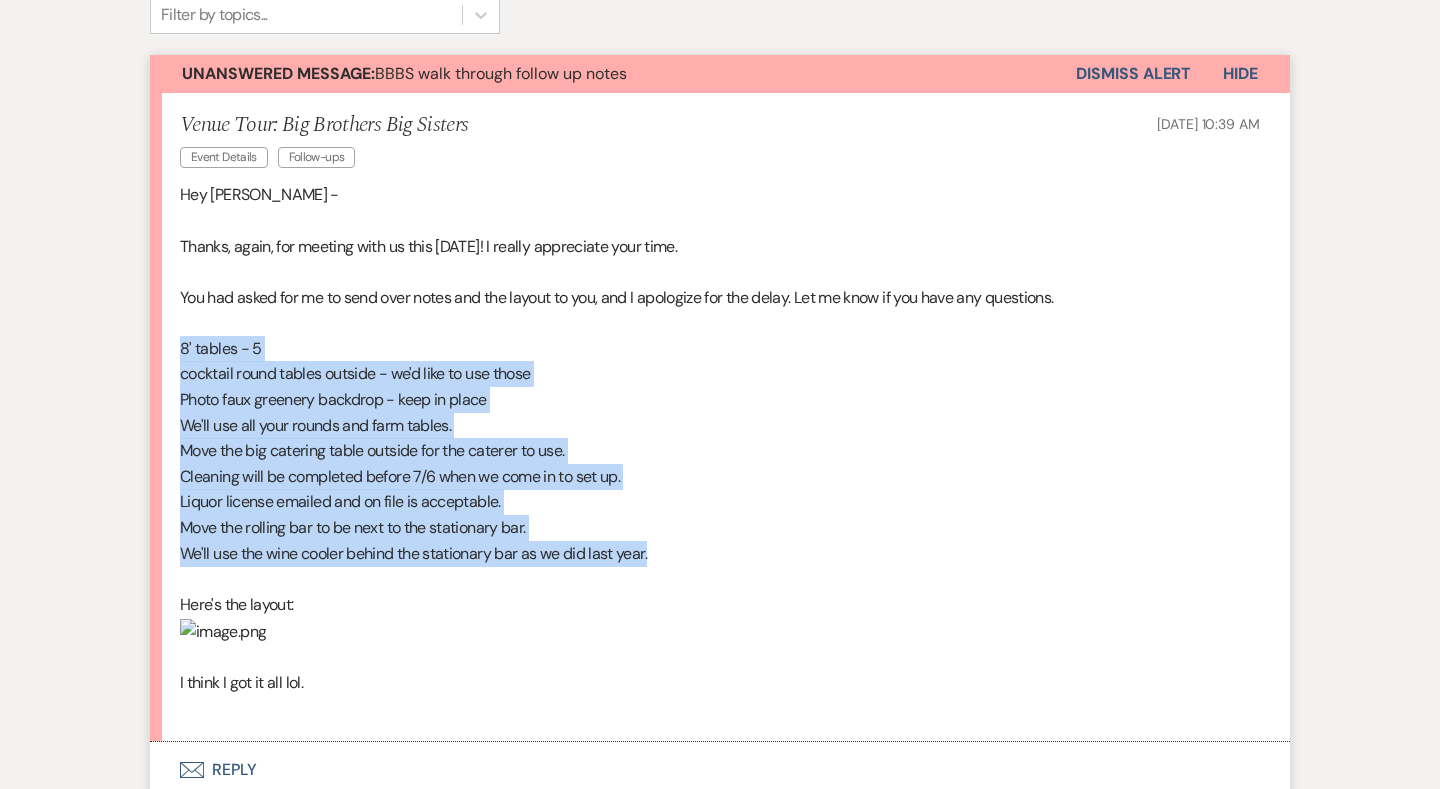 drag, startPoint x: 687, startPoint y: 552, endPoint x: 168, endPoint y: 344, distance: 559.1288 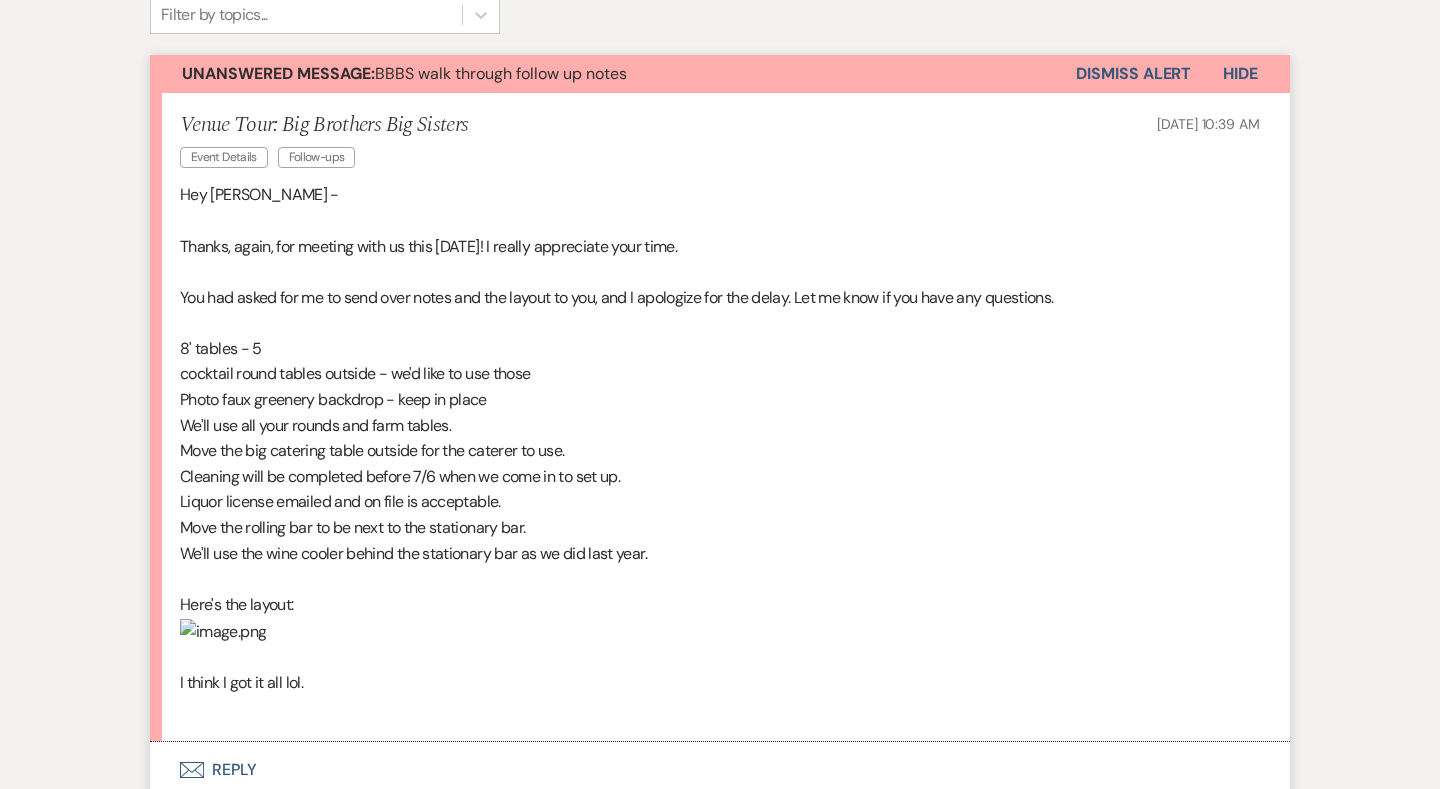 click at bounding box center (223, 632) 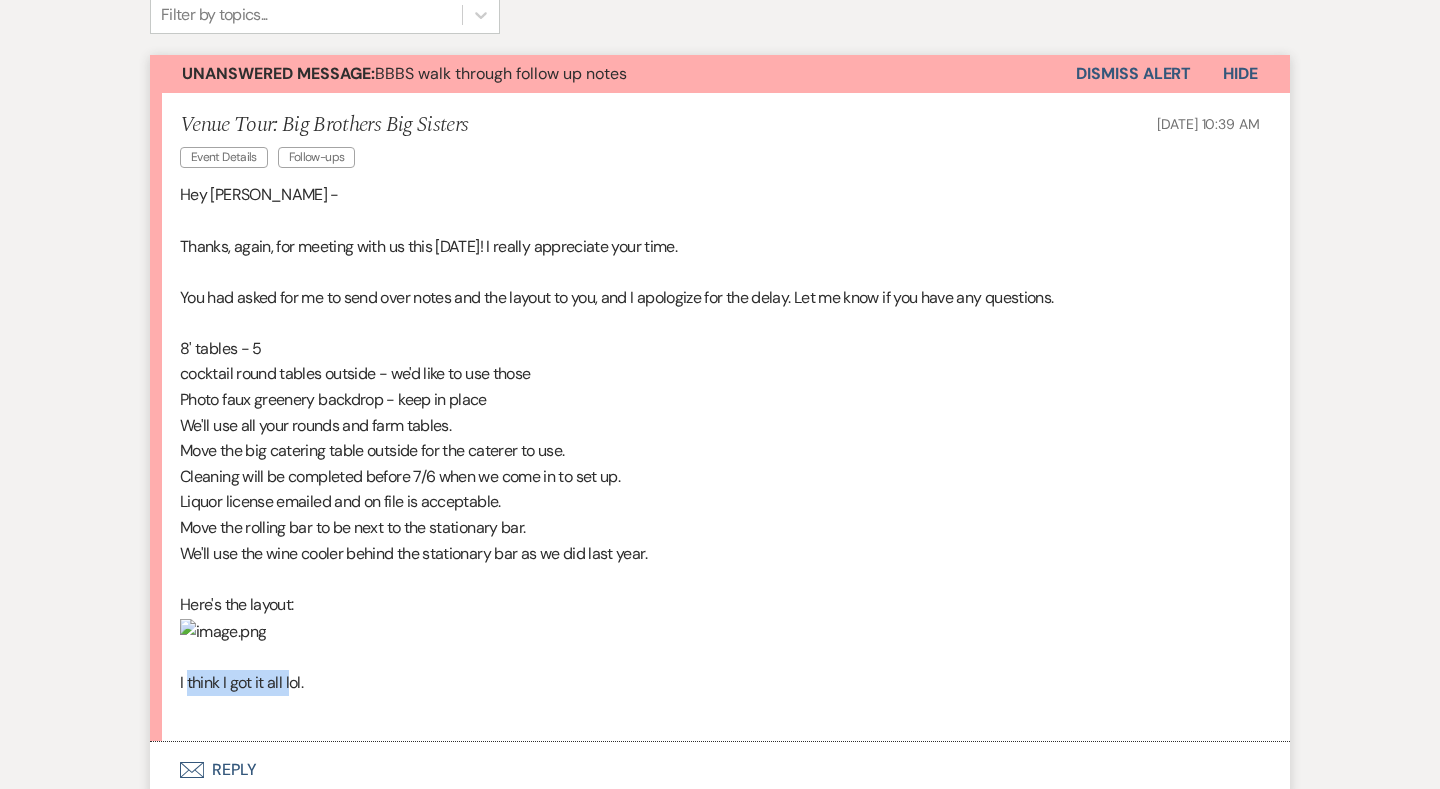 drag, startPoint x: 188, startPoint y: 669, endPoint x: 290, endPoint y: 671, distance: 102.01961 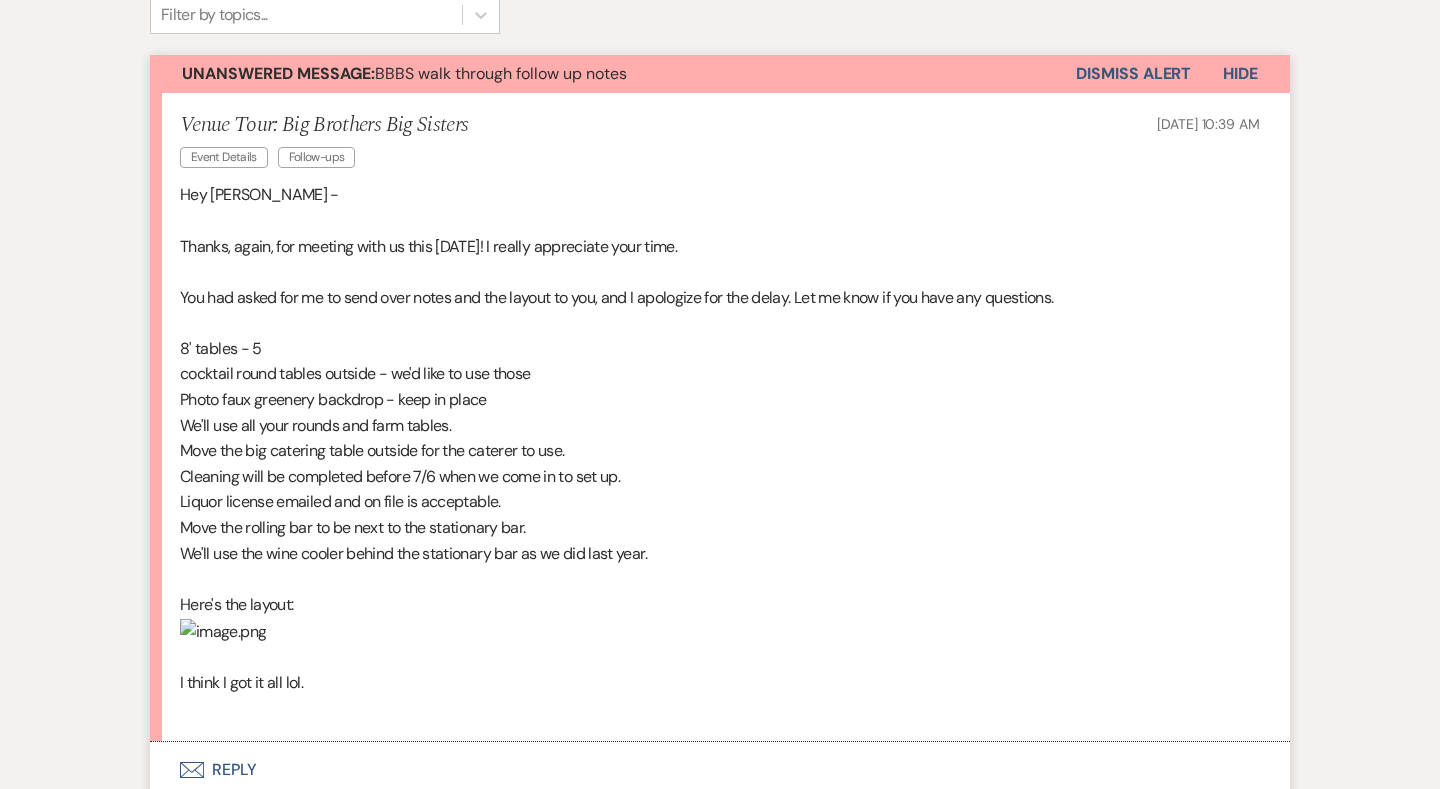 scroll, scrollTop: 199, scrollLeft: 0, axis: vertical 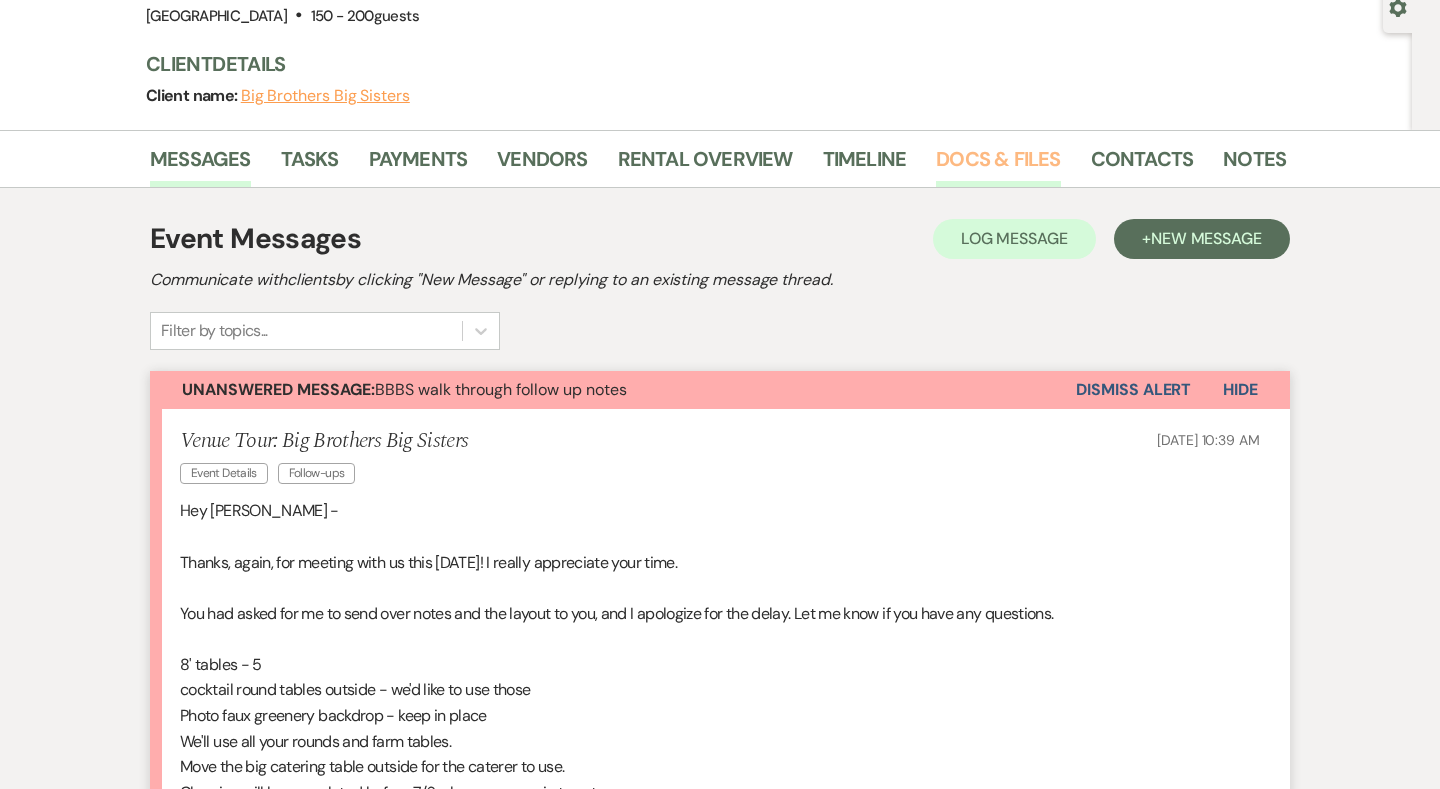 click on "Docs & Files" at bounding box center (998, 165) 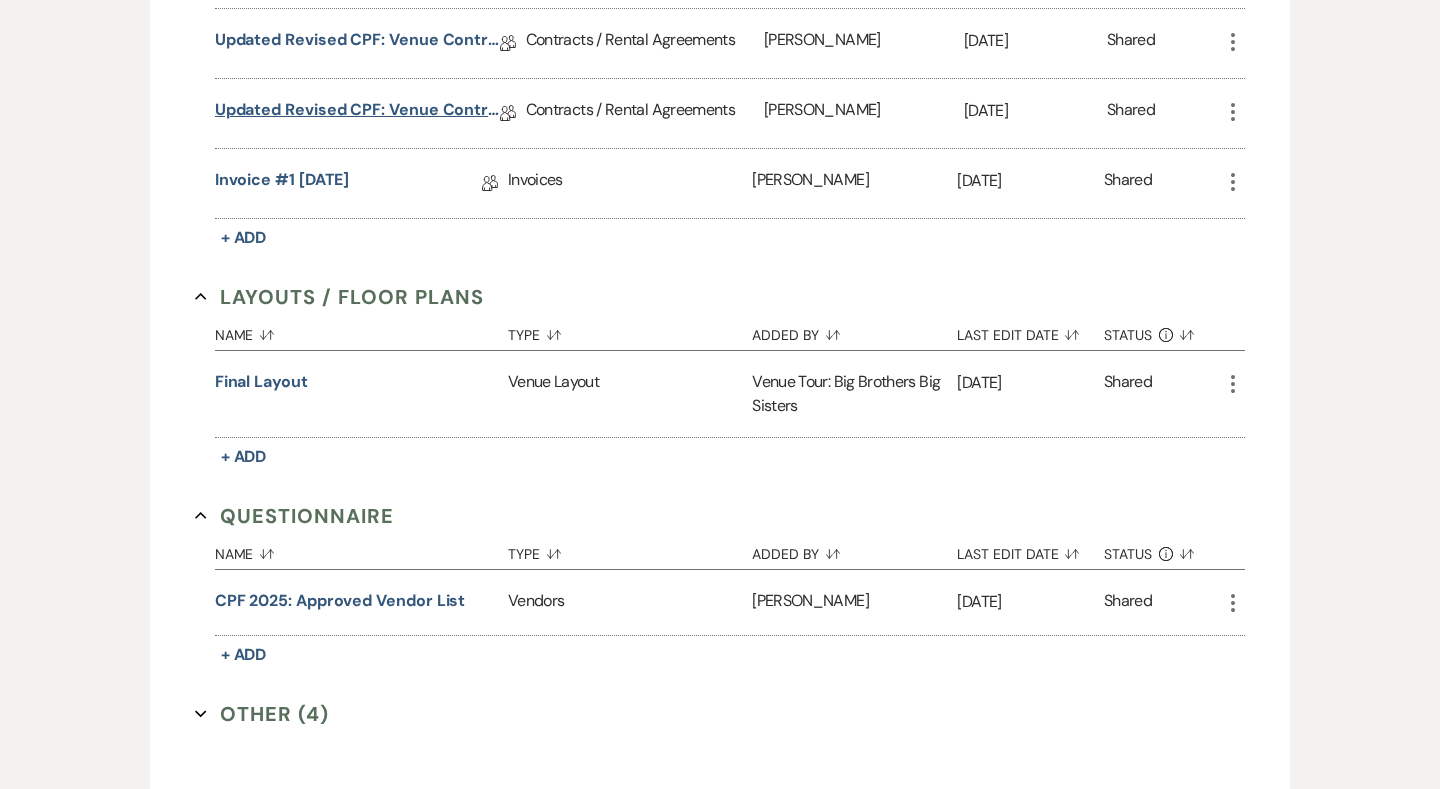 scroll, scrollTop: 733, scrollLeft: 0, axis: vertical 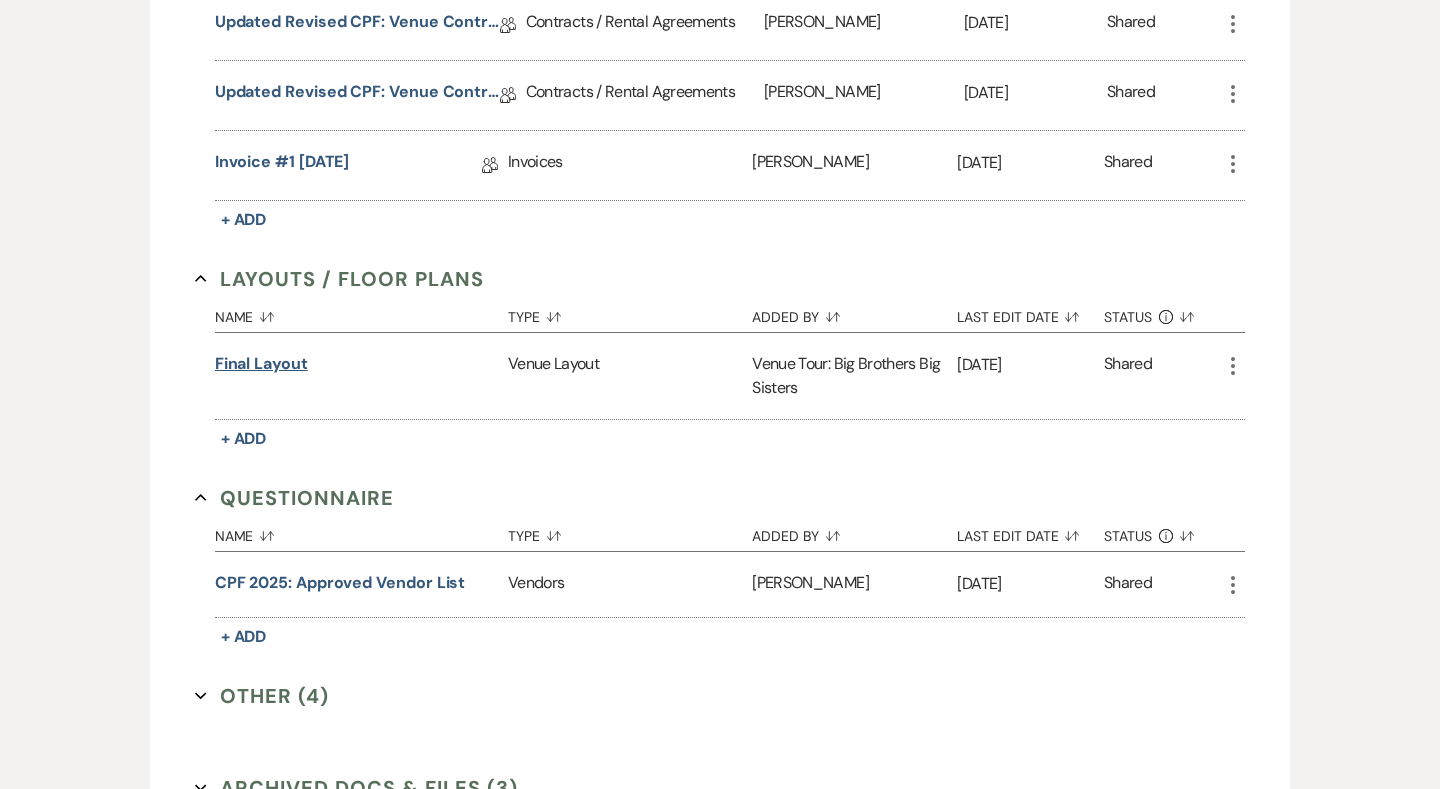 click on "Final Layout" at bounding box center (261, 364) 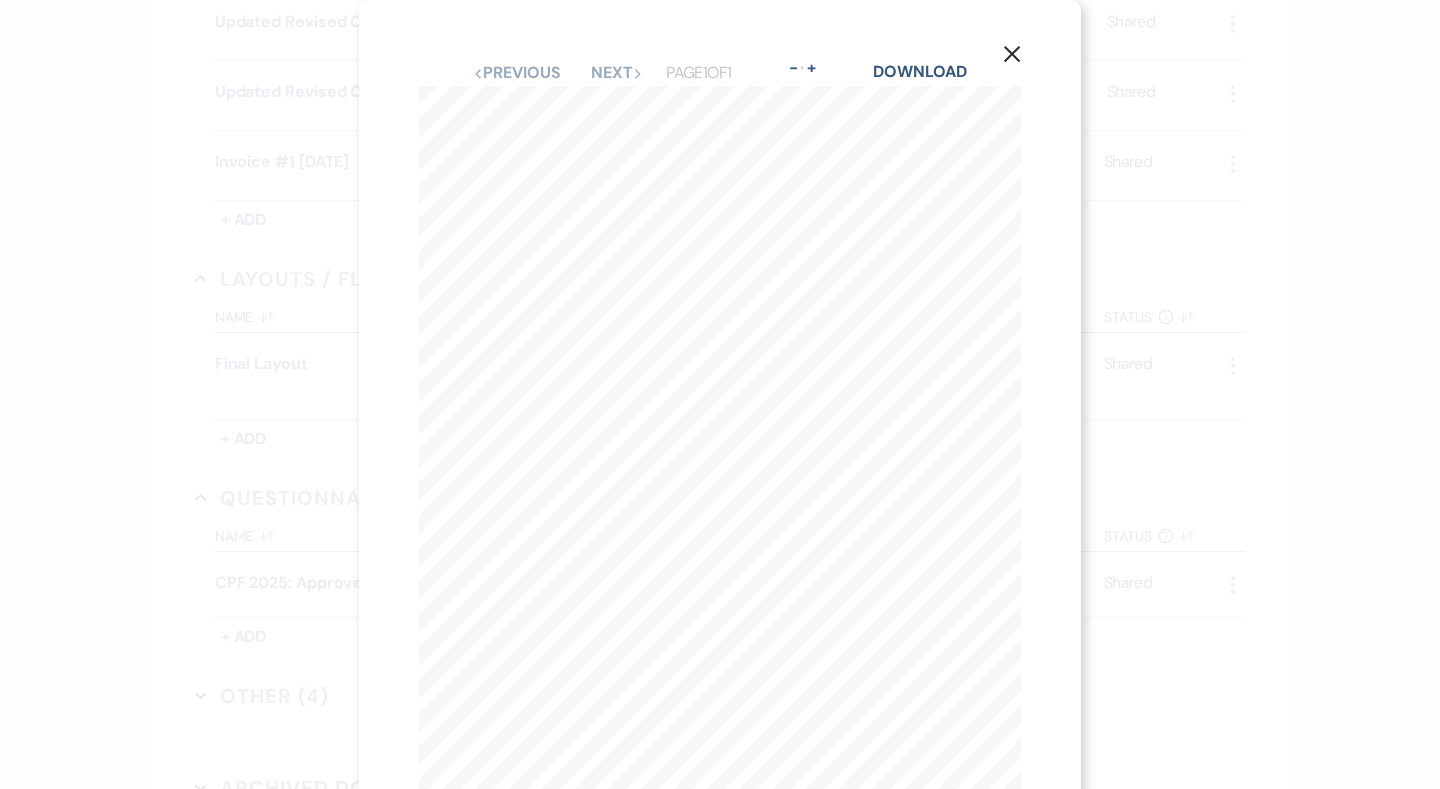 click on "X" 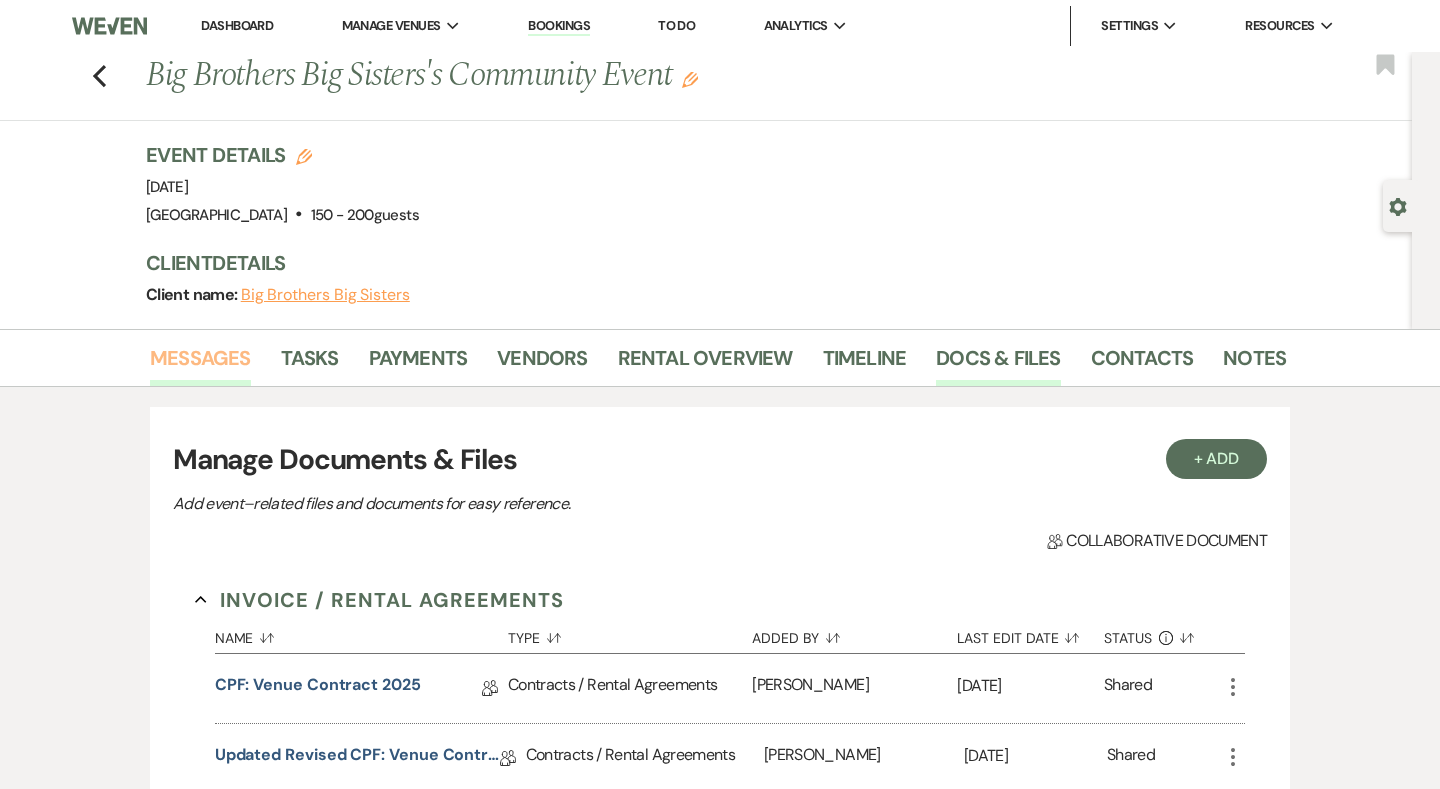scroll, scrollTop: 0, scrollLeft: 0, axis: both 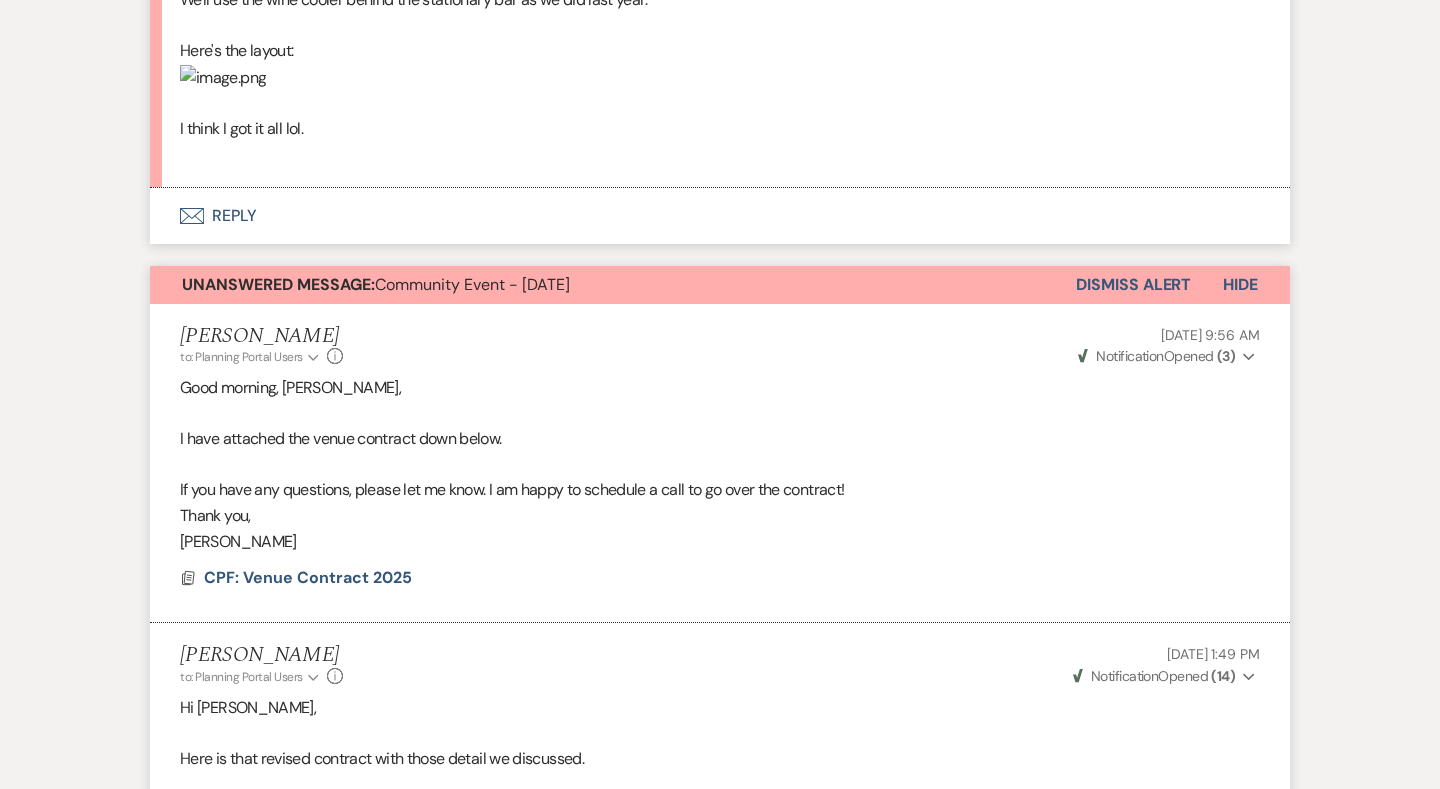 click on "Unanswered Message:  Community Event - [DATE]" at bounding box center [376, 284] 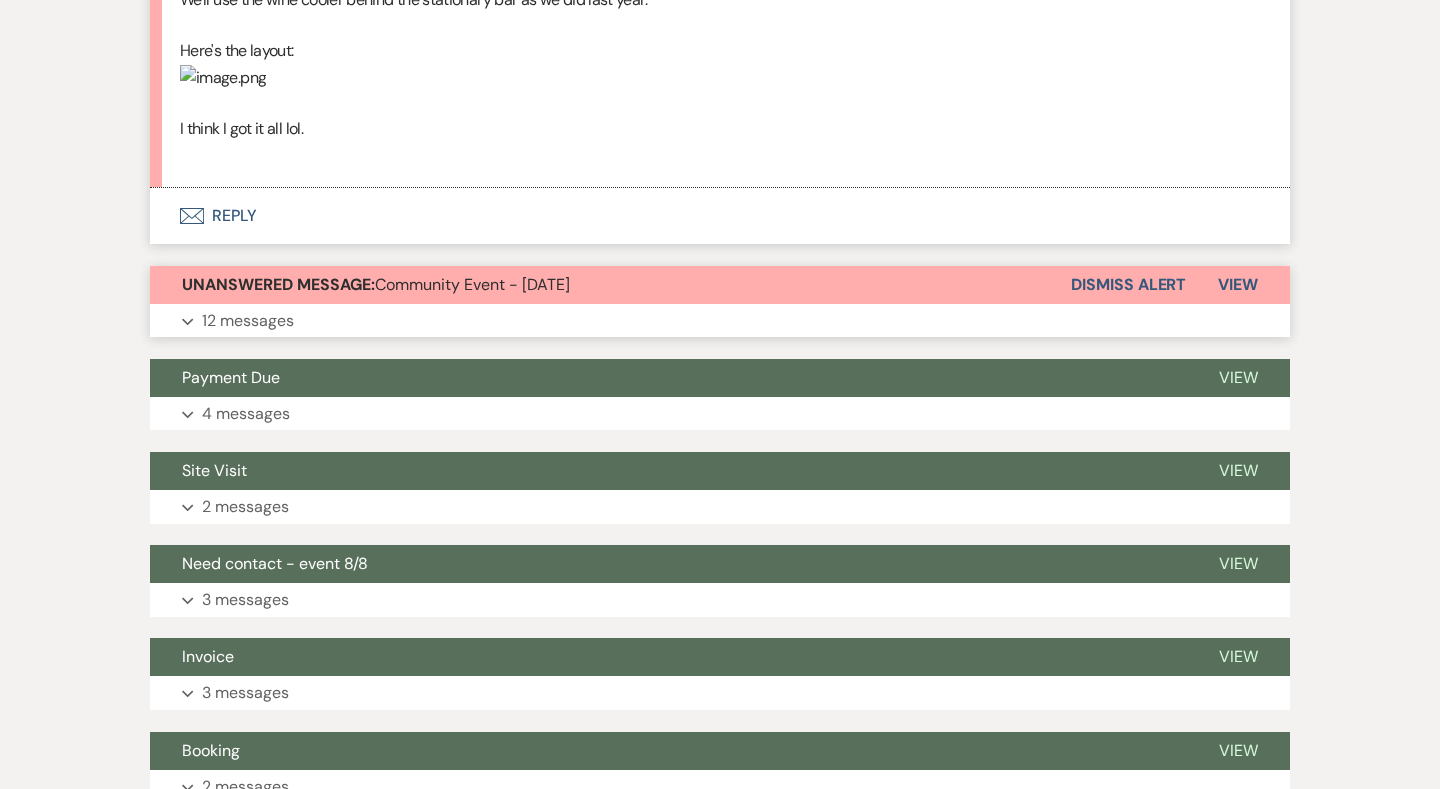click on "Unanswered Message:  Community Event - [DATE]" at bounding box center (376, 284) 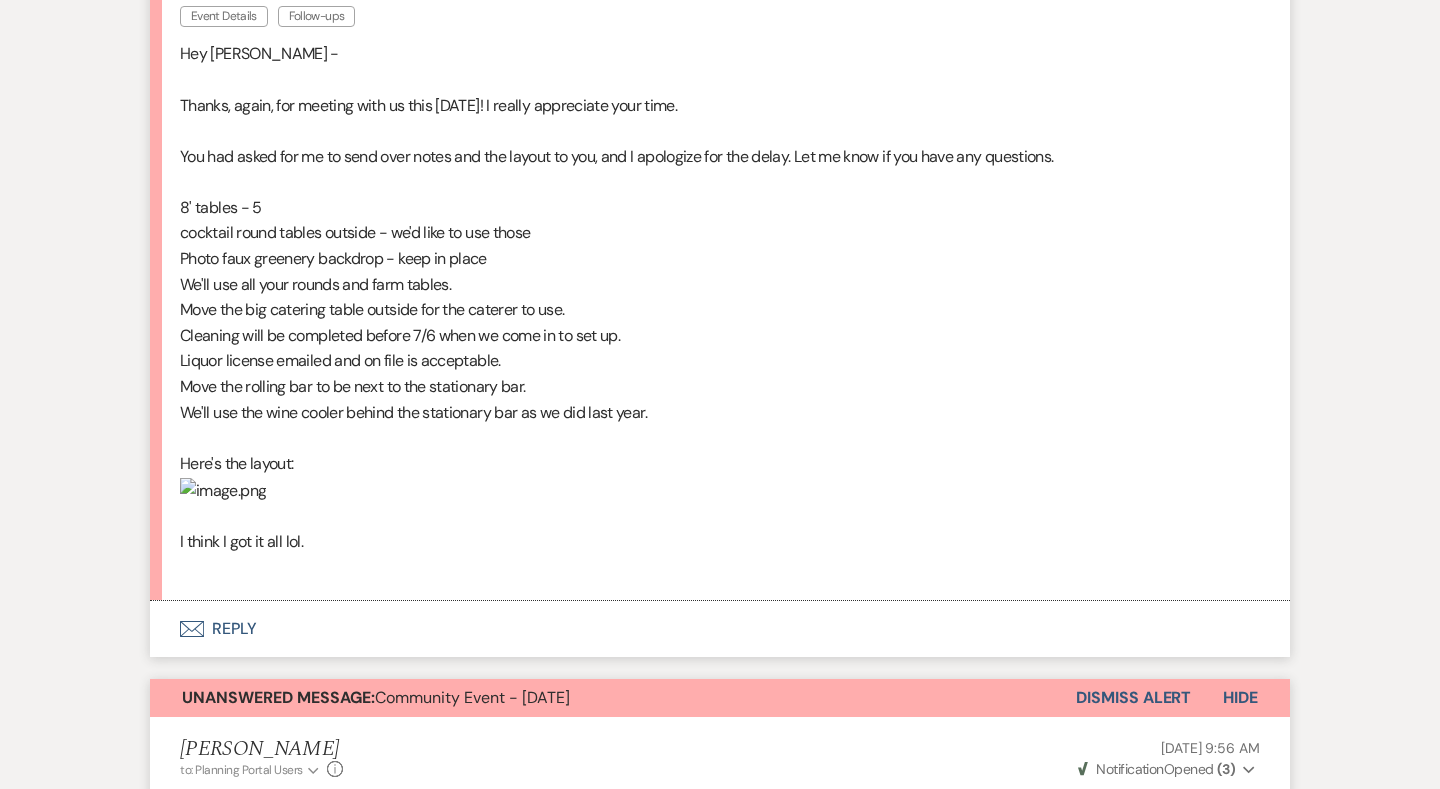 scroll, scrollTop: 630, scrollLeft: 0, axis: vertical 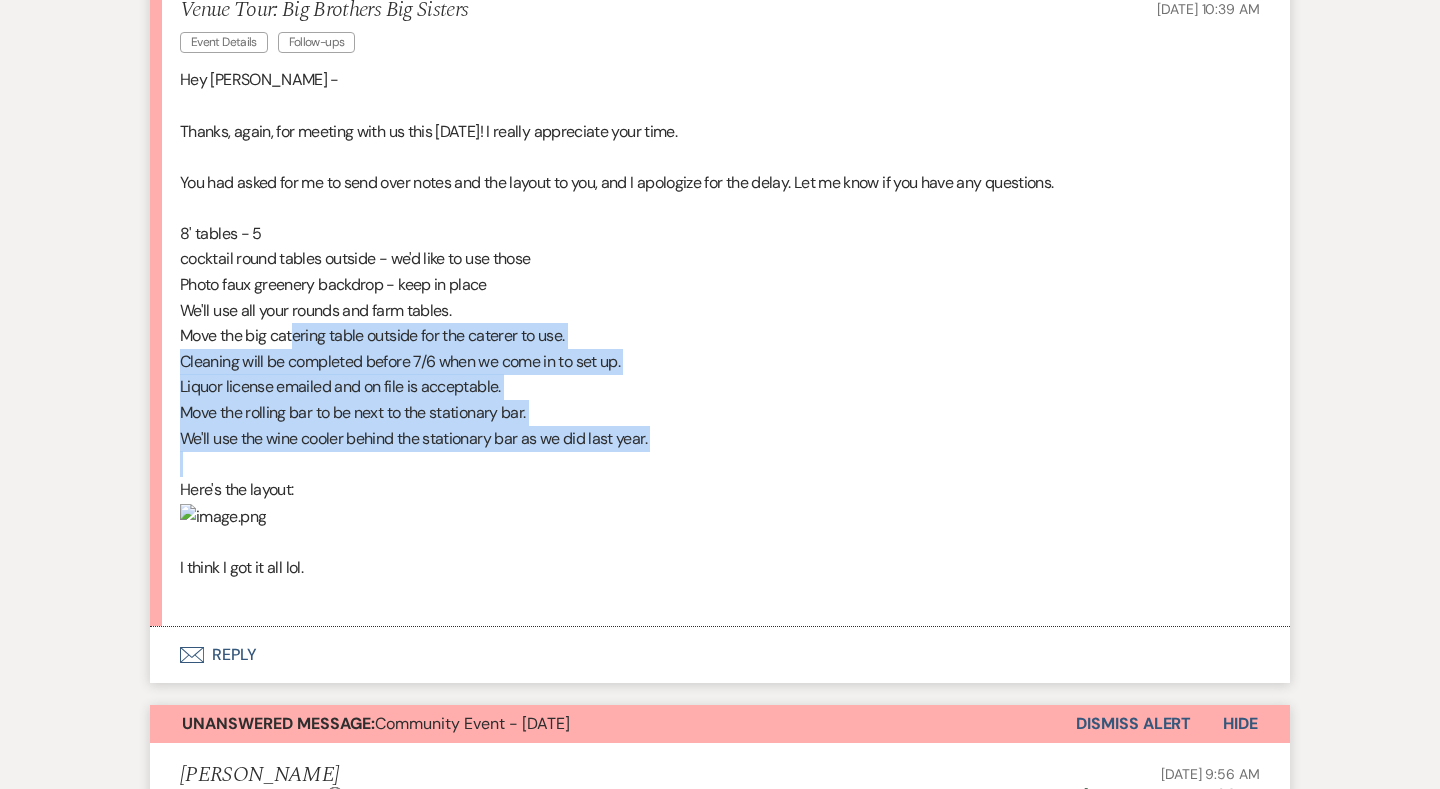 drag, startPoint x: 760, startPoint y: 442, endPoint x: 296, endPoint y: 336, distance: 475.95377 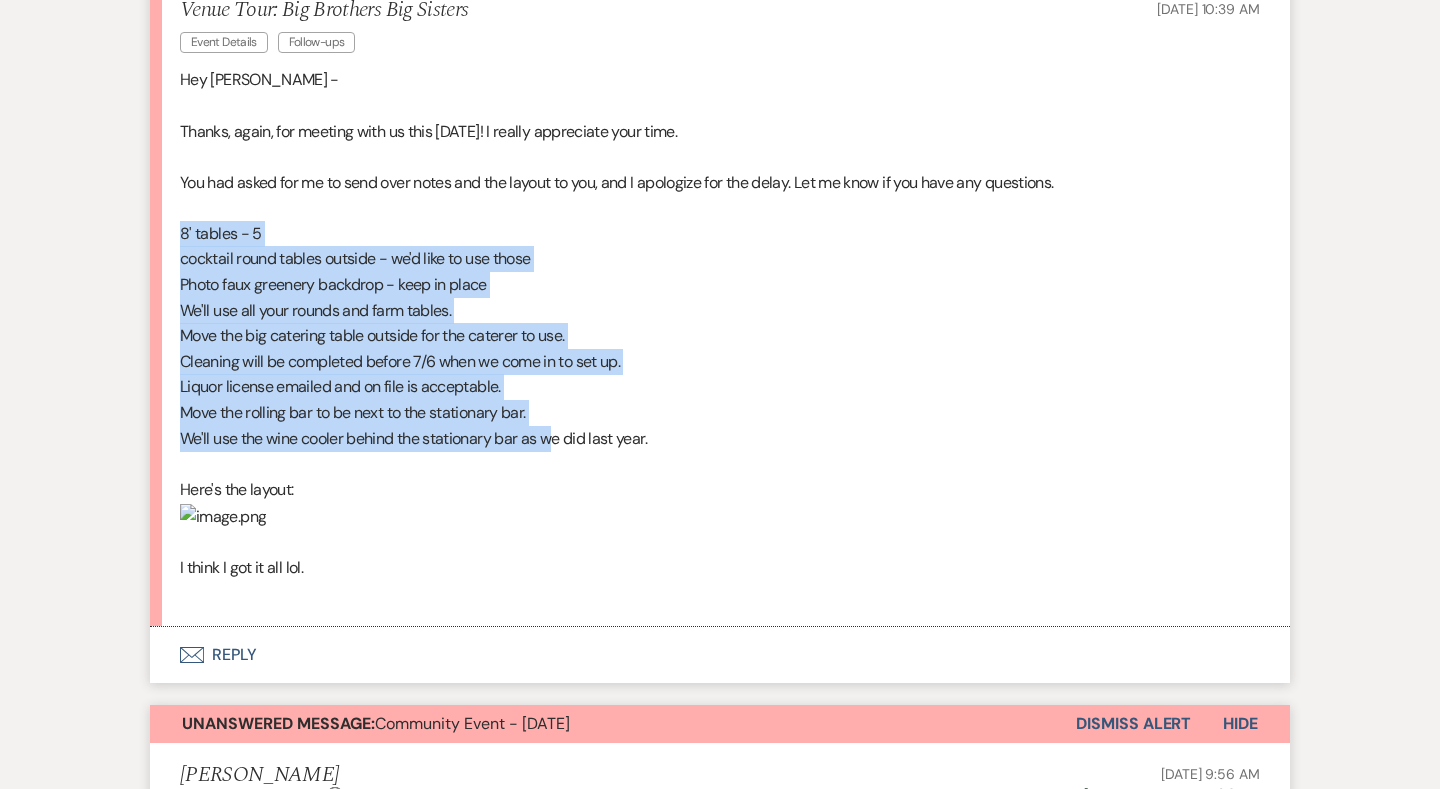 drag, startPoint x: 177, startPoint y: 228, endPoint x: 551, endPoint y: 433, distance: 426.49854 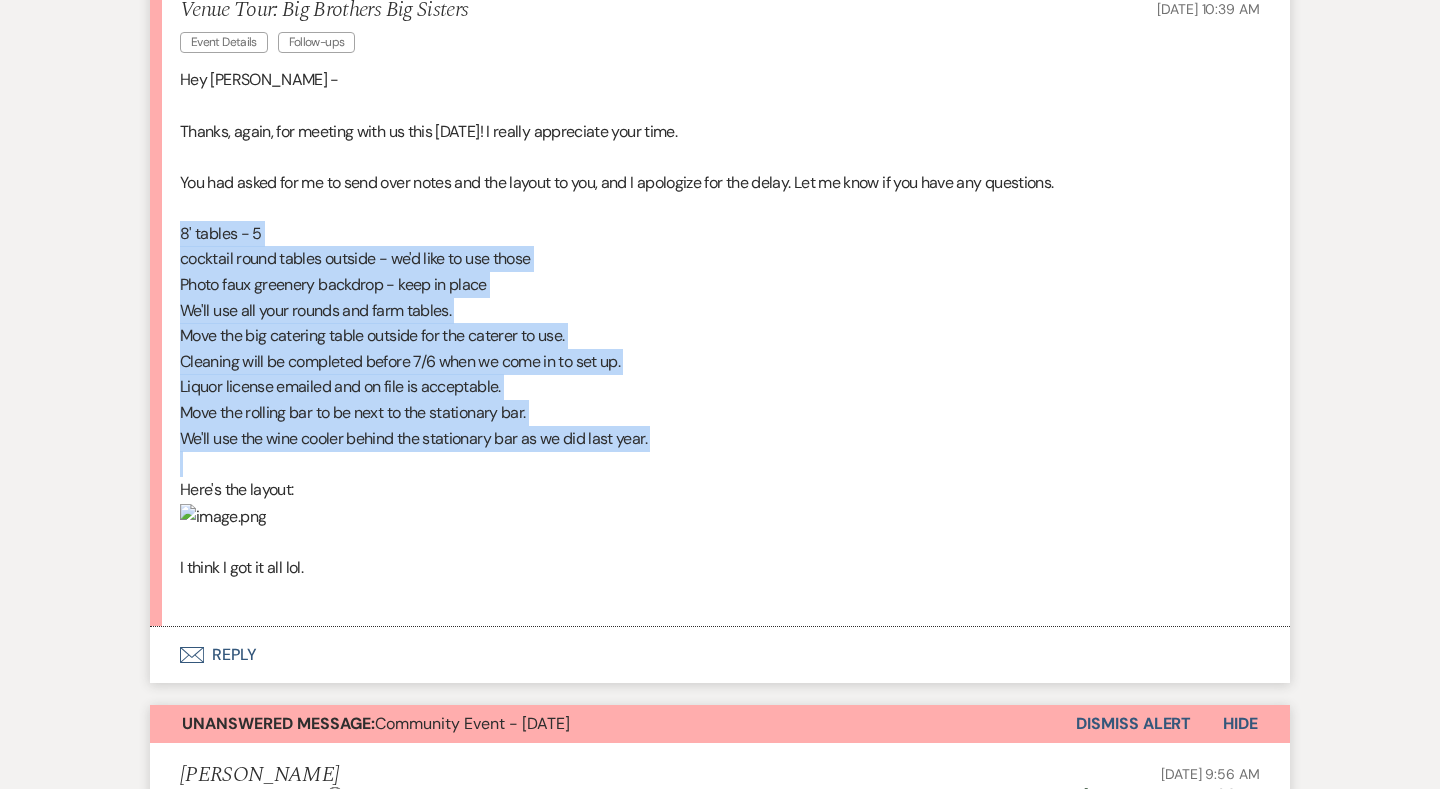drag, startPoint x: 674, startPoint y: 441, endPoint x: 169, endPoint y: 219, distance: 551.6421 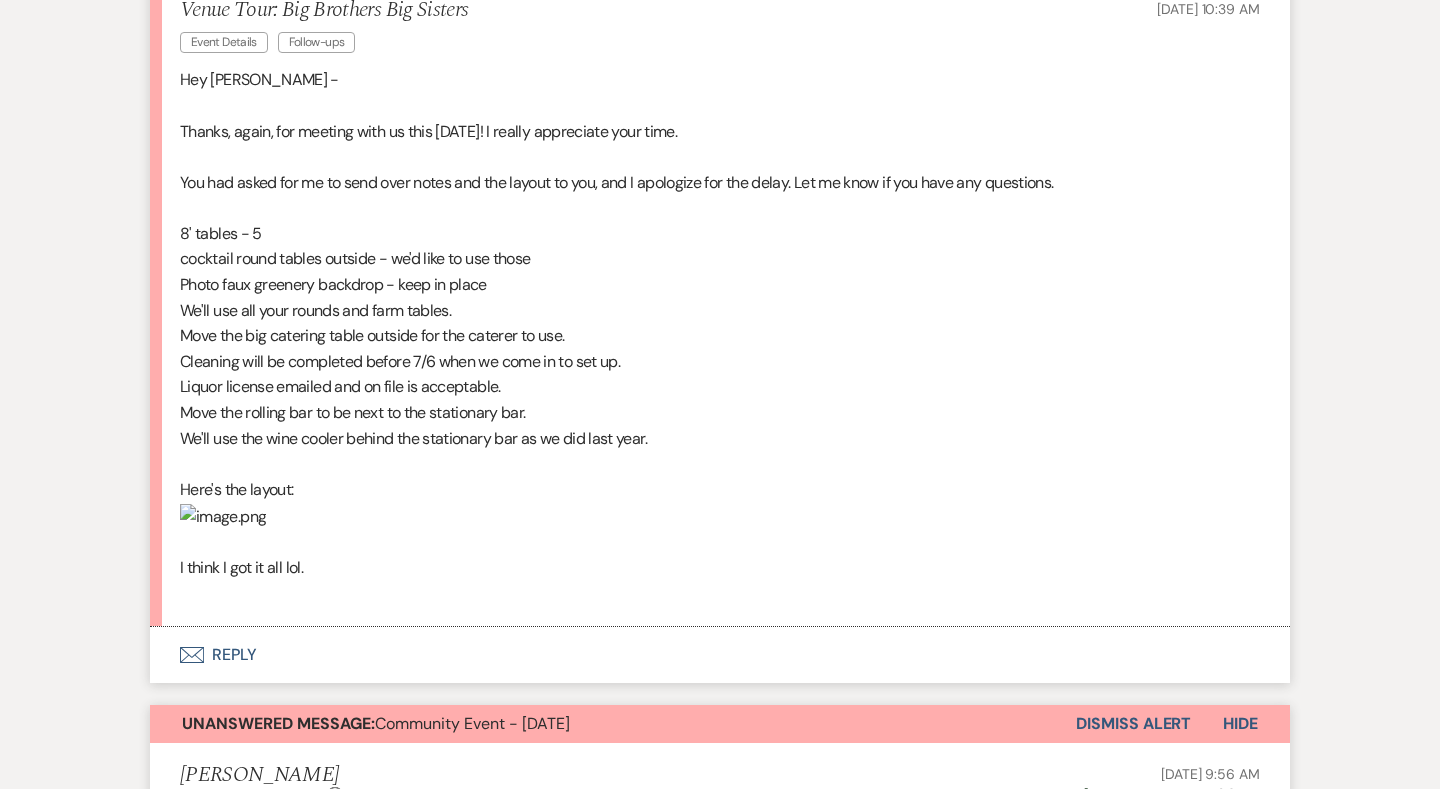 click on "Envelope Reply" at bounding box center (720, 655) 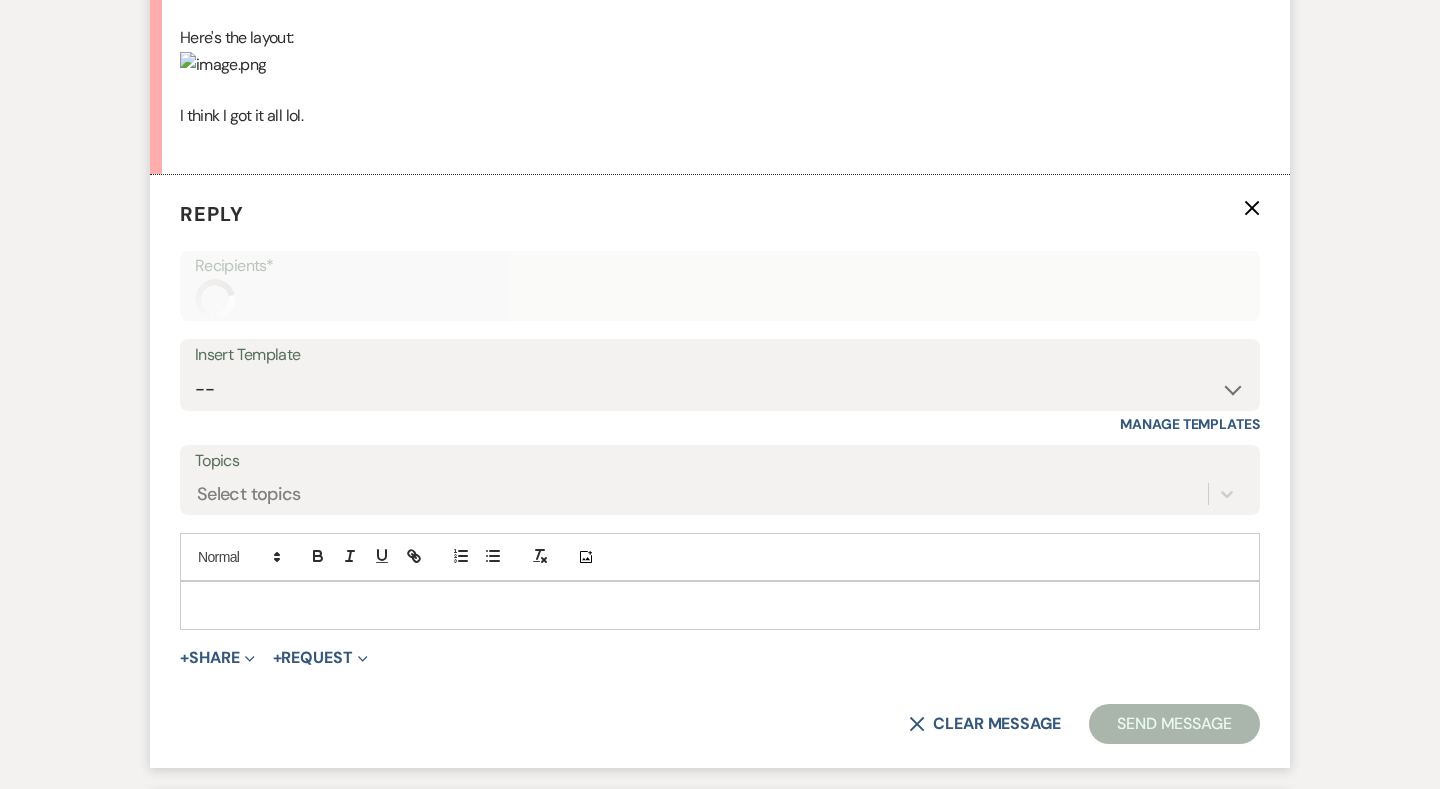 scroll, scrollTop: 1144, scrollLeft: 0, axis: vertical 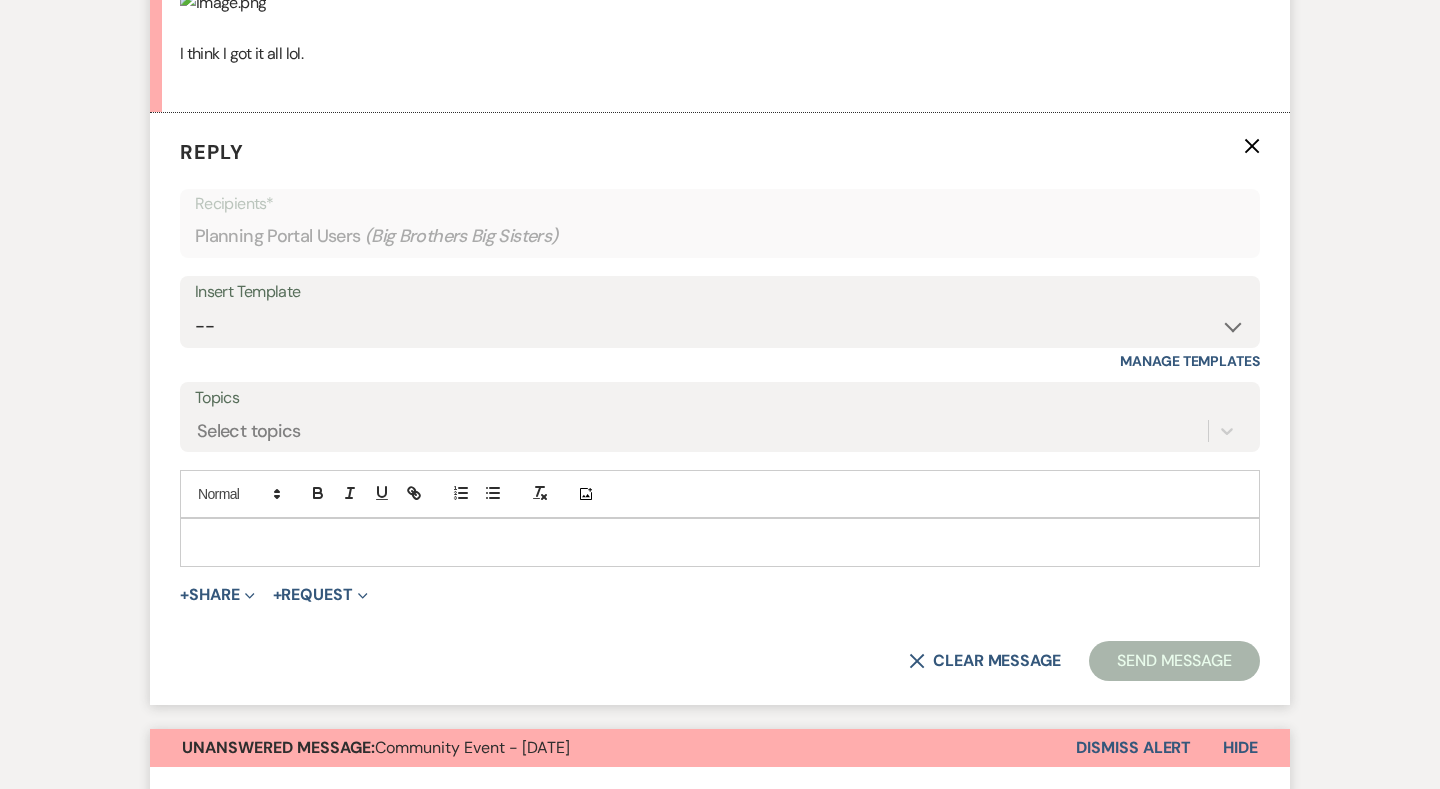 click at bounding box center (720, 542) 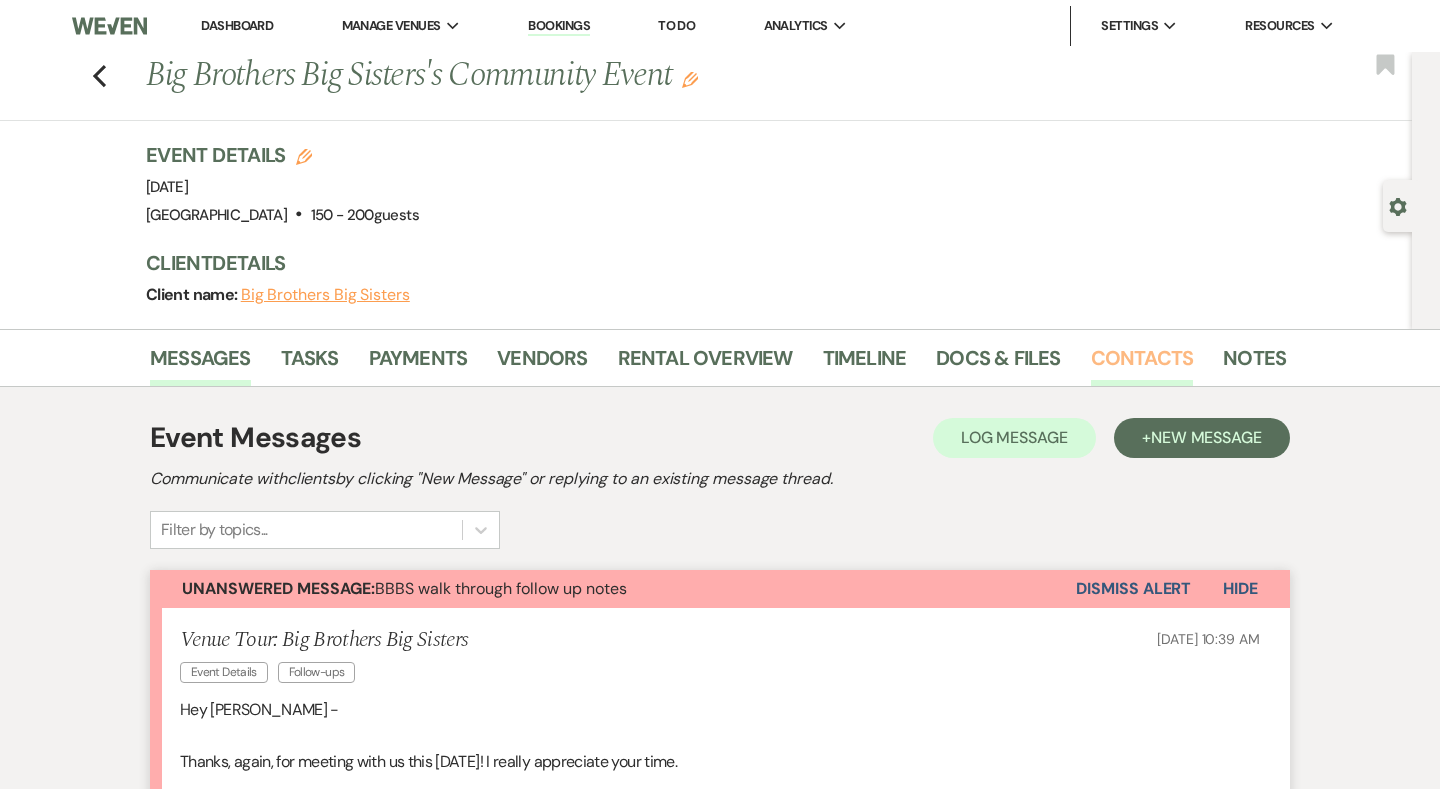 scroll, scrollTop: 0, scrollLeft: 0, axis: both 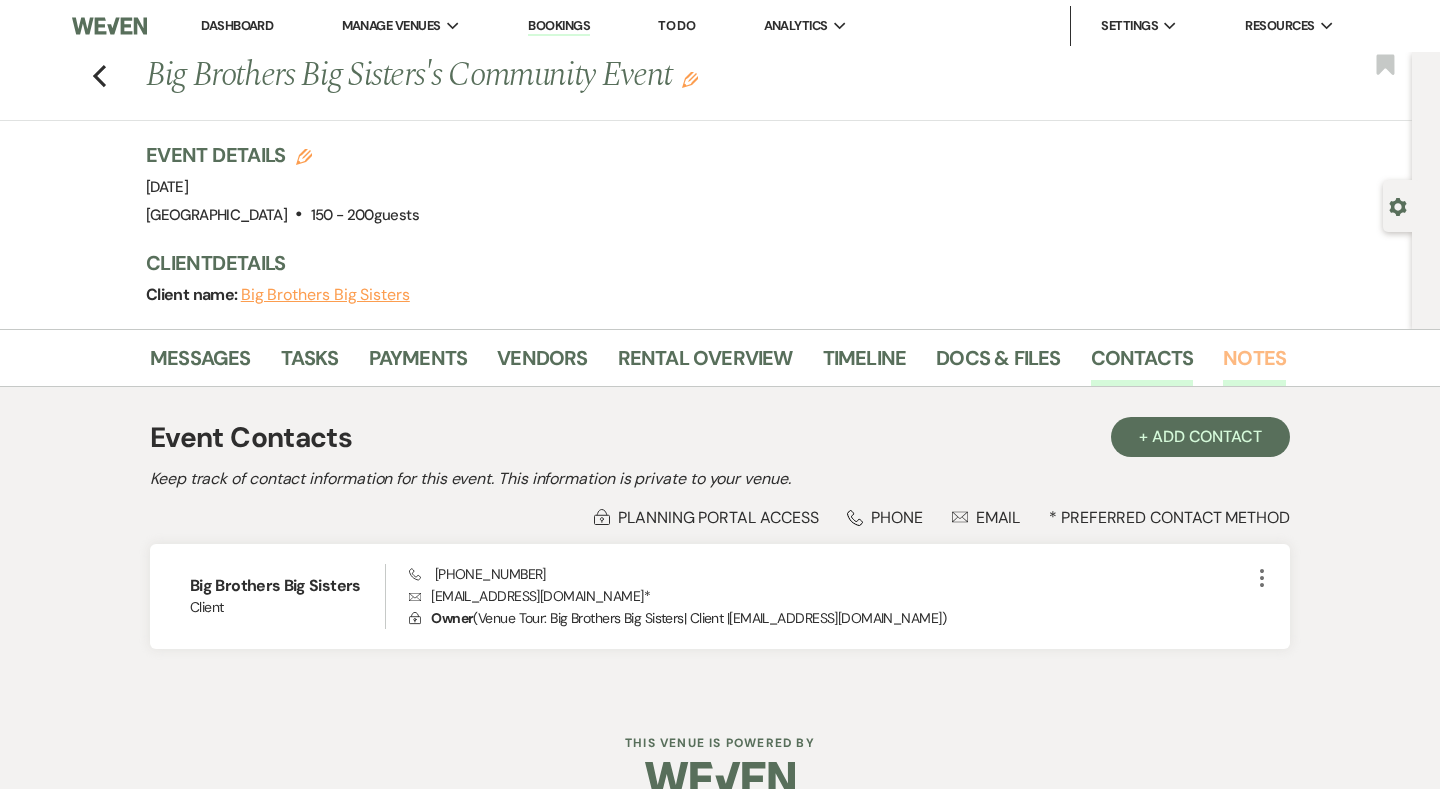 click on "Notes" at bounding box center [1254, 364] 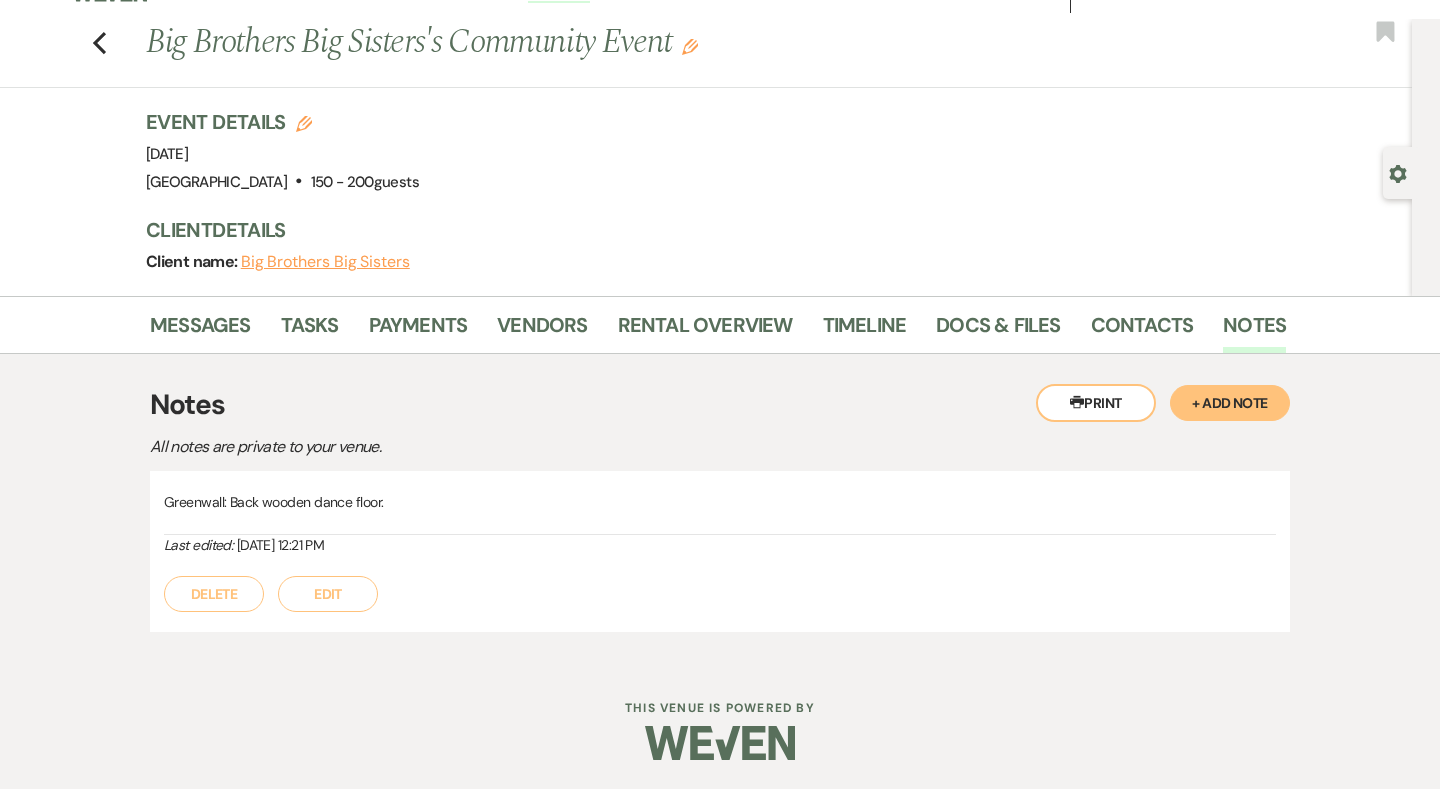scroll, scrollTop: 32, scrollLeft: 0, axis: vertical 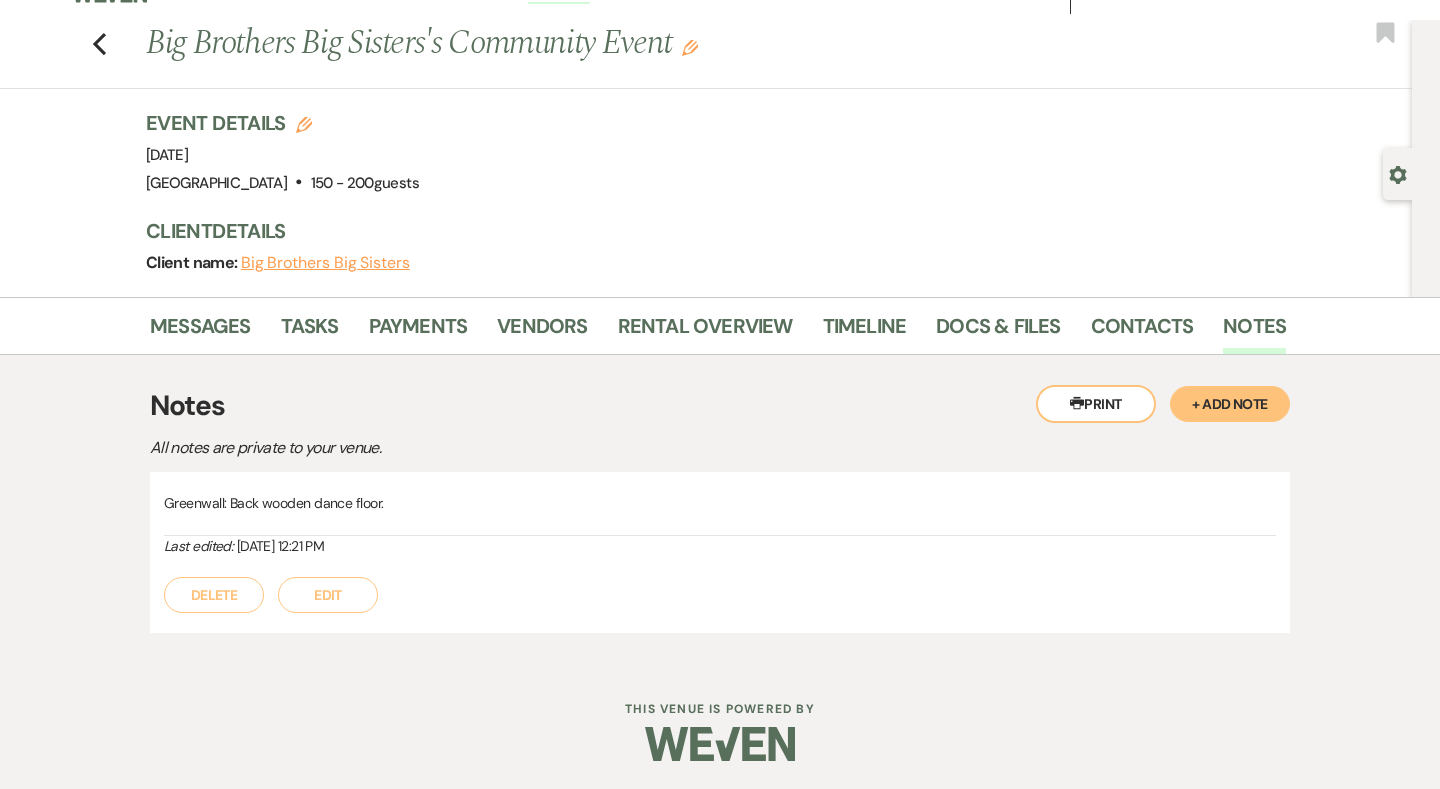 click on "+ Add Note" at bounding box center [1230, 404] 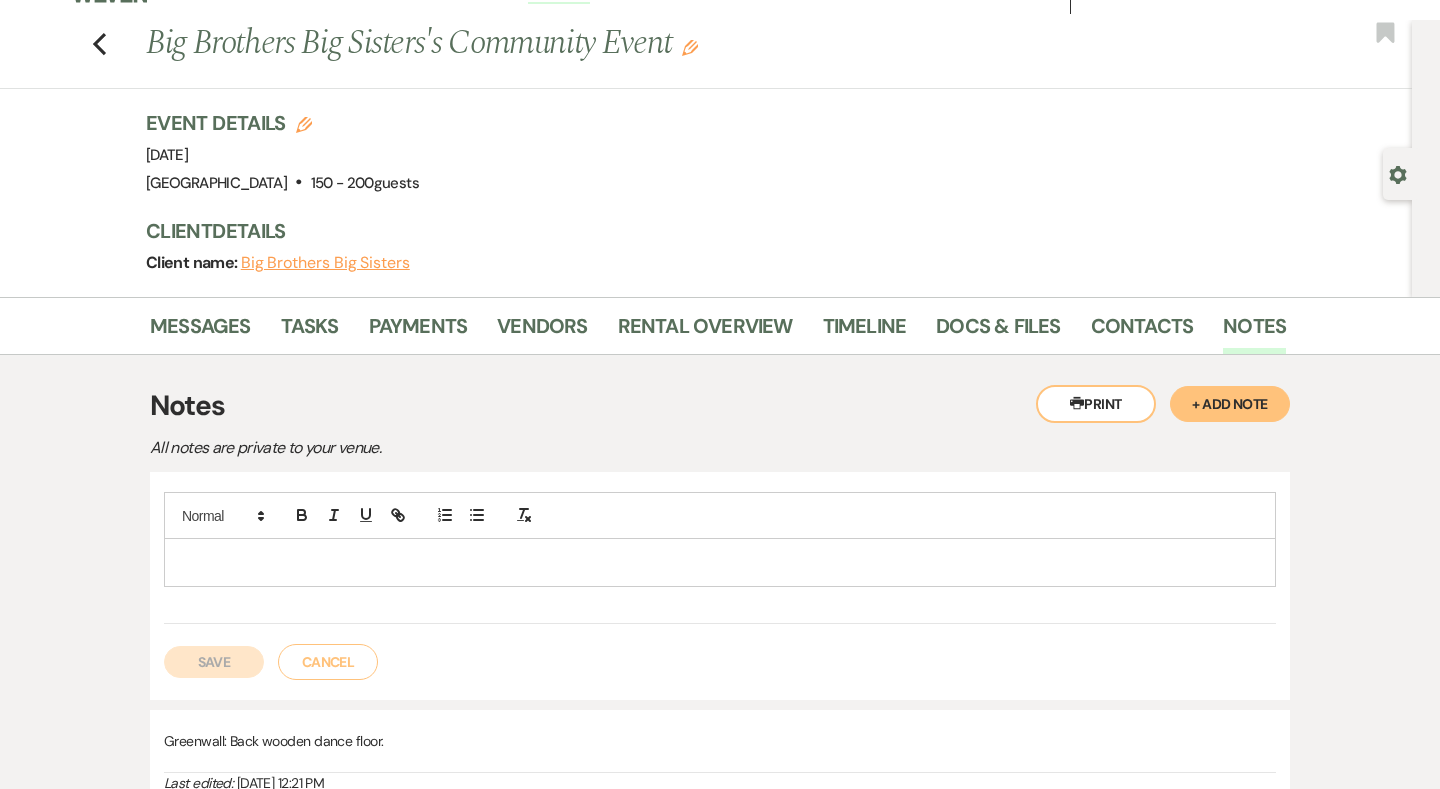 drag, startPoint x: 403, startPoint y: 558, endPoint x: 403, endPoint y: 542, distance: 16 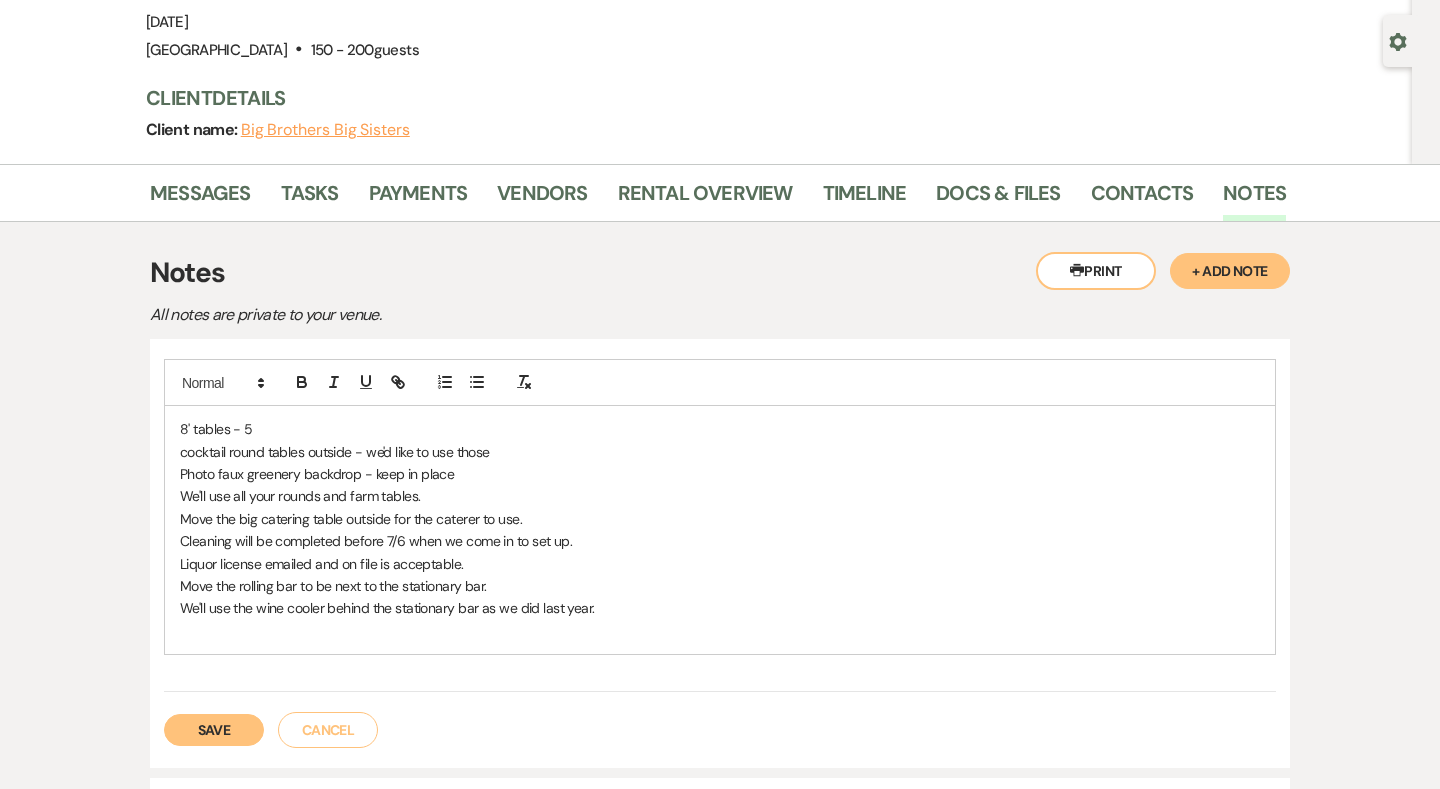 scroll, scrollTop: 179, scrollLeft: 0, axis: vertical 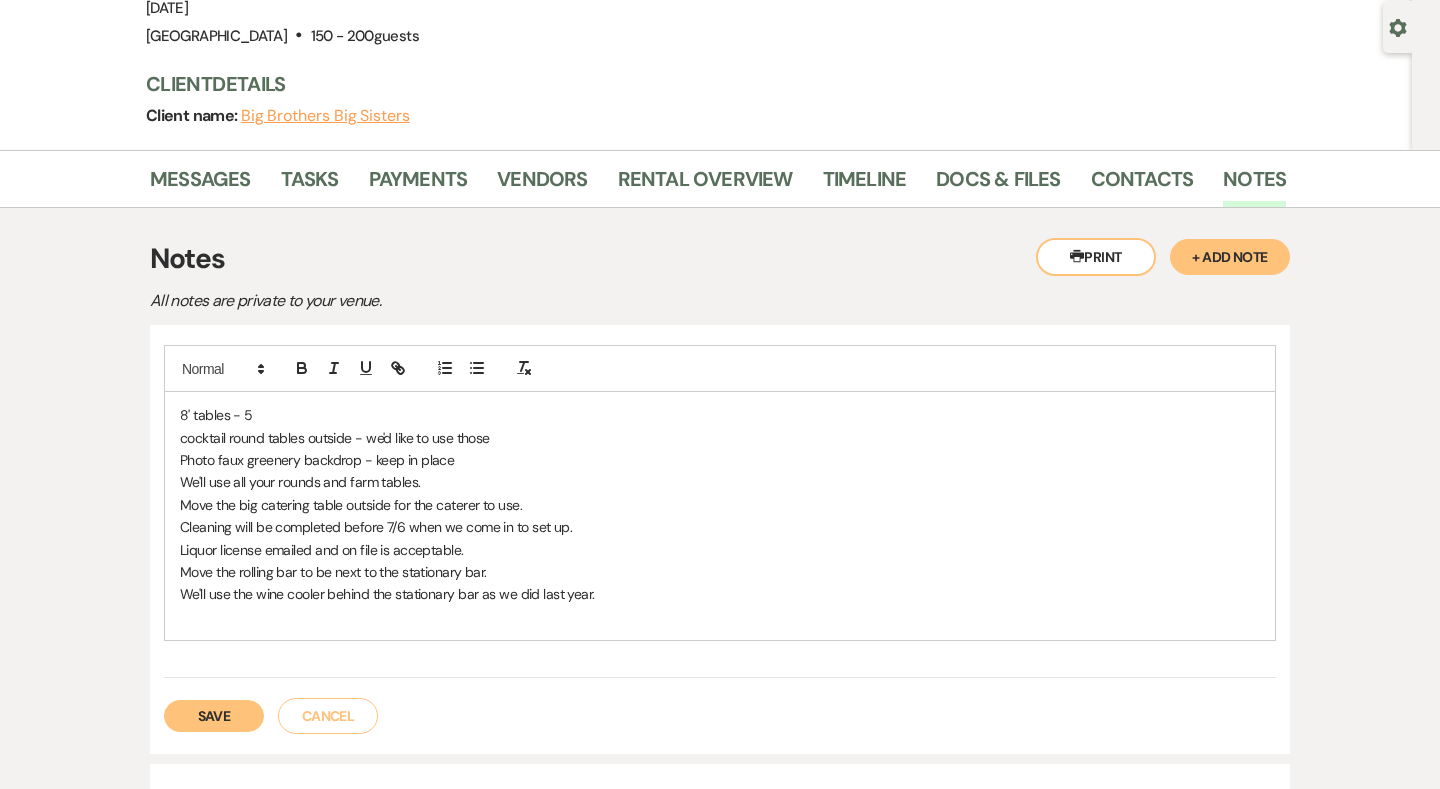 click on "Save" at bounding box center (214, 716) 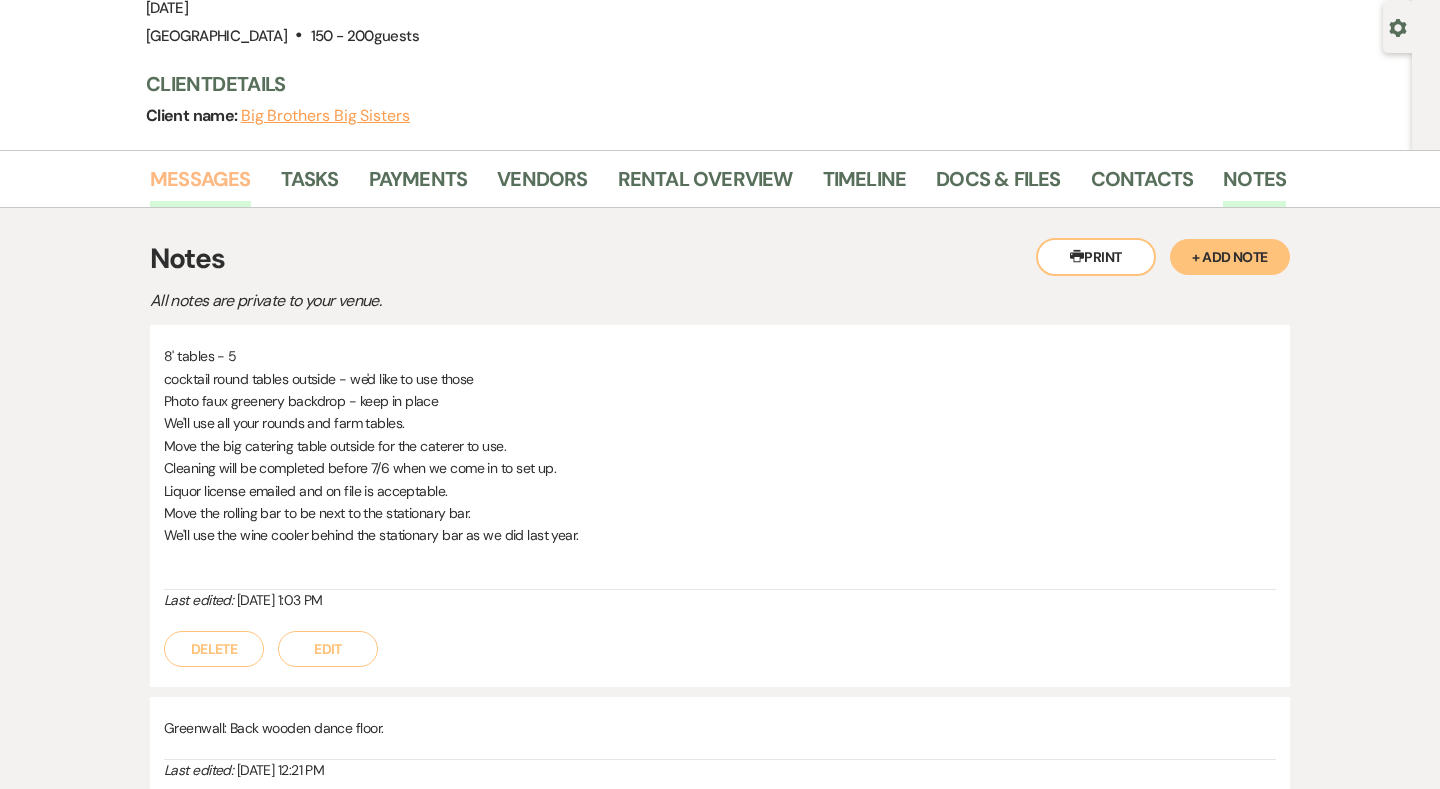 click on "Messages" at bounding box center (200, 185) 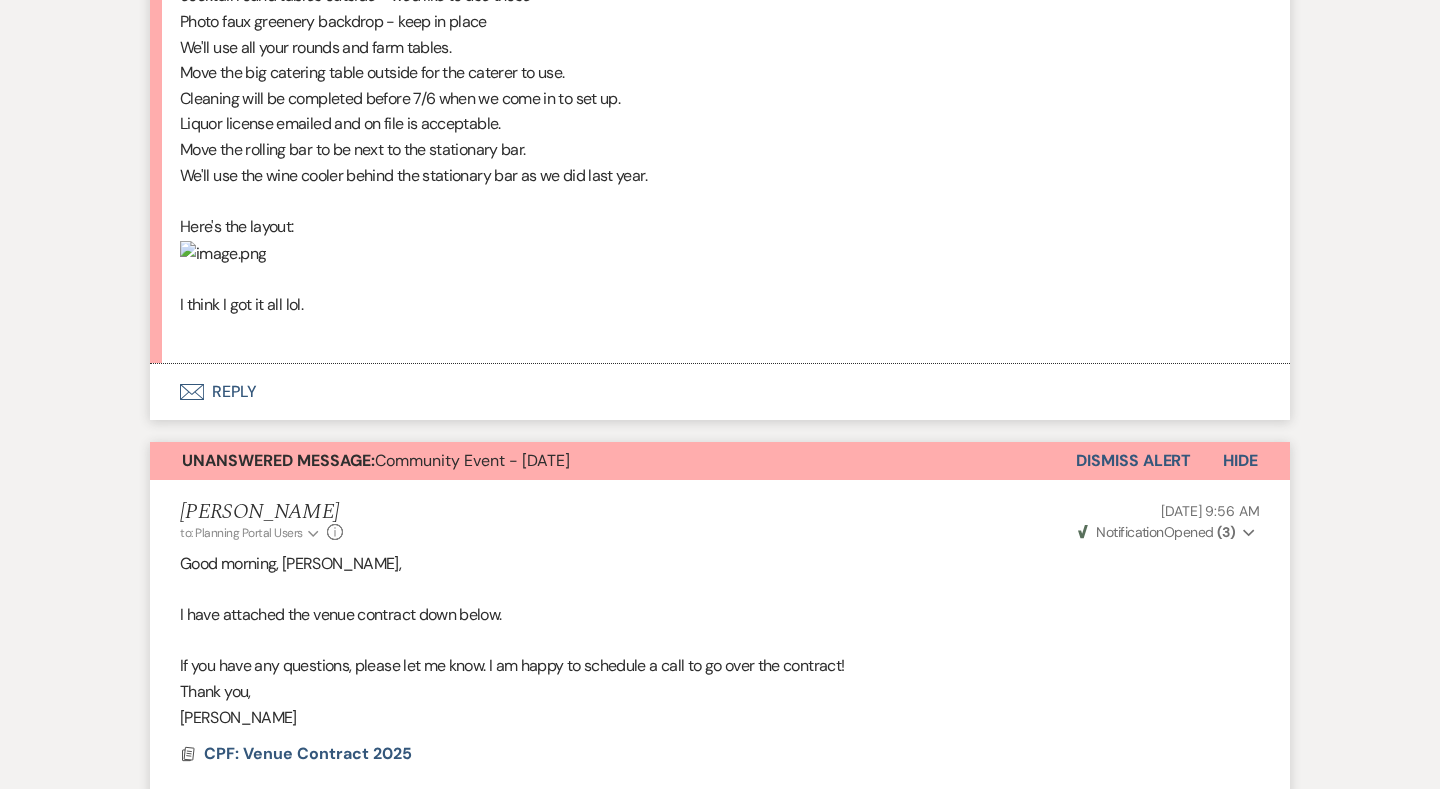 scroll, scrollTop: 891, scrollLeft: 1, axis: both 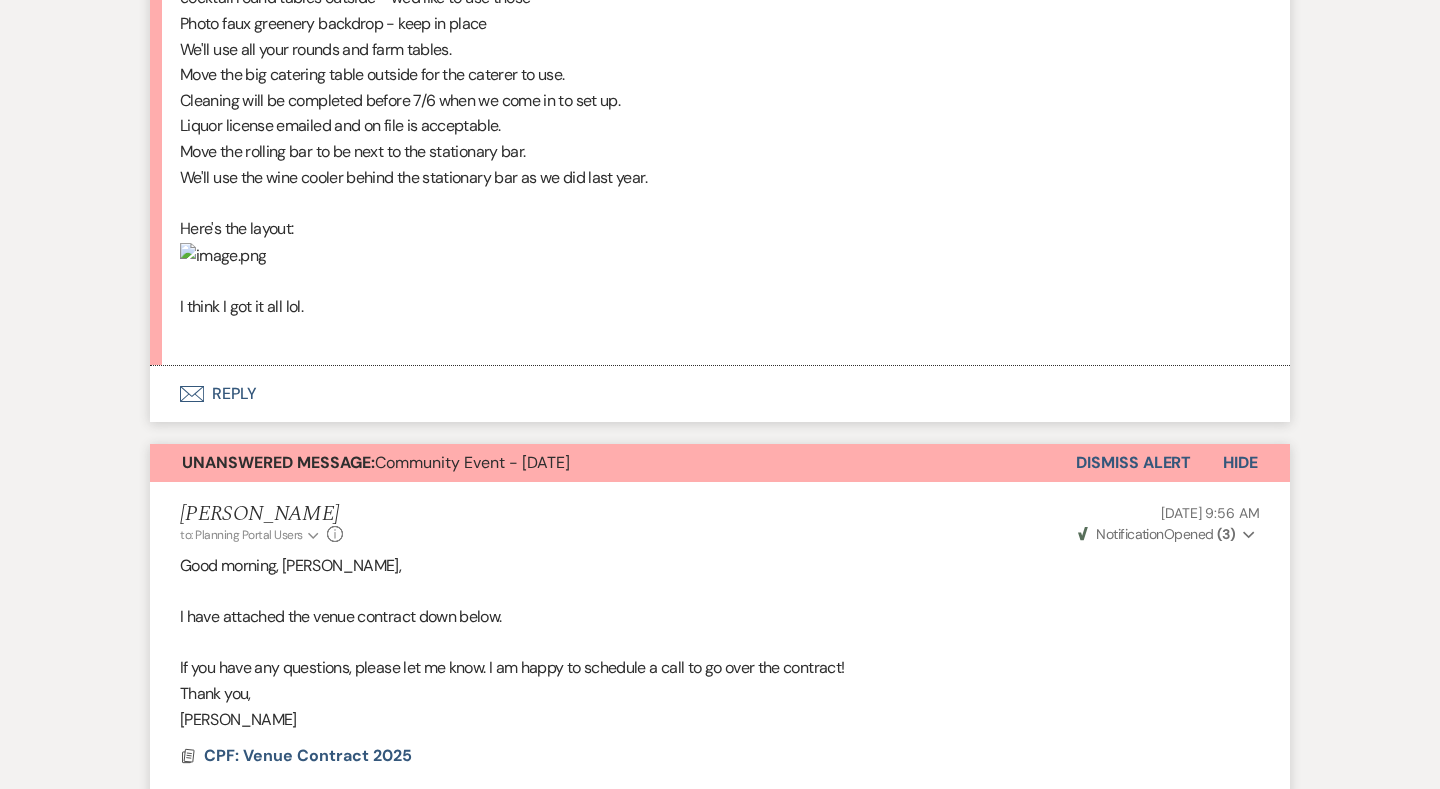 click on "Envelope Reply" at bounding box center [720, 394] 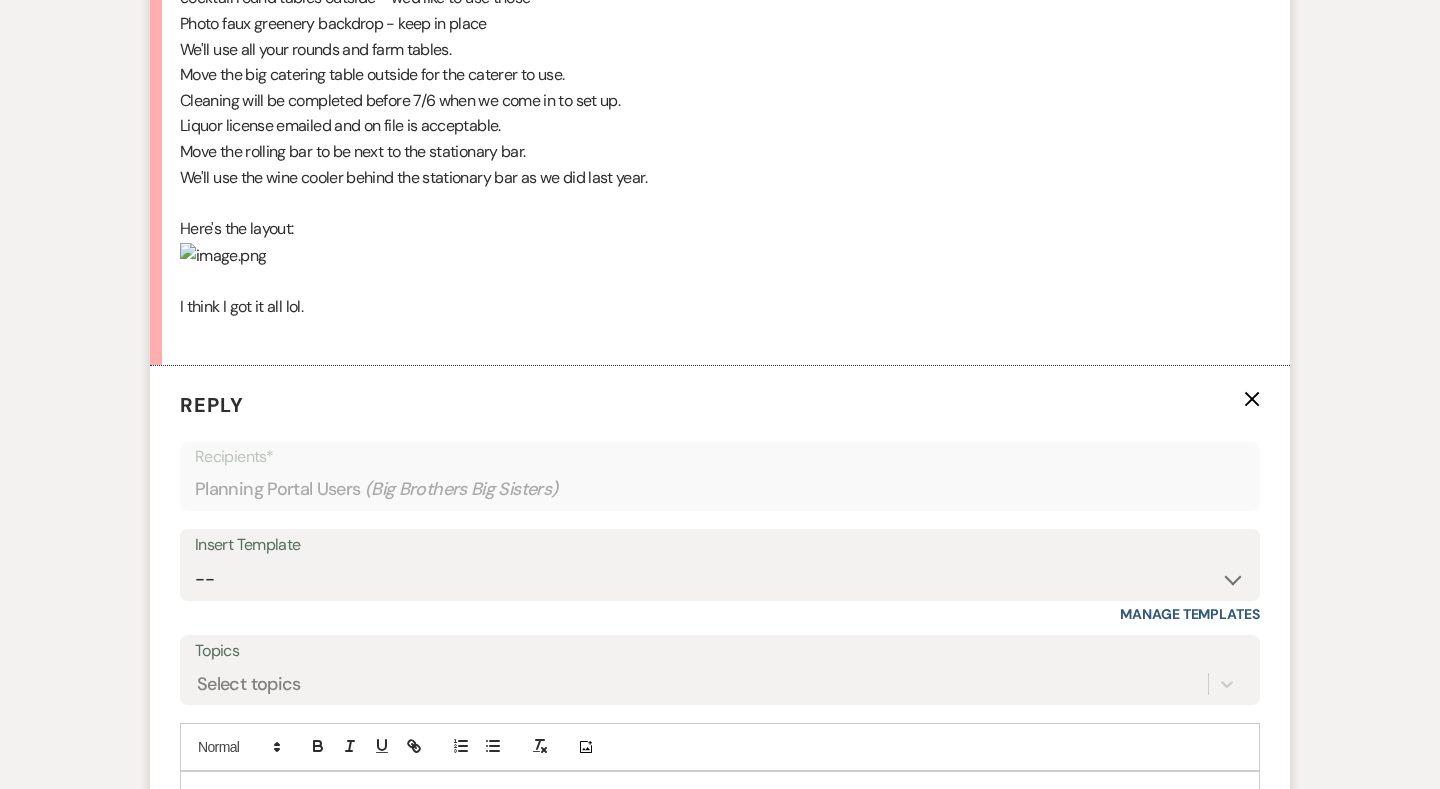 scroll, scrollTop: 1144, scrollLeft: 0, axis: vertical 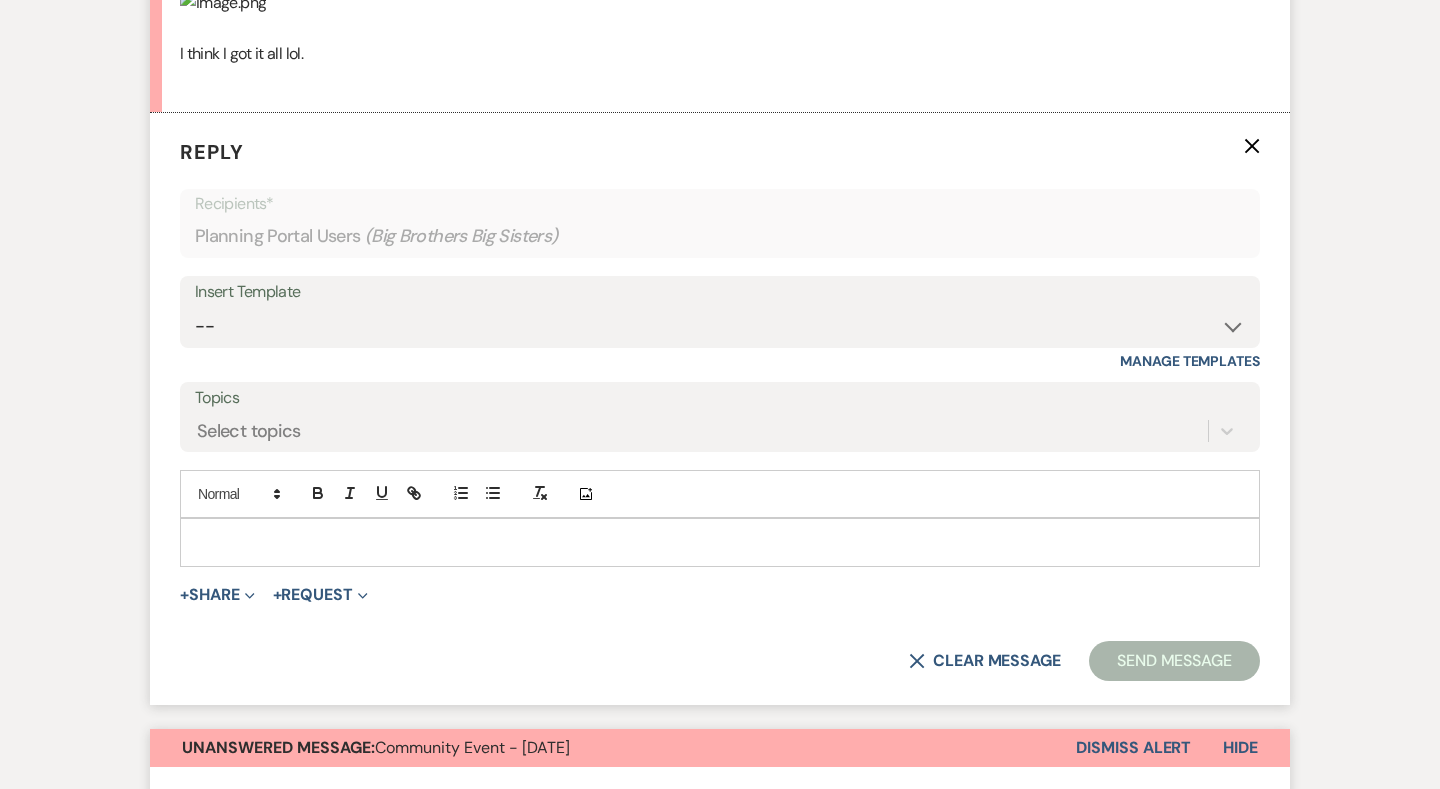 click at bounding box center [720, 542] 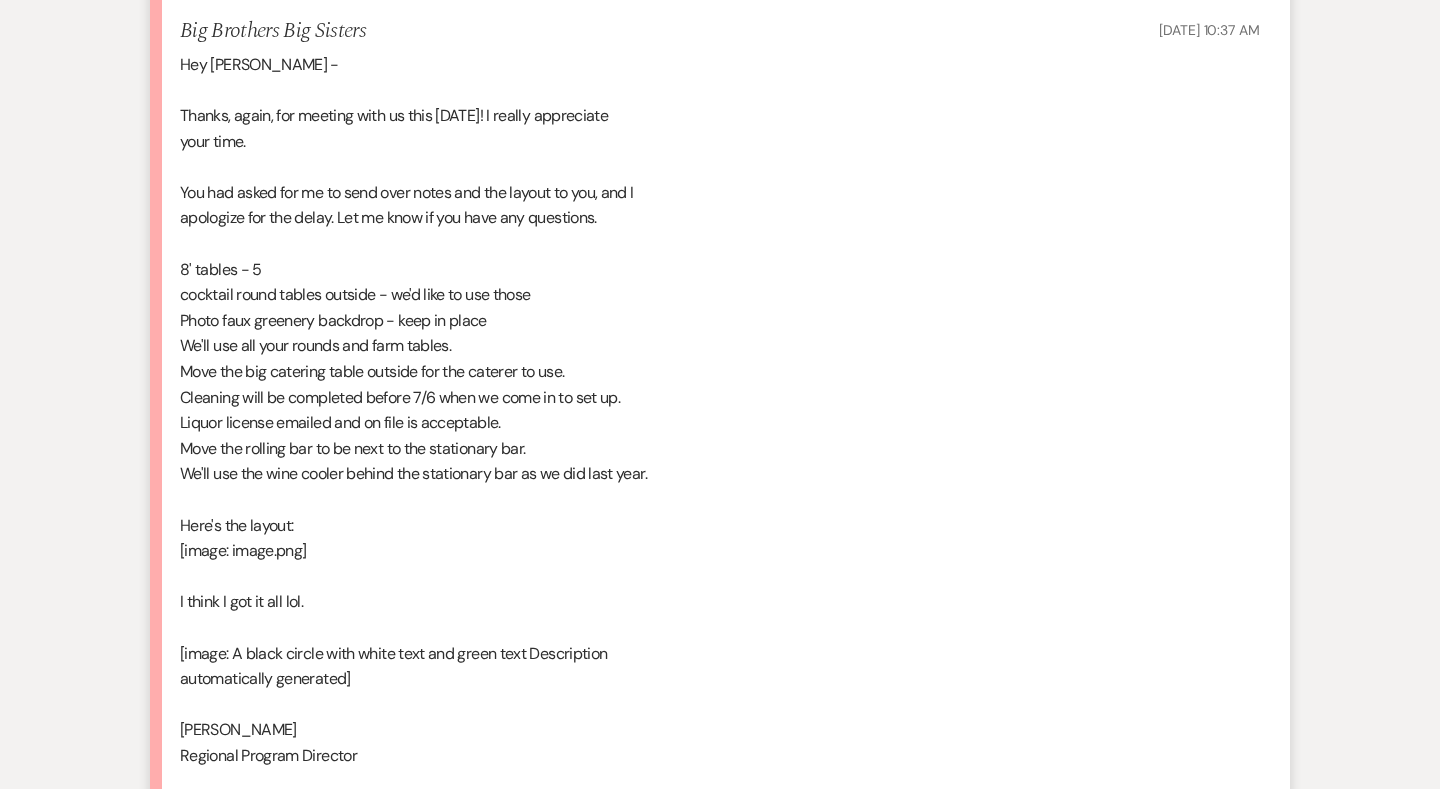 scroll, scrollTop: 6238, scrollLeft: 0, axis: vertical 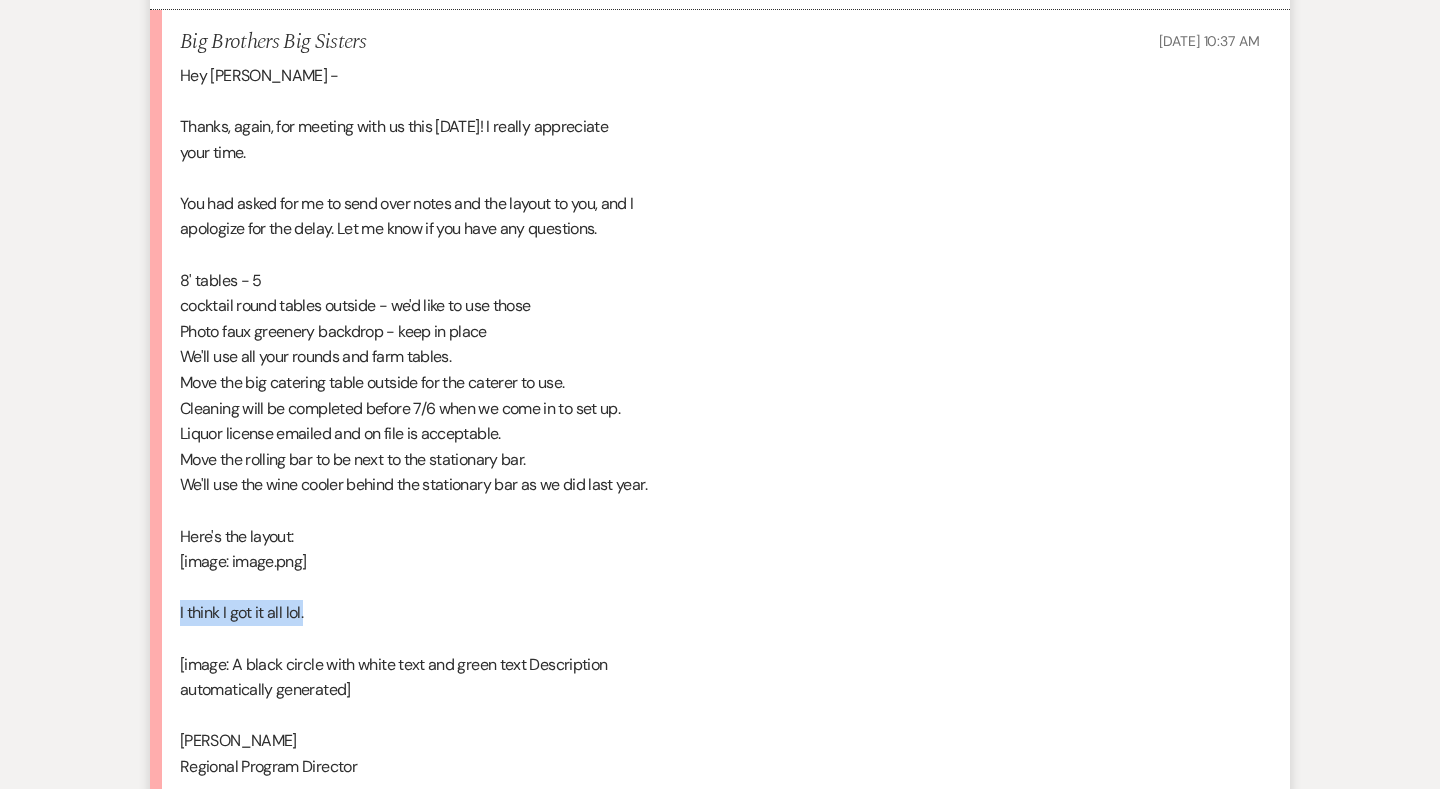 drag, startPoint x: 178, startPoint y: 499, endPoint x: 395, endPoint y: 507, distance: 217.14742 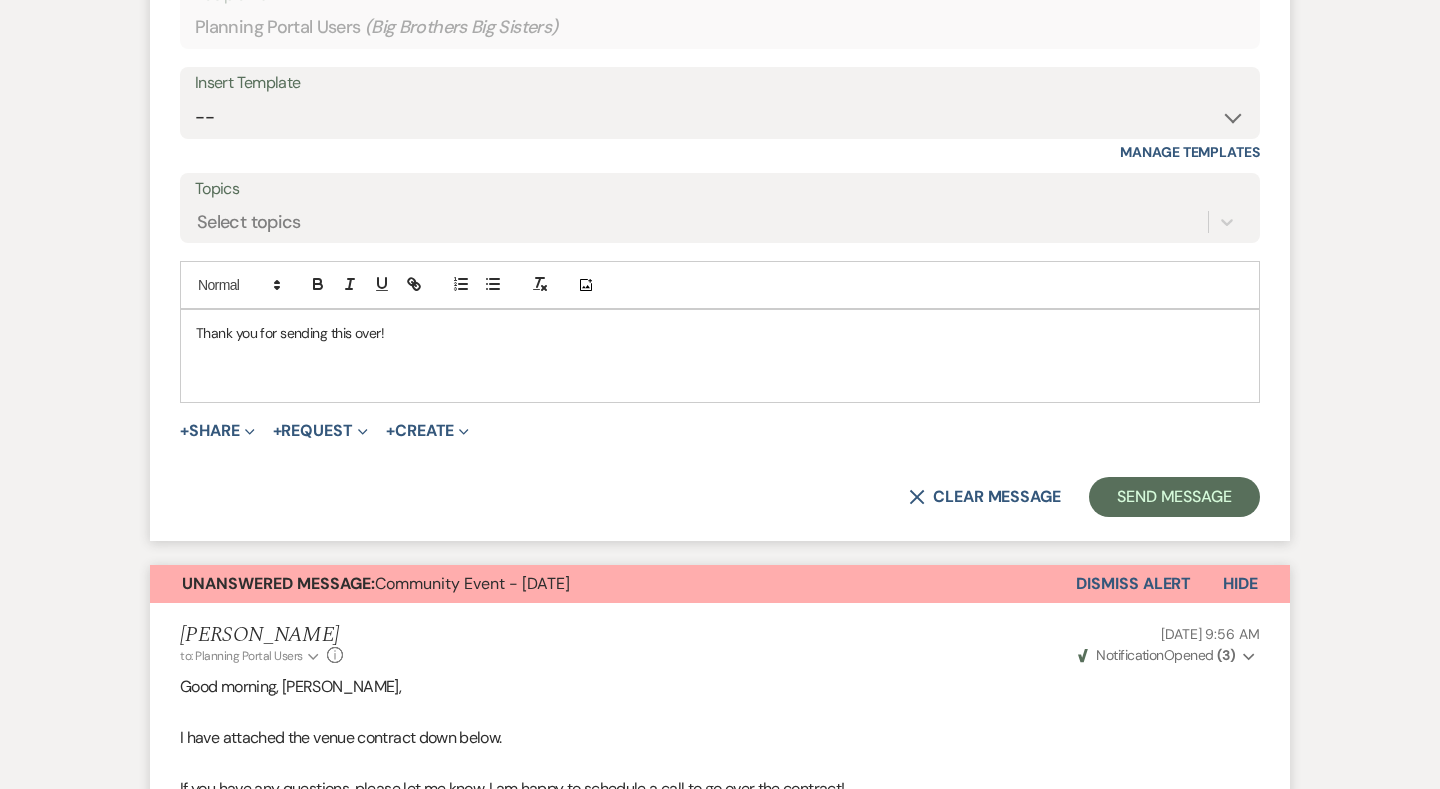 scroll, scrollTop: 1340, scrollLeft: 0, axis: vertical 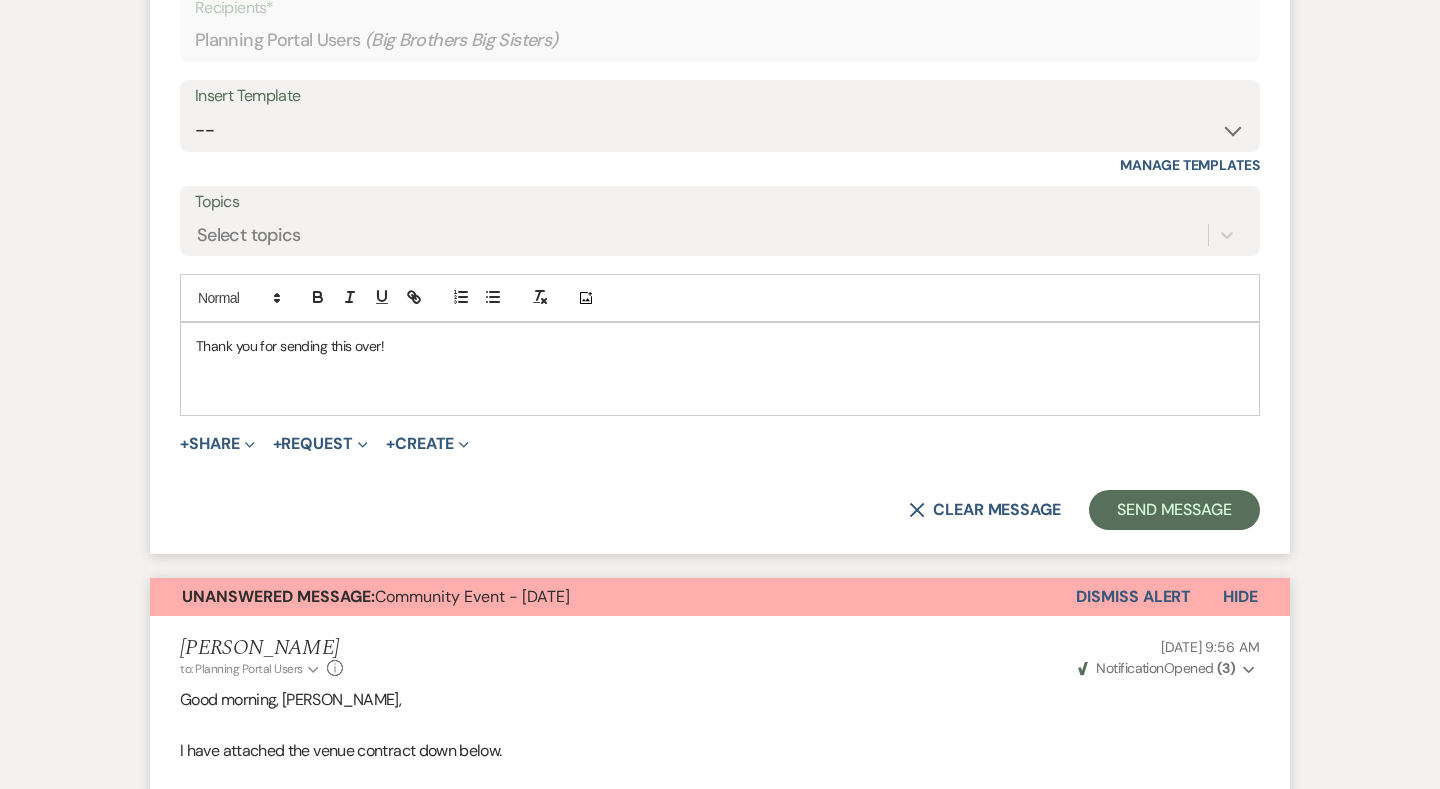 click at bounding box center (720, 391) 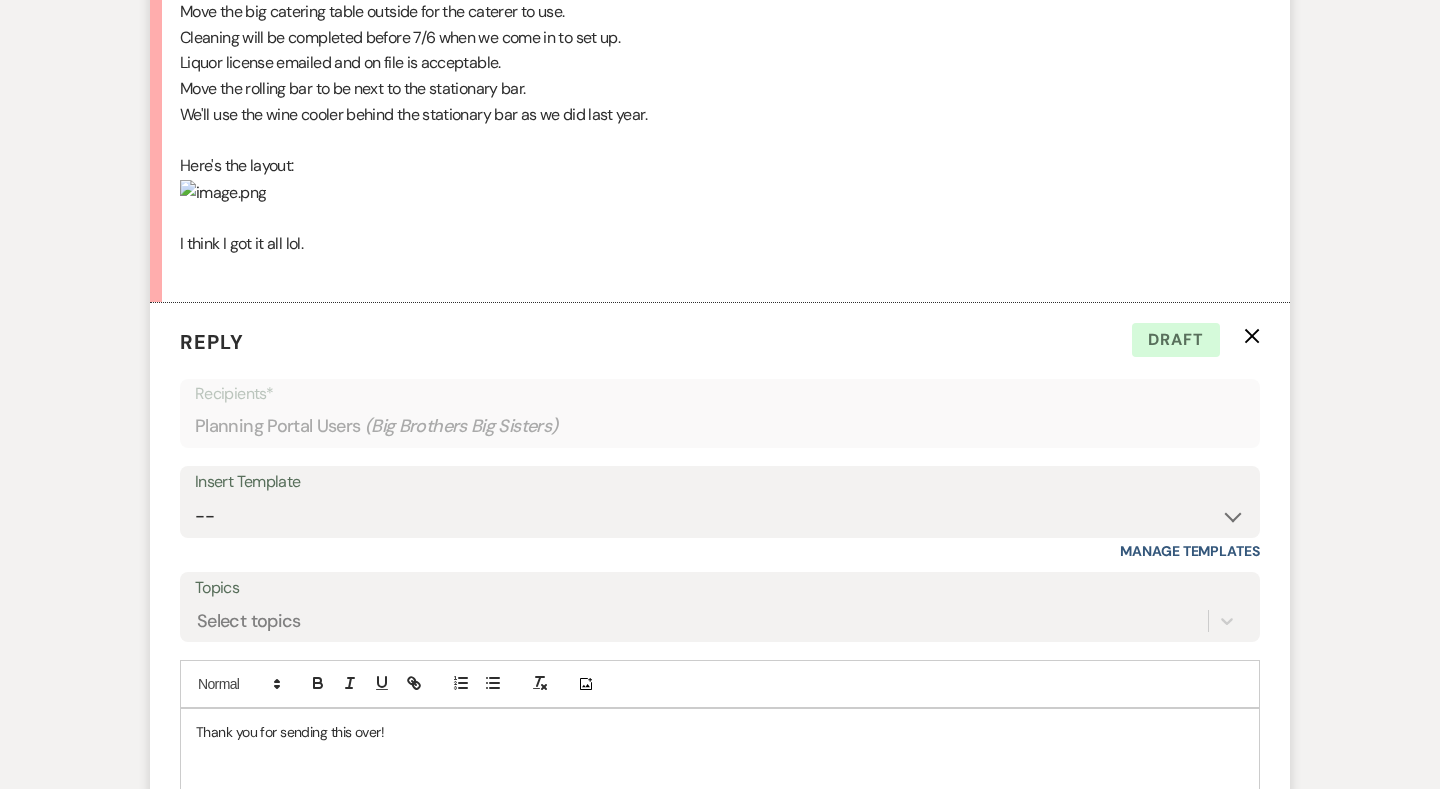 scroll, scrollTop: 1072, scrollLeft: 0, axis: vertical 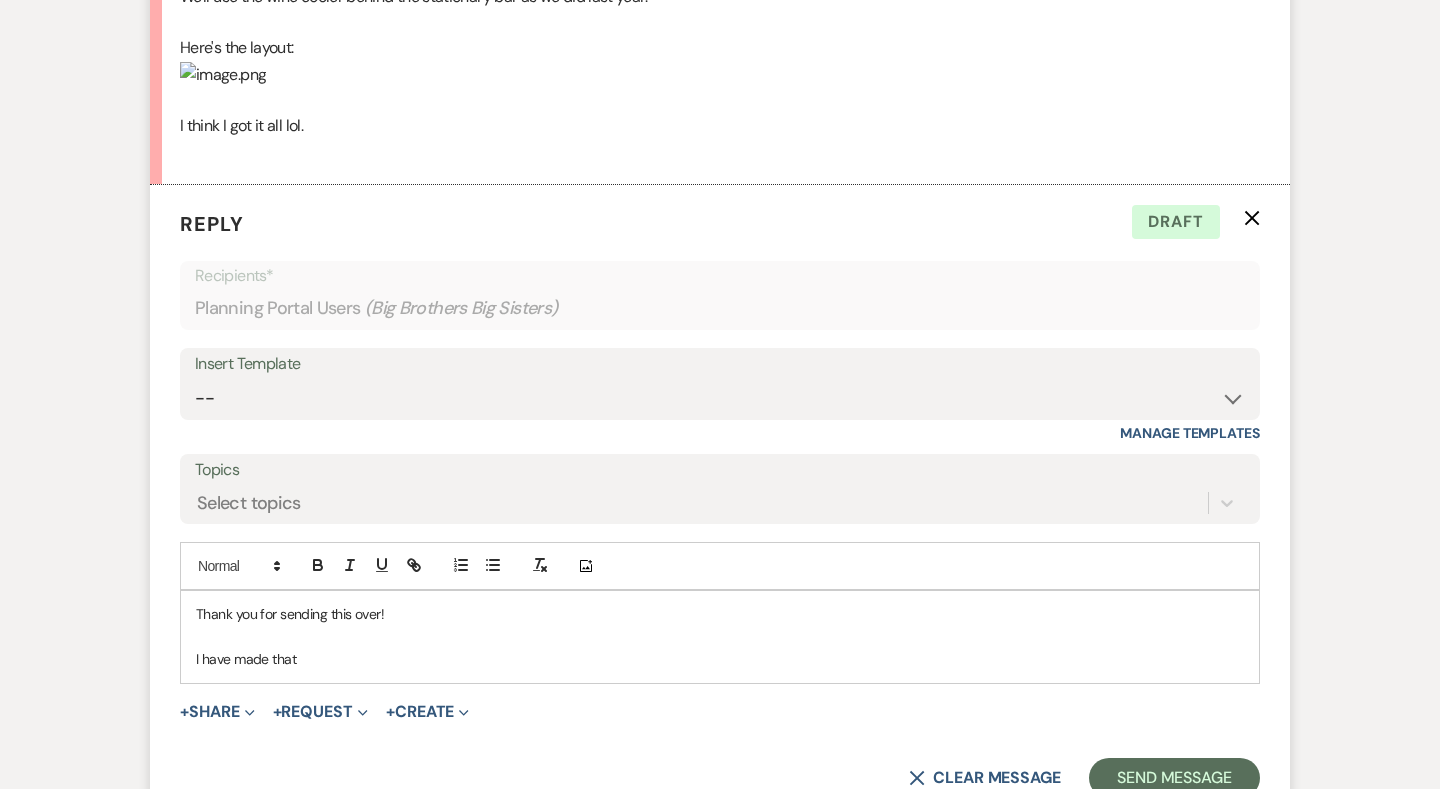 drag, startPoint x: 192, startPoint y: 647, endPoint x: 365, endPoint y: 644, distance: 173.02602 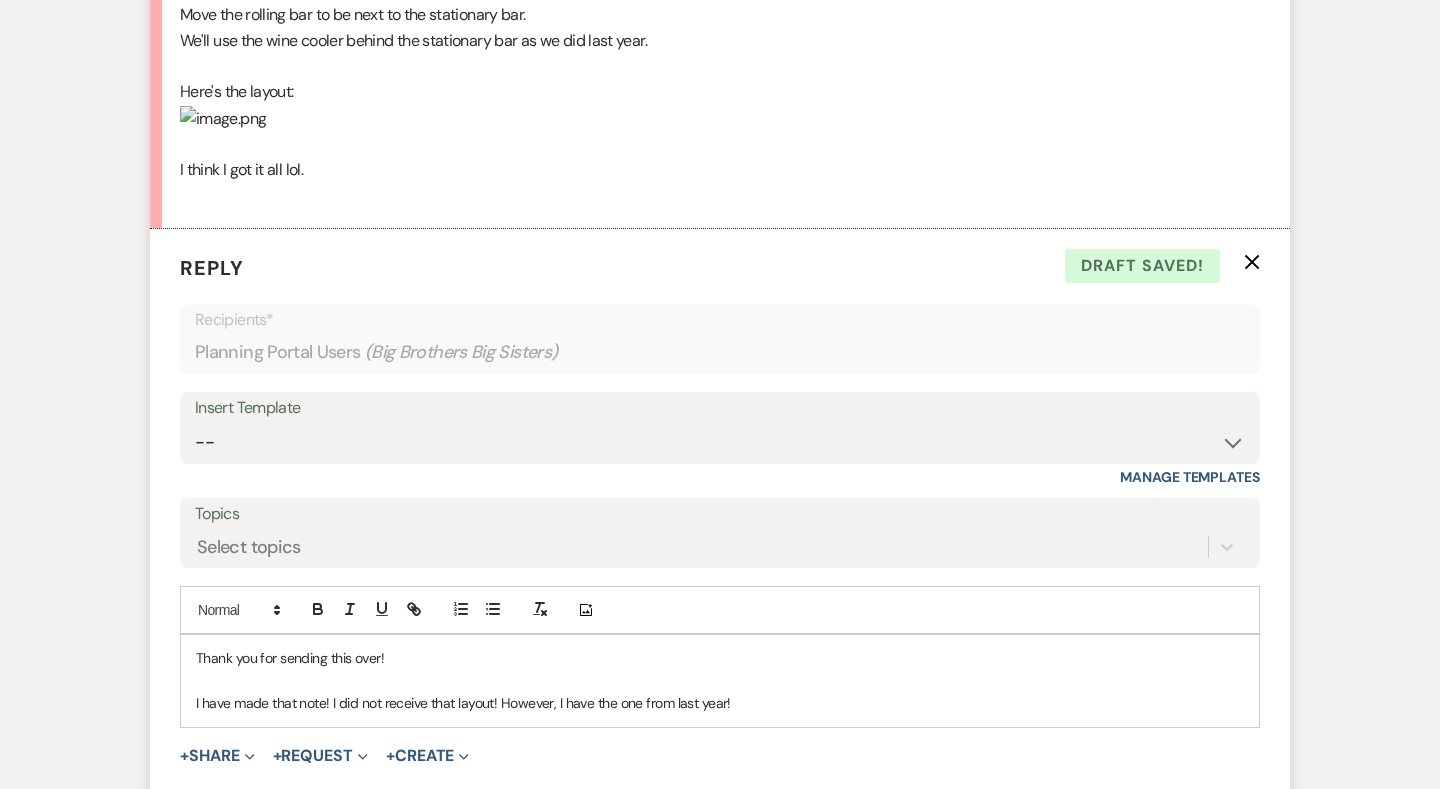 scroll, scrollTop: 1174, scrollLeft: 0, axis: vertical 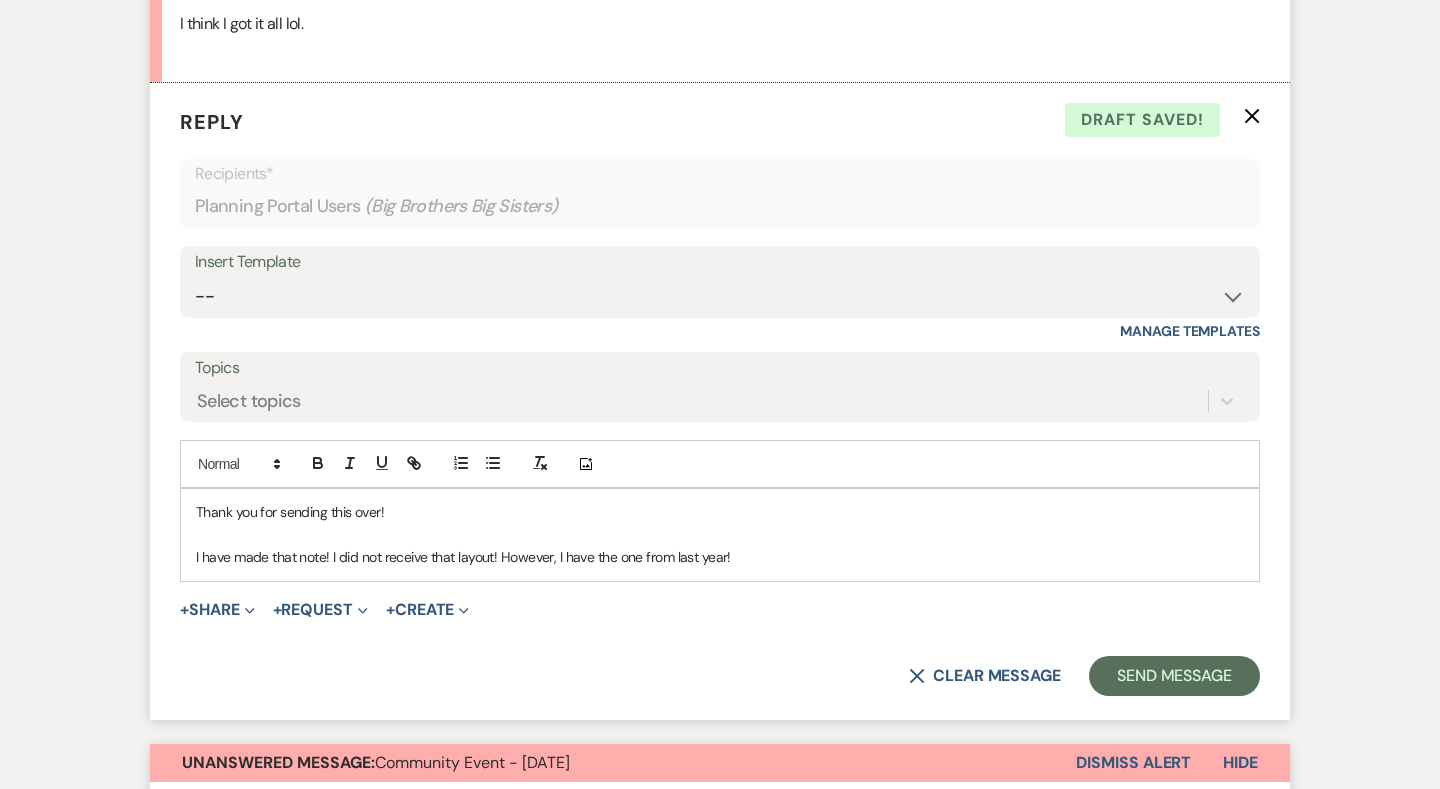 click on "Thank you for sending this over!" at bounding box center (720, 512) 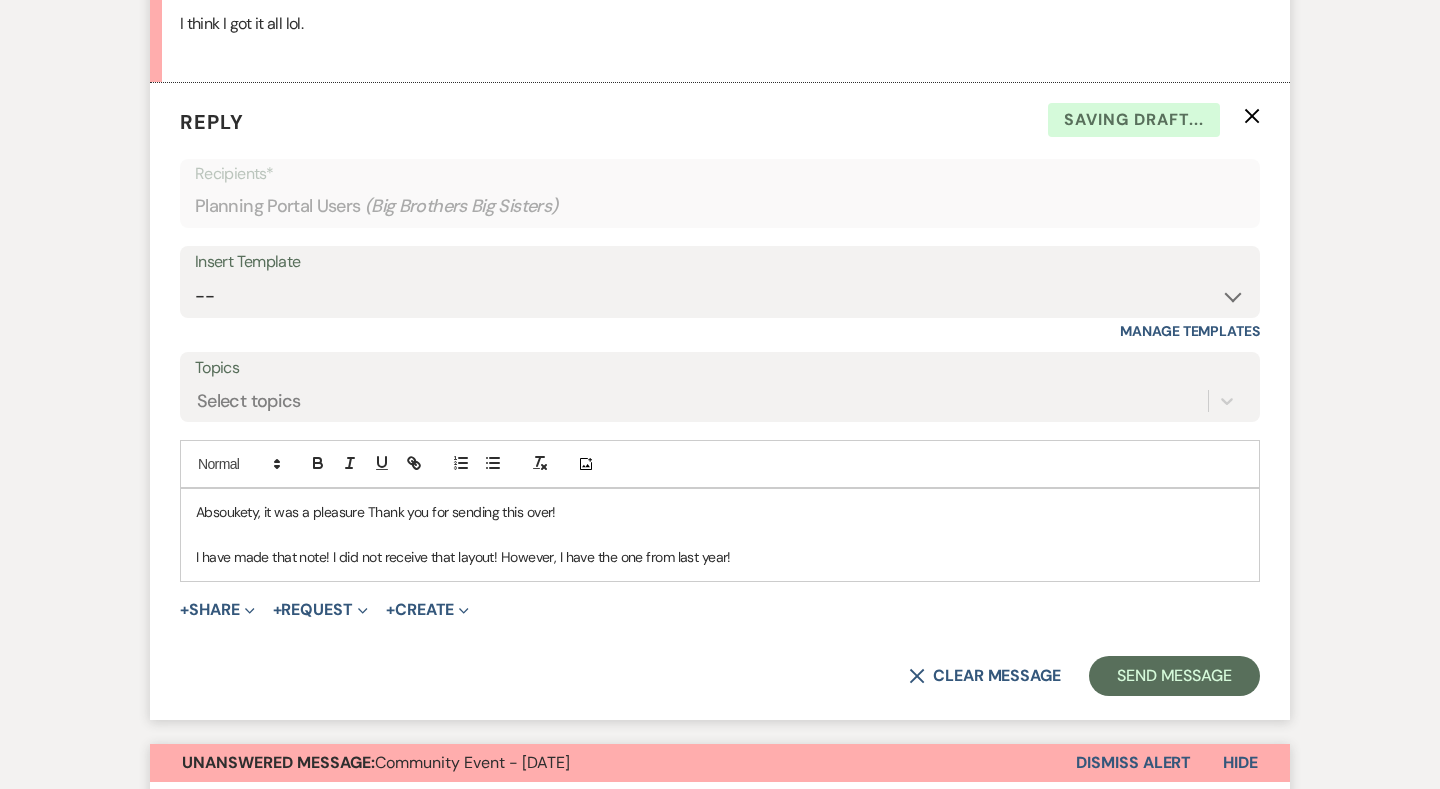 click on "Absoukety, it was a pleasure Thank you for sending this over!" at bounding box center [720, 512] 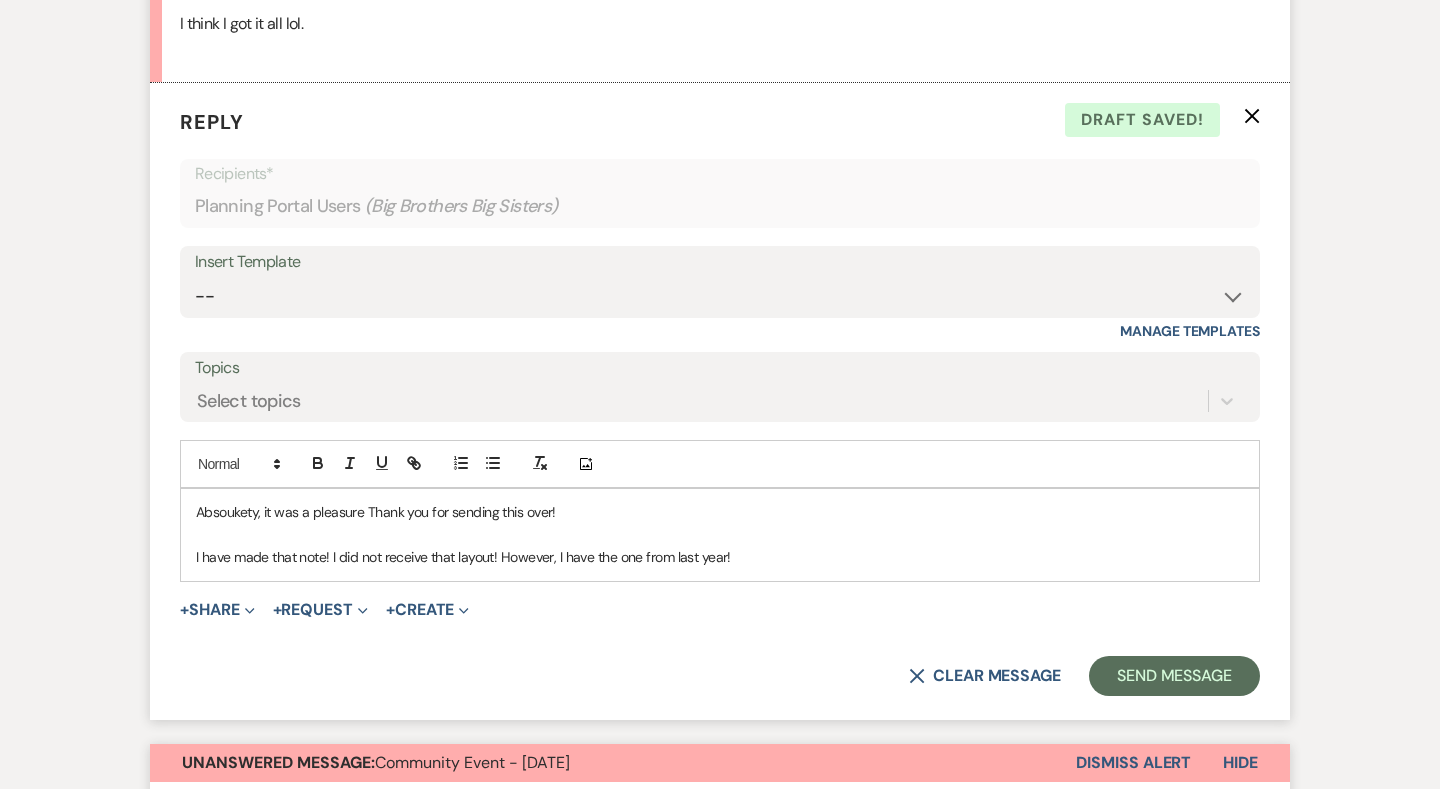 click on "Absoukety, it was a pleasure Thank you for sending this over!" at bounding box center [720, 512] 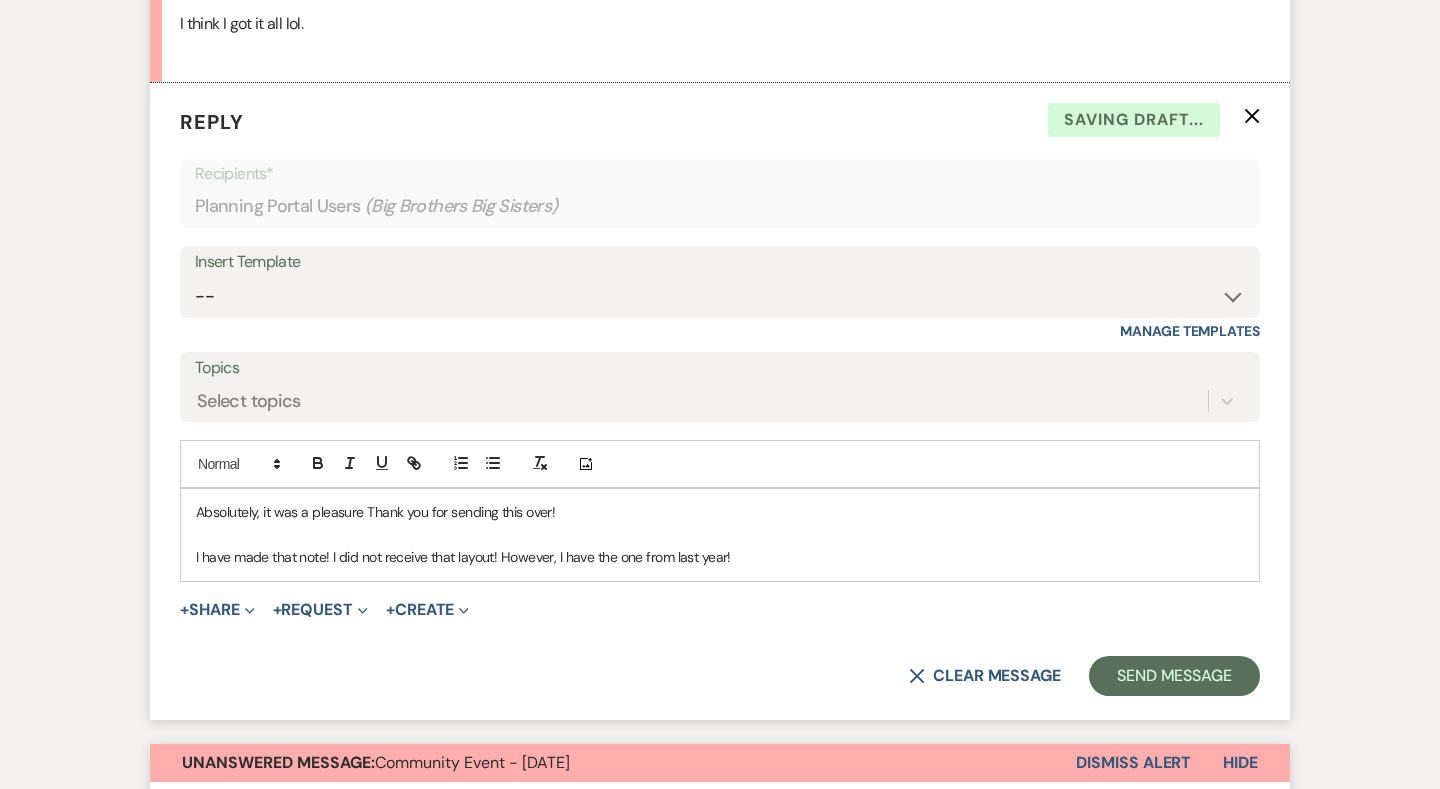 click on "Absolutely, it was a pleasure Thank you for sending this over!" at bounding box center [720, 512] 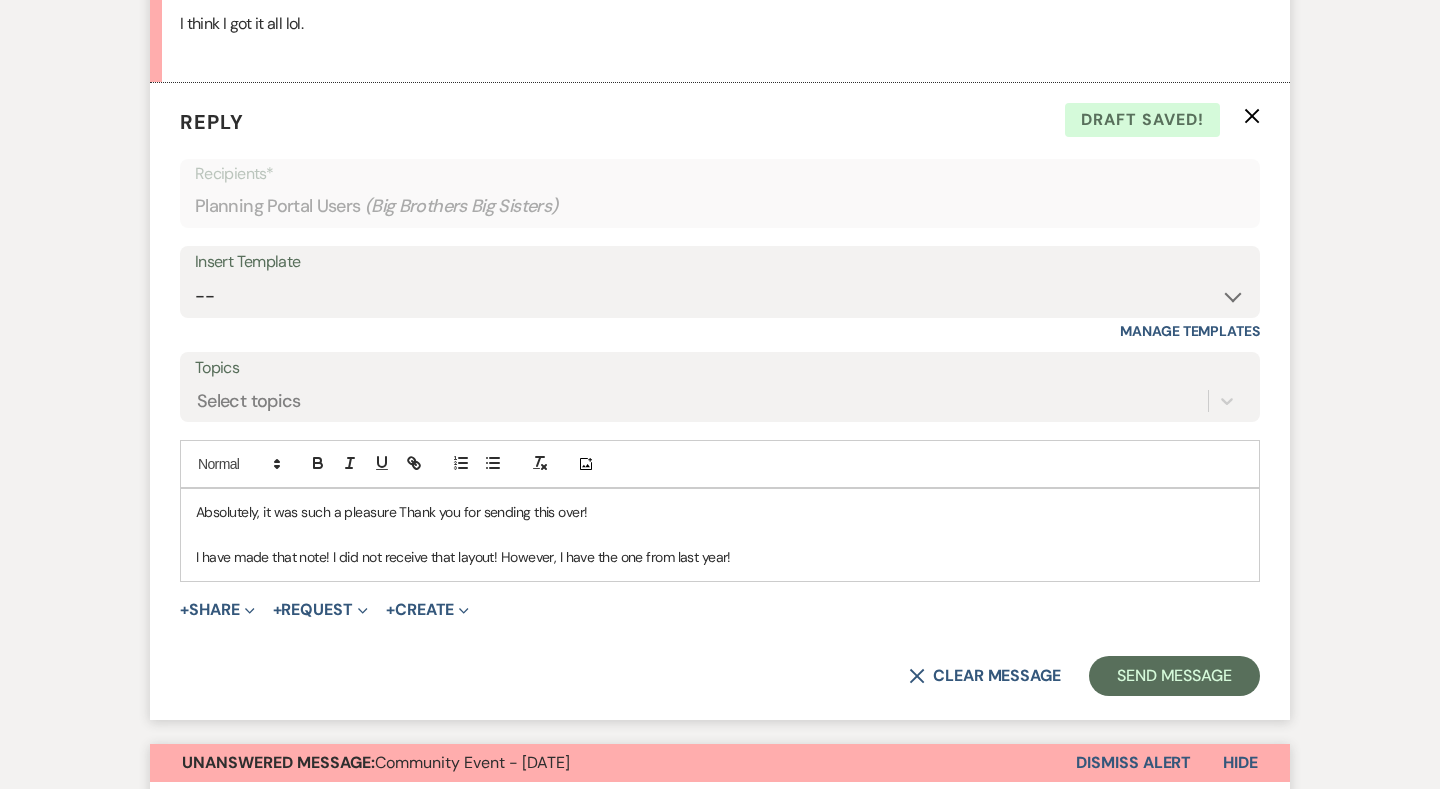 click on "Absolutely, it was such a pleasure Thank you for sending this over!" at bounding box center [720, 512] 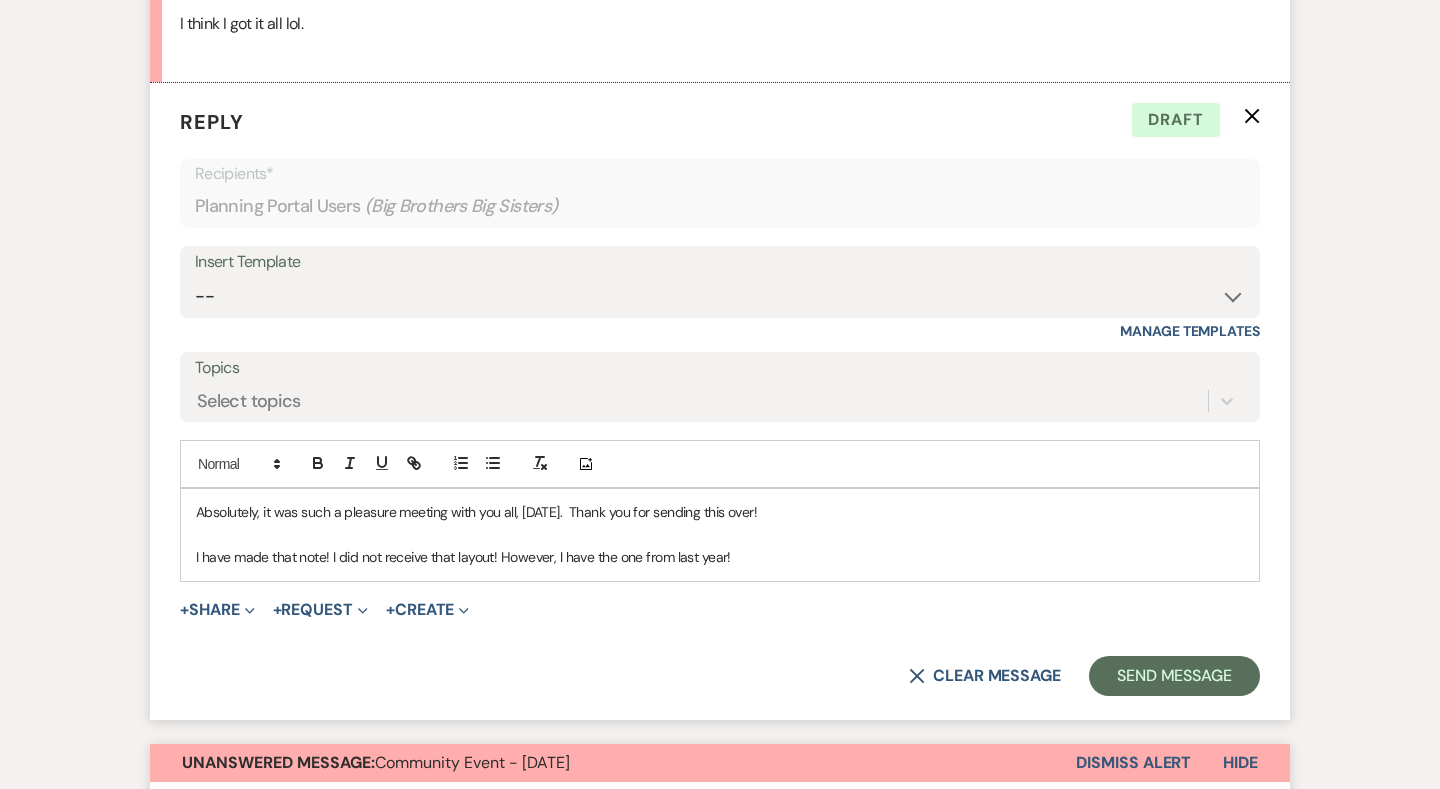 click on "I have made that note! I did not receive that layout! However, I have the one from last year!" at bounding box center (720, 557) 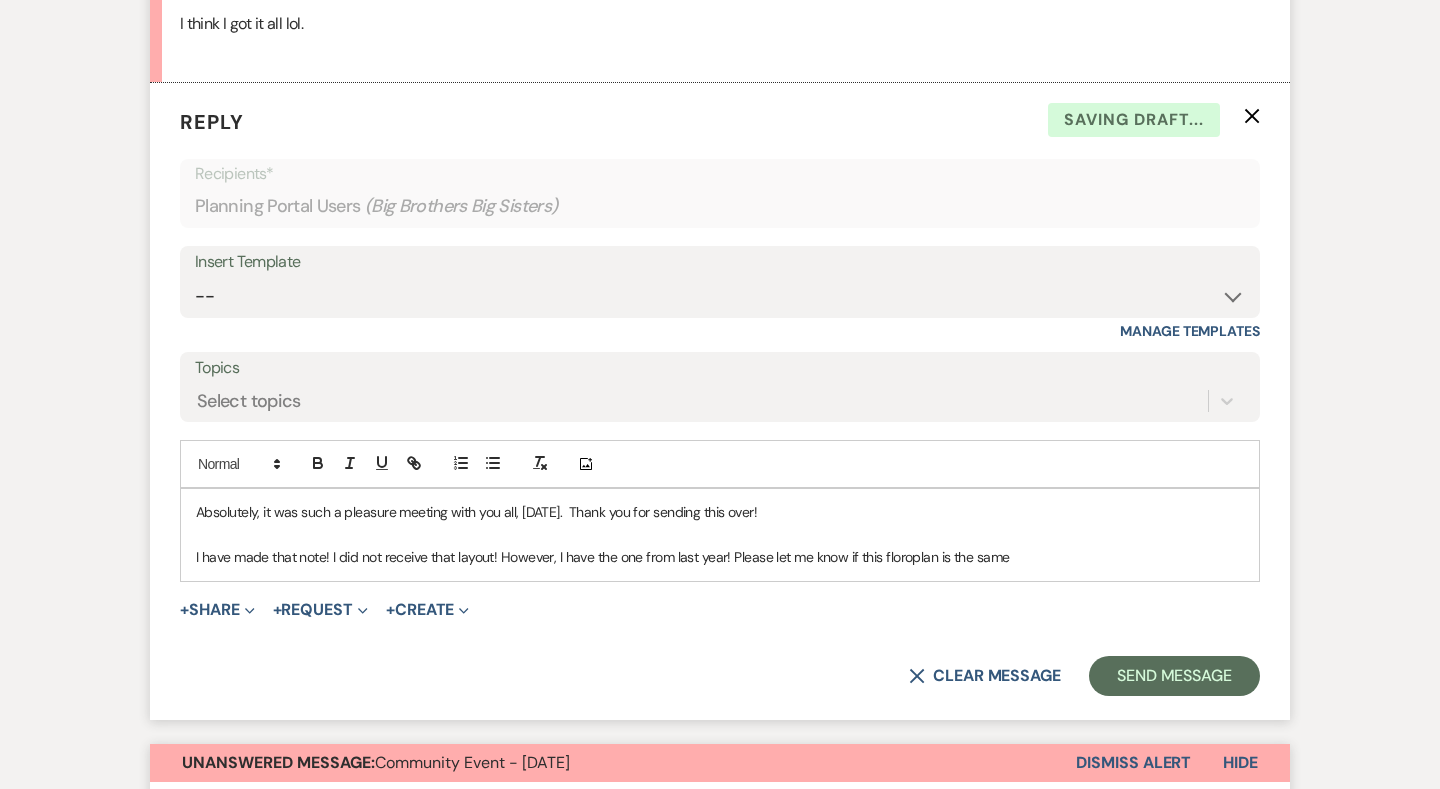 click on "I have made that note! I did not receive that layout! However, I have the one from last year! Please let me know if this floroplan is the same" at bounding box center (720, 557) 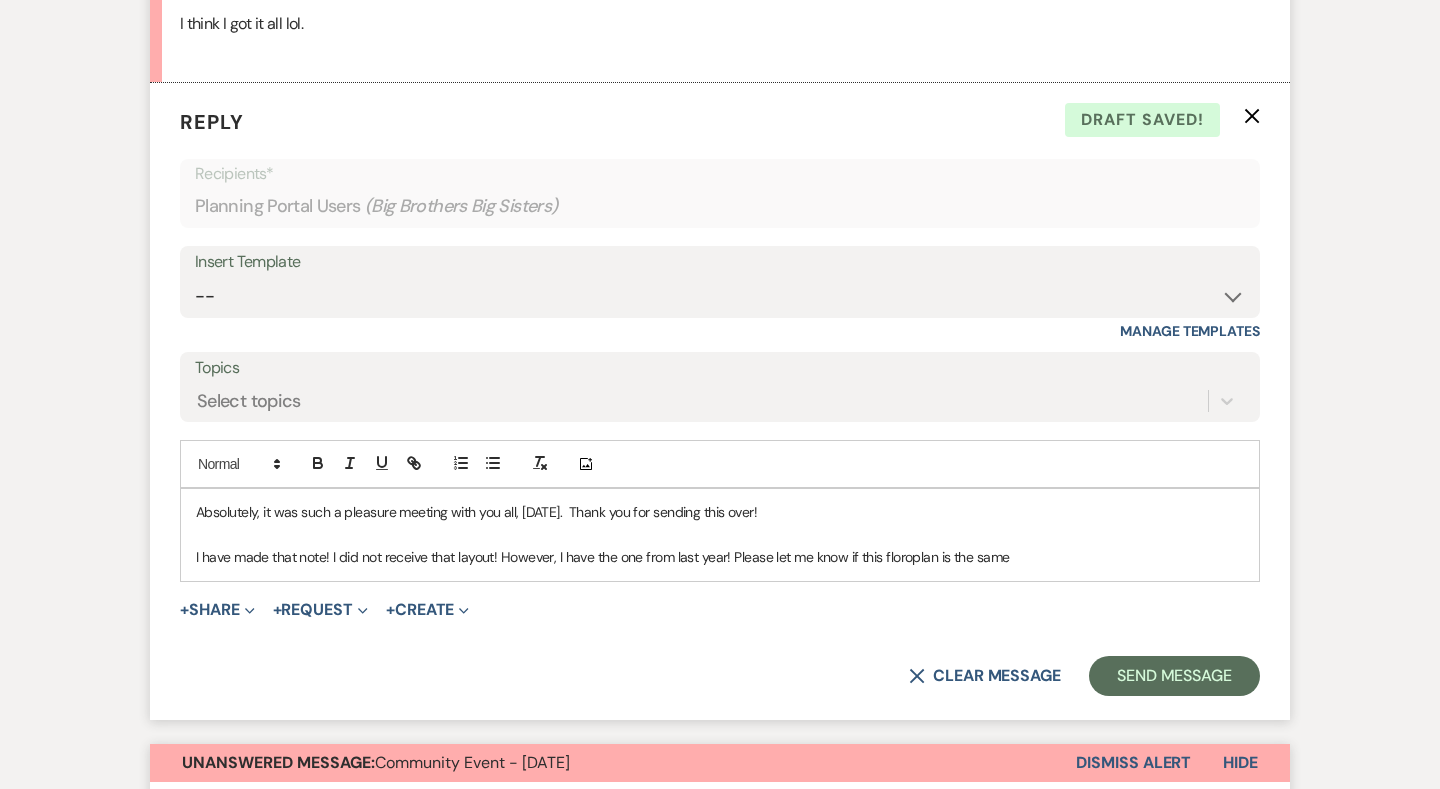 click on "I have made that note! I did not receive that layout! However, I have the one from last year! Please let me know if this floroplan is the same" at bounding box center (720, 557) 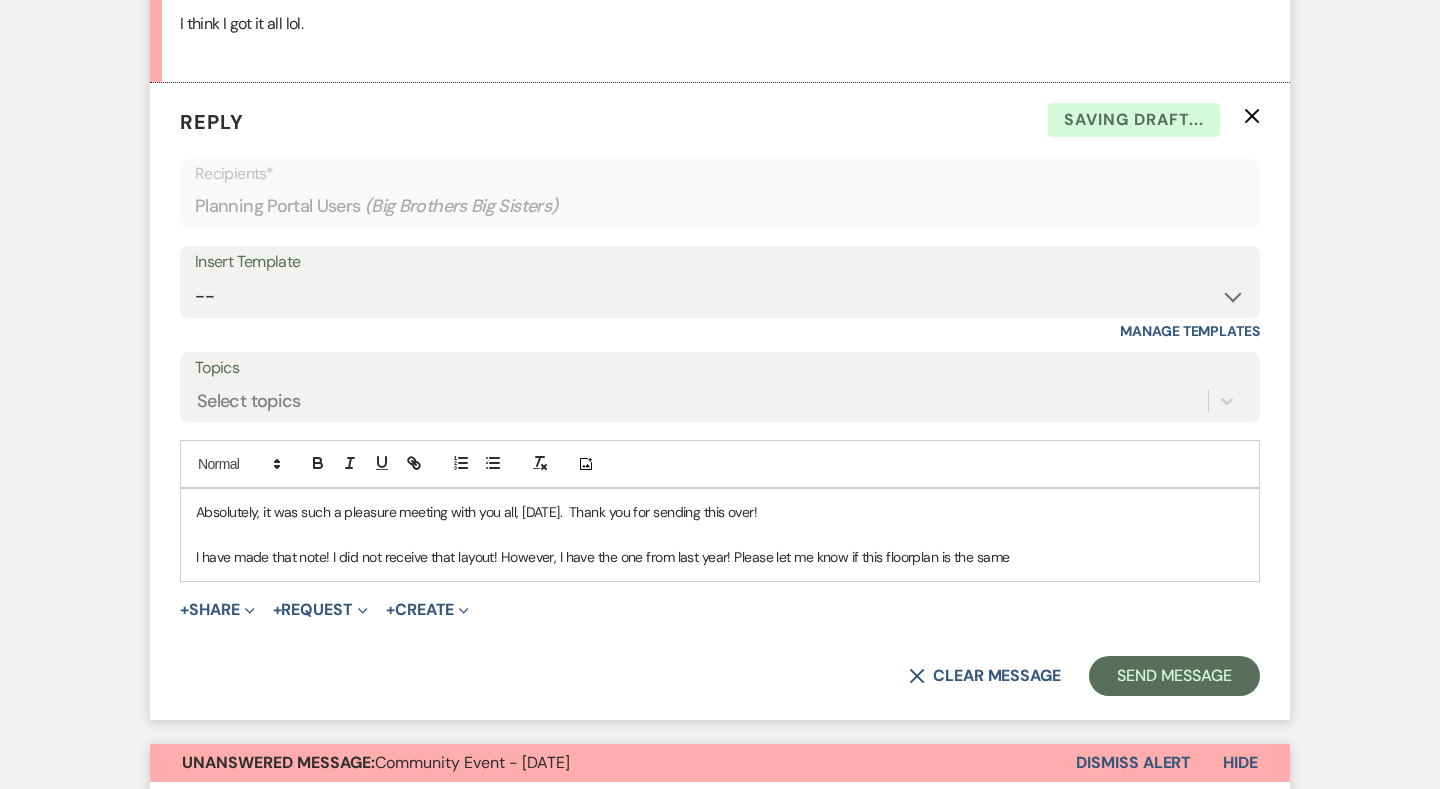 click on "I have made that note! I did not receive that layout! However, I have the one from last year! Please let me know if this floorplan is the same" at bounding box center (720, 557) 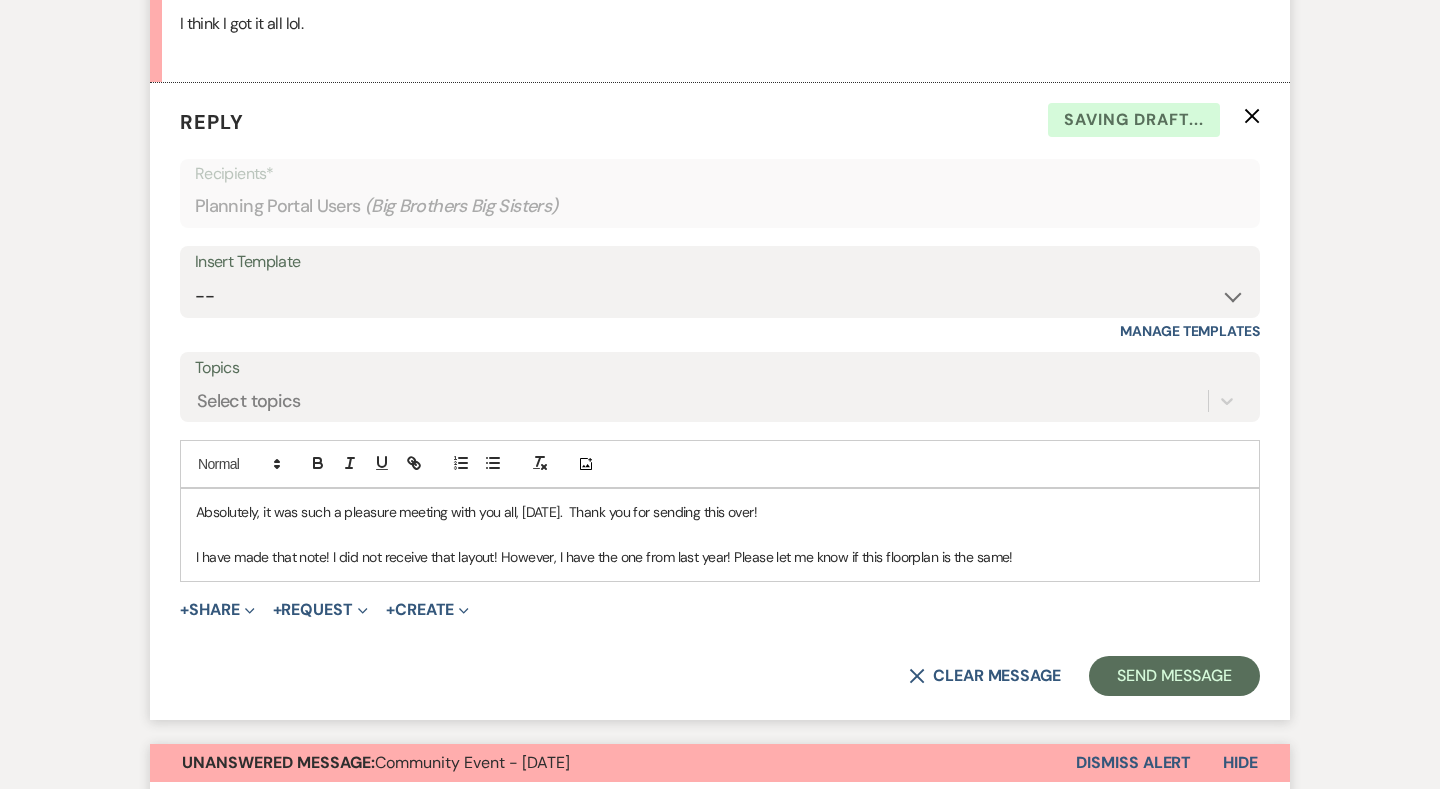 click on "I have made that note! I did not receive that layout! However, I have the one from last year! Please let me know if this floorplan is the same!" at bounding box center [720, 557] 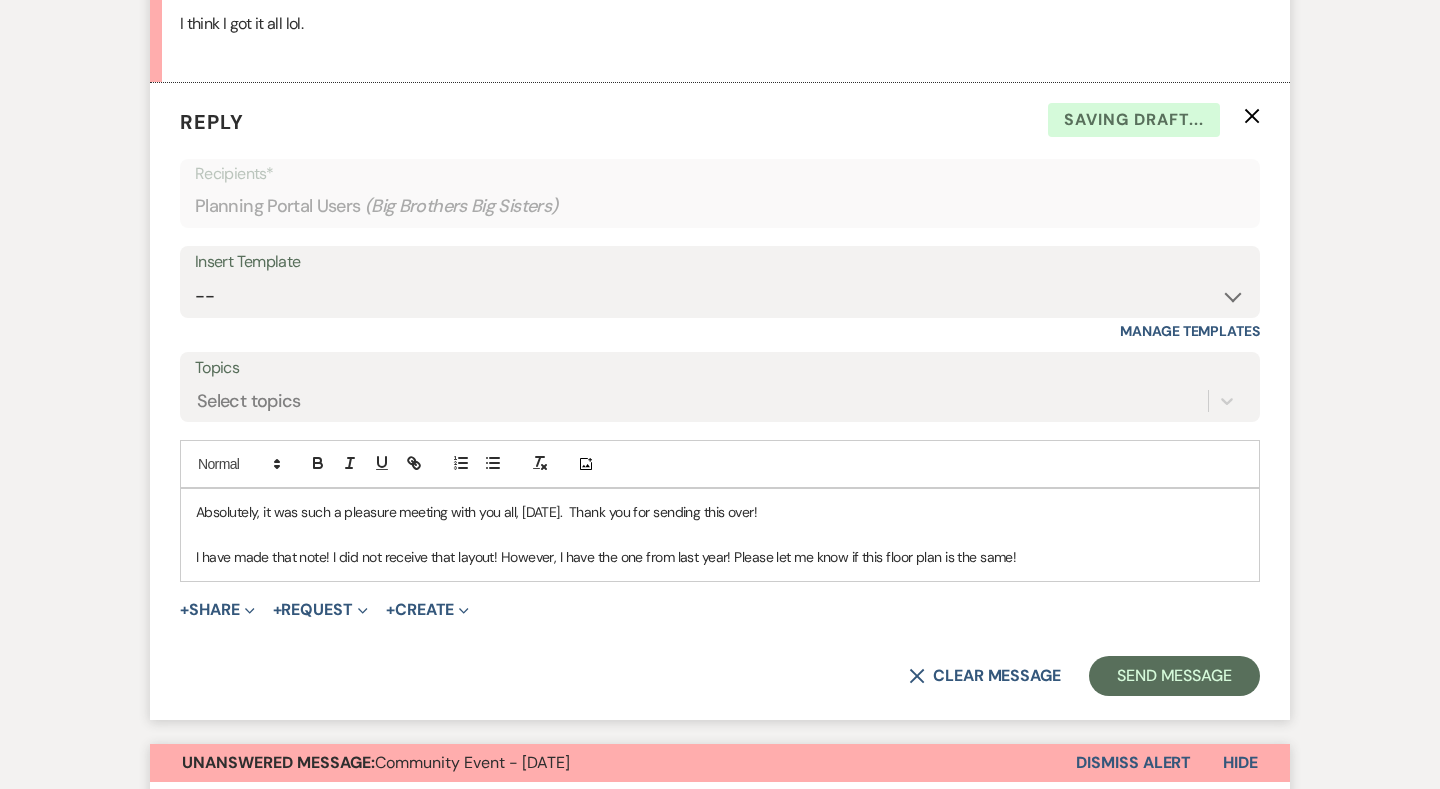 click on "I have made that note! I did not receive that layout! However, I have the one from last year! Please let me know if this floor plan is the same!" at bounding box center (720, 557) 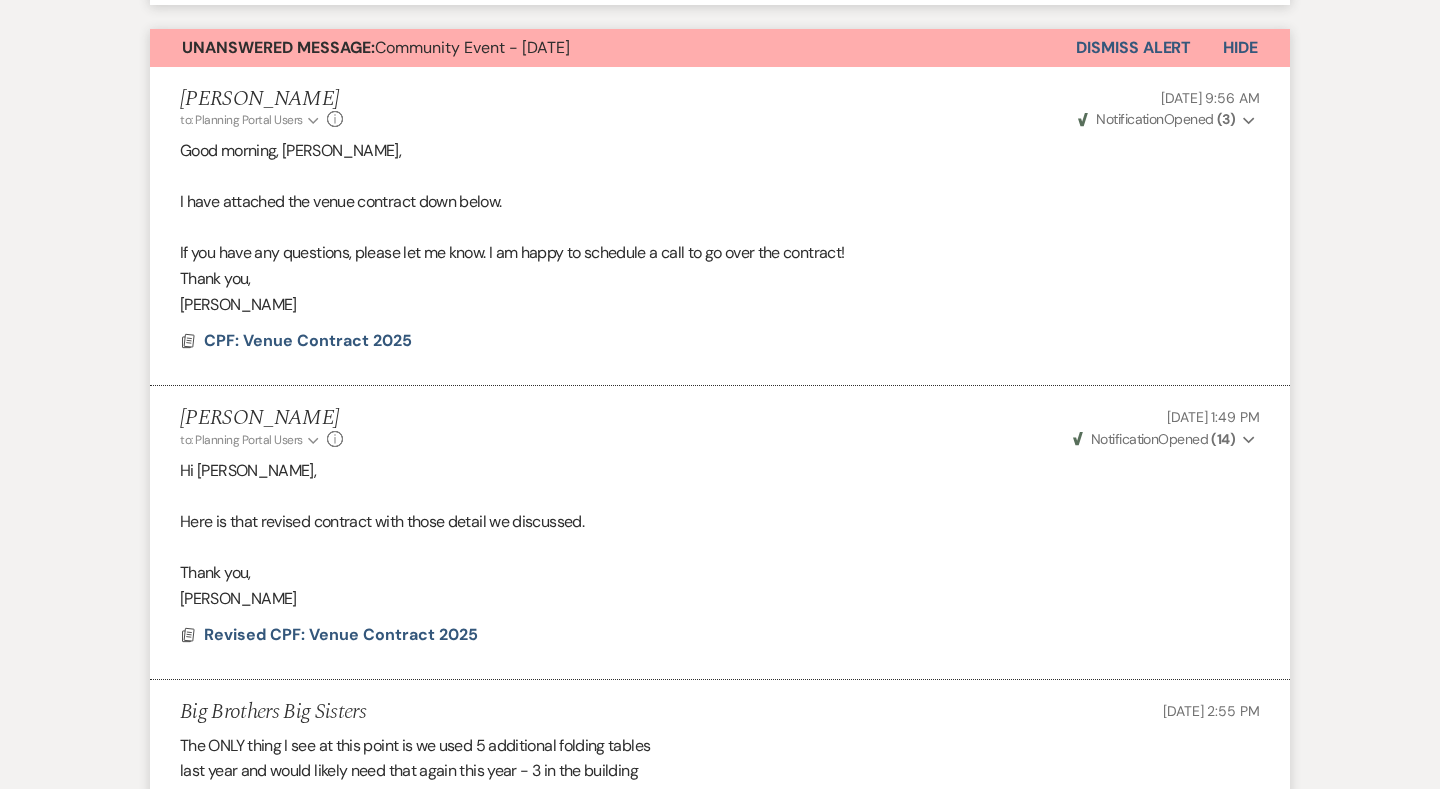 scroll, scrollTop: 1495, scrollLeft: 0, axis: vertical 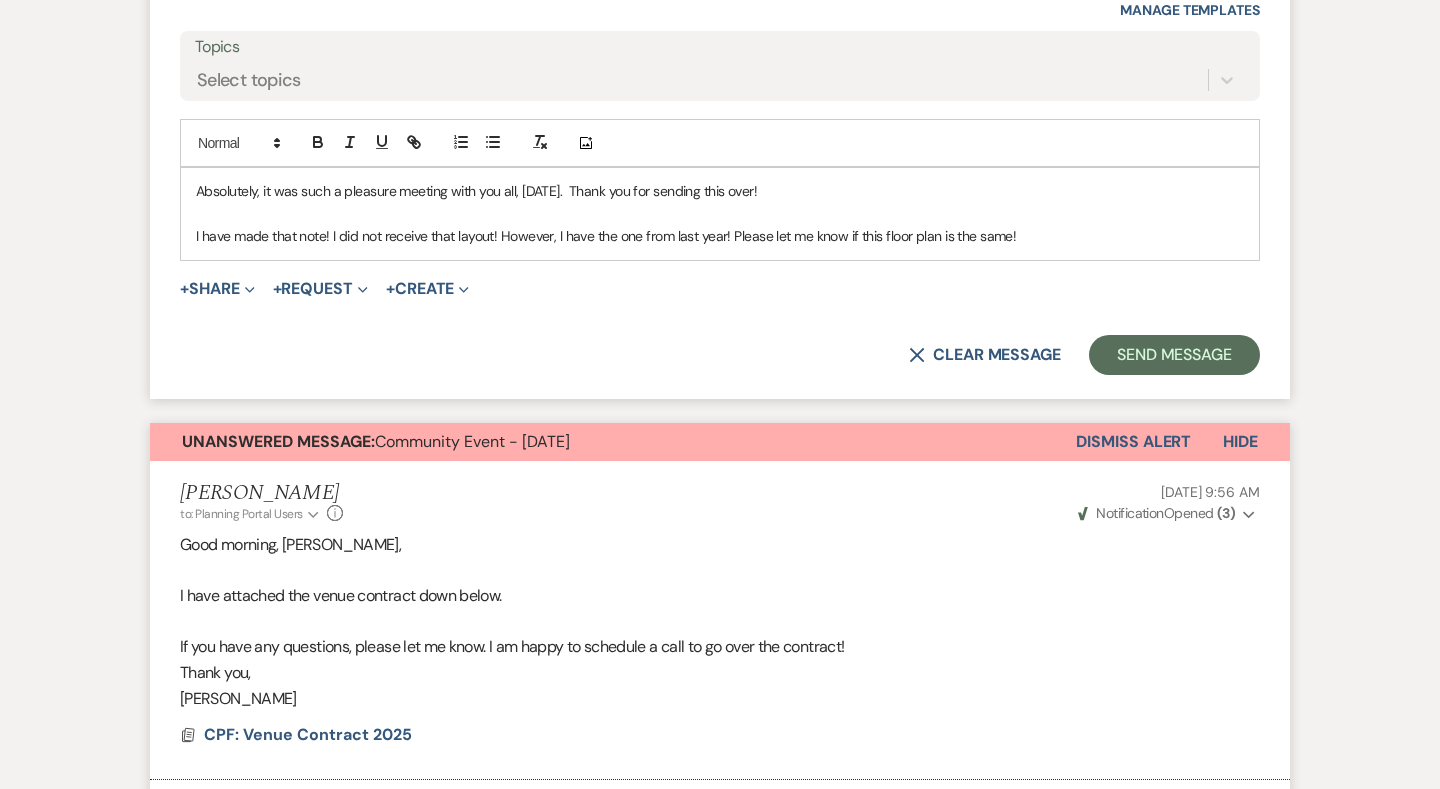click on "Dismiss Alert" at bounding box center [1133, 442] 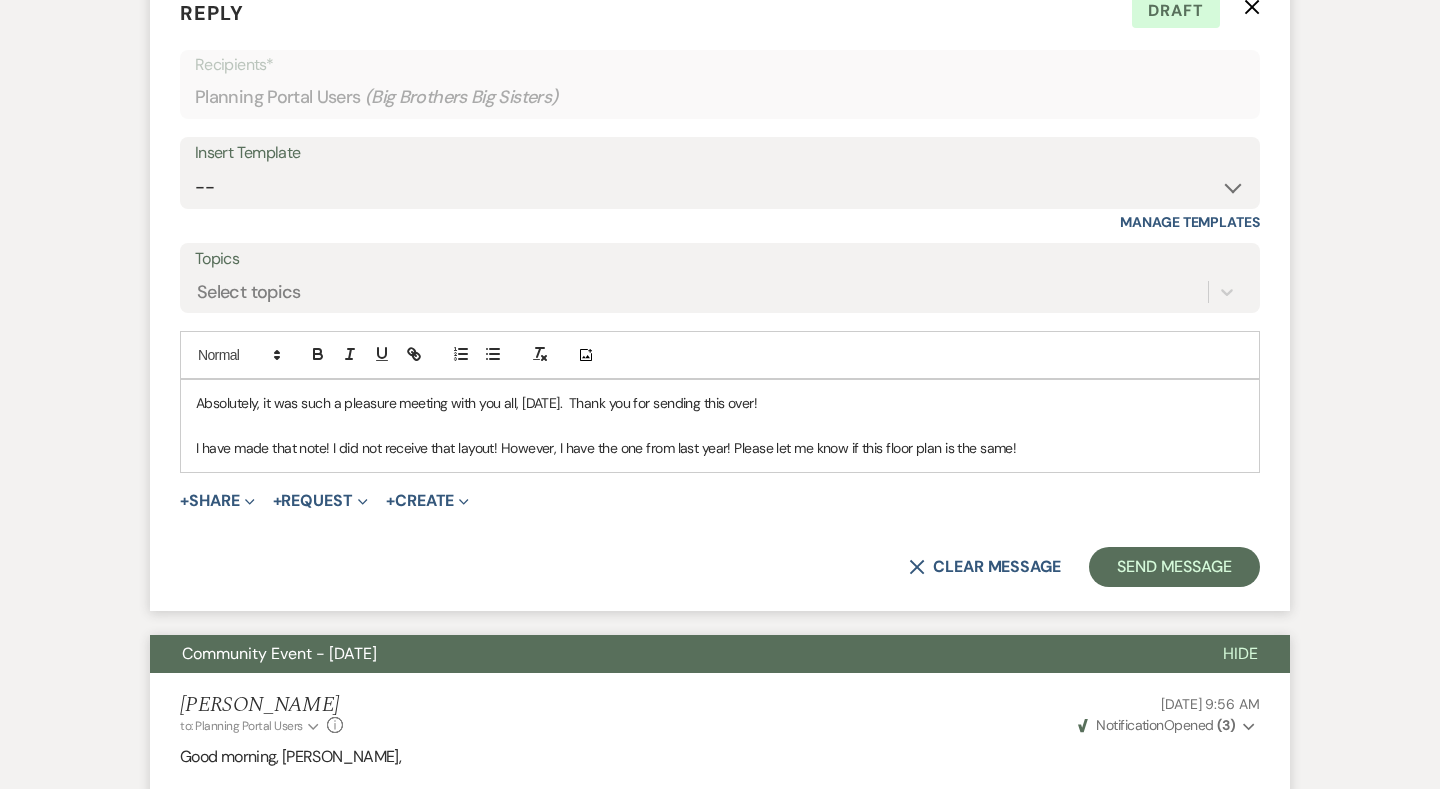 scroll, scrollTop: 1284, scrollLeft: 0, axis: vertical 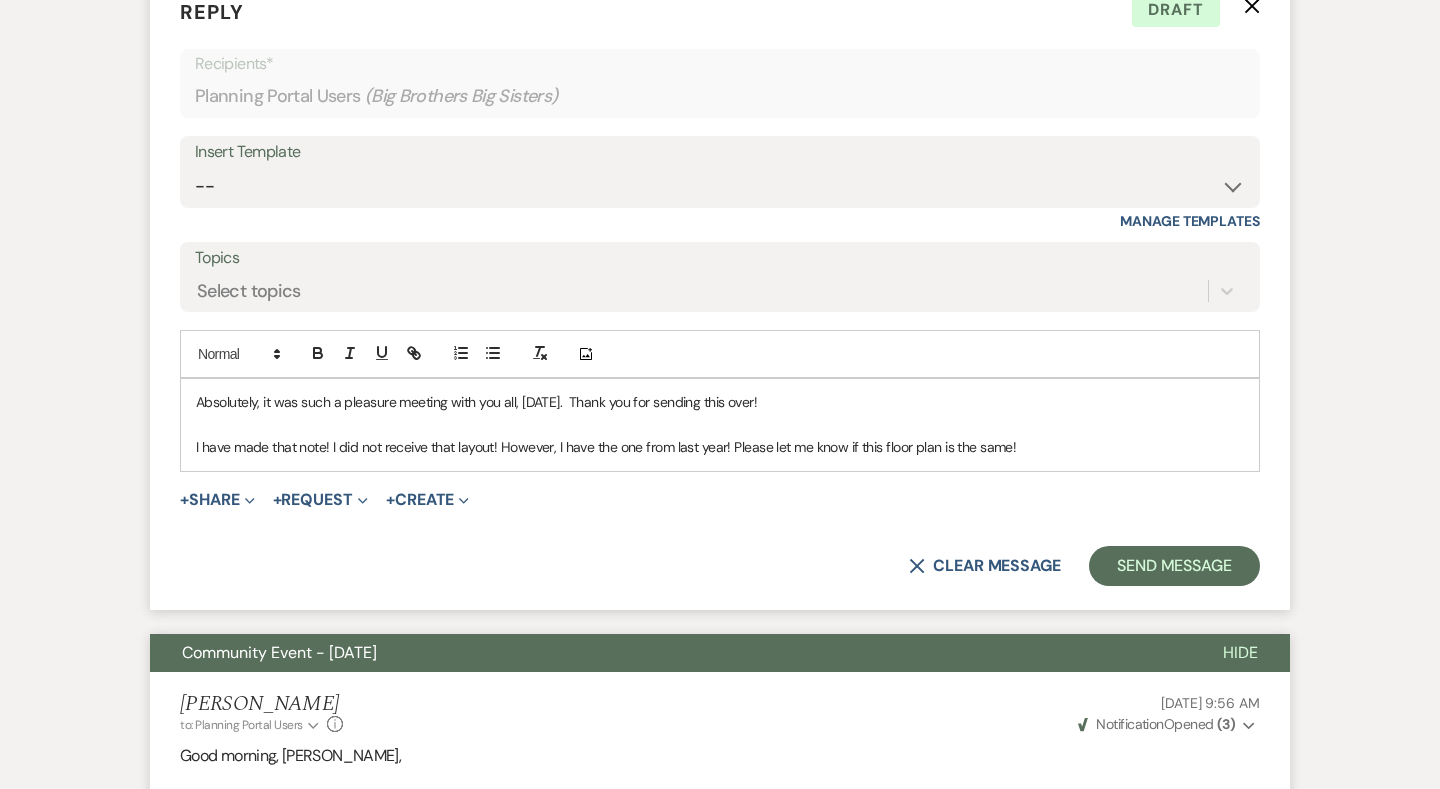 click on "I have made that note! I did not receive that layout! However, I have the one from last year! Please let me know if this floor plan is the same!" at bounding box center [720, 447] 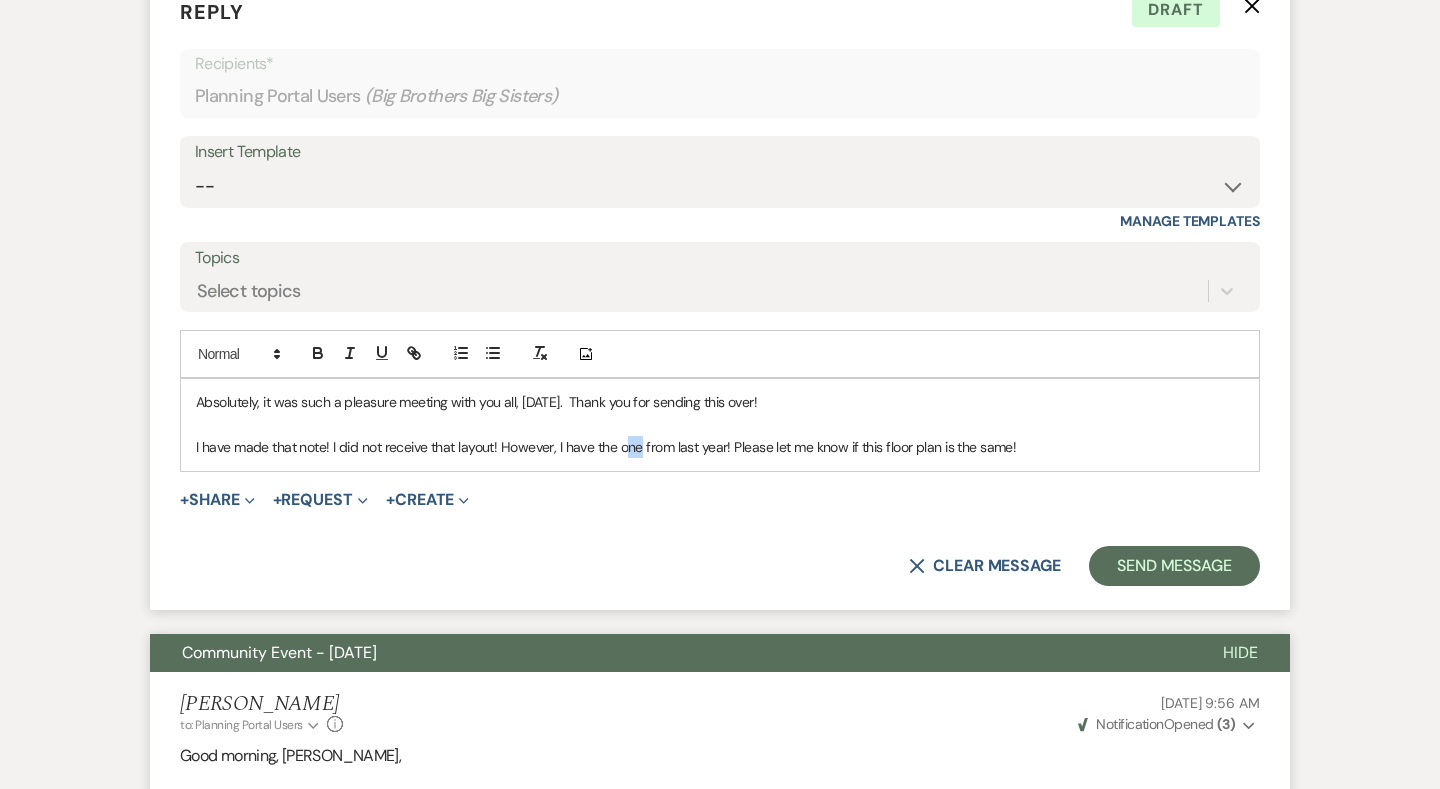 drag, startPoint x: 638, startPoint y: 432, endPoint x: 622, endPoint y: 432, distance: 16 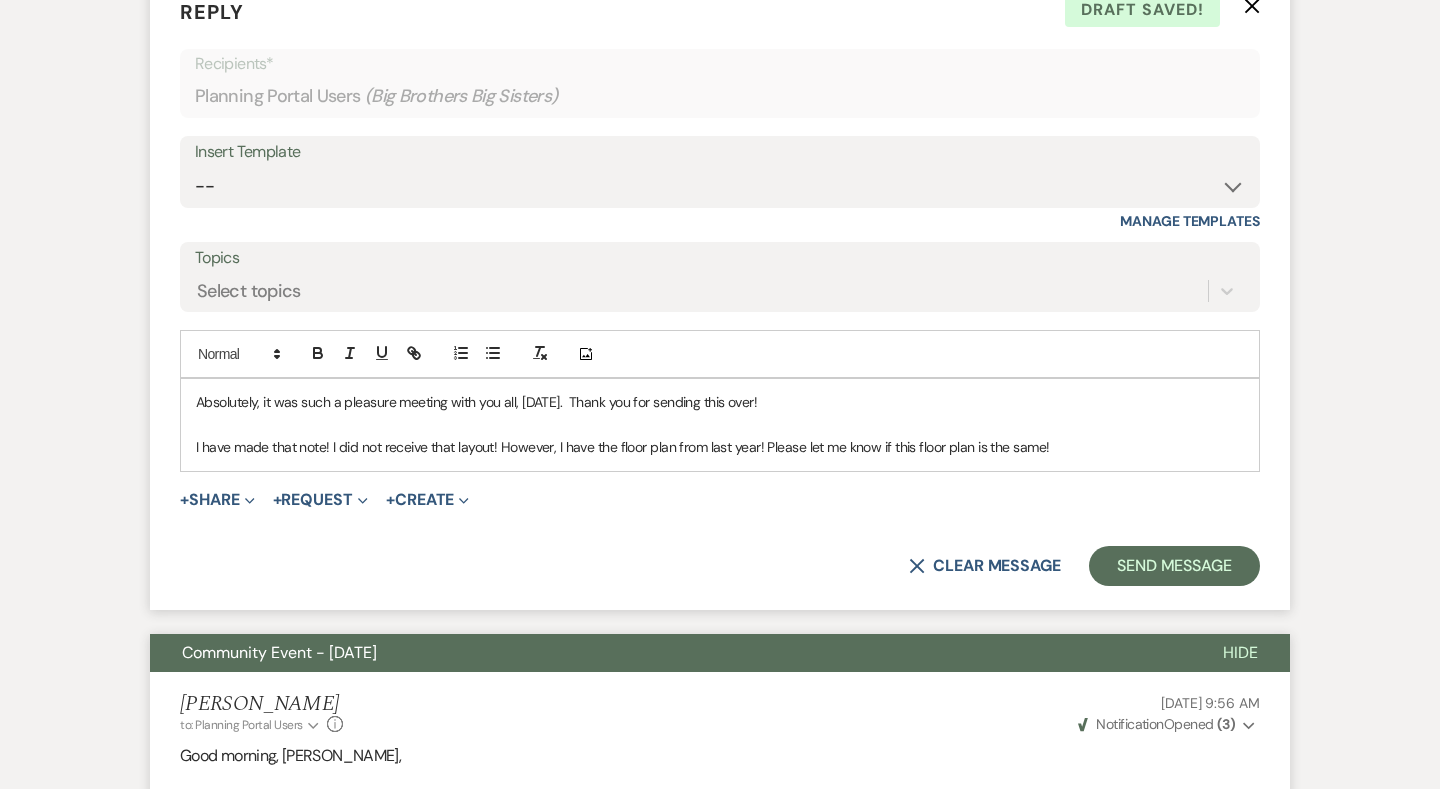 click on "I have made that note! I did not receive that layout! However, I have the floor plan from last year! Please let me know if this floor plan is the same!" at bounding box center (720, 447) 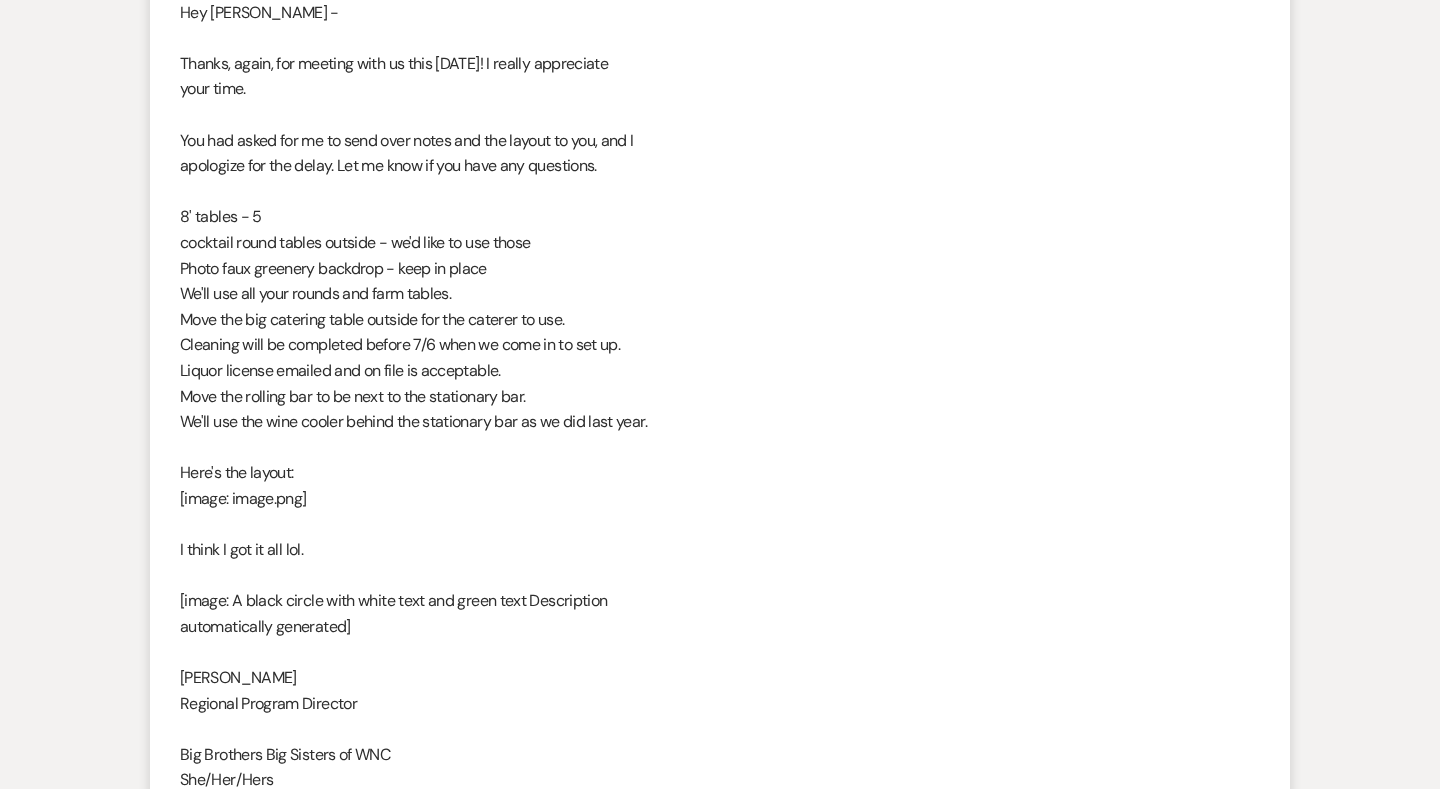 scroll, scrollTop: 6331, scrollLeft: 0, axis: vertical 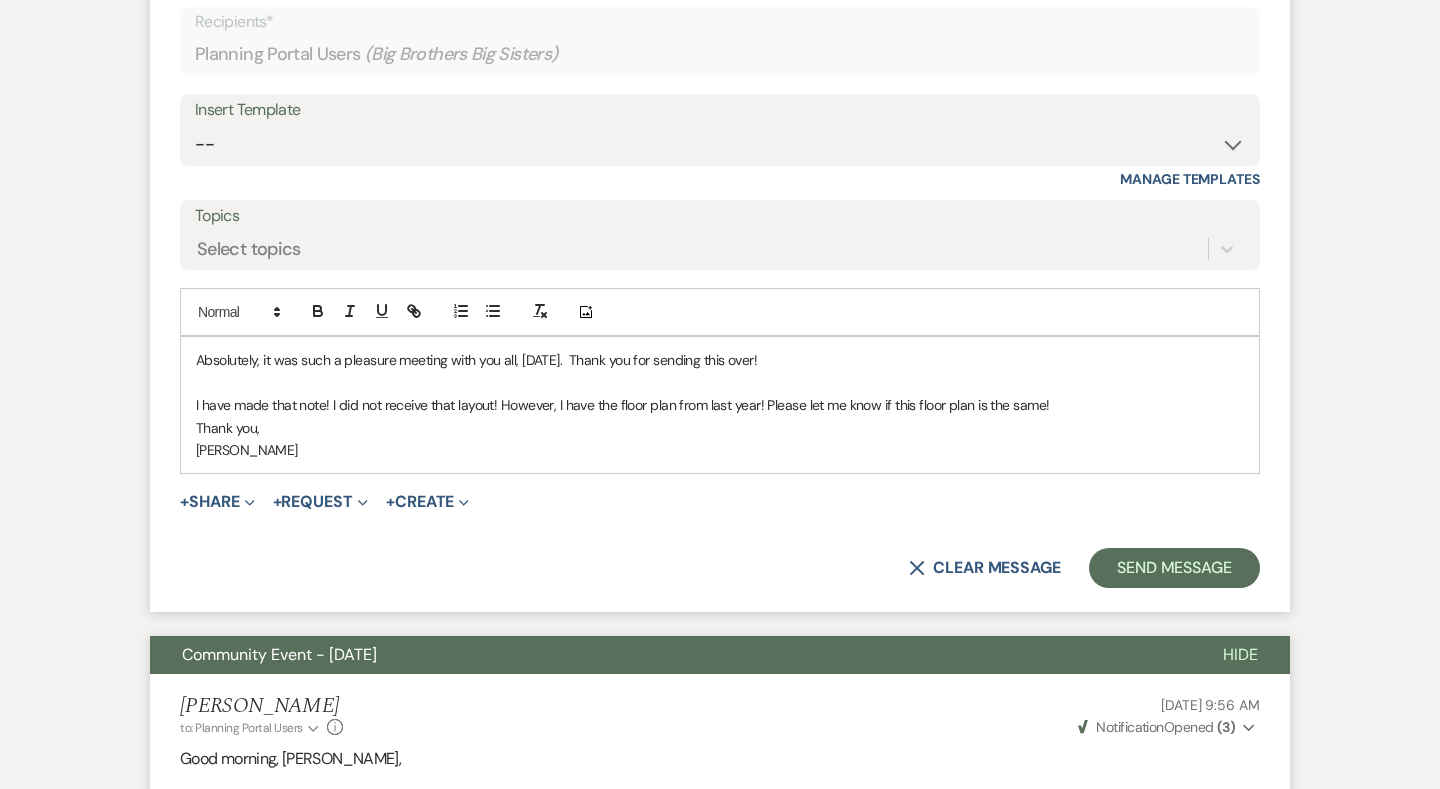 click on "I have made that note! I did not receive that layout! However, I have the floor plan from last year! Please let me know if this floor plan is the same!" at bounding box center (720, 405) 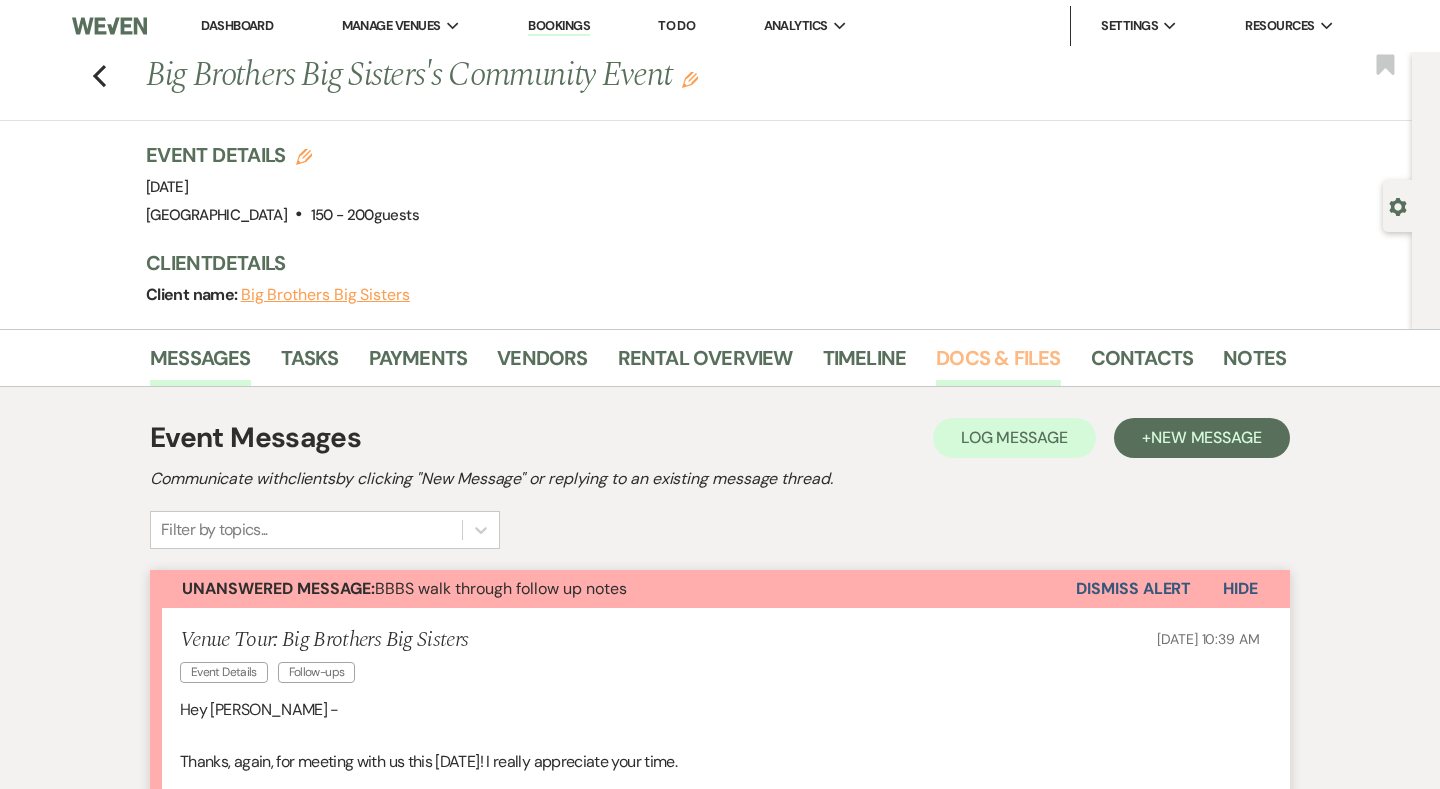 scroll, scrollTop: 0, scrollLeft: 0, axis: both 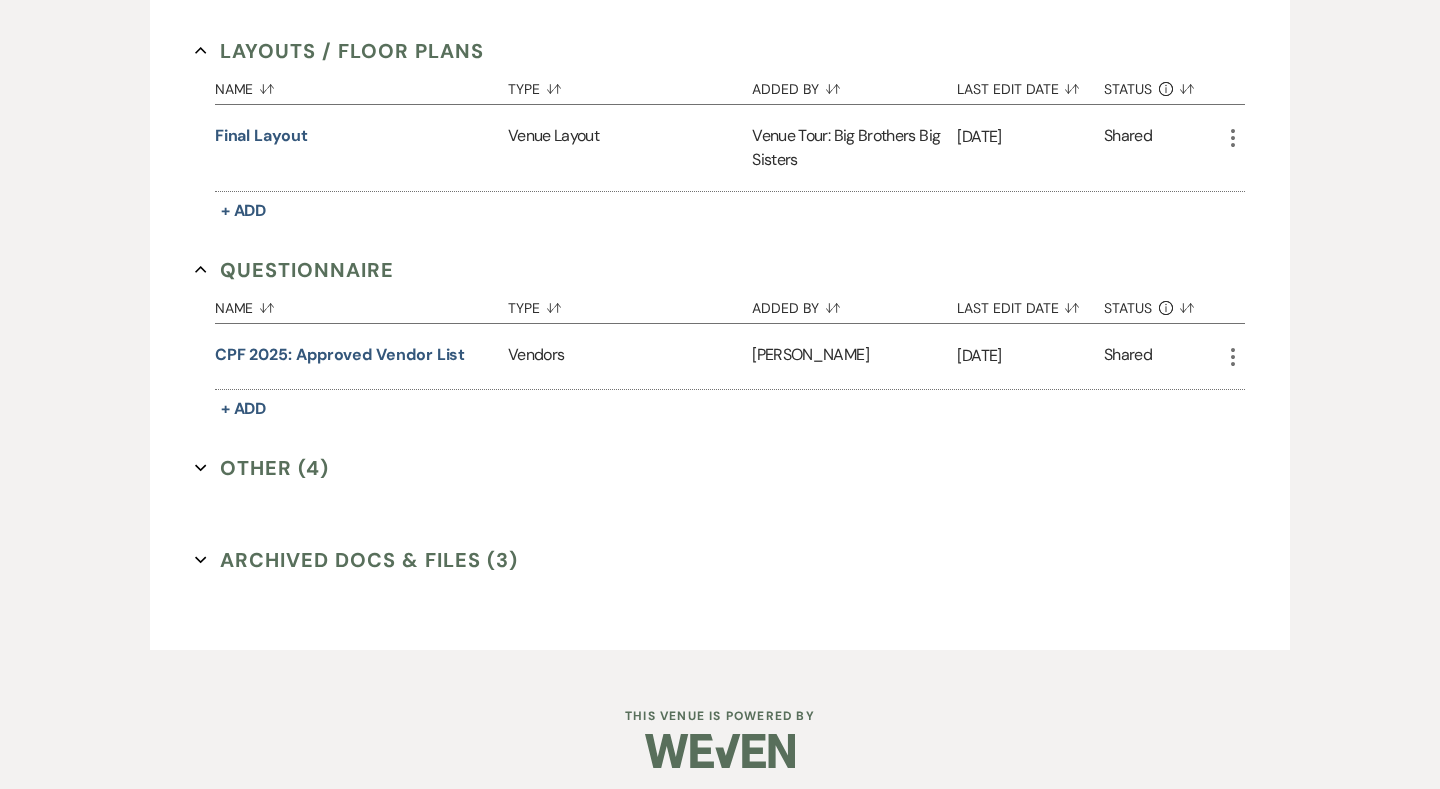 click on "Other (4) Expand" at bounding box center [262, 468] 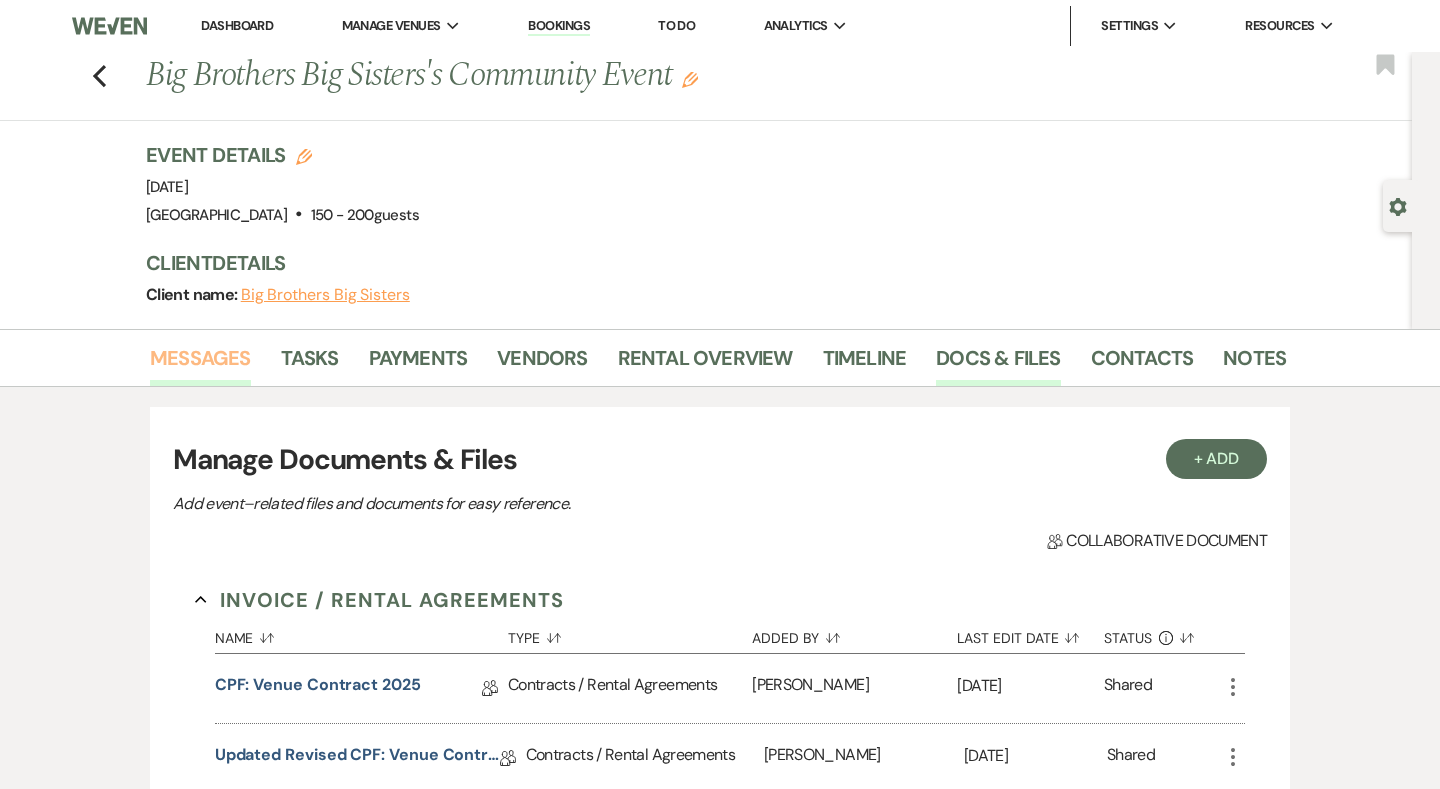 scroll, scrollTop: -1, scrollLeft: 0, axis: vertical 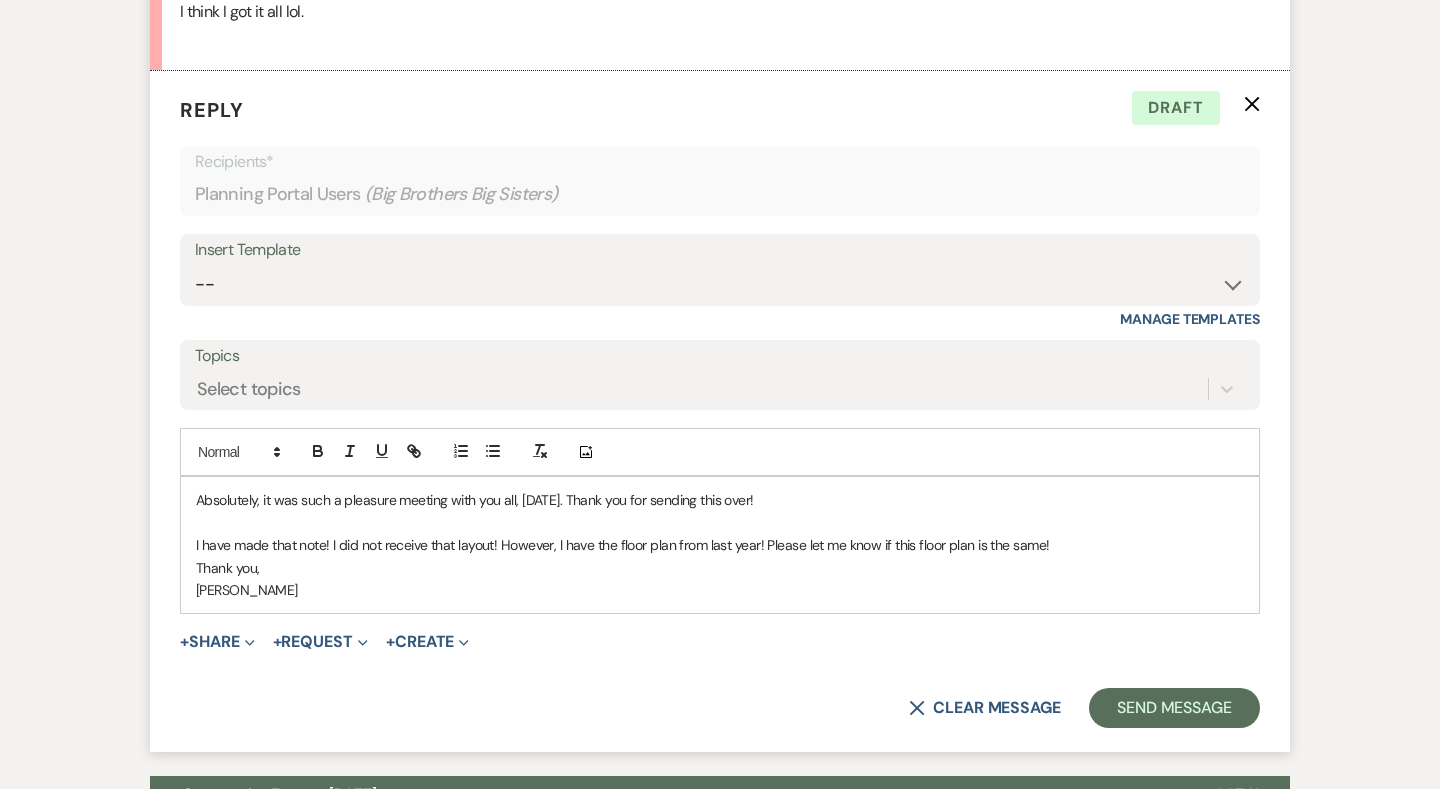click on "Absolutely, it was such a pleasure meeting with you all, [DATE]. Thank you for sending this over! I have made that note! I did not receive that layout! However, I have the floor plan from last year! Please let me know if this floor plan is the same! Thank you, [PERSON_NAME]" at bounding box center (720, 545) 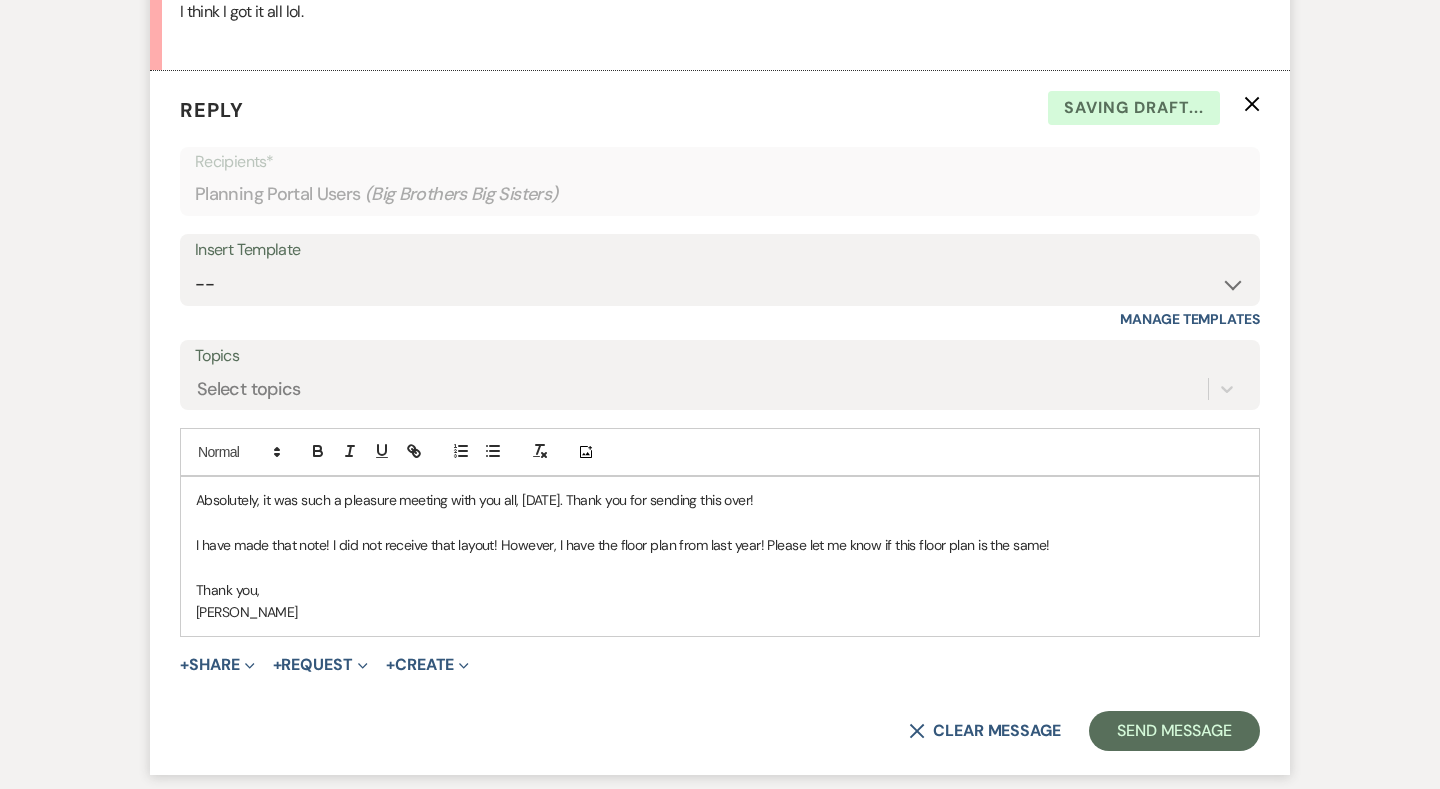 type 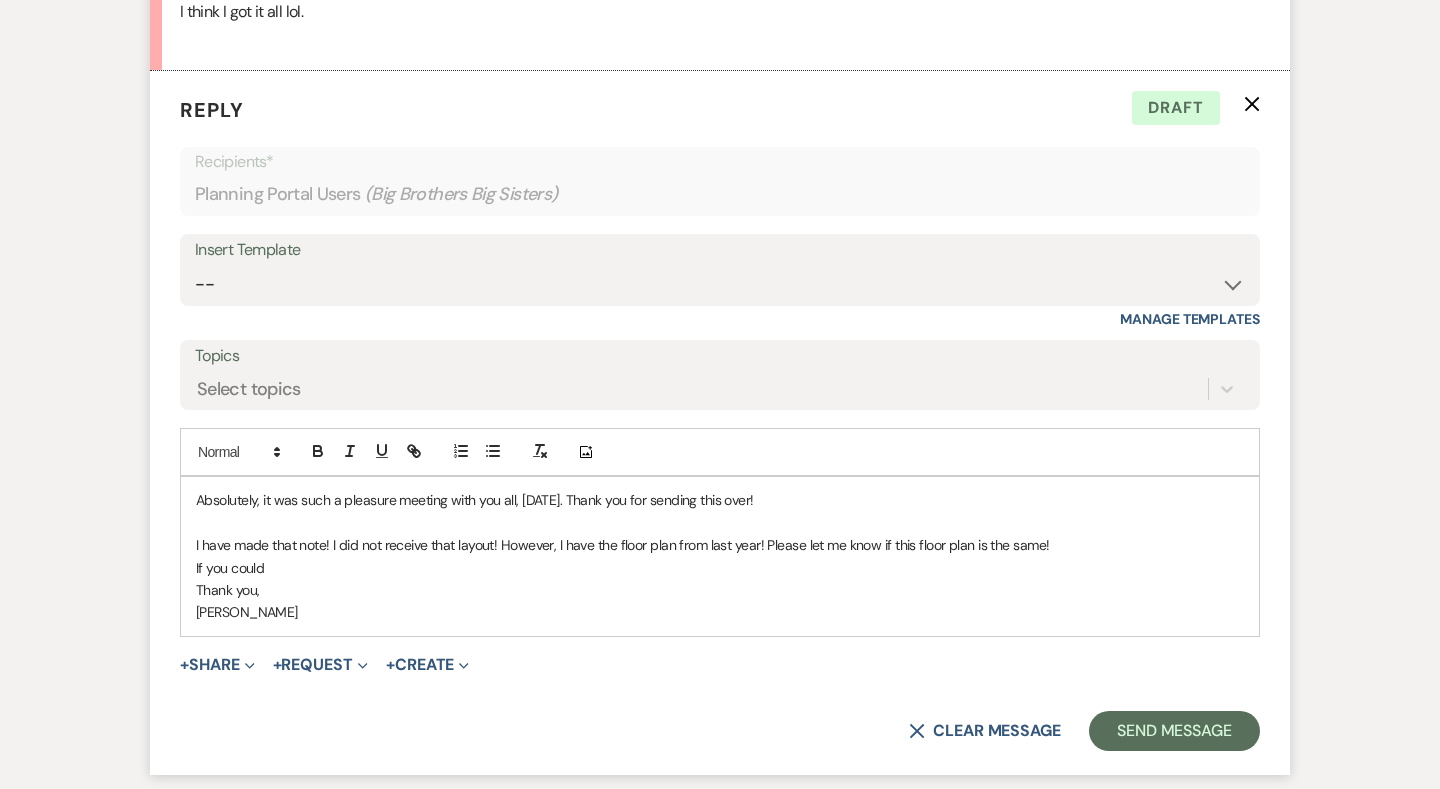 drag, startPoint x: 195, startPoint y: 547, endPoint x: 300, endPoint y: 547, distance: 105 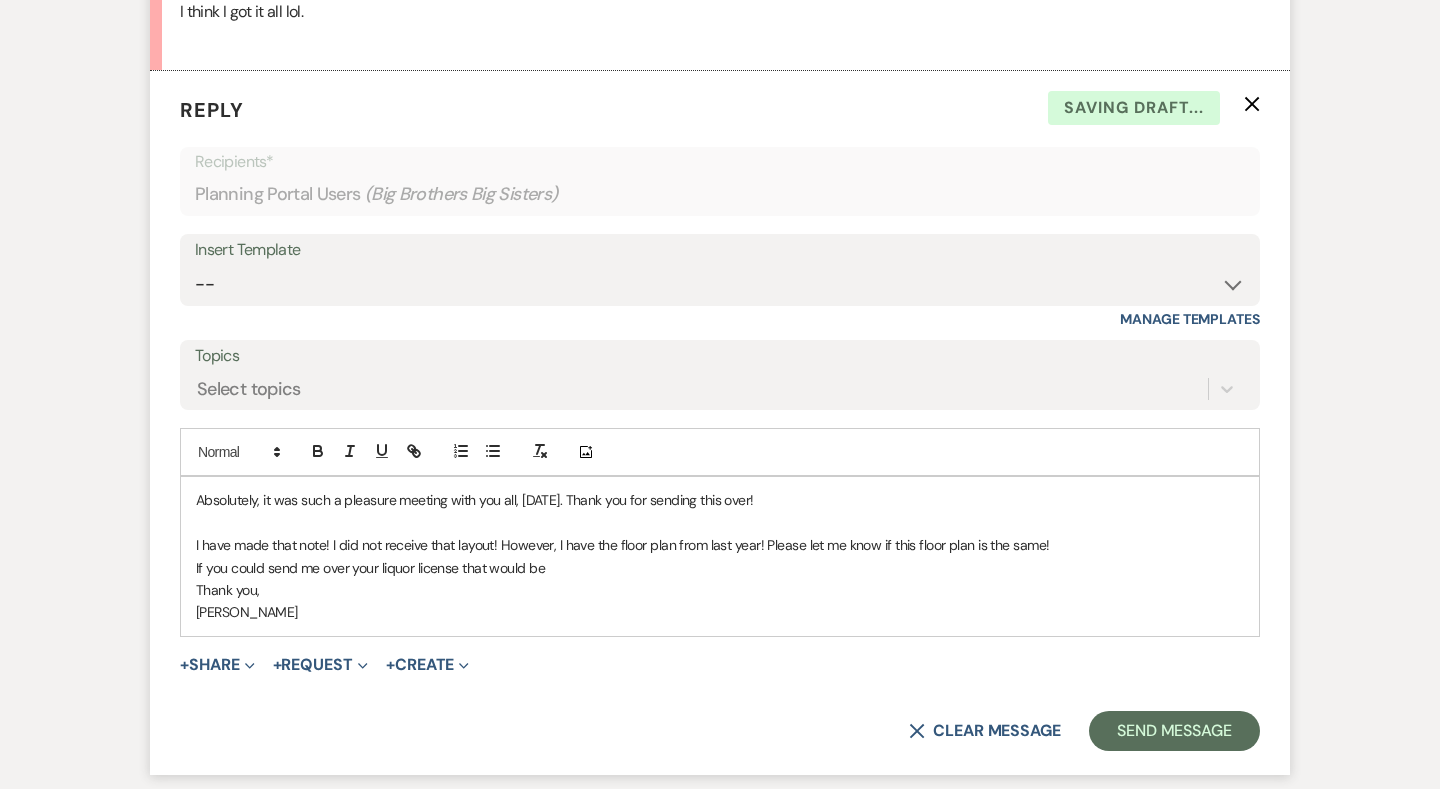 click on "If you could send me over your liquor license that would be" at bounding box center (720, 568) 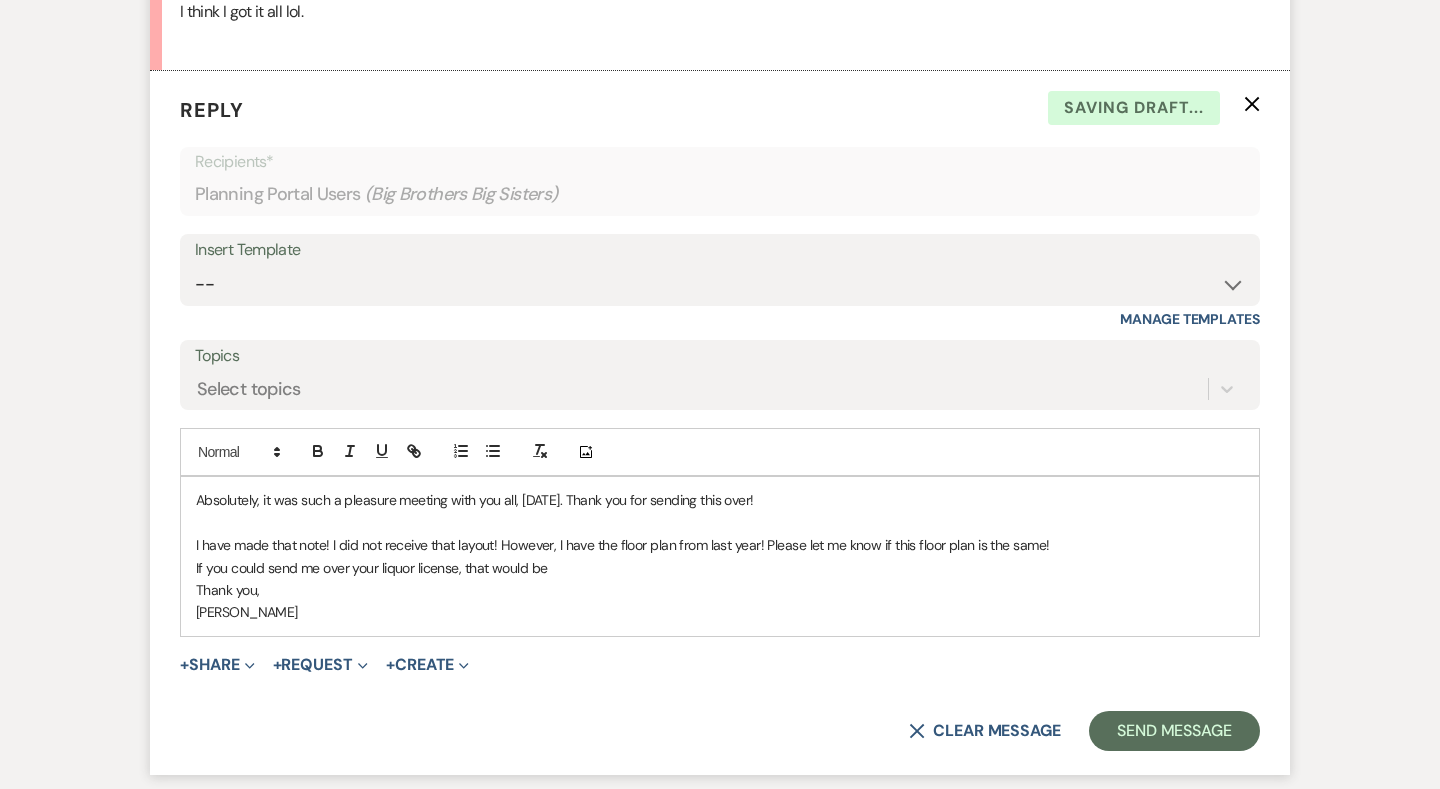 click on "If you could send me over your liquor license, that would be" at bounding box center [720, 568] 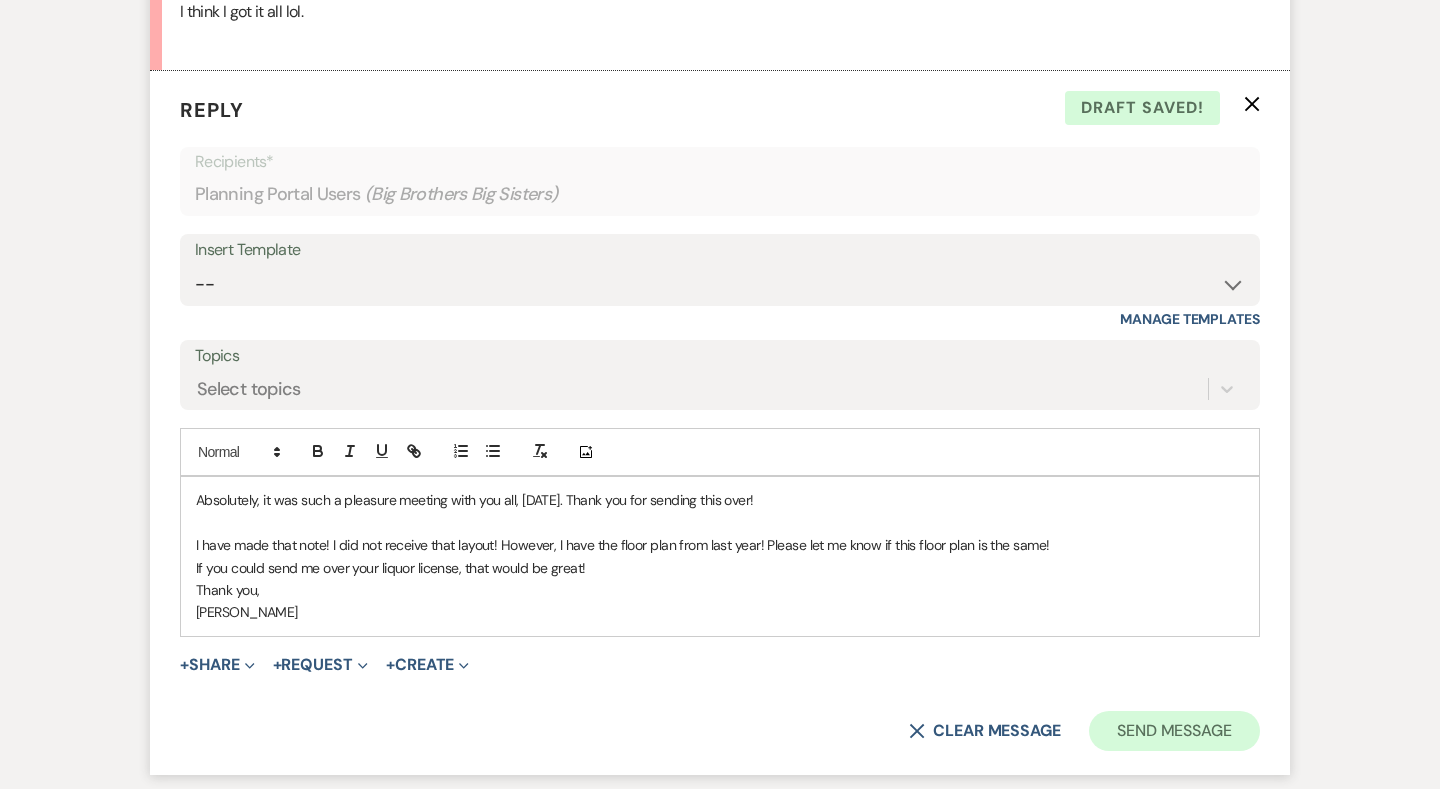 click on "Send Message" at bounding box center (1174, 731) 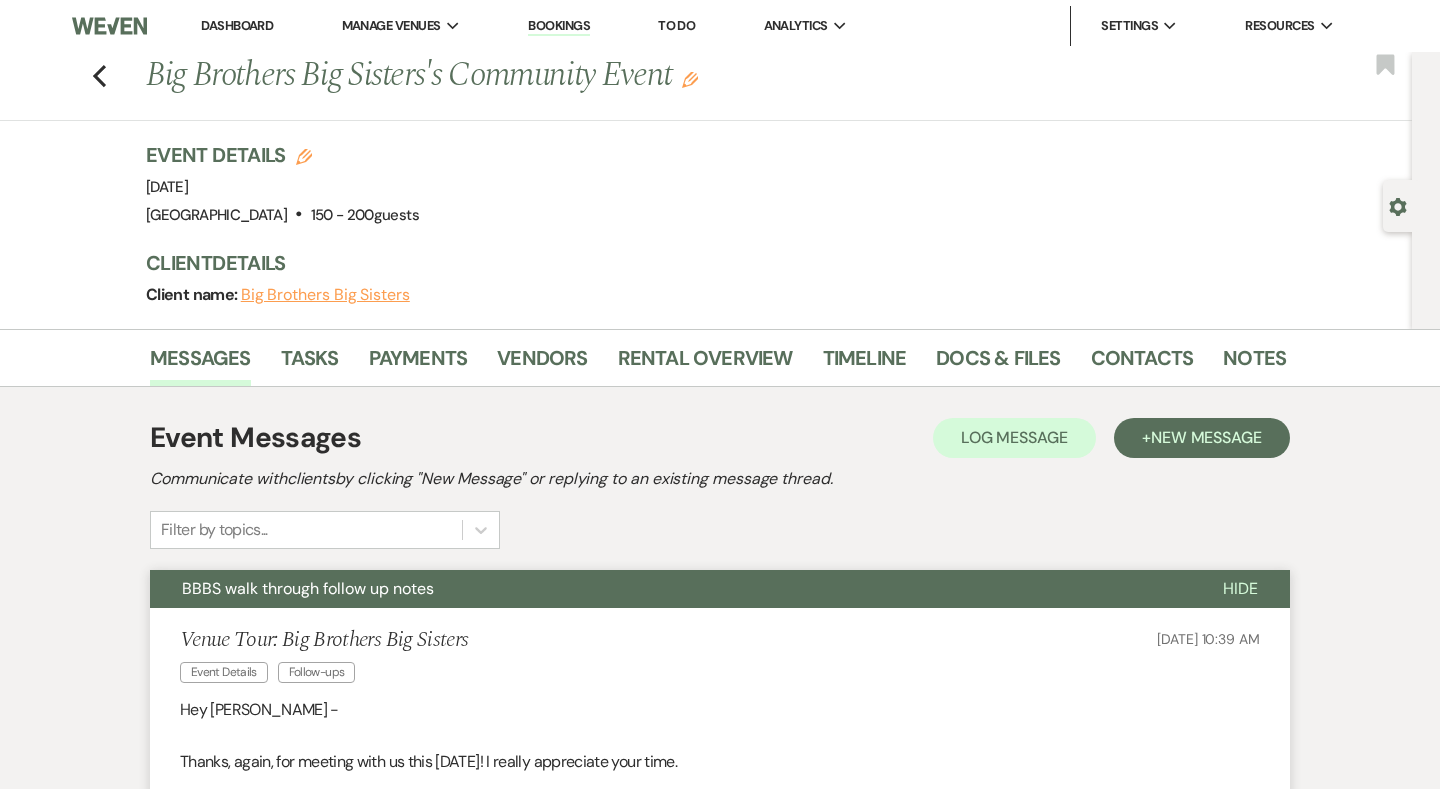 scroll, scrollTop: 0, scrollLeft: 0, axis: both 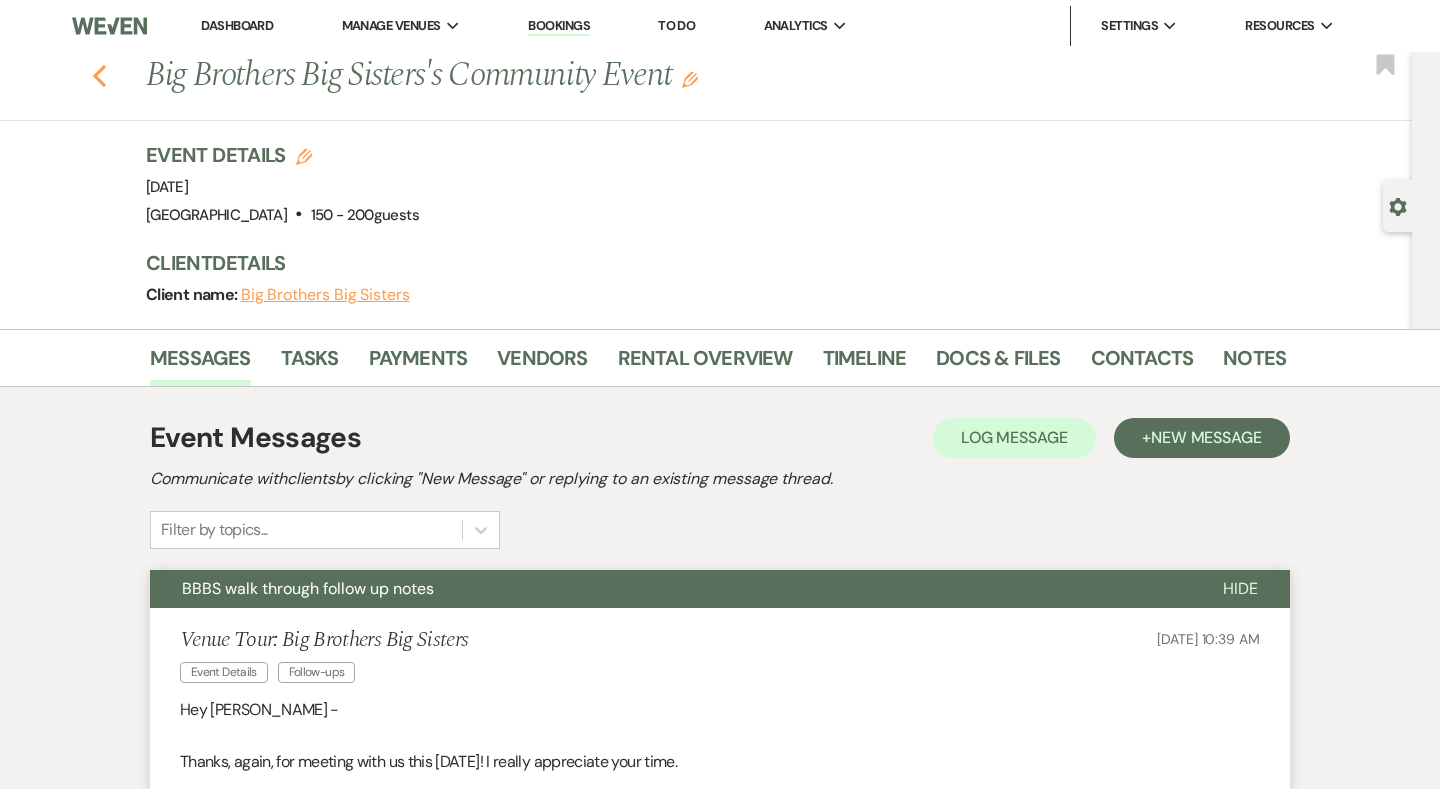 click 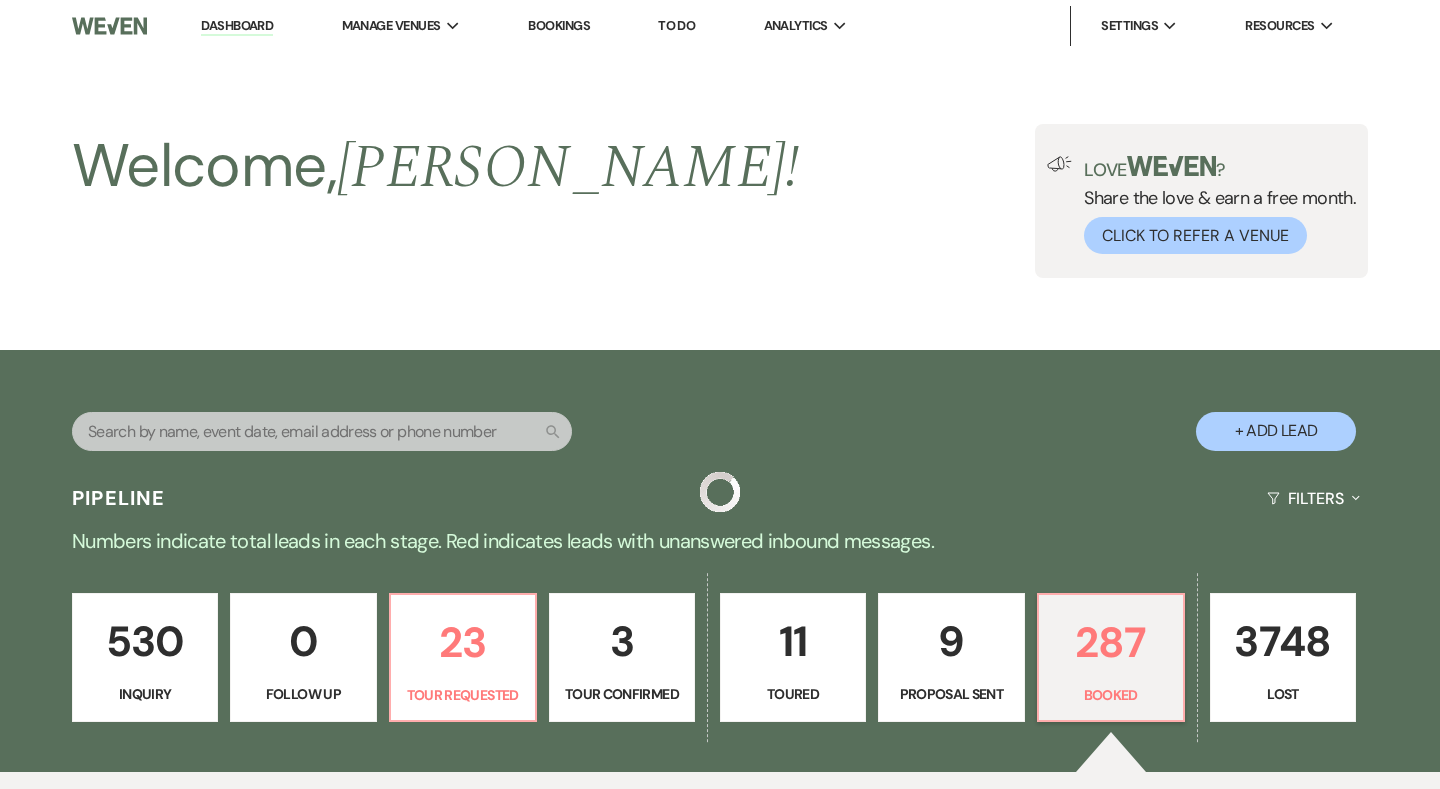 scroll, scrollTop: 705, scrollLeft: 0, axis: vertical 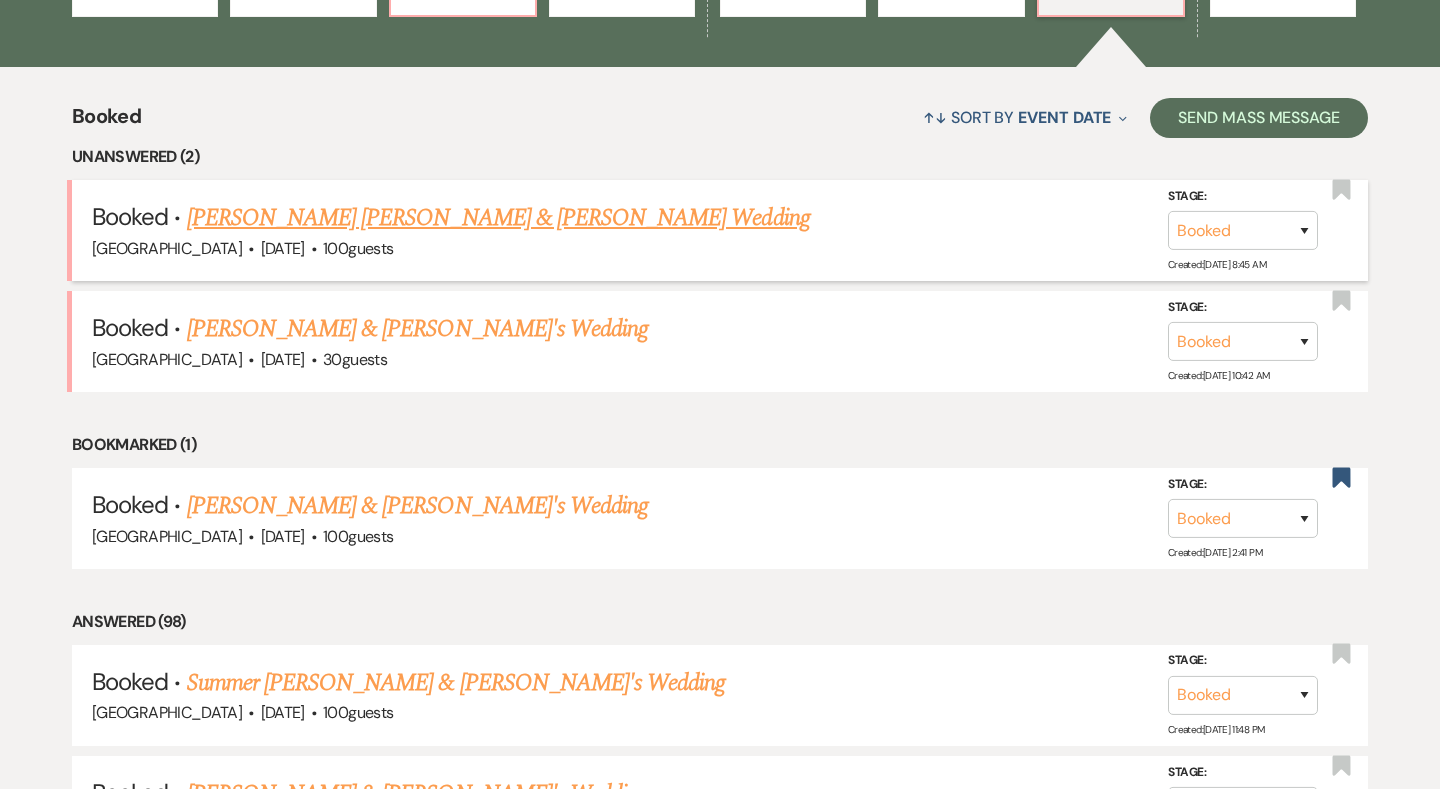 click on "[PERSON_NAME] [PERSON_NAME] & [PERSON_NAME] Wedding" at bounding box center (498, 218) 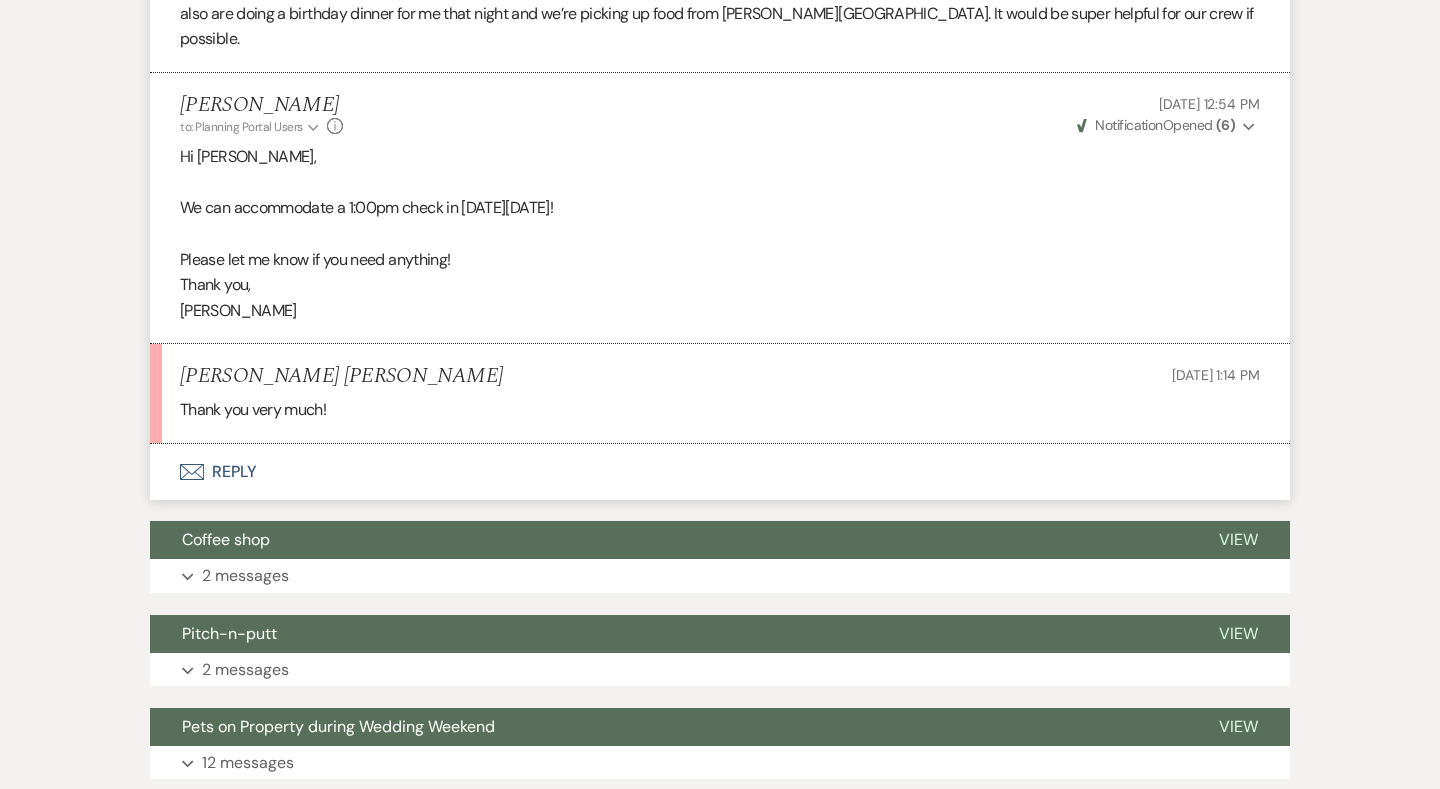 scroll, scrollTop: 818, scrollLeft: 0, axis: vertical 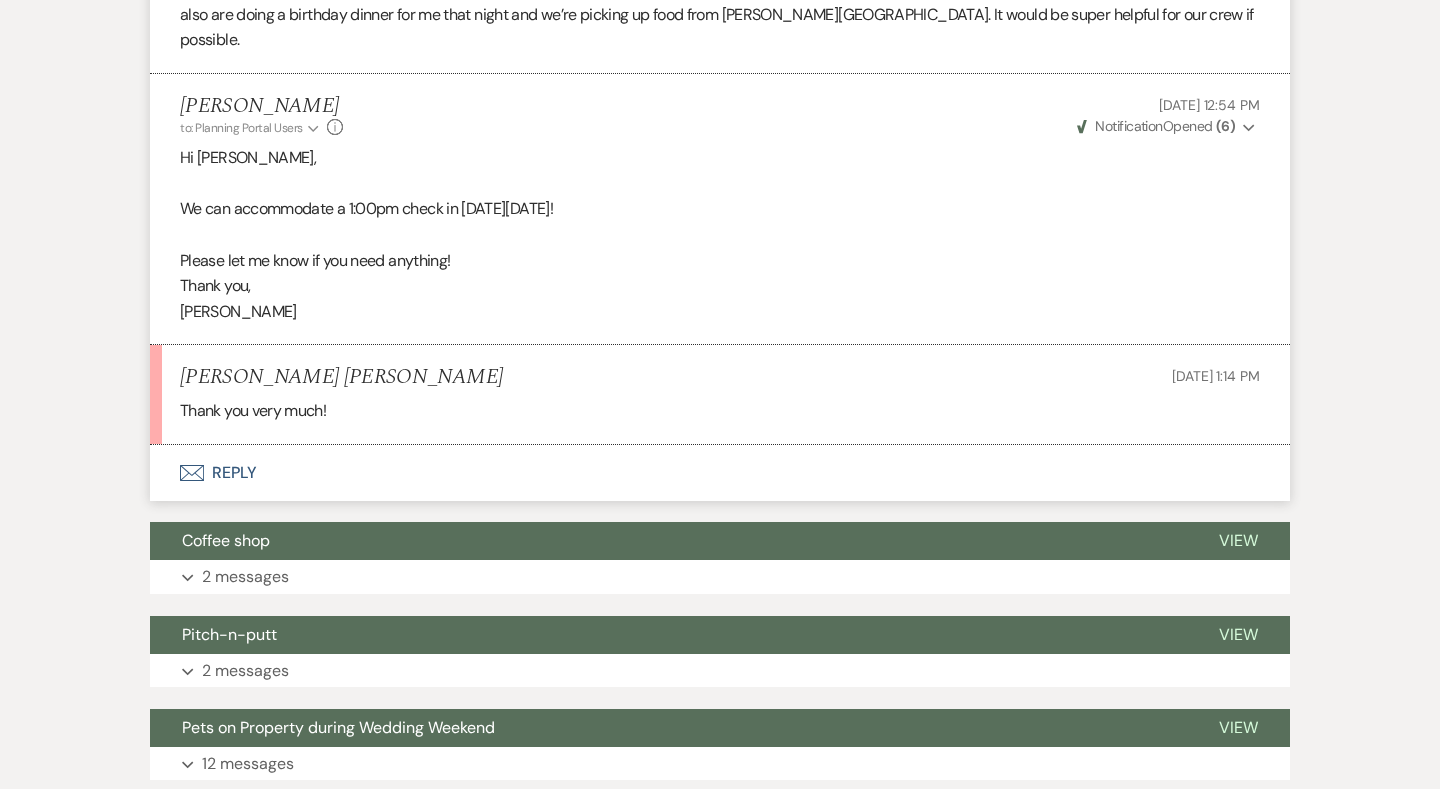 click on "Envelope Reply" at bounding box center [720, 473] 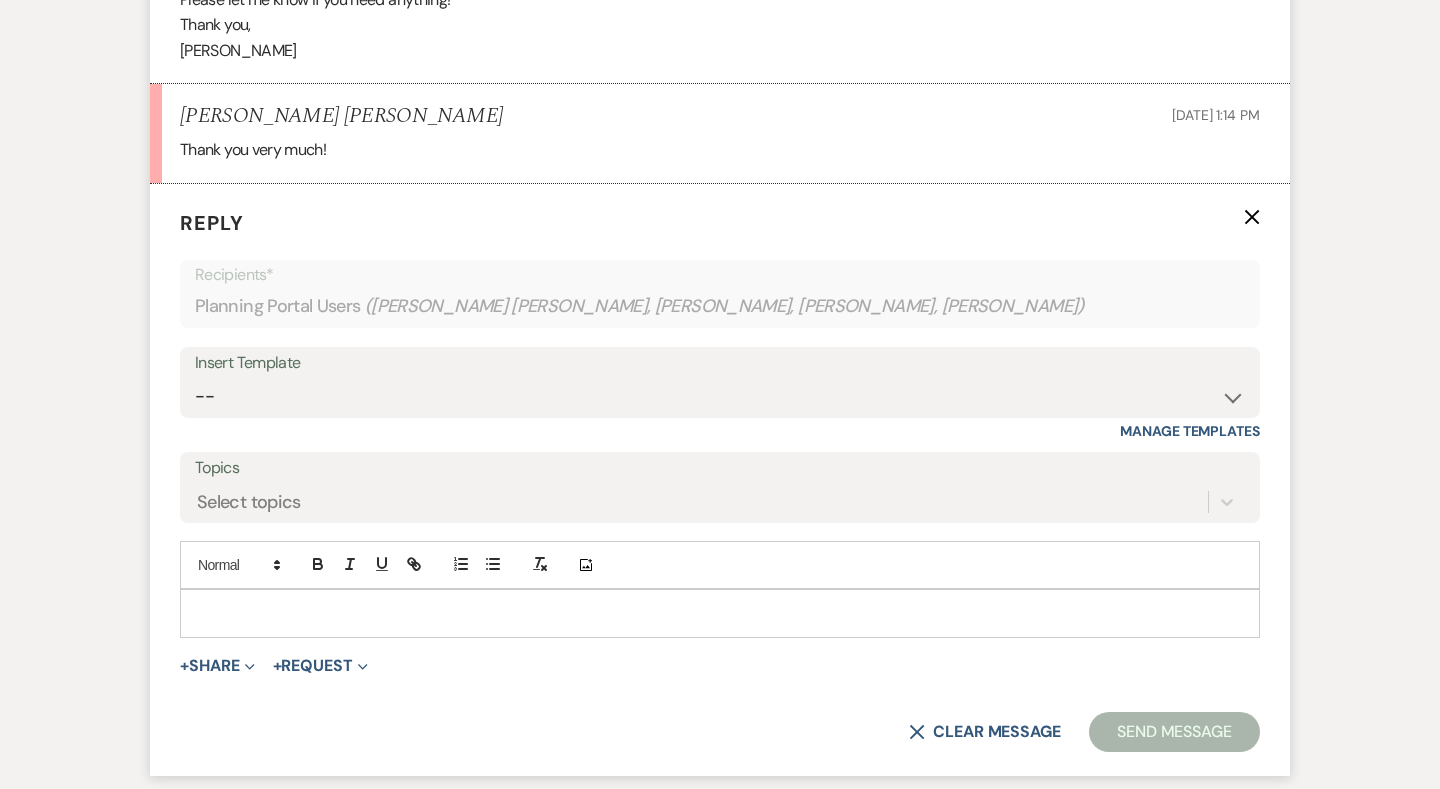 scroll, scrollTop: 1082, scrollLeft: 0, axis: vertical 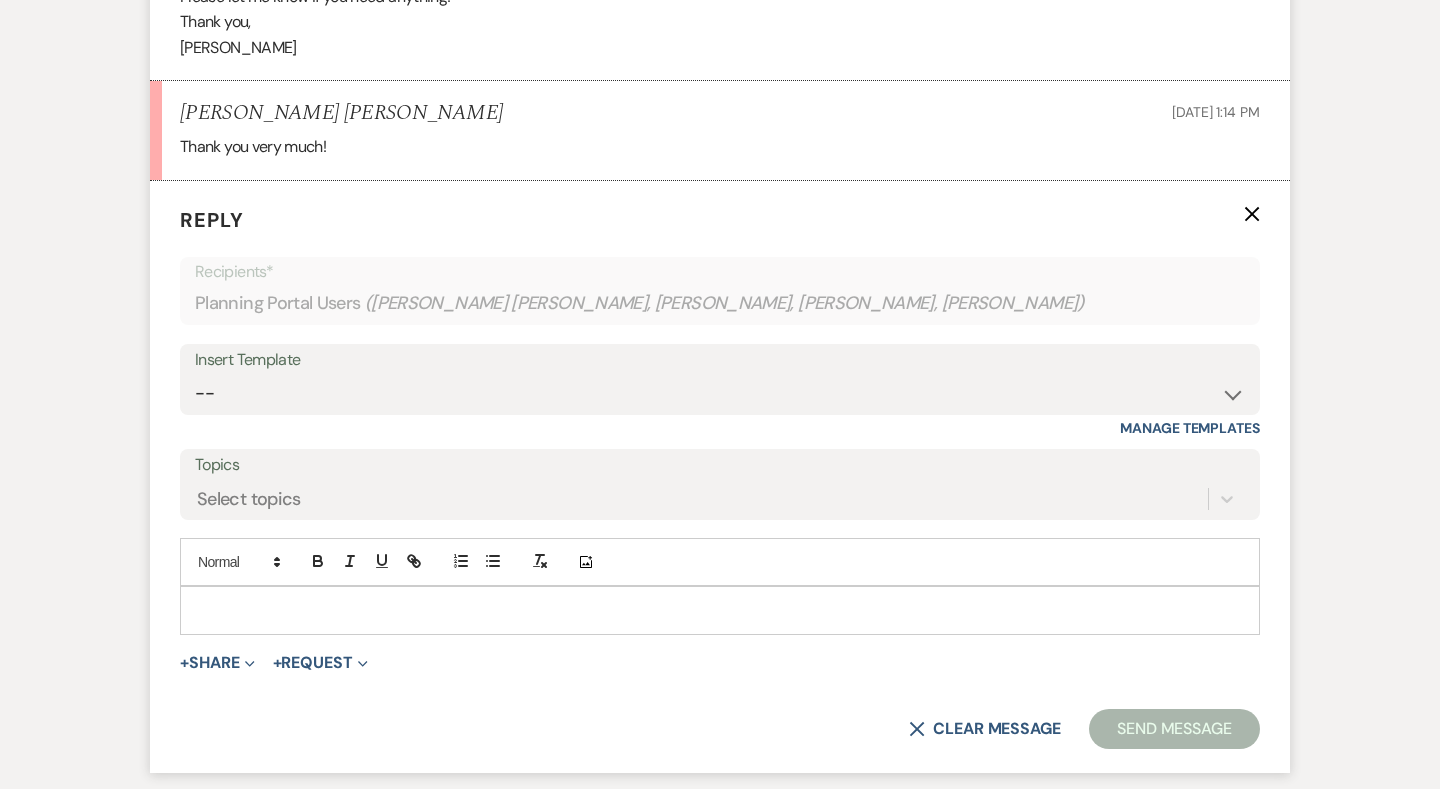 click at bounding box center [720, 610] 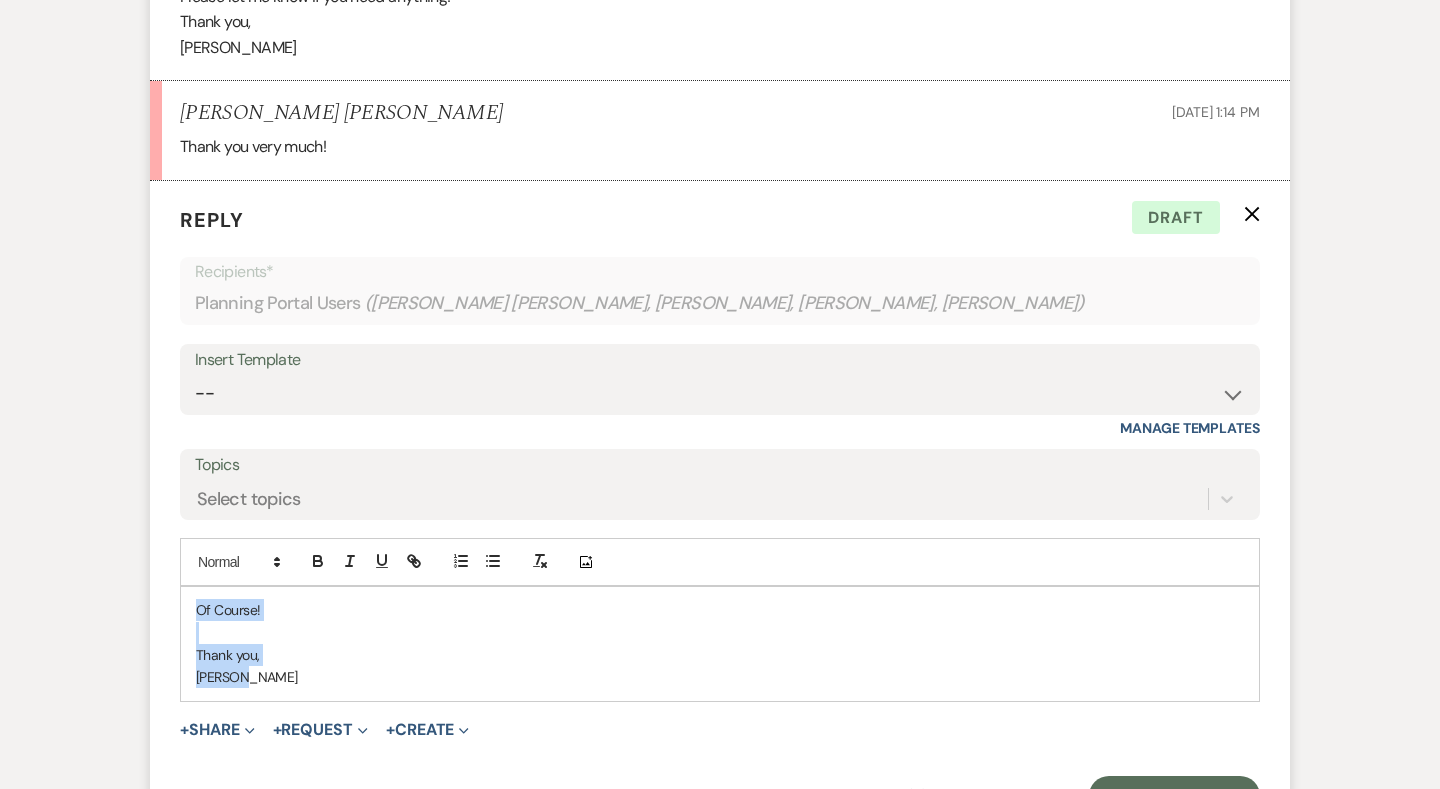 drag, startPoint x: 306, startPoint y: 605, endPoint x: 176, endPoint y: 513, distance: 159.26079 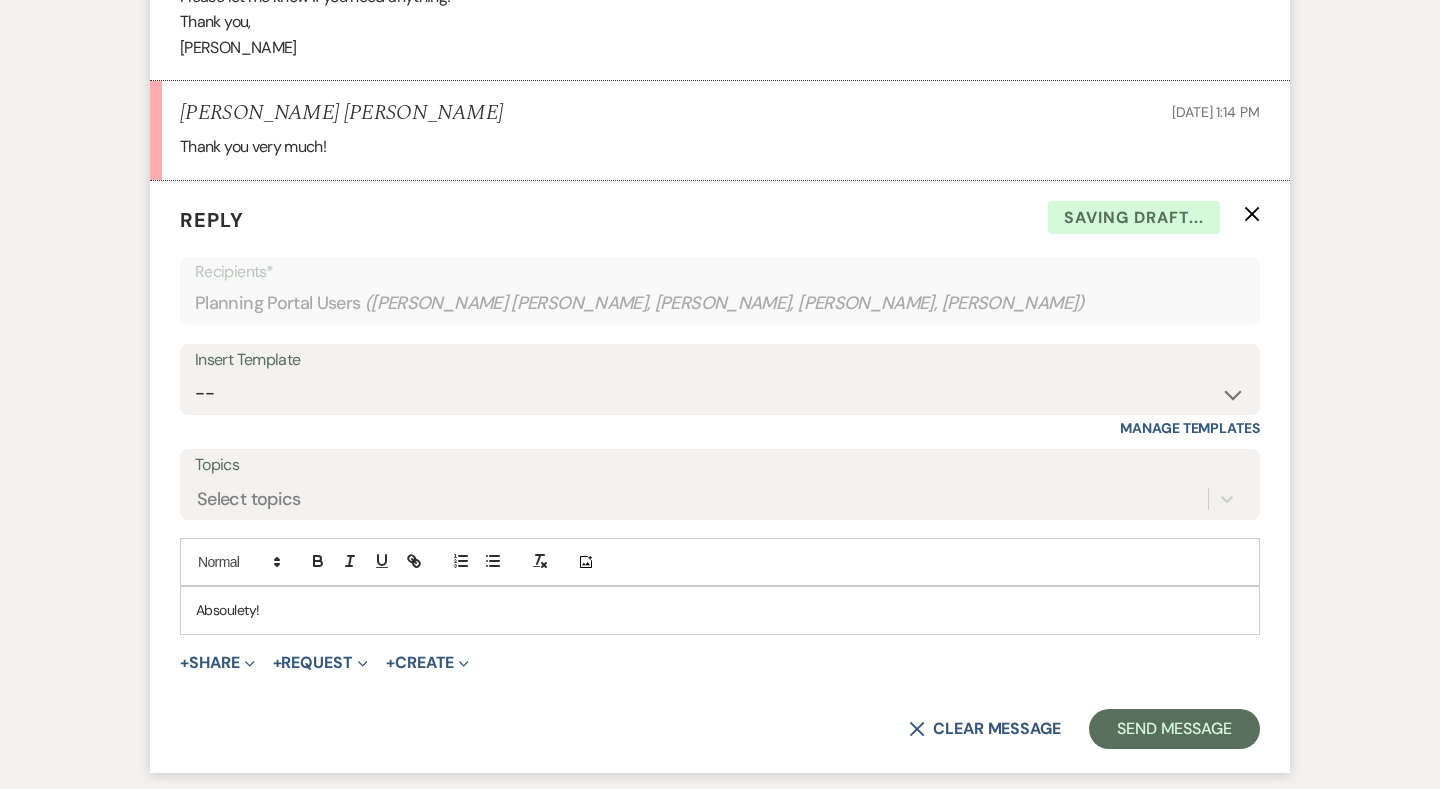 click on "Absoulety!" at bounding box center [720, 610] 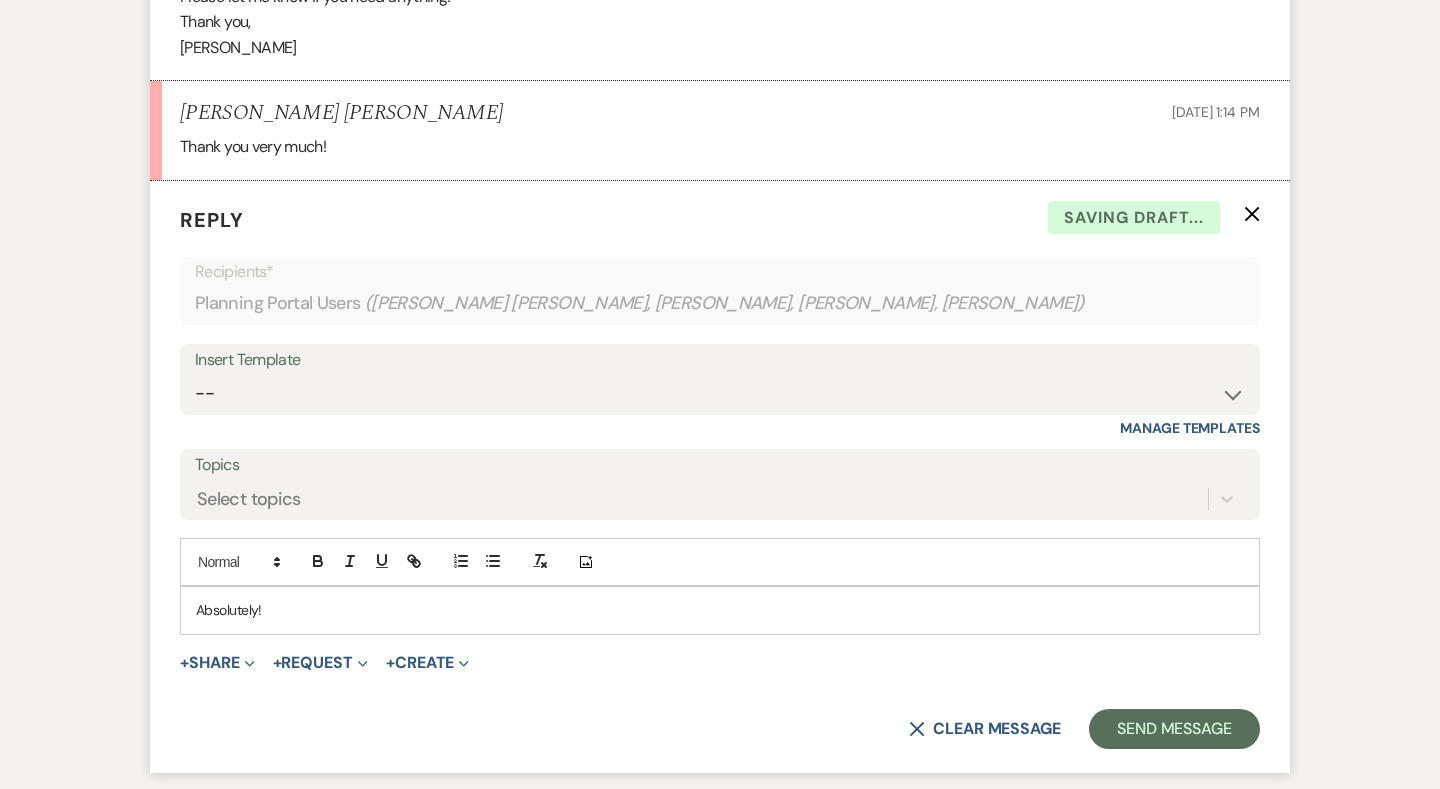 click on "Absolutely!" at bounding box center [720, 610] 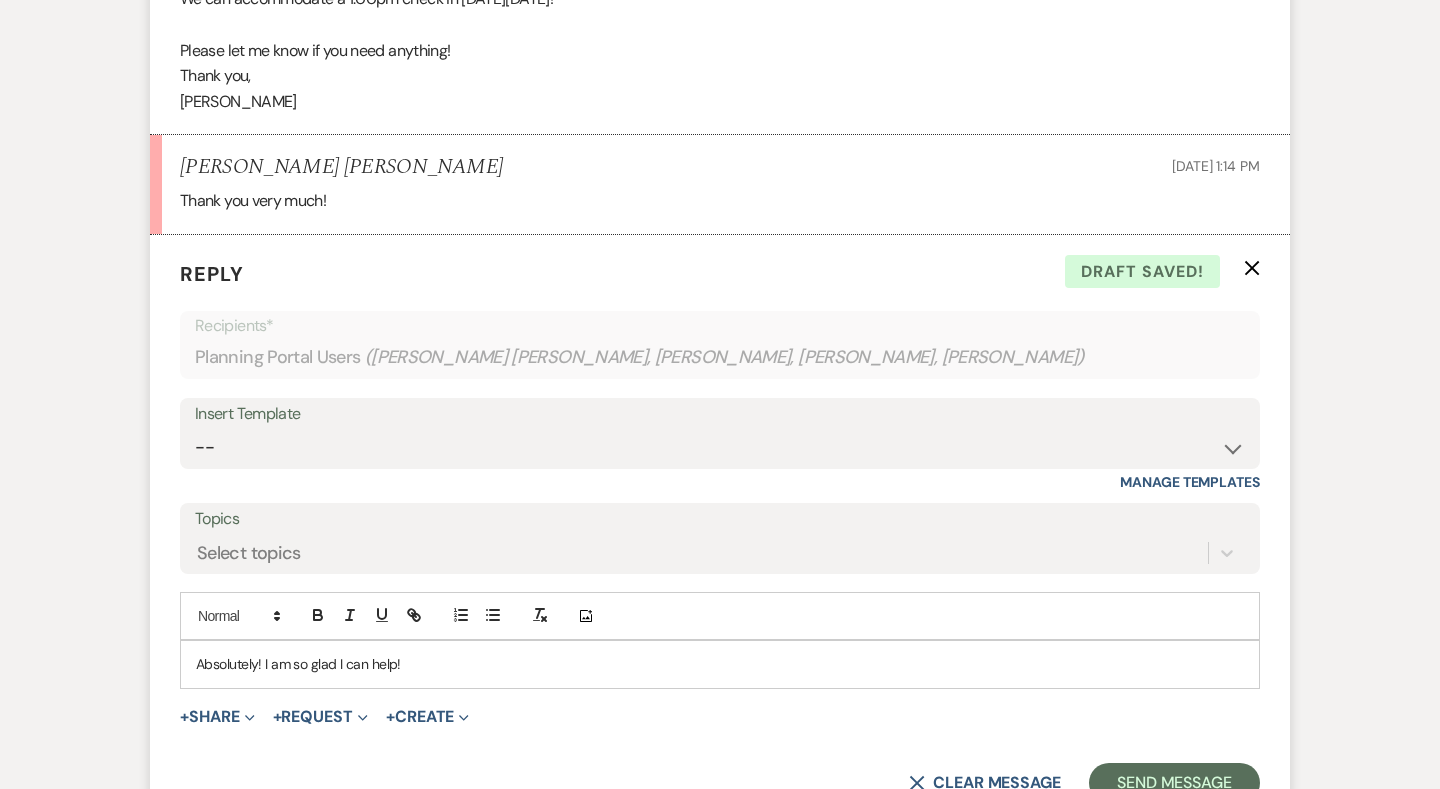 scroll, scrollTop: 1029, scrollLeft: 0, axis: vertical 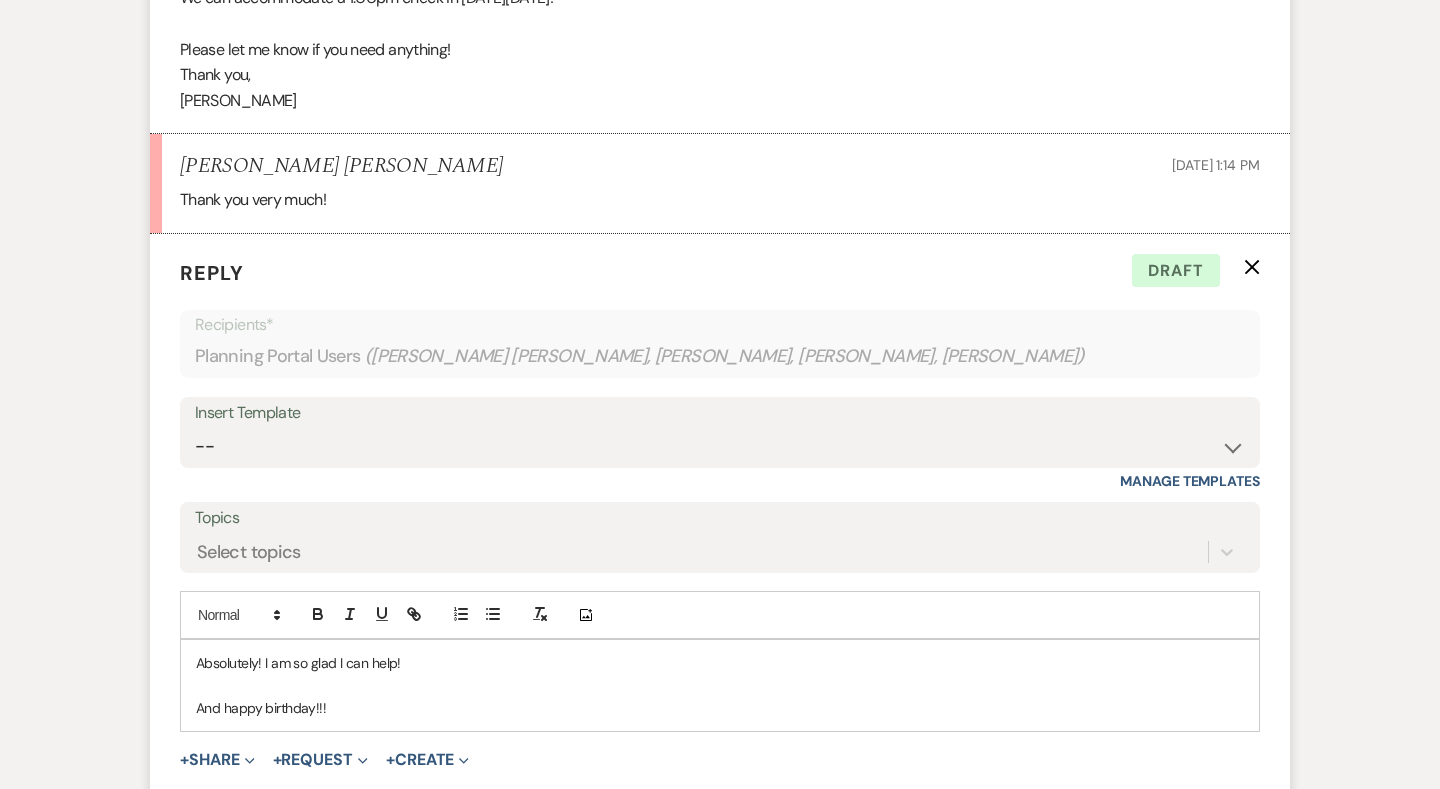 click at bounding box center (720, 686) 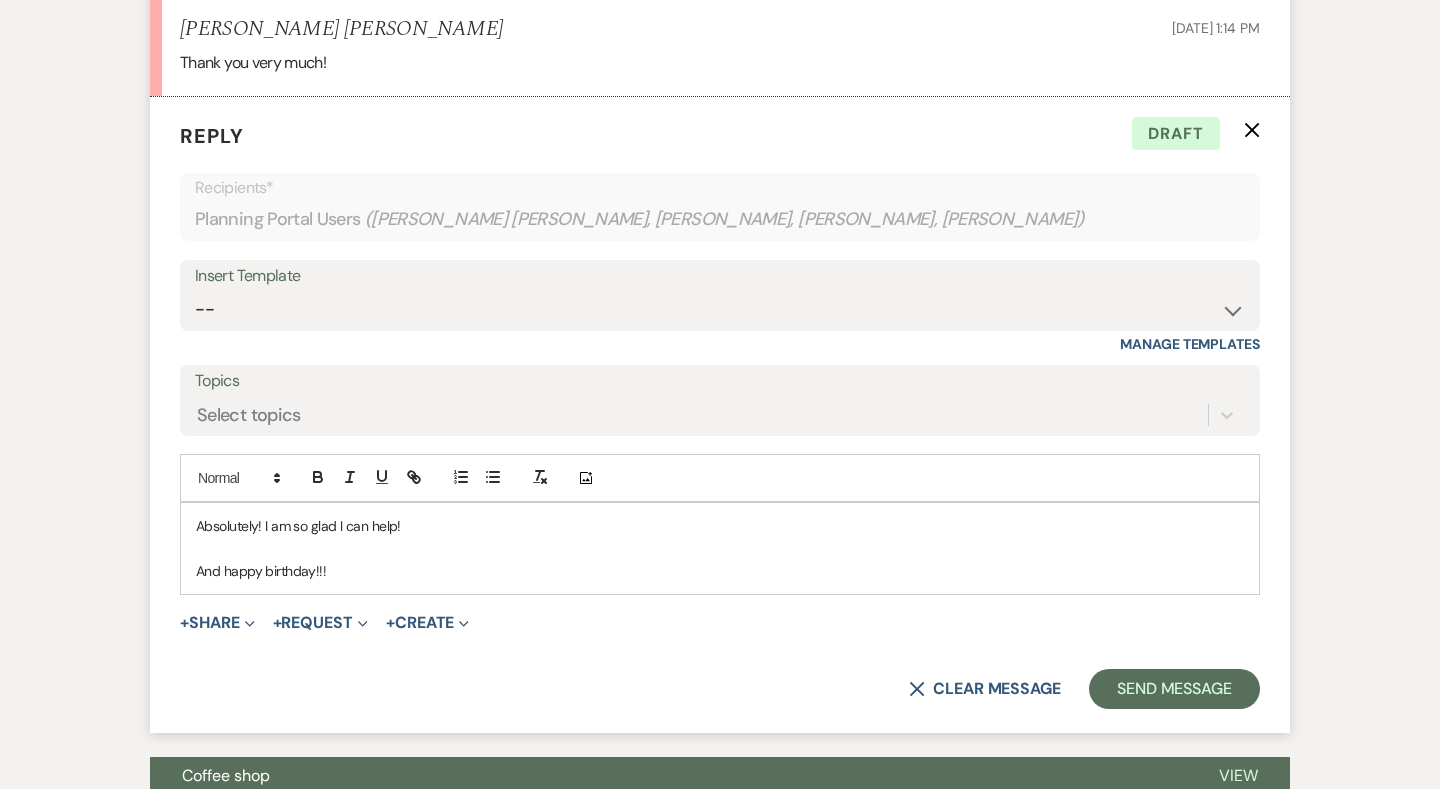 scroll, scrollTop: 1175, scrollLeft: 0, axis: vertical 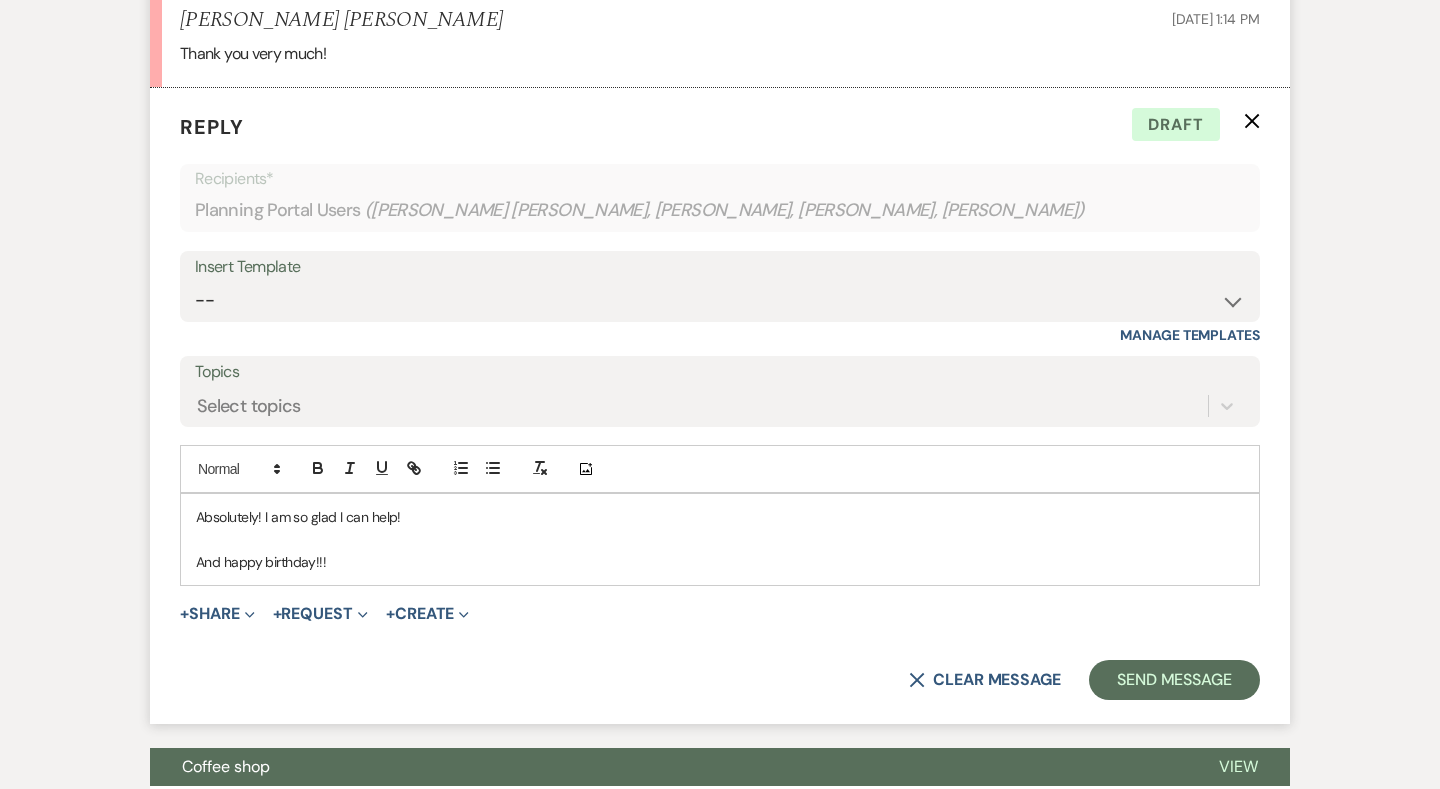 click on "And happy birthday!!!" at bounding box center (720, 562) 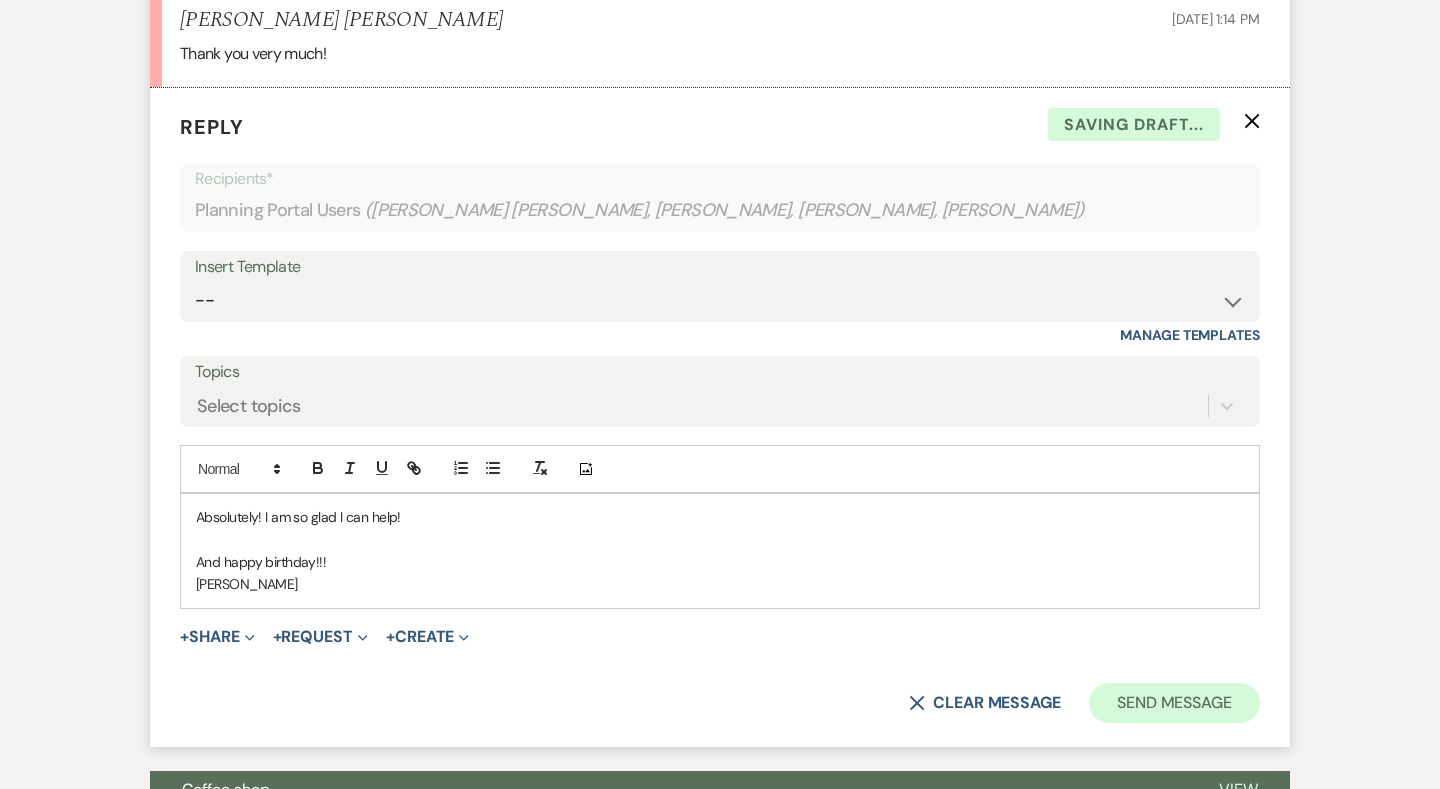 click on "Send Message" at bounding box center [1174, 703] 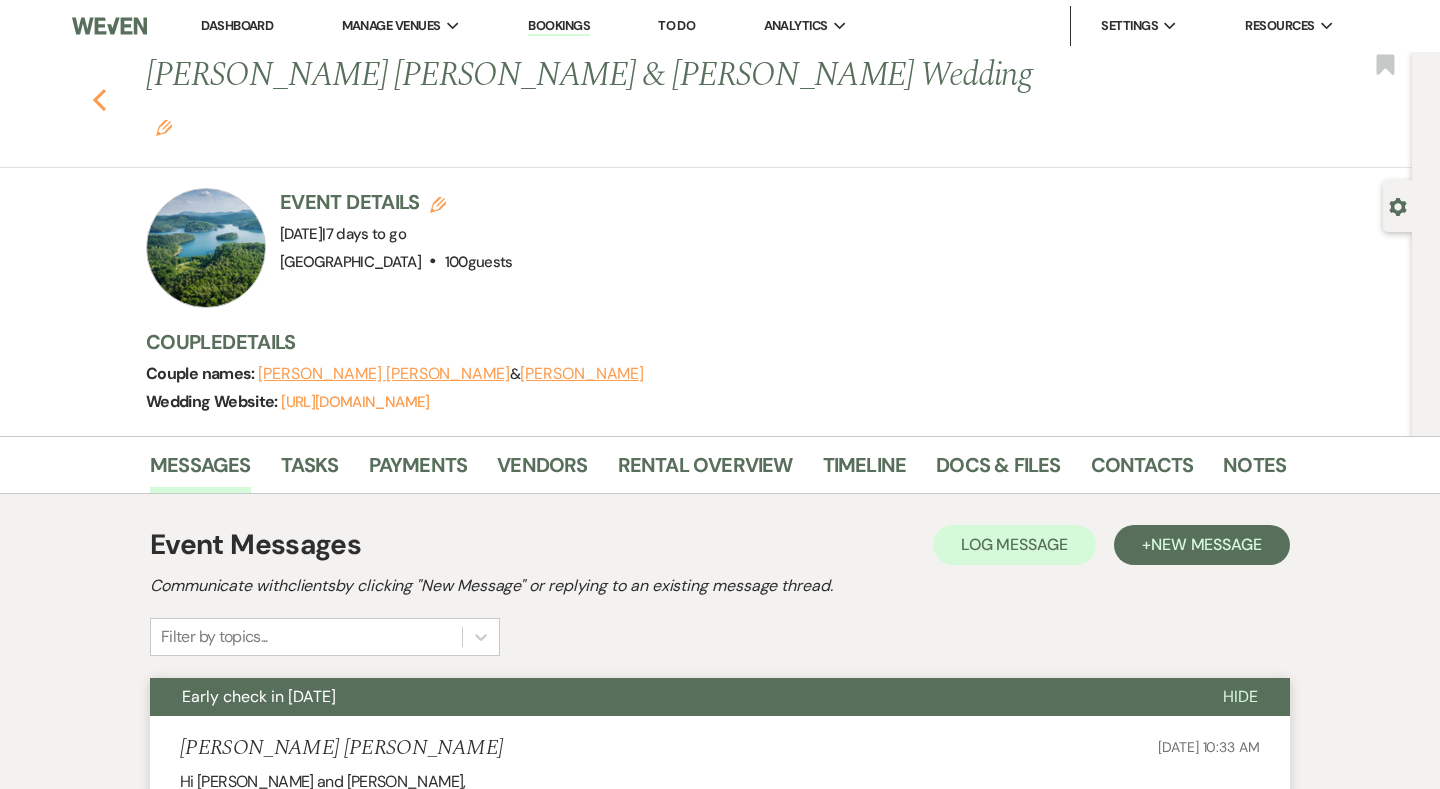 scroll, scrollTop: 0, scrollLeft: 0, axis: both 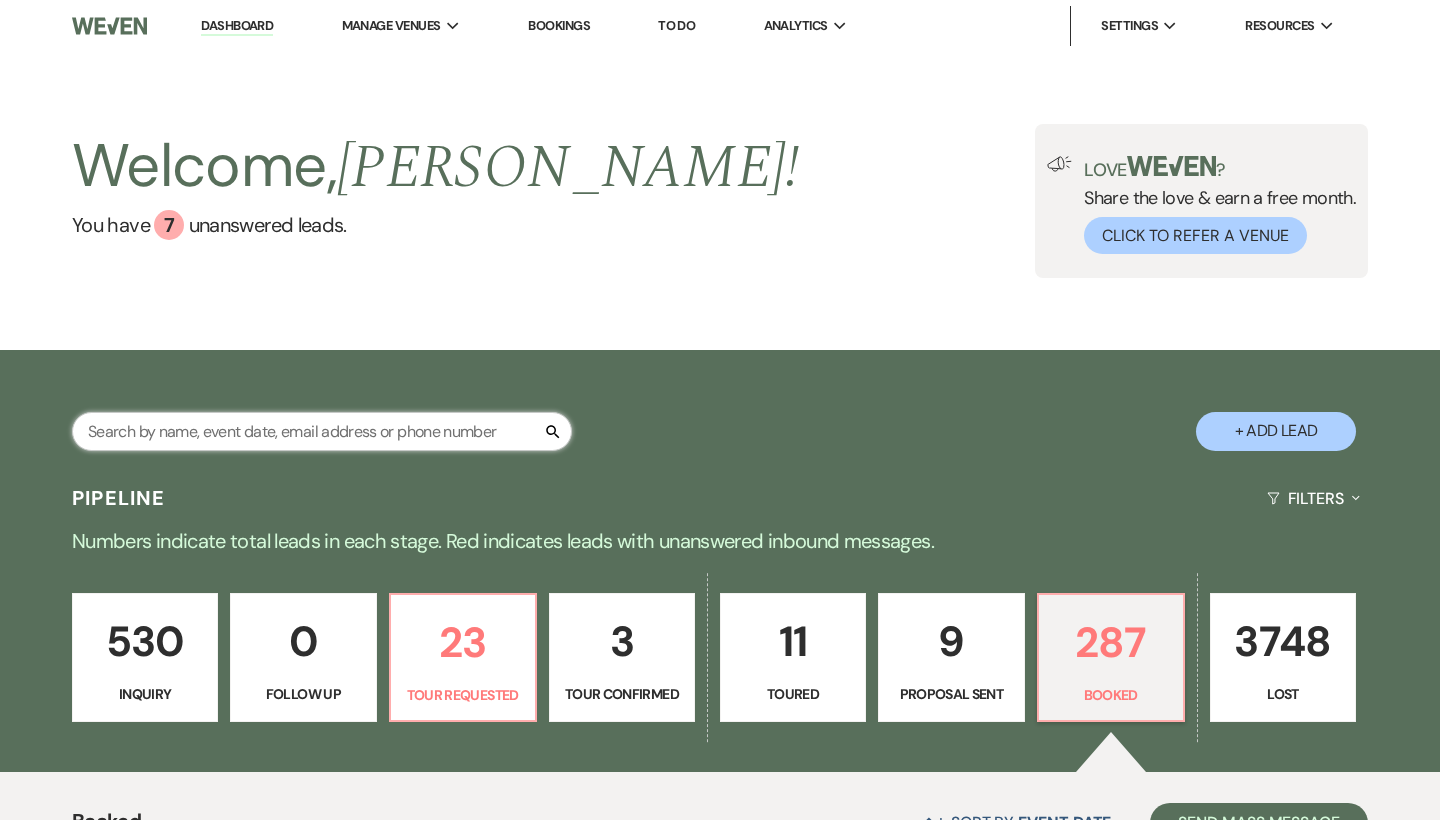 click at bounding box center [322, 431] 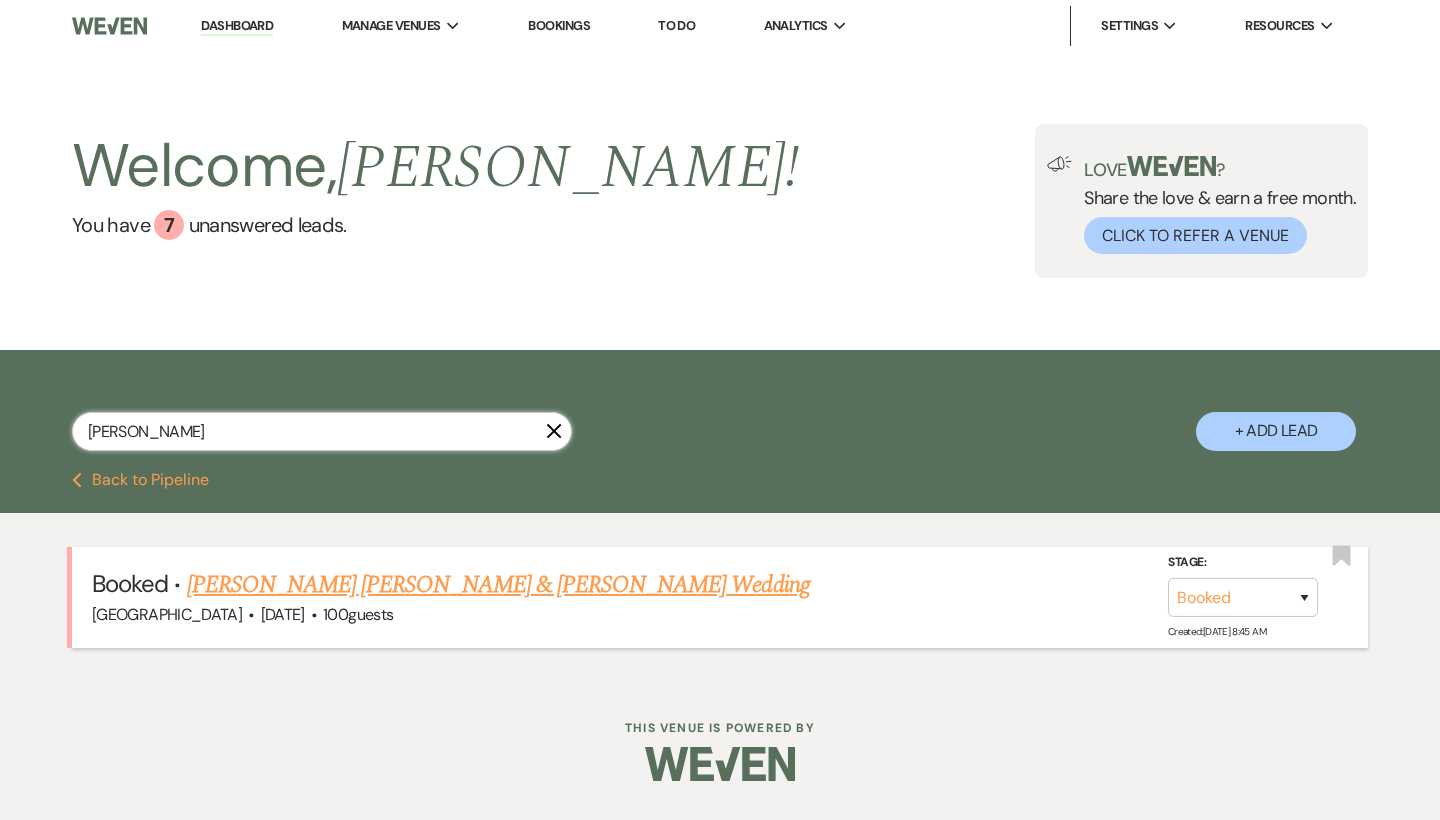 type on "kehl" 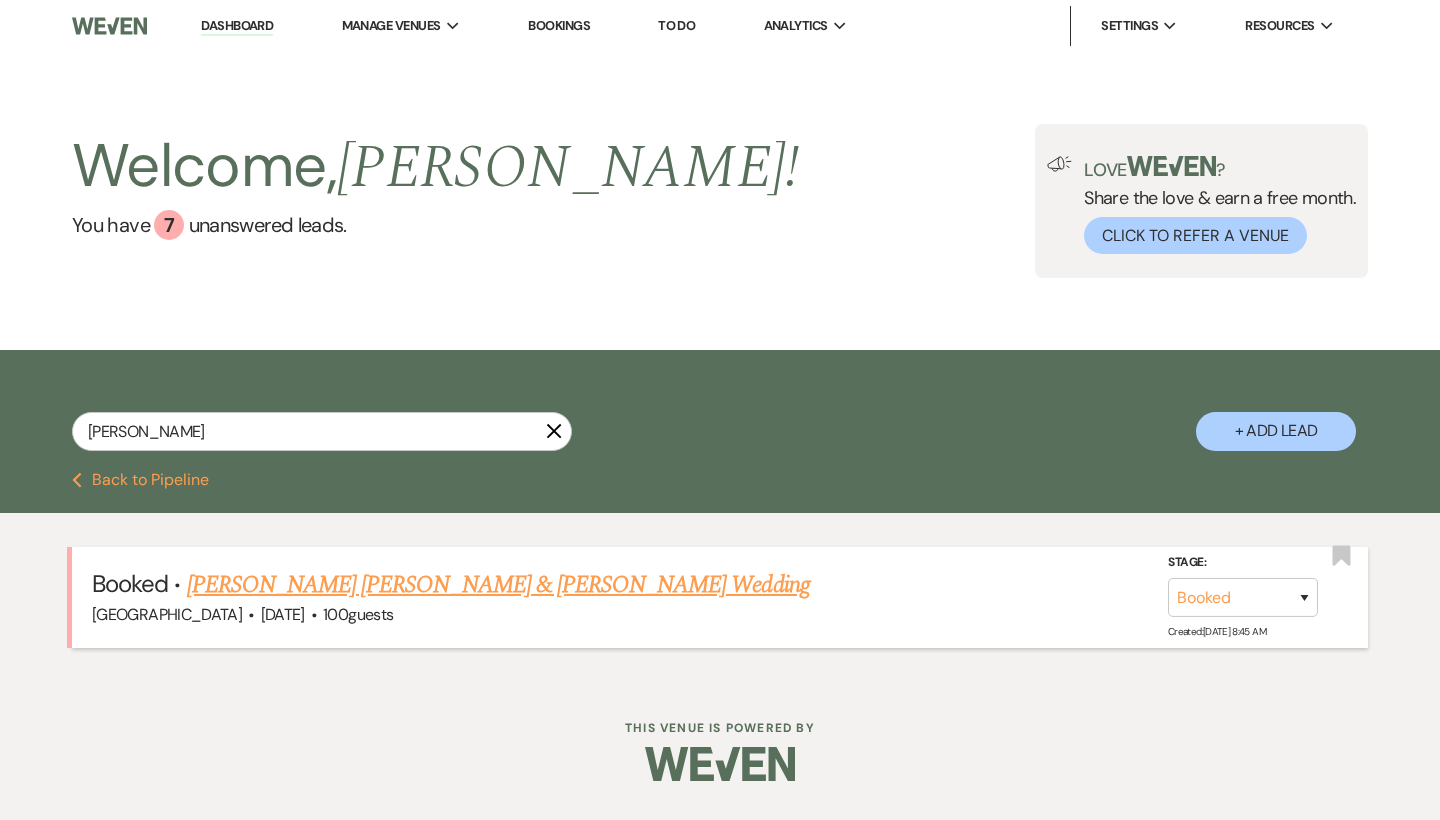 click on "[PERSON_NAME] [PERSON_NAME] & [PERSON_NAME] Wedding" at bounding box center [498, 585] 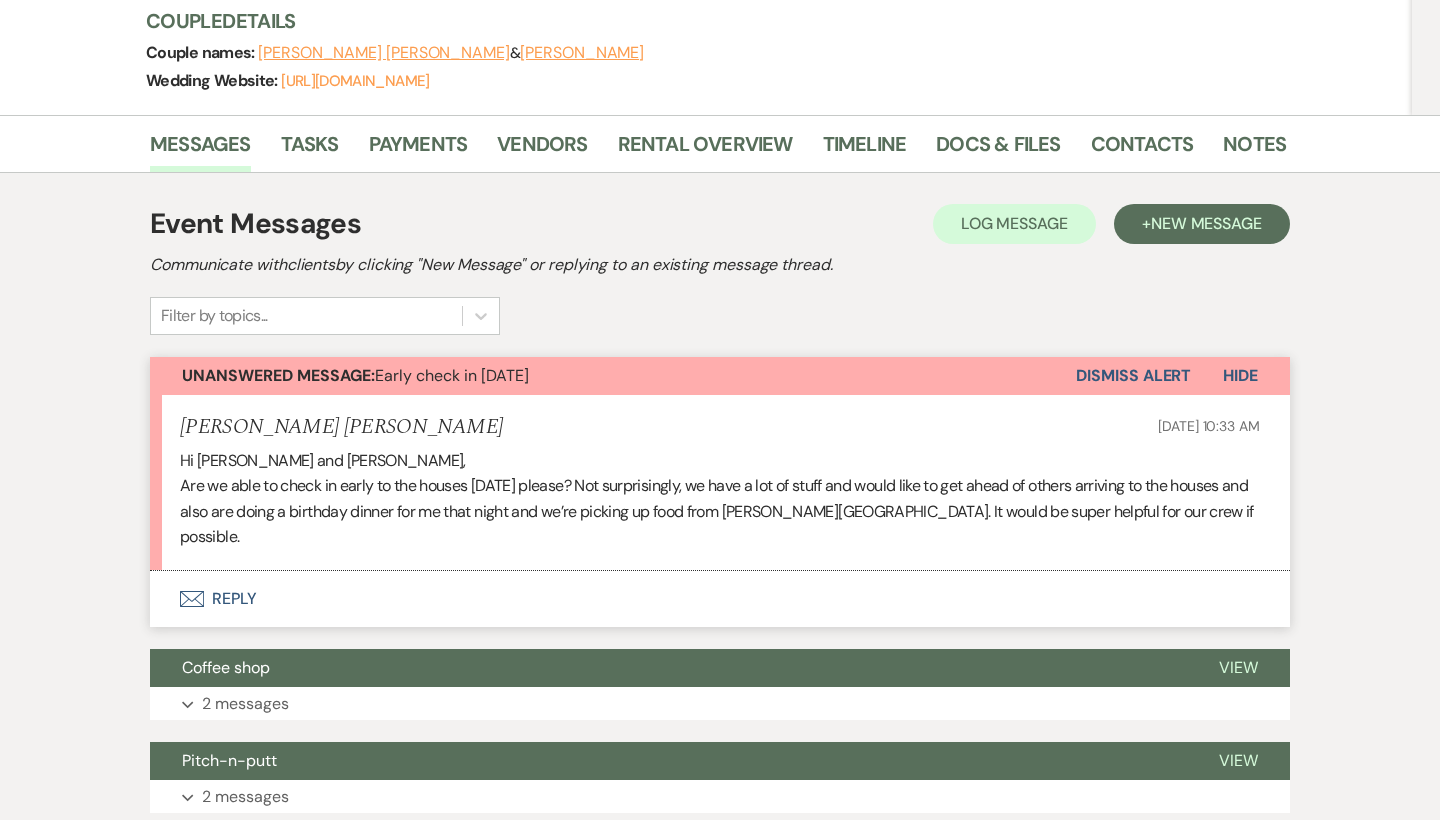 scroll, scrollTop: 321, scrollLeft: 0, axis: vertical 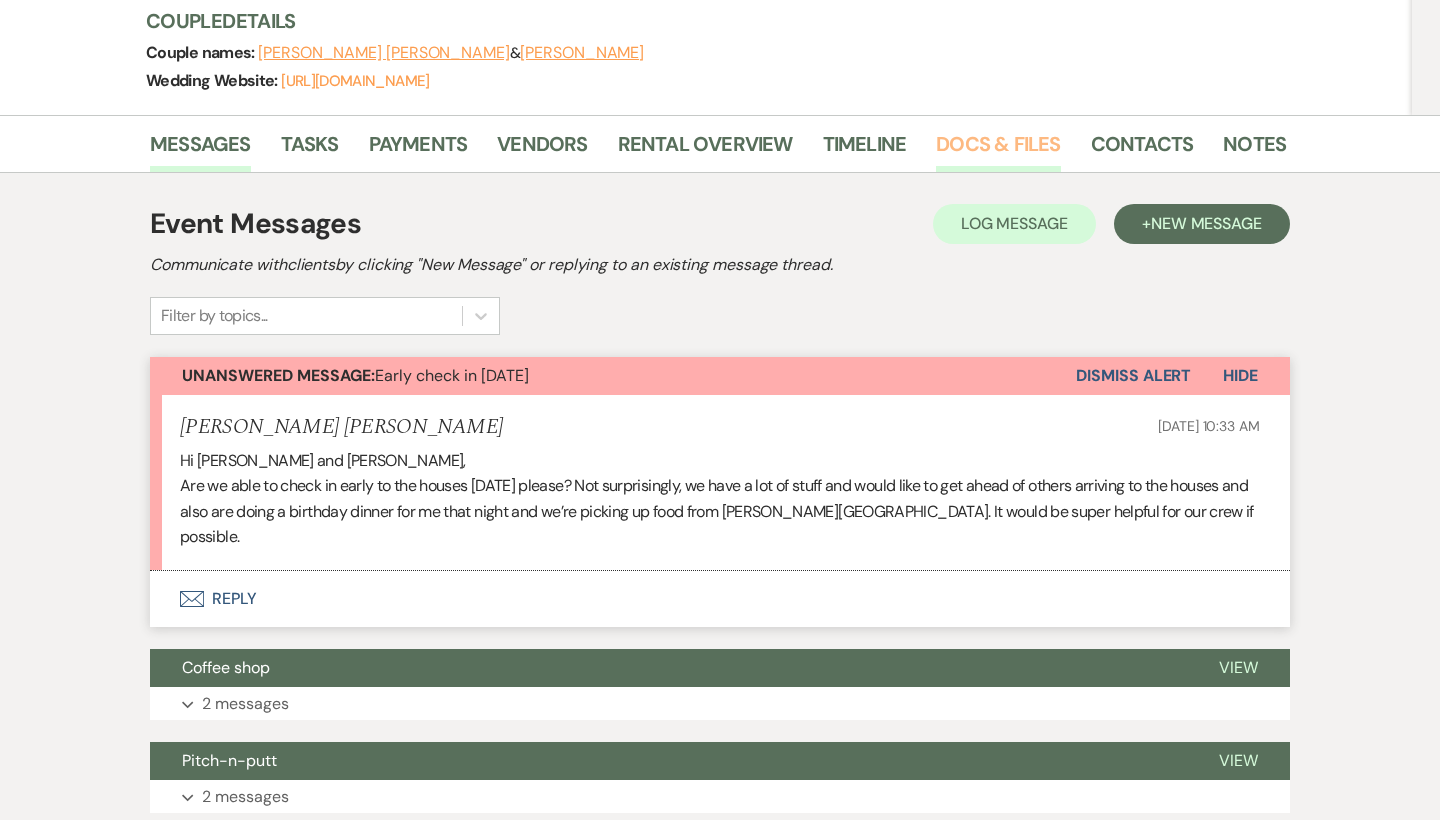 click on "Docs & Files" at bounding box center (998, 150) 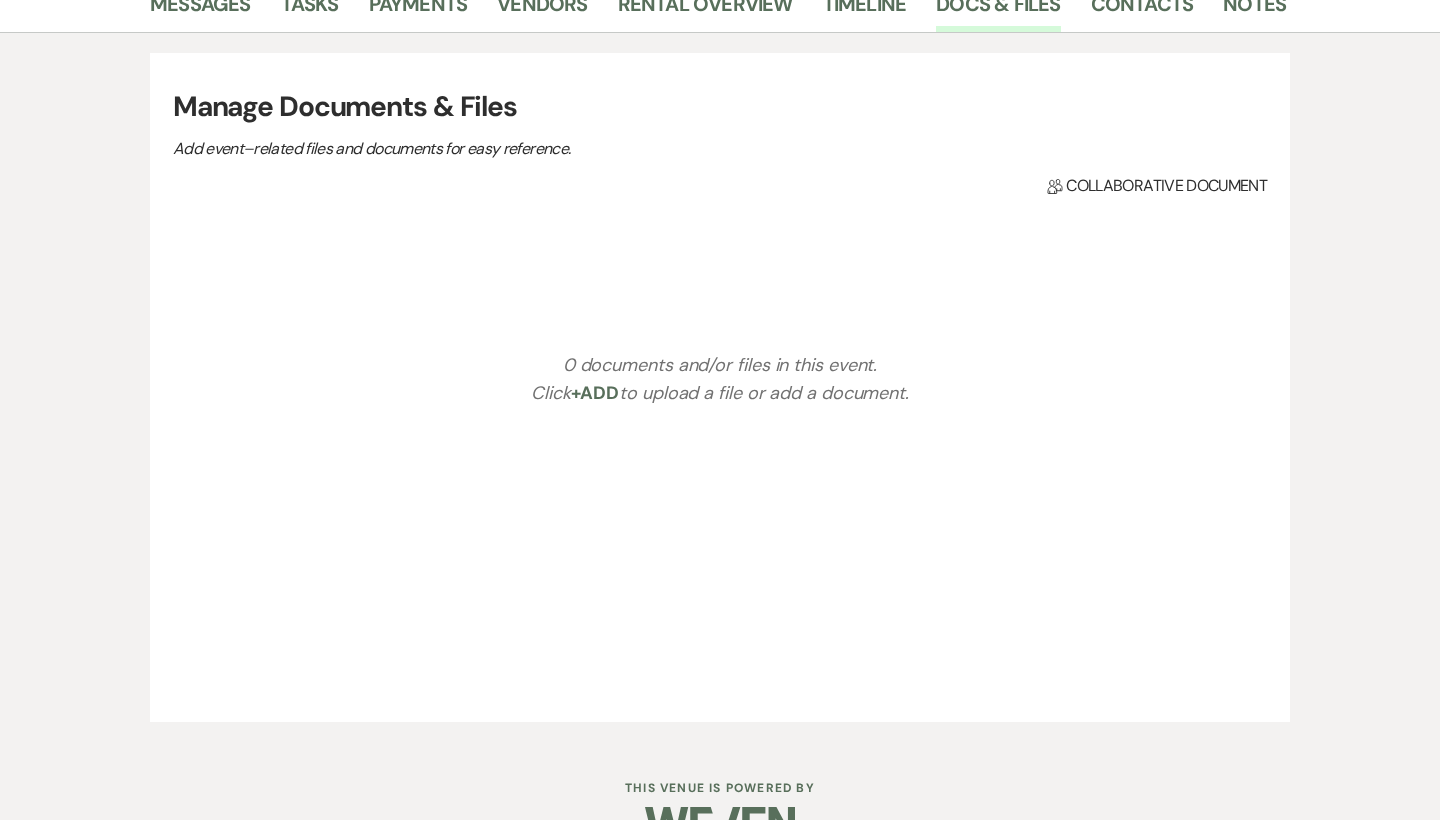 scroll, scrollTop: 463, scrollLeft: 0, axis: vertical 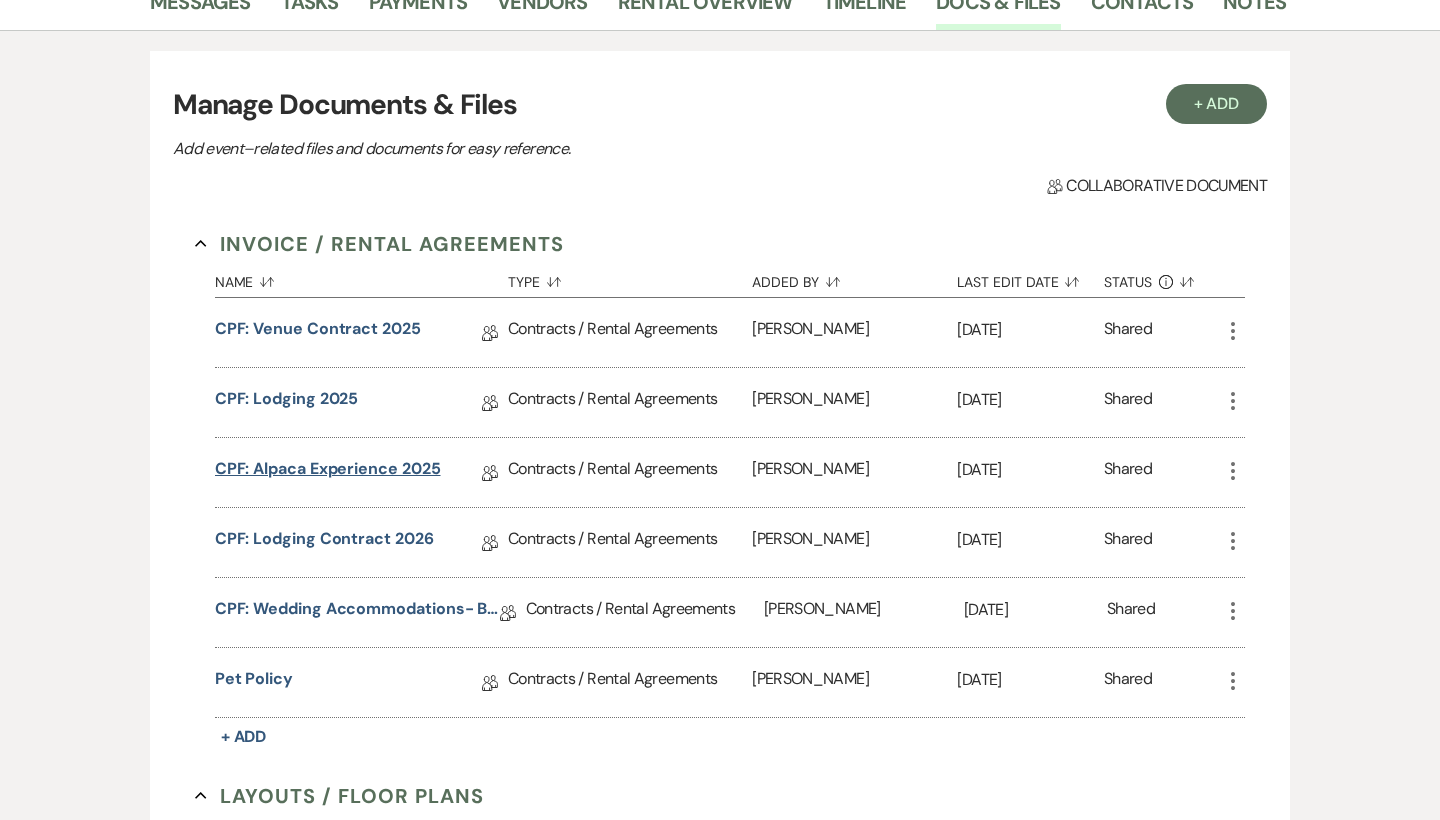 click on "CPF: Alpaca Experience 2025" at bounding box center (328, 472) 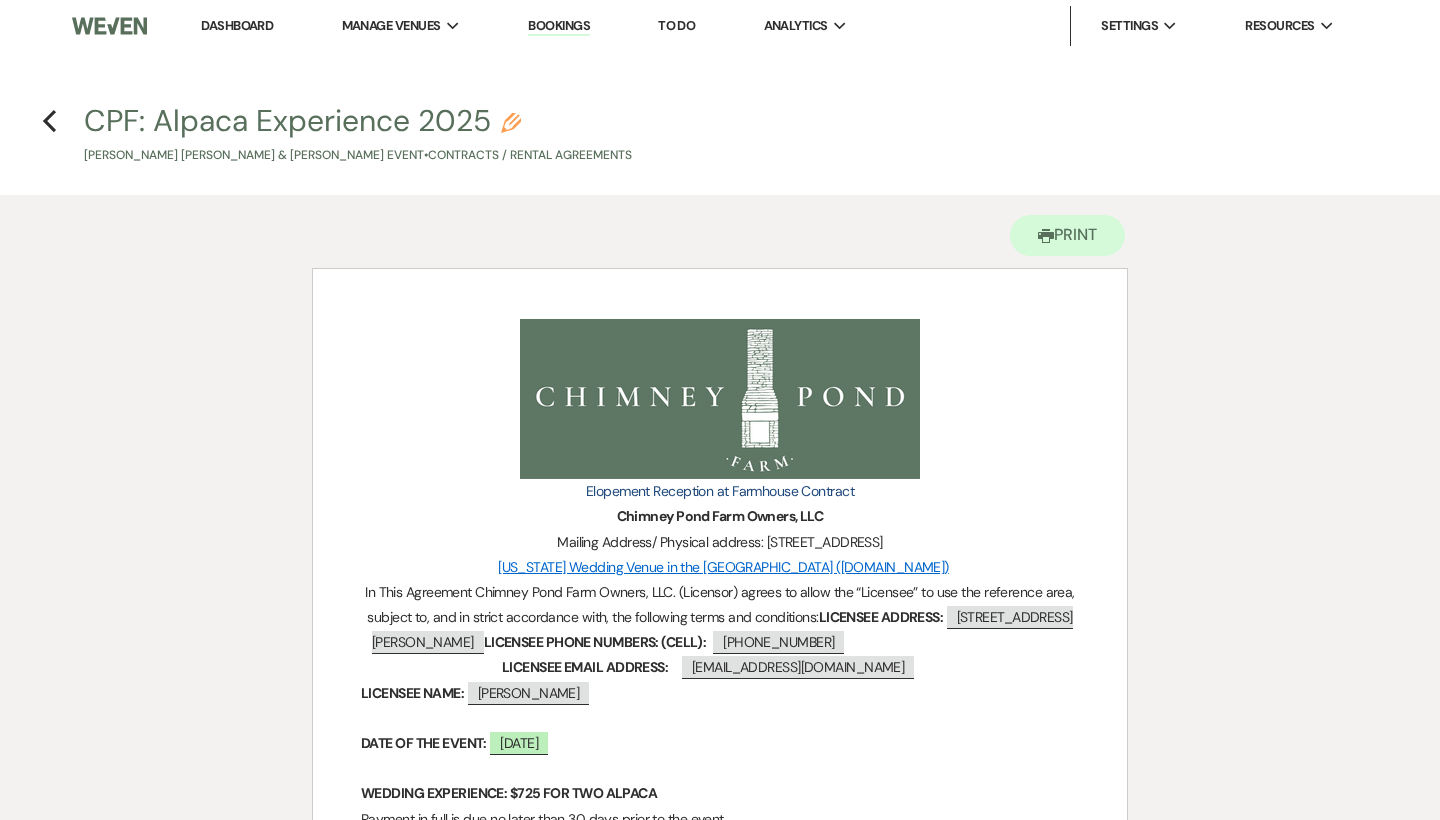 scroll, scrollTop: 0, scrollLeft: 0, axis: both 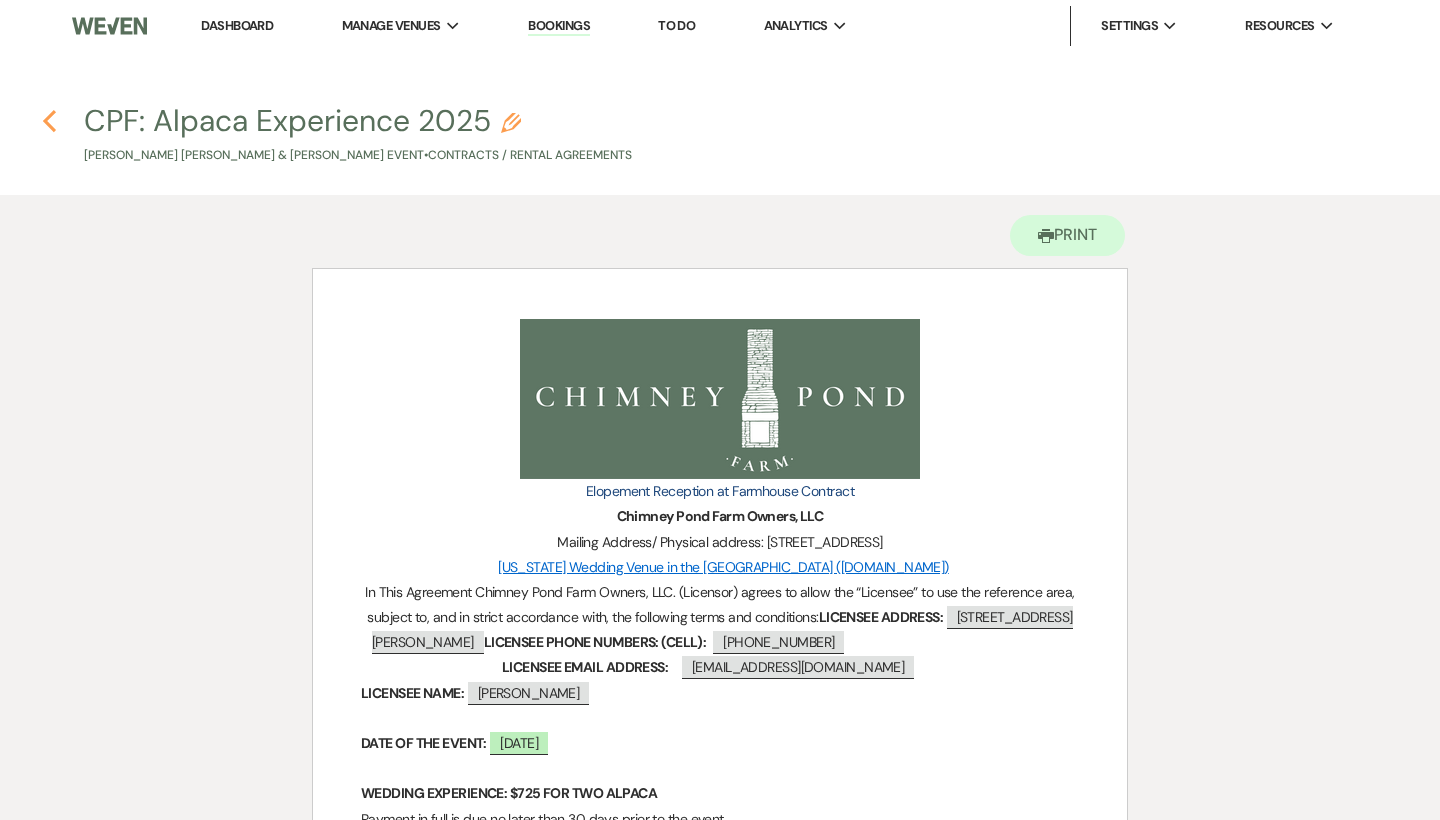 click 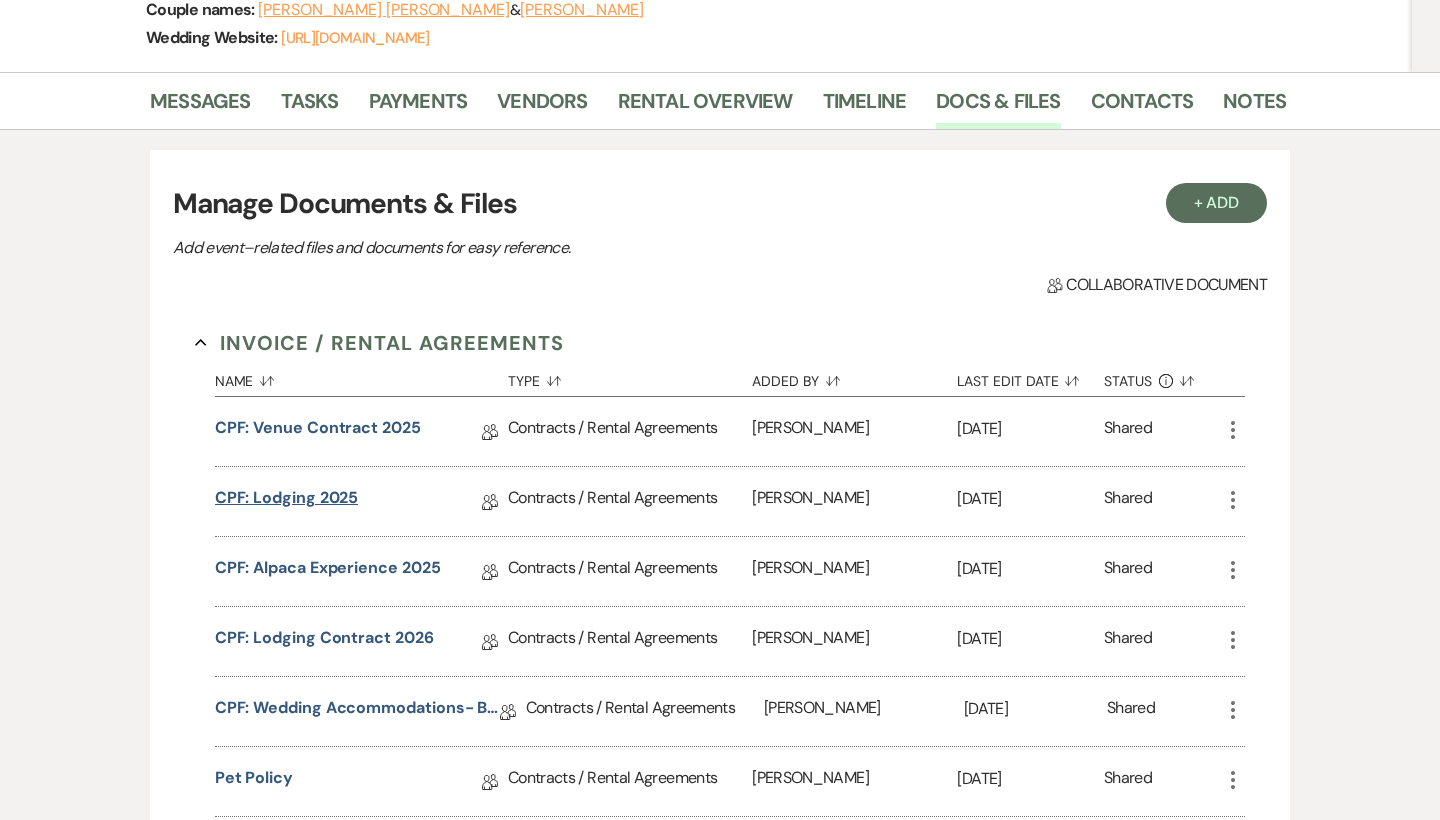 scroll, scrollTop: 317, scrollLeft: 0, axis: vertical 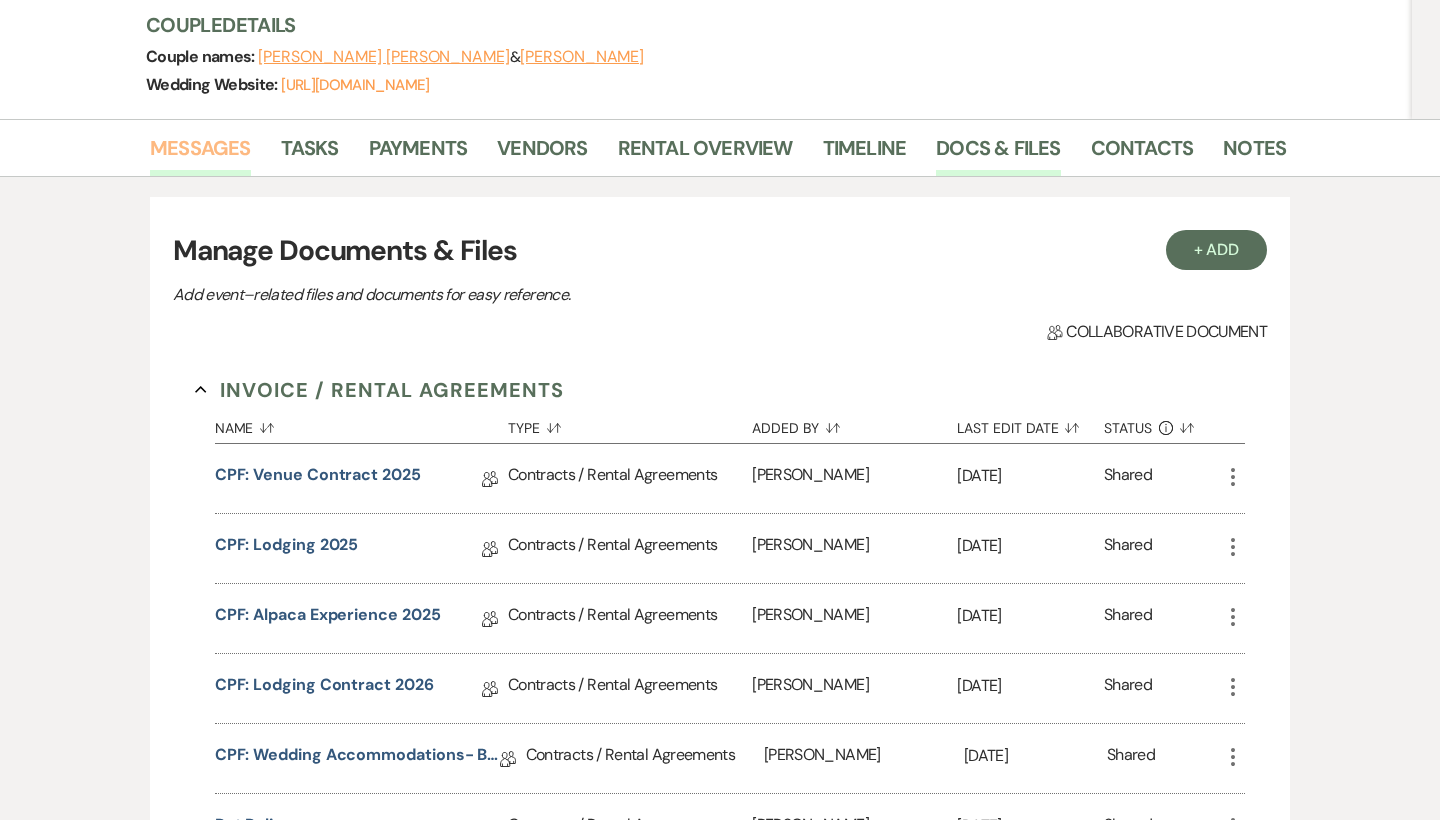 click on "Messages" at bounding box center (200, 154) 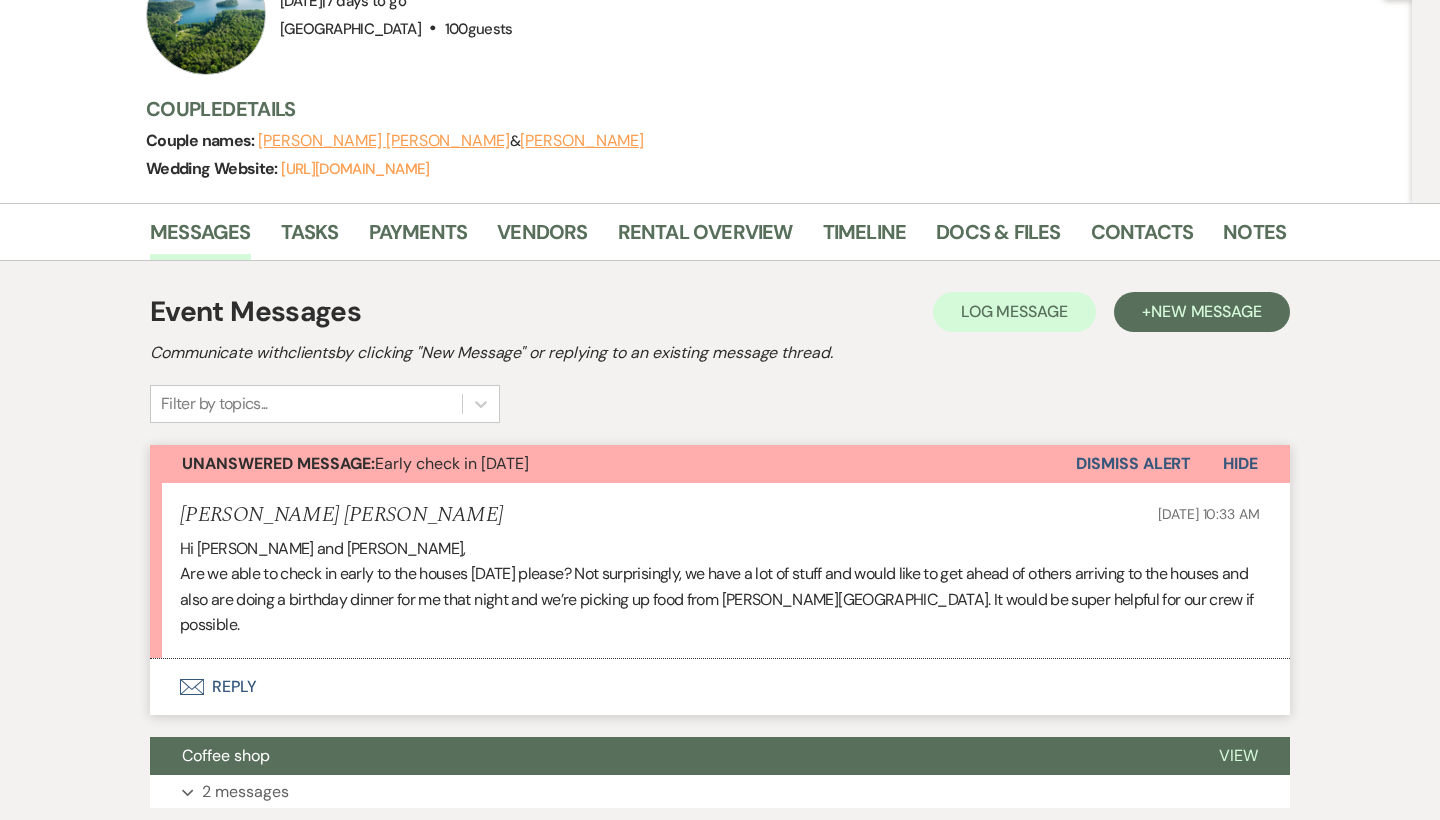 scroll, scrollTop: 242, scrollLeft: 0, axis: vertical 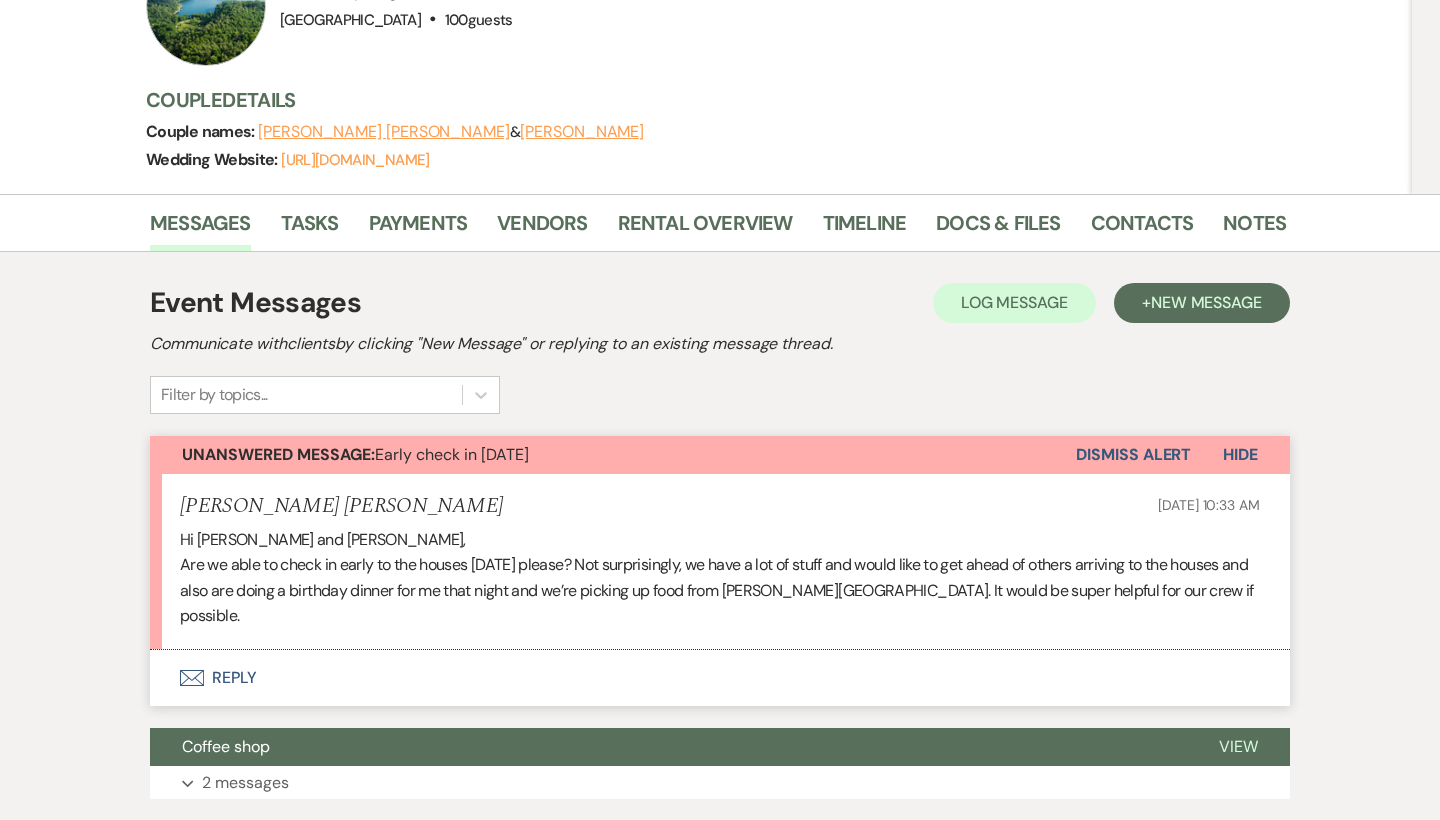 click on "Envelope Reply" at bounding box center (720, 678) 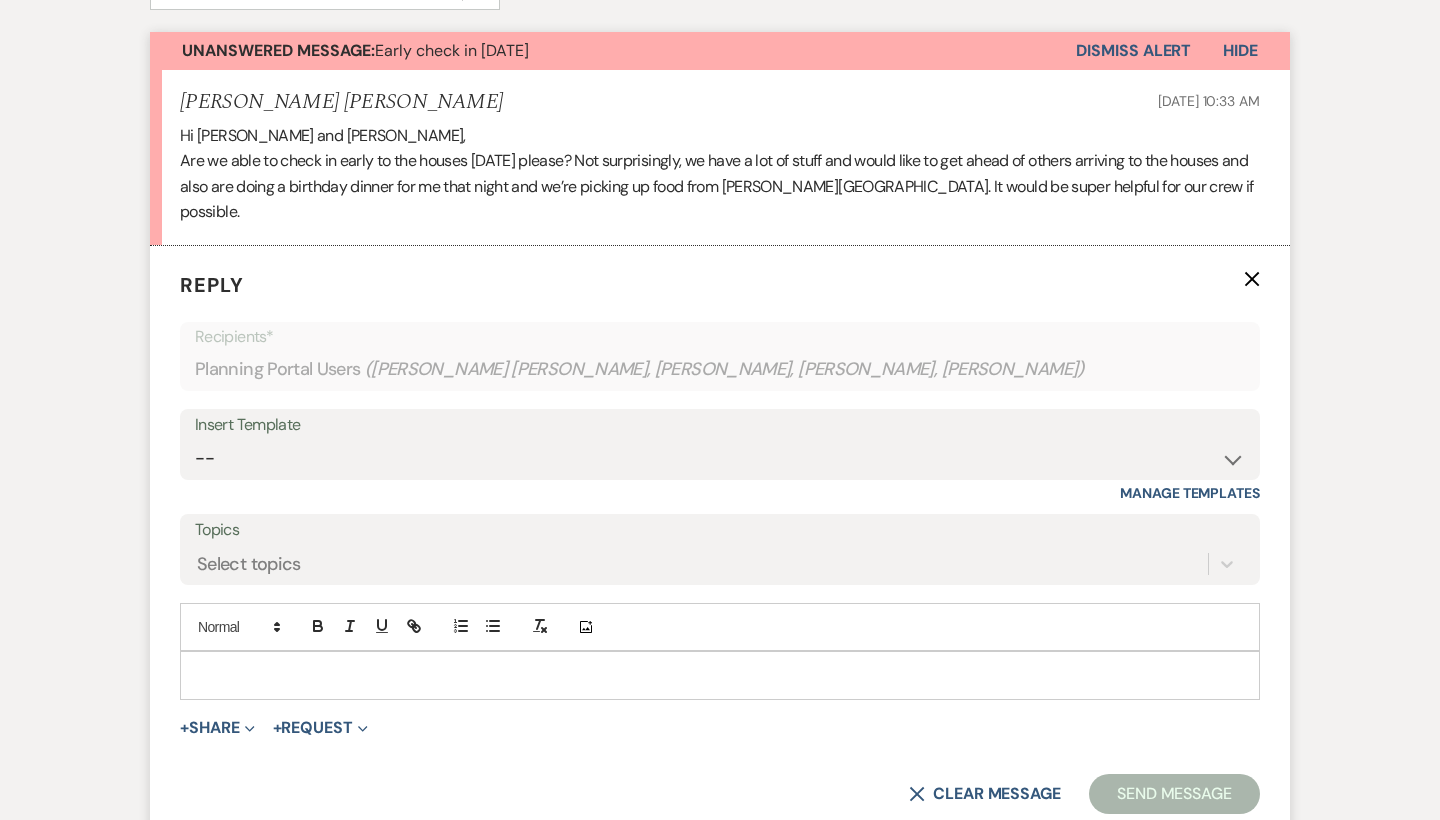 scroll, scrollTop: 649, scrollLeft: 0, axis: vertical 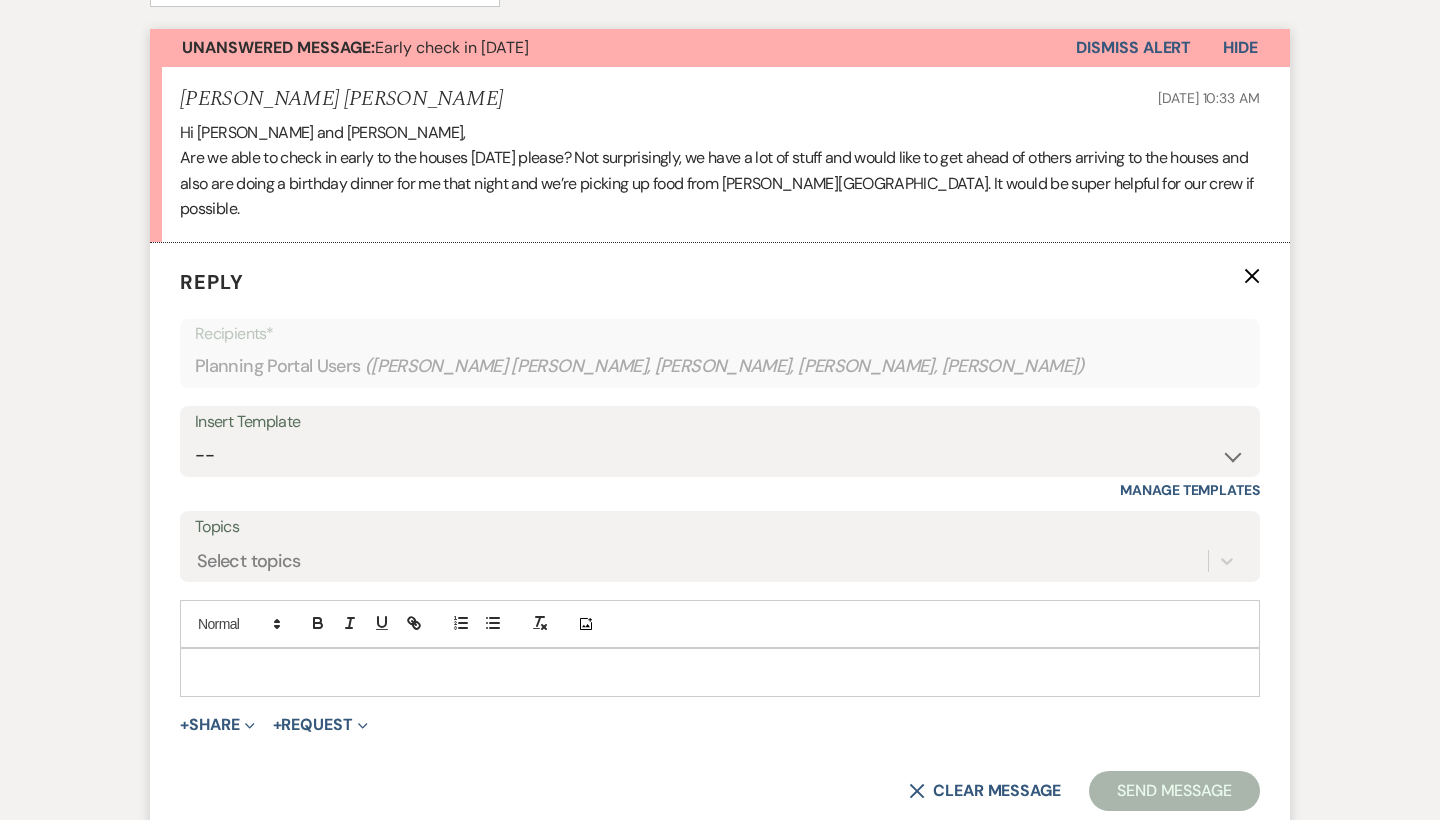 click at bounding box center [720, 672] 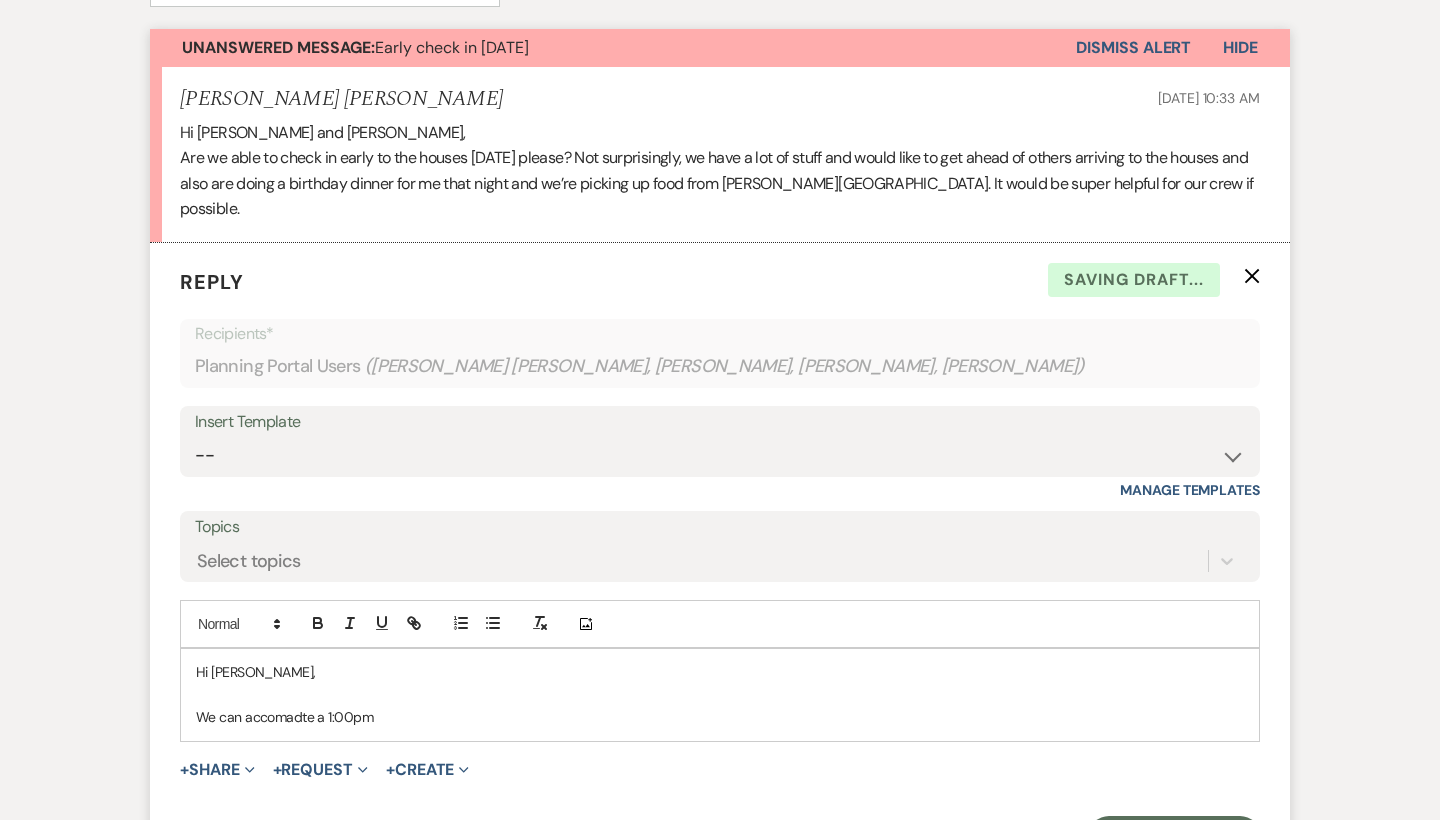click on "We can accomadte a 1:00pm" at bounding box center (720, 717) 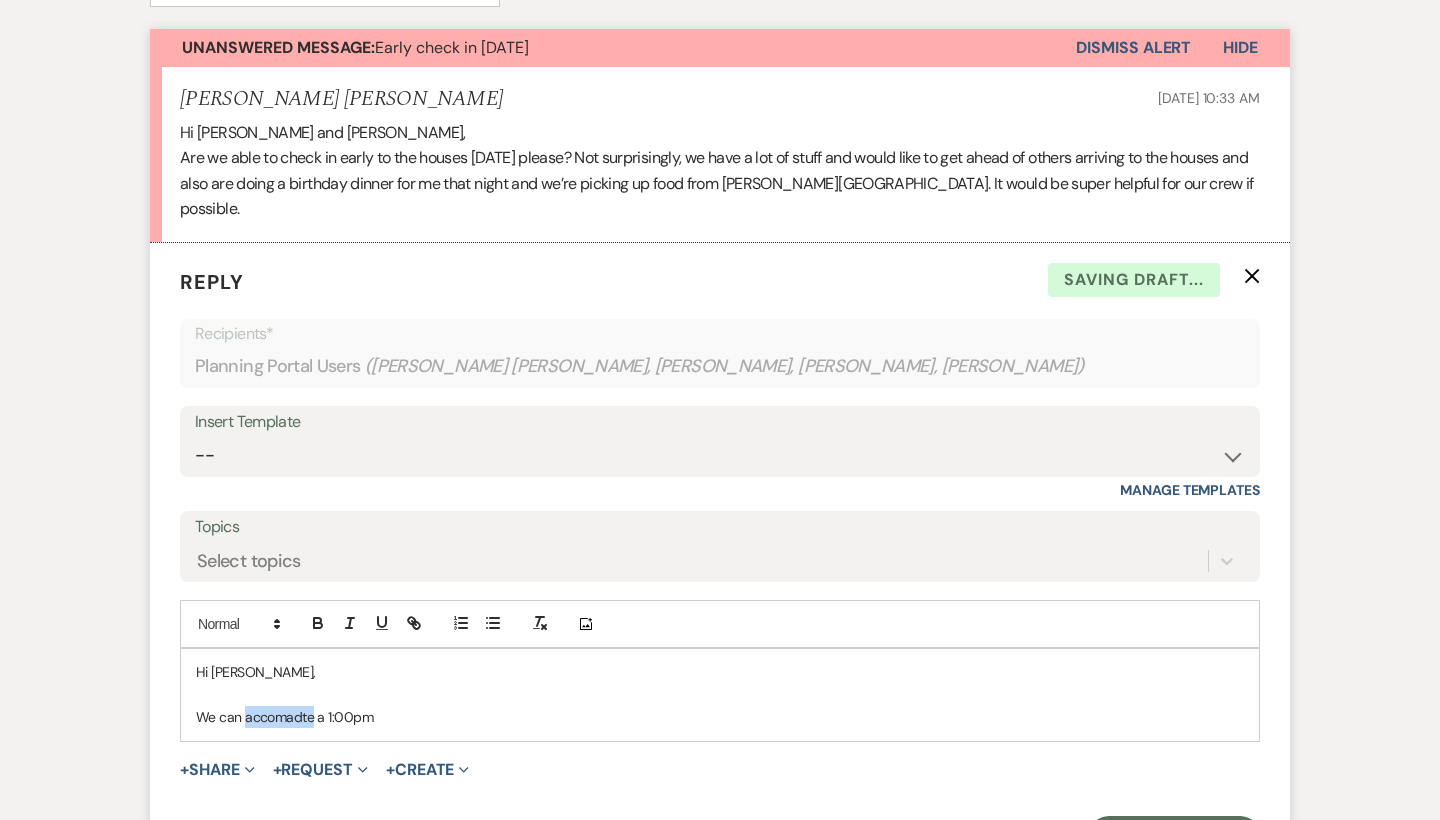 click on "We can accomadte a 1:00pm" at bounding box center (720, 717) 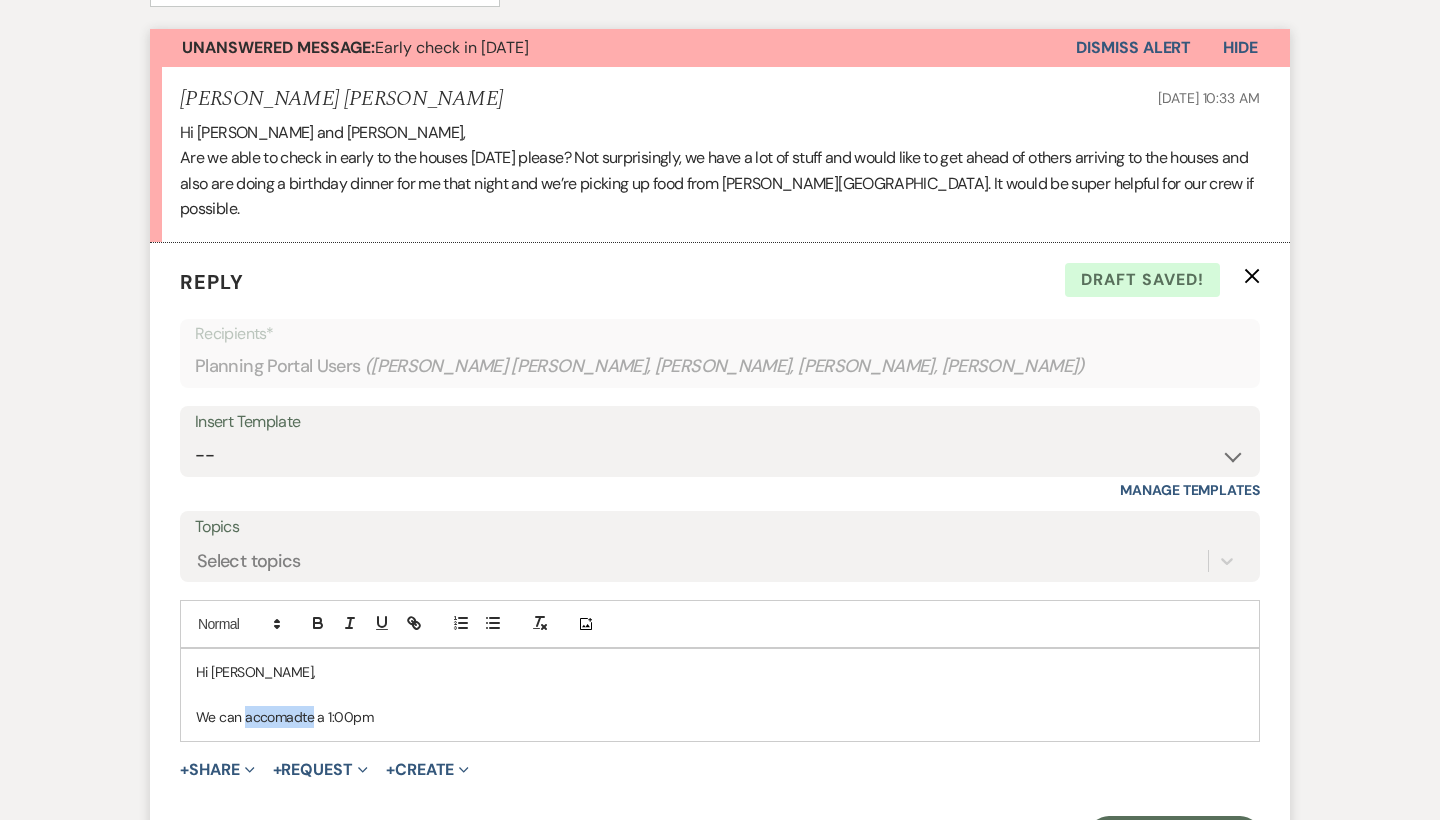 click on "We can accomadte a 1:00pm" at bounding box center [720, 717] 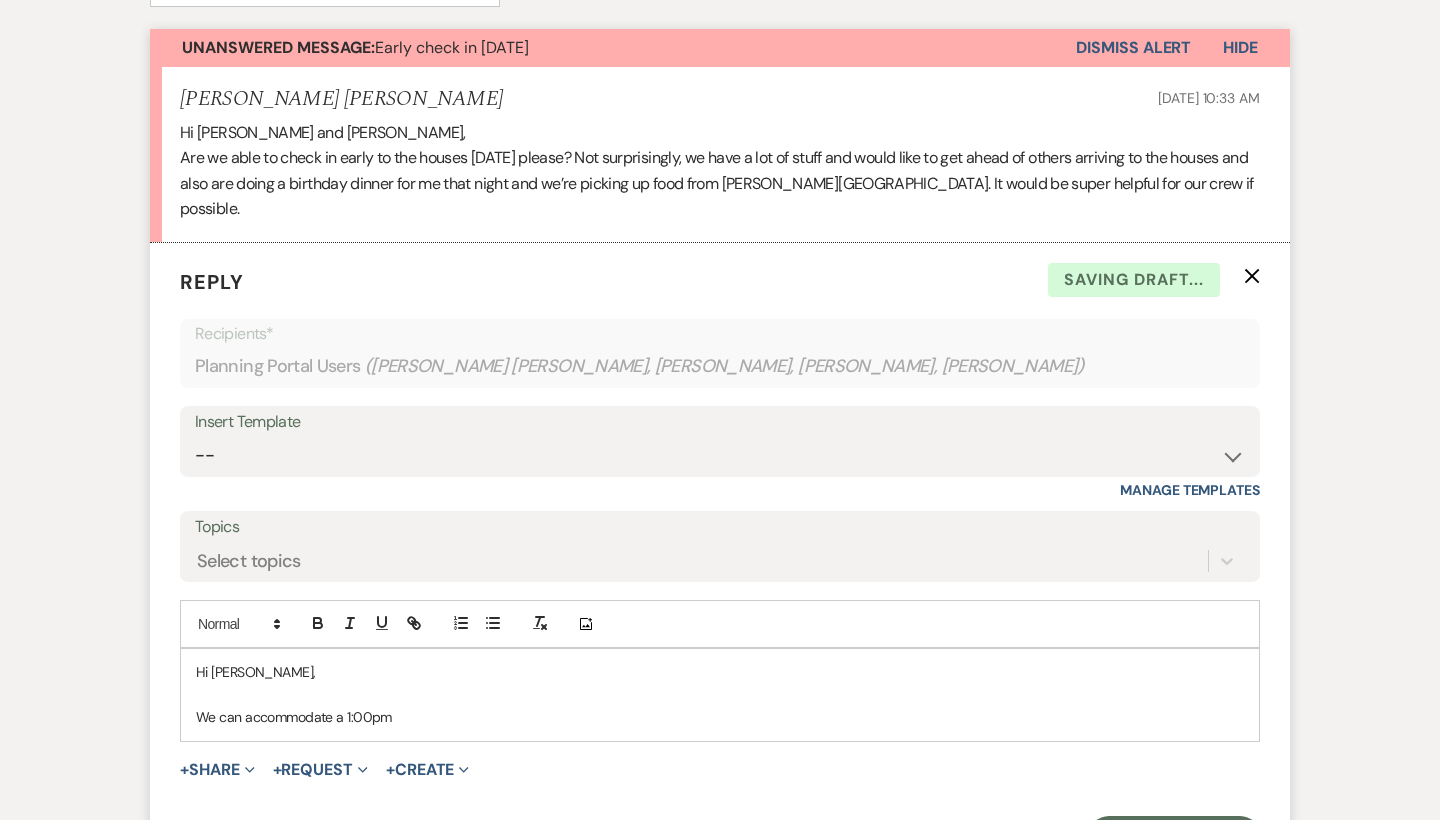 click on "We can accommodate a 1:00pm" at bounding box center [720, 717] 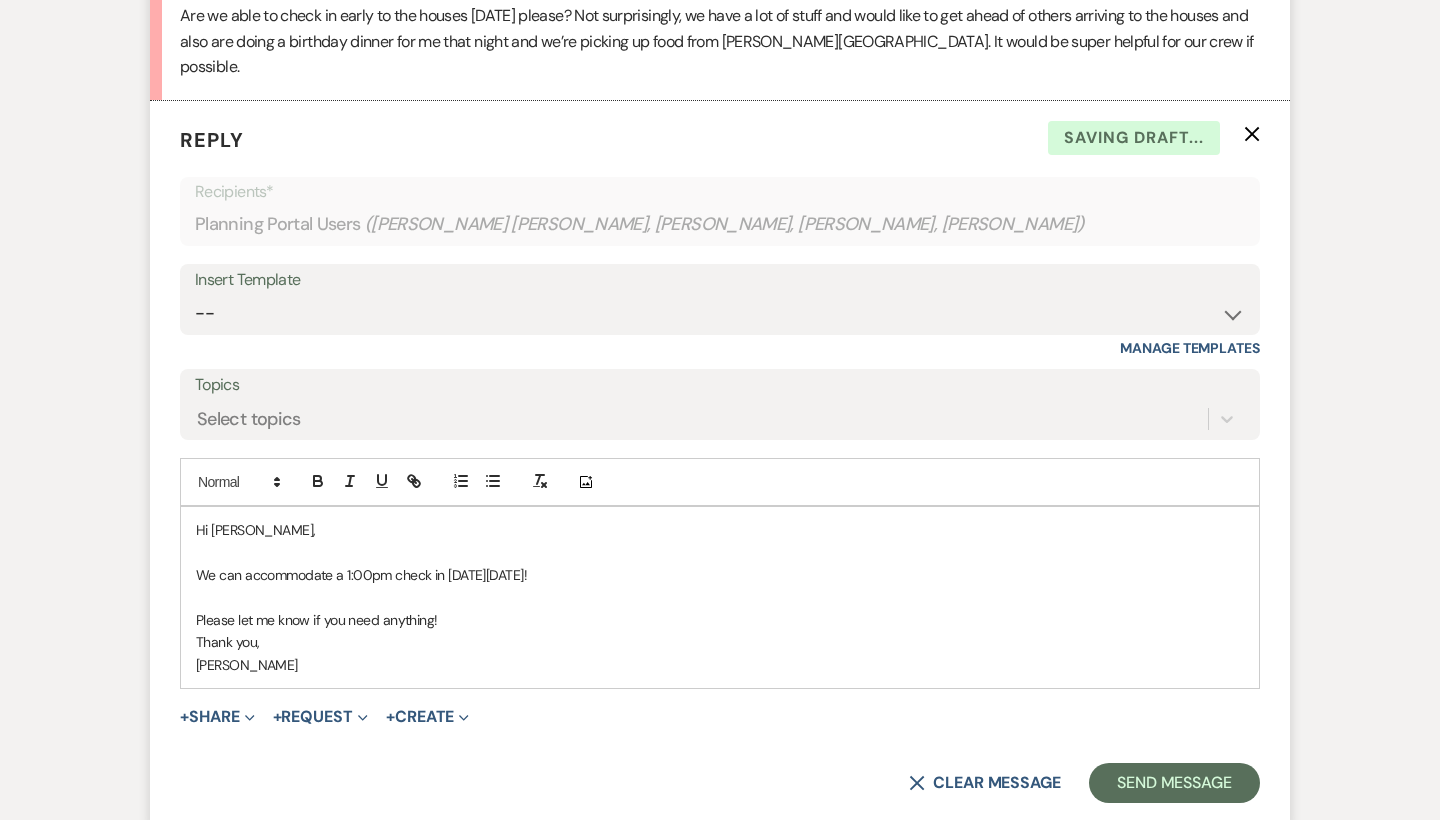 scroll, scrollTop: 813, scrollLeft: 0, axis: vertical 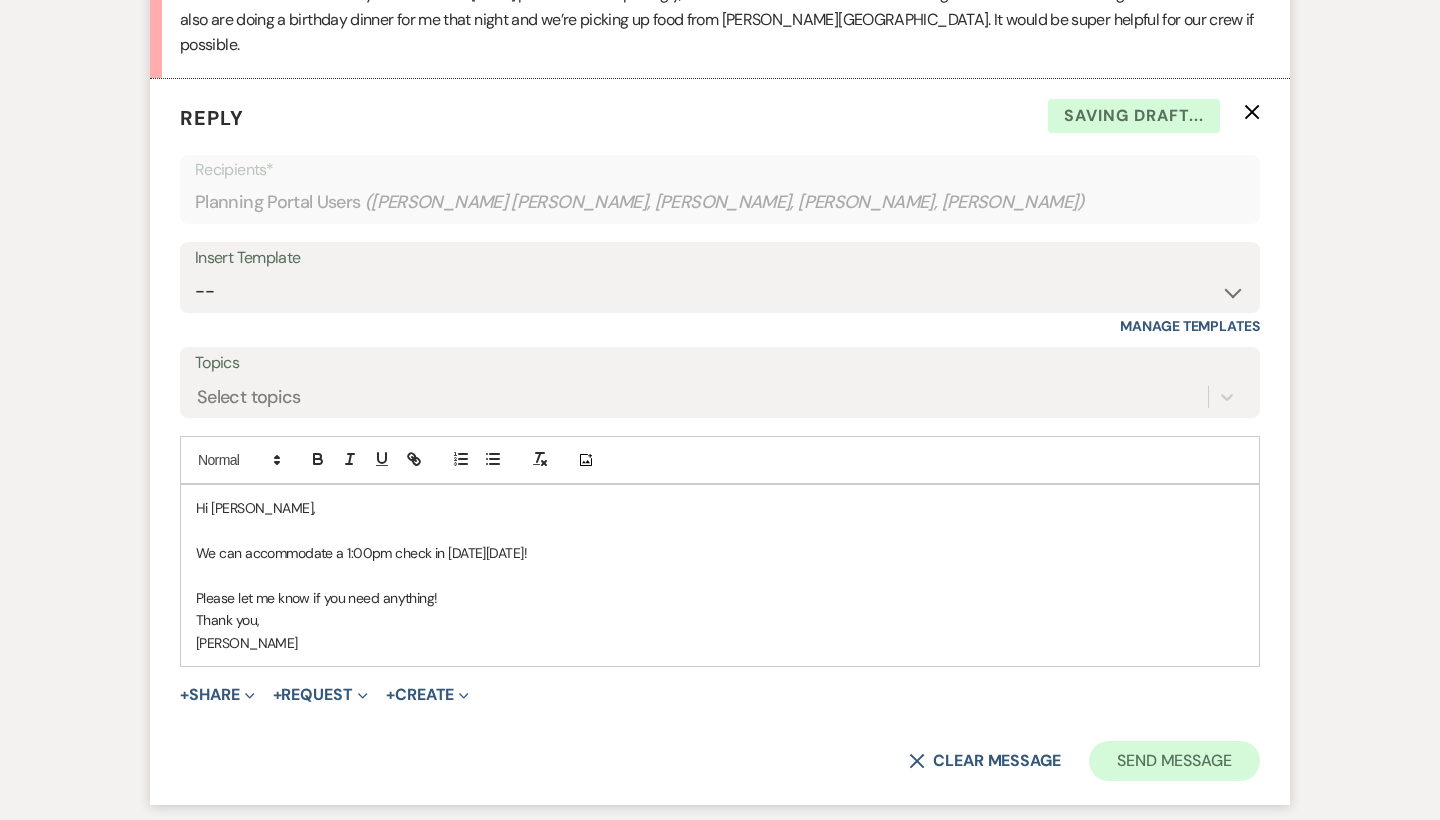 click on "Send Message" at bounding box center (1174, 761) 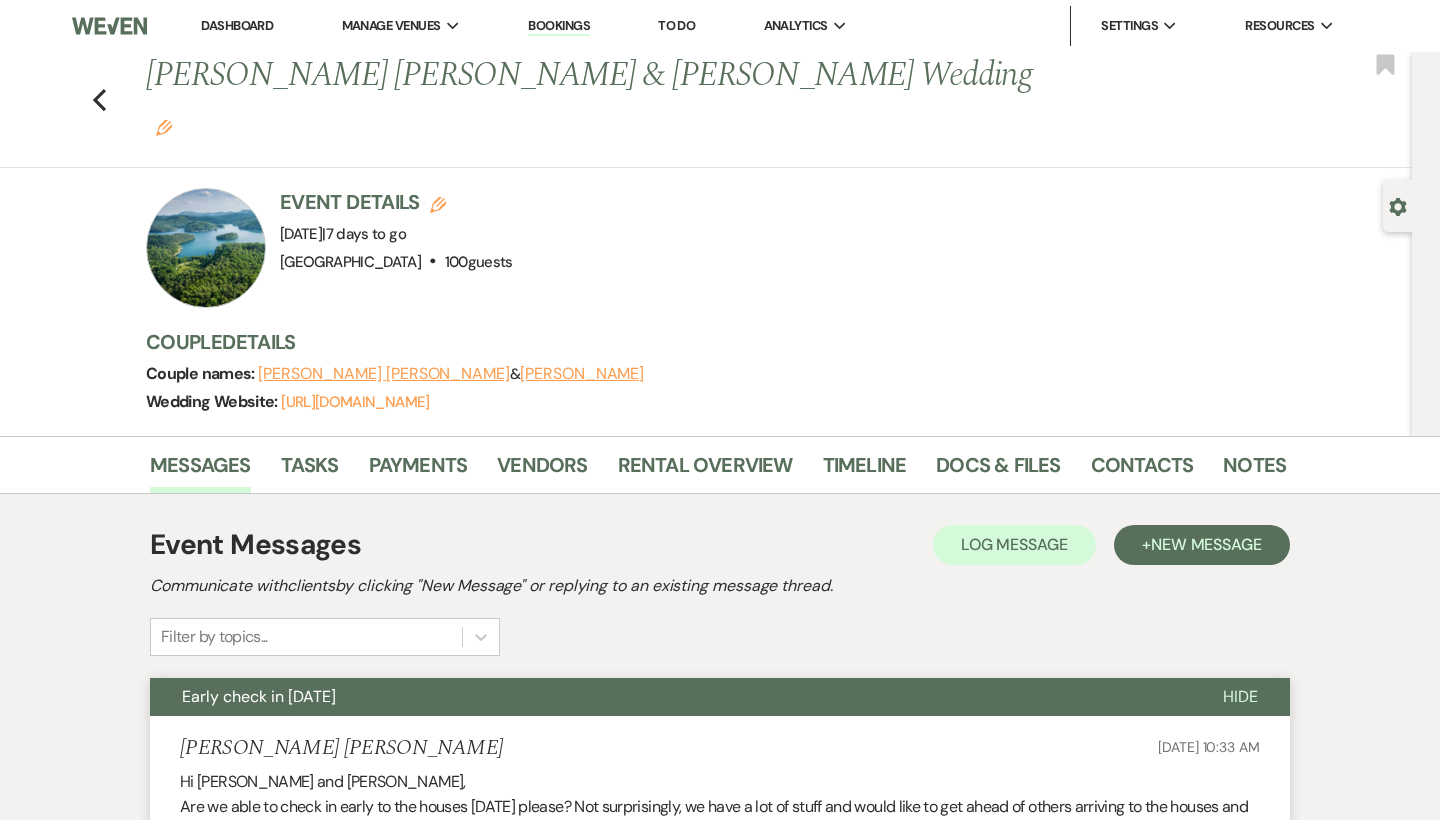 scroll, scrollTop: 0, scrollLeft: 0, axis: both 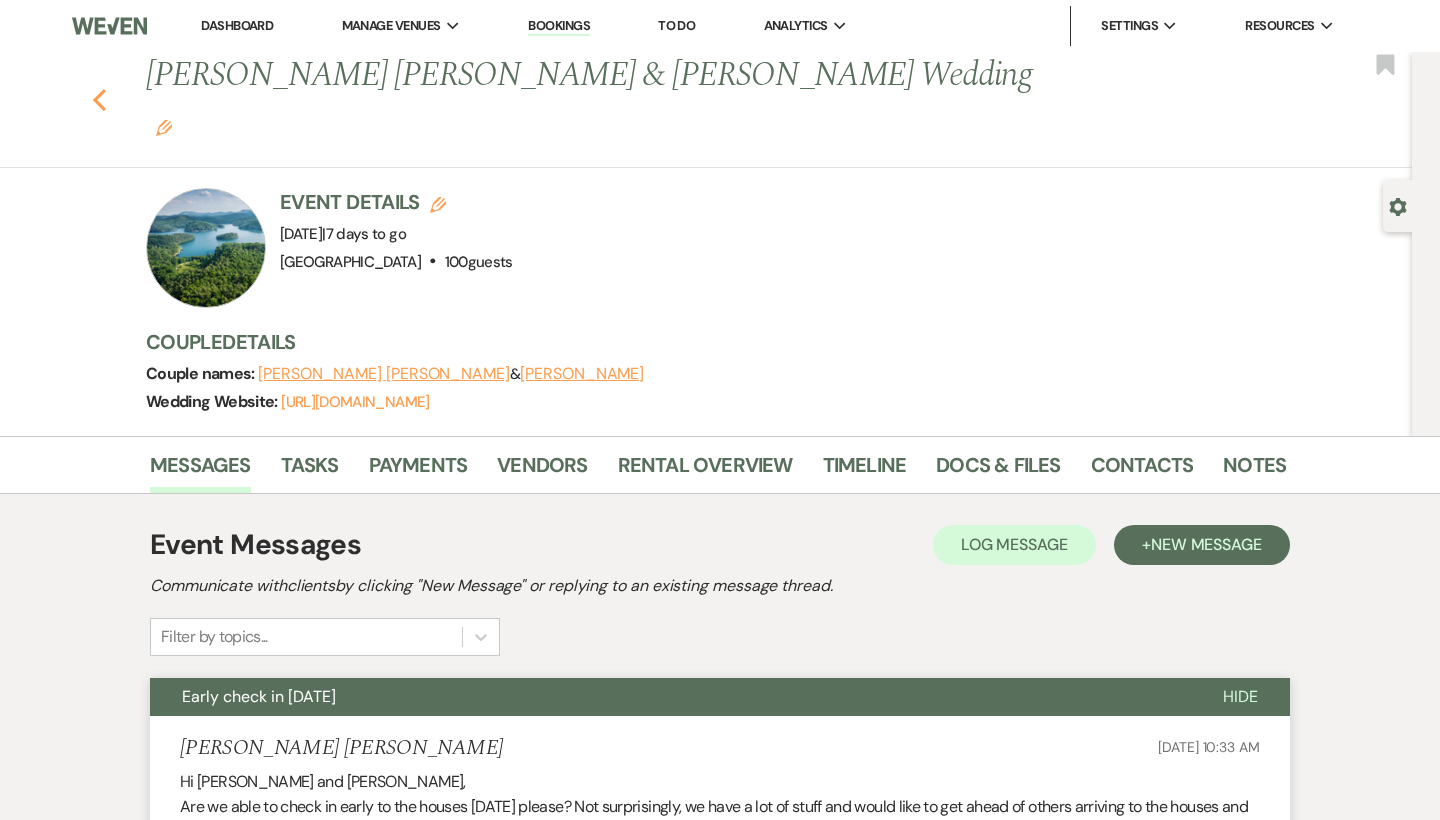 click on "Previous" 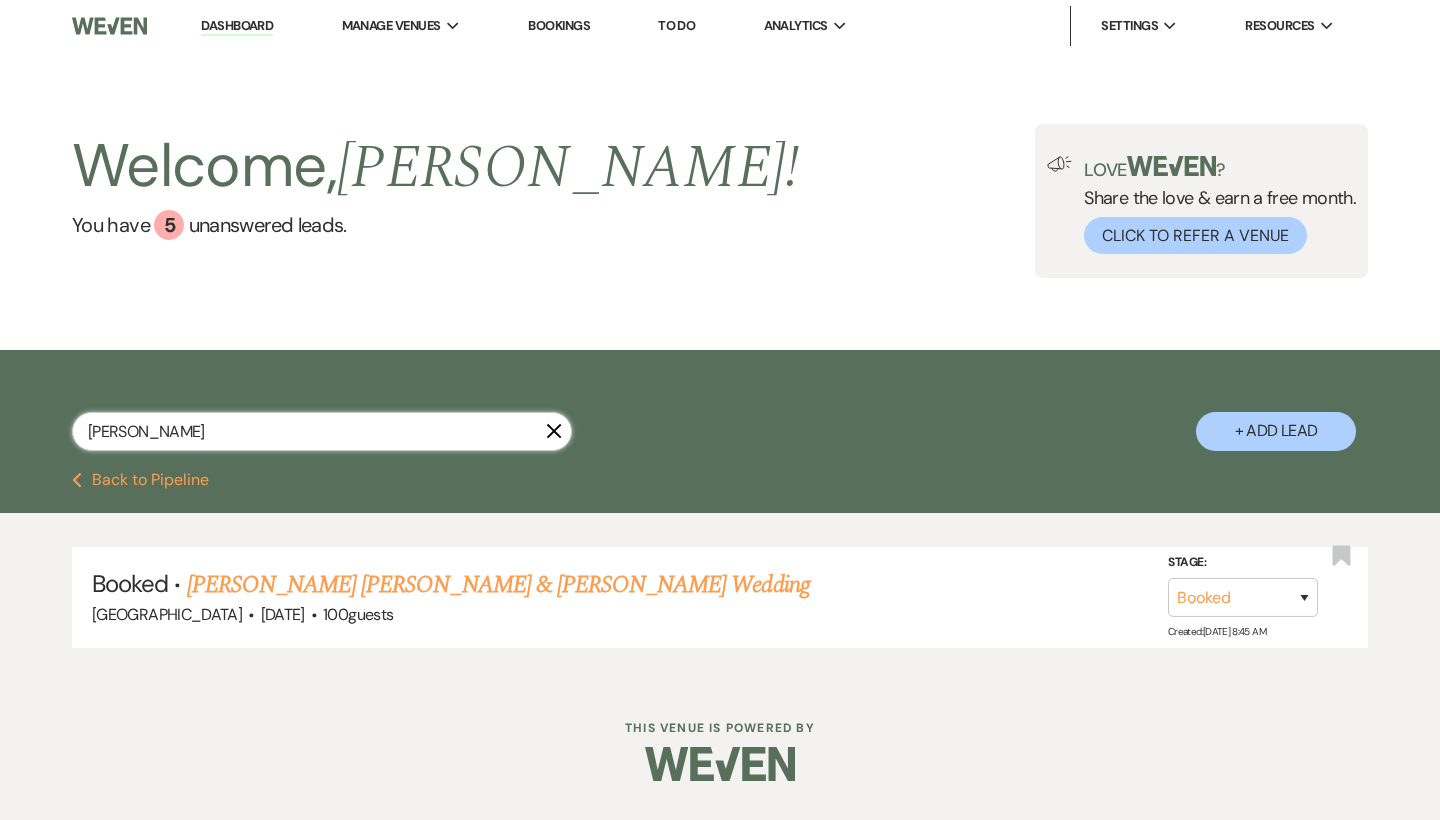 click on "kehl" at bounding box center (322, 431) 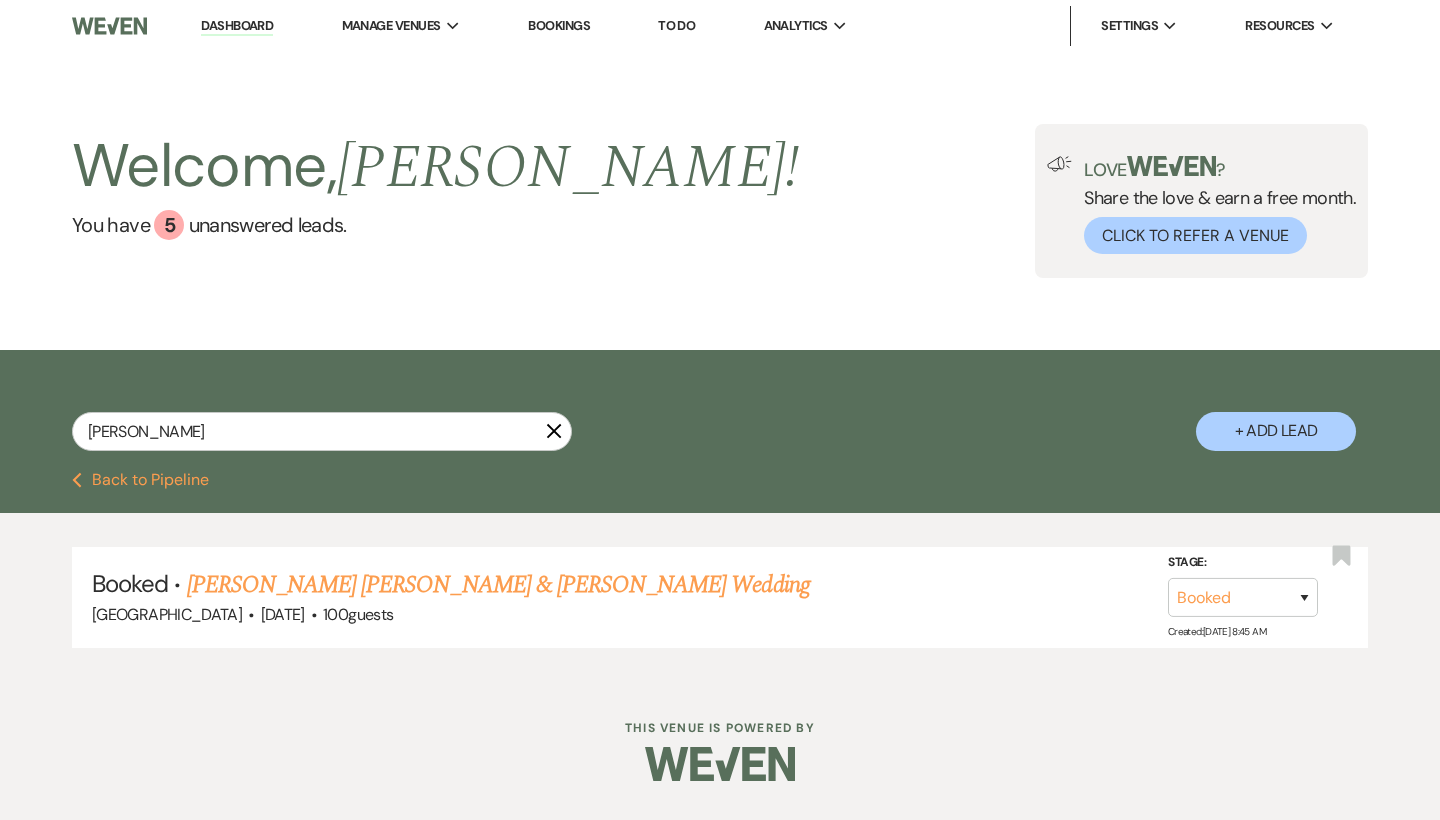 click on "X" 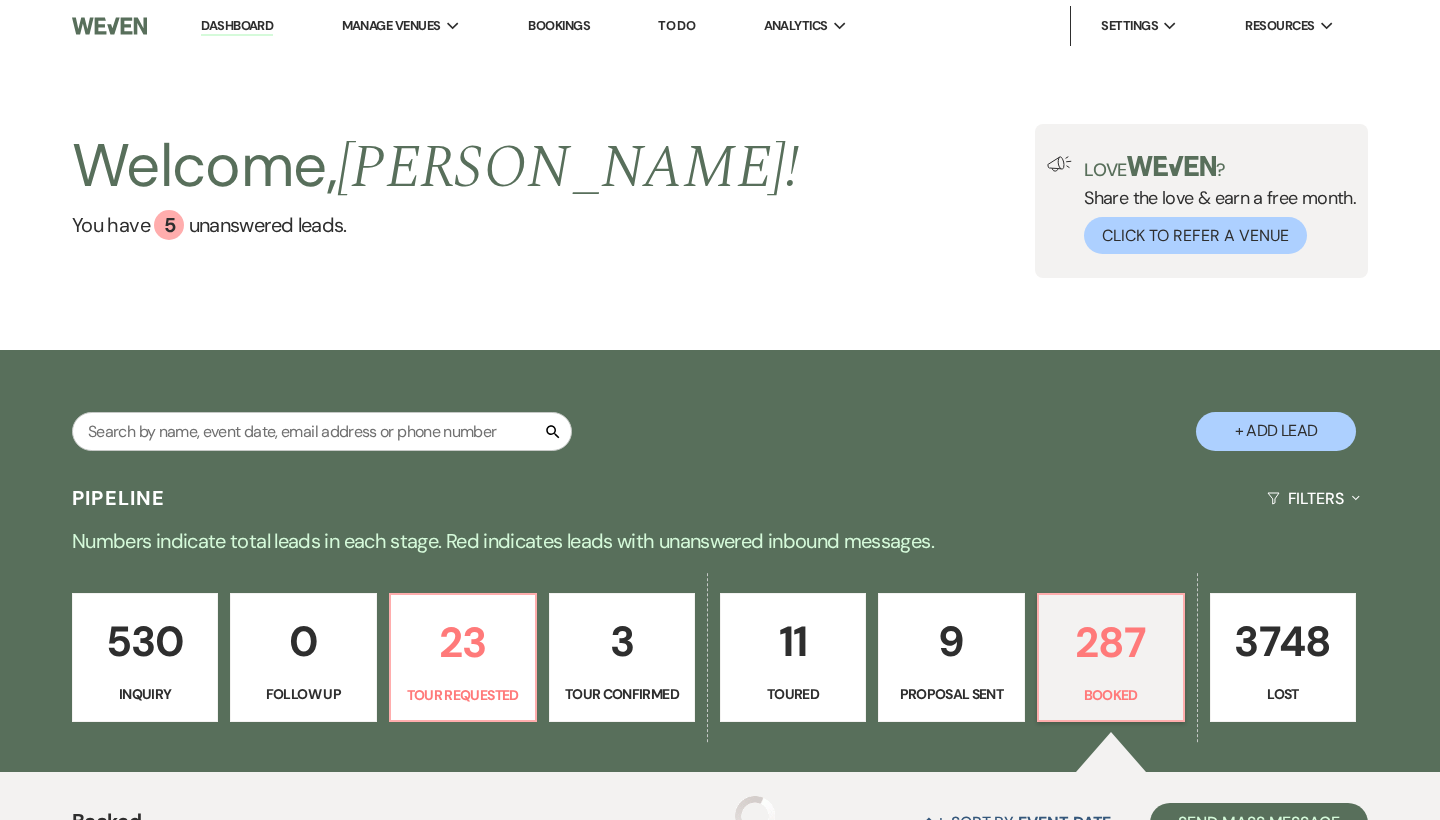 type 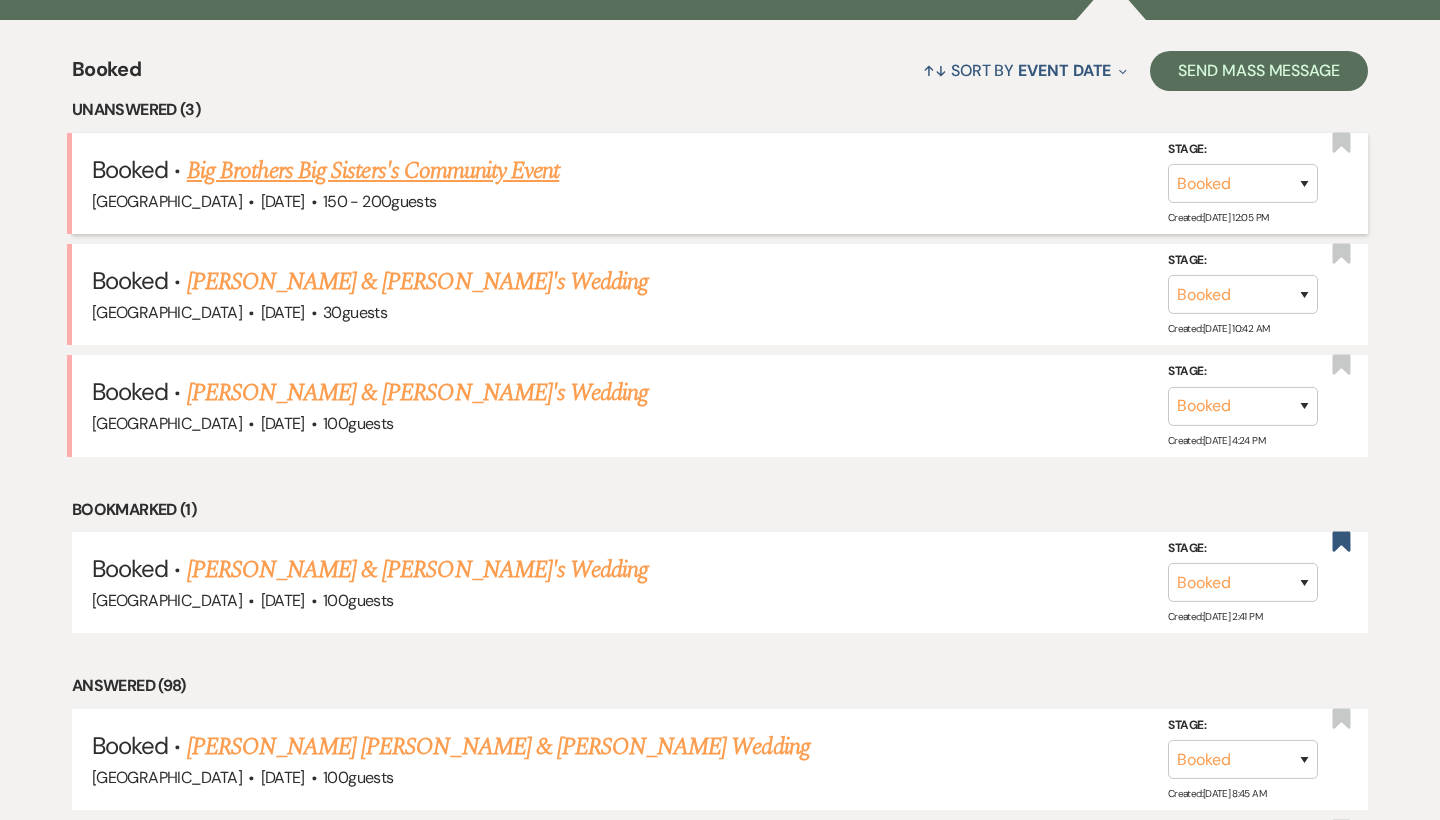 scroll, scrollTop: 763, scrollLeft: 0, axis: vertical 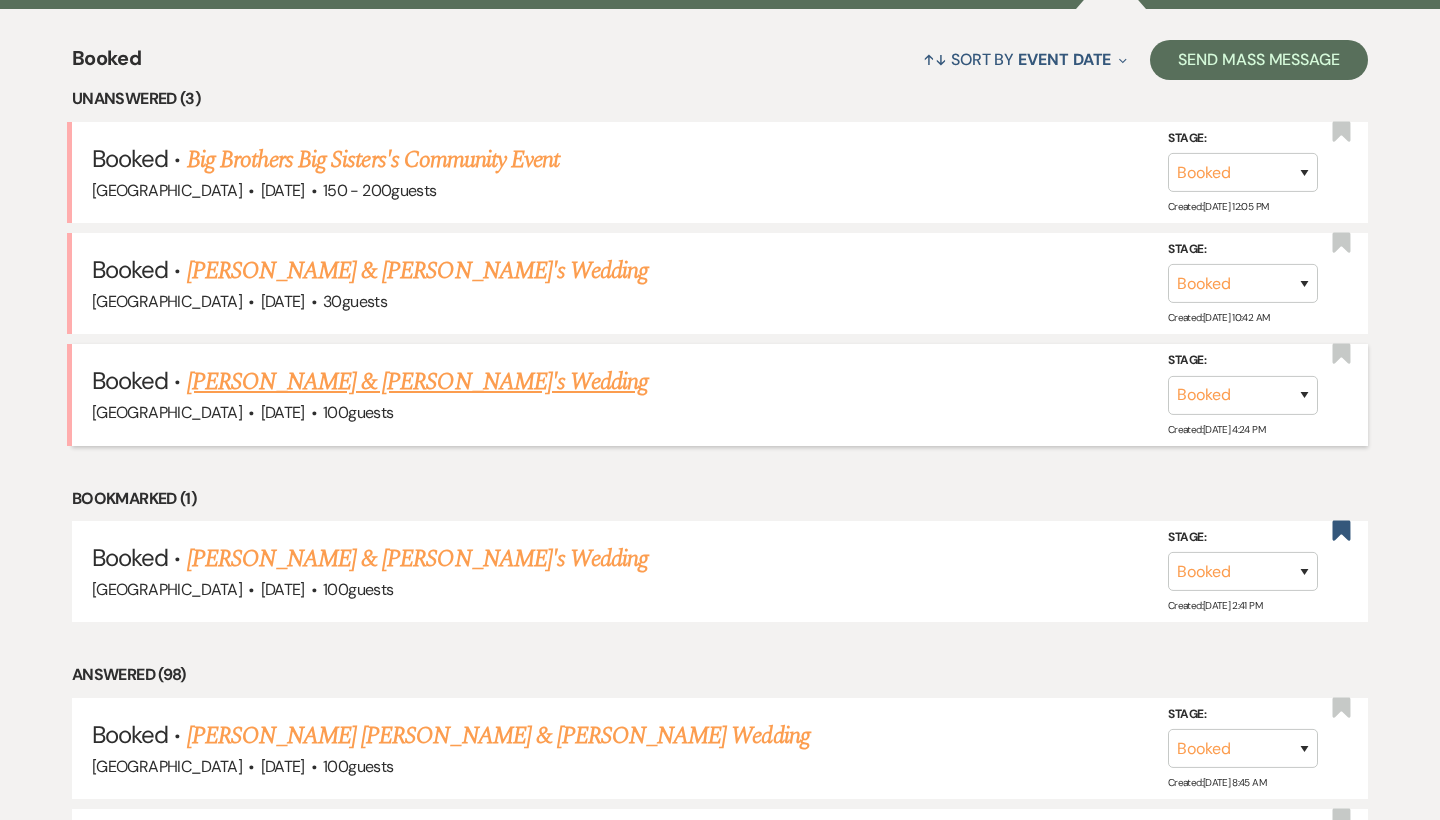 click on "[PERSON_NAME] & [PERSON_NAME]'s Wedding" at bounding box center [418, 382] 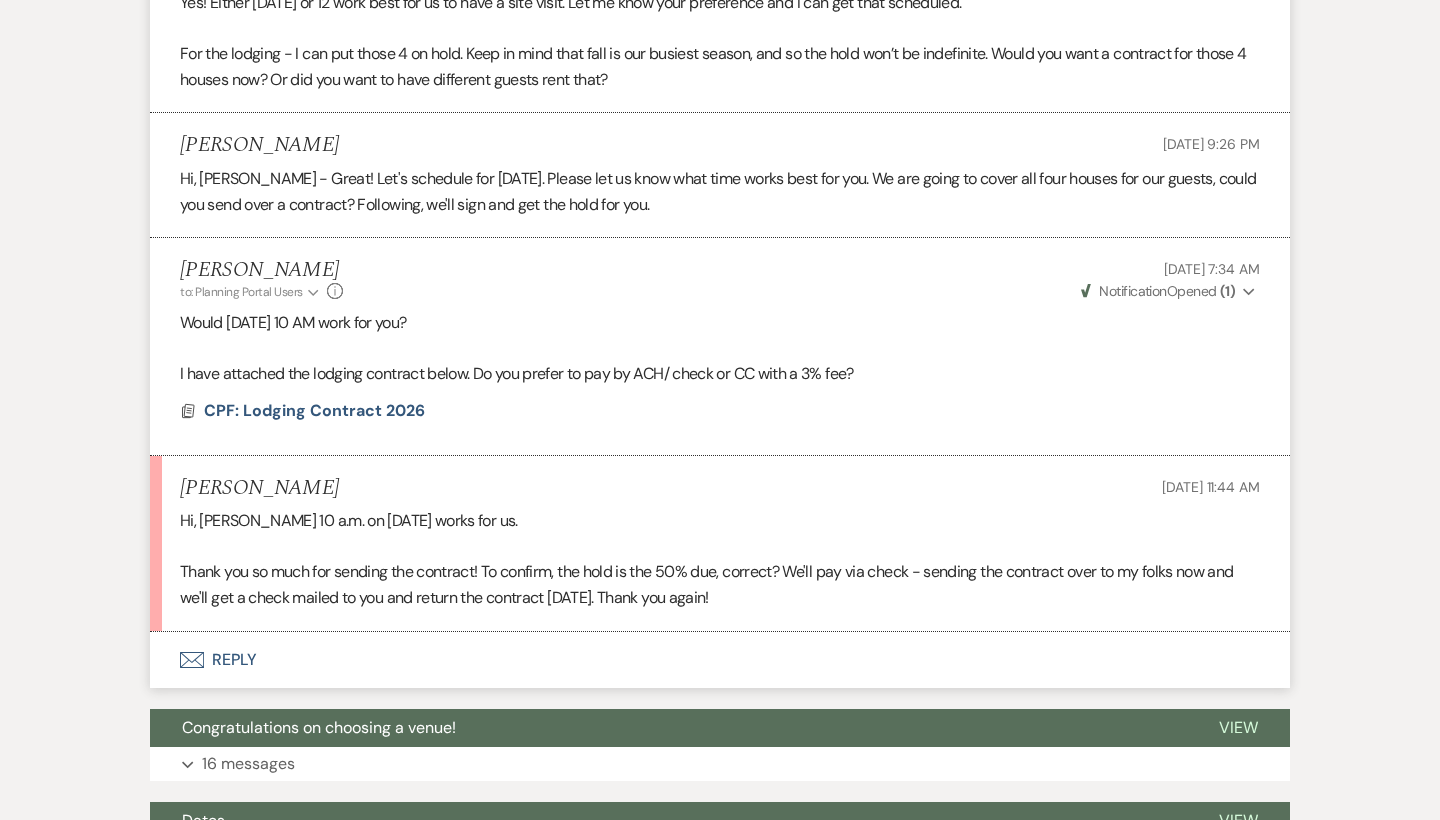 scroll, scrollTop: 1087, scrollLeft: 0, axis: vertical 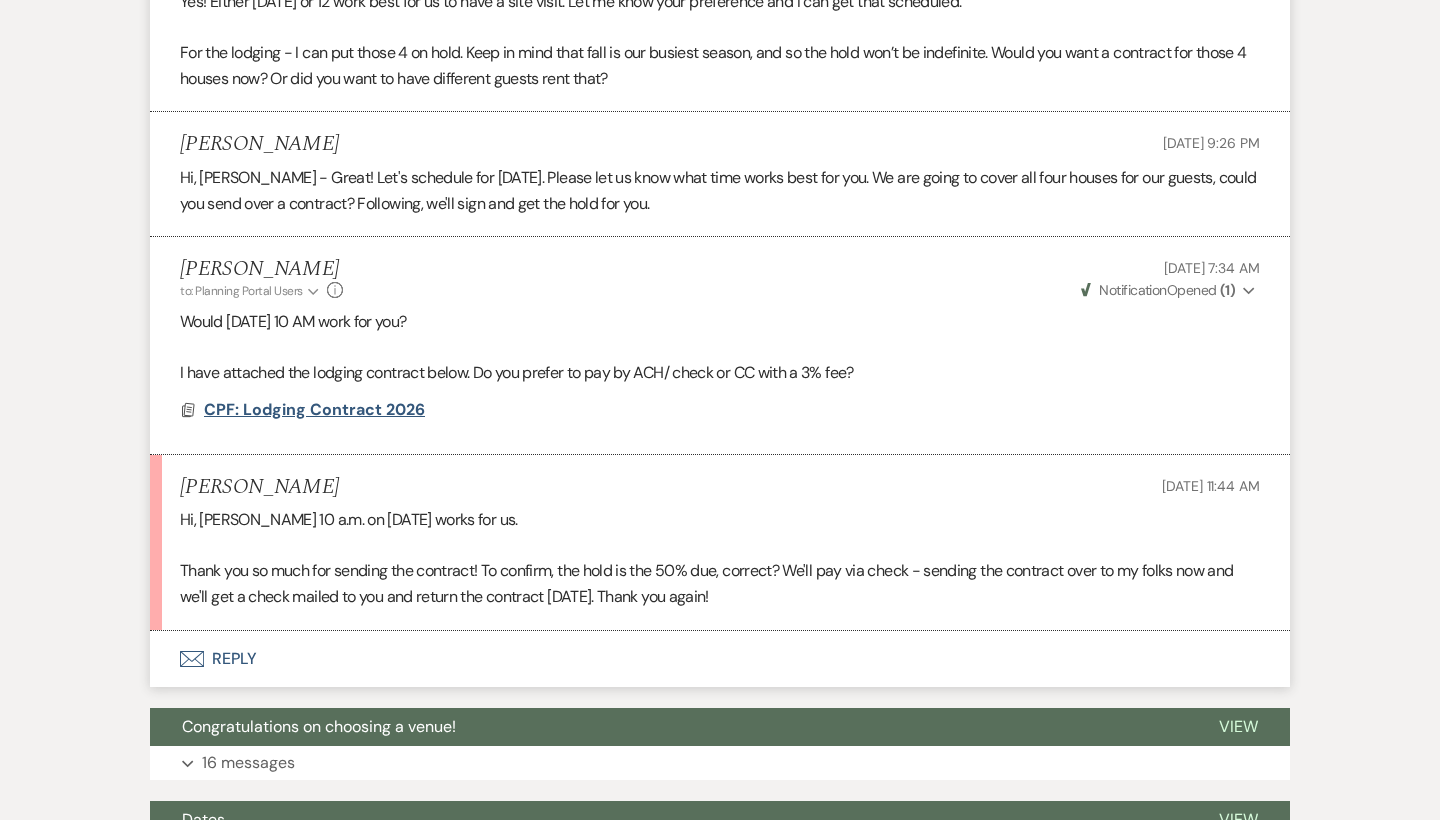 click on "CPF: Lodging Contract 2026" at bounding box center (314, 409) 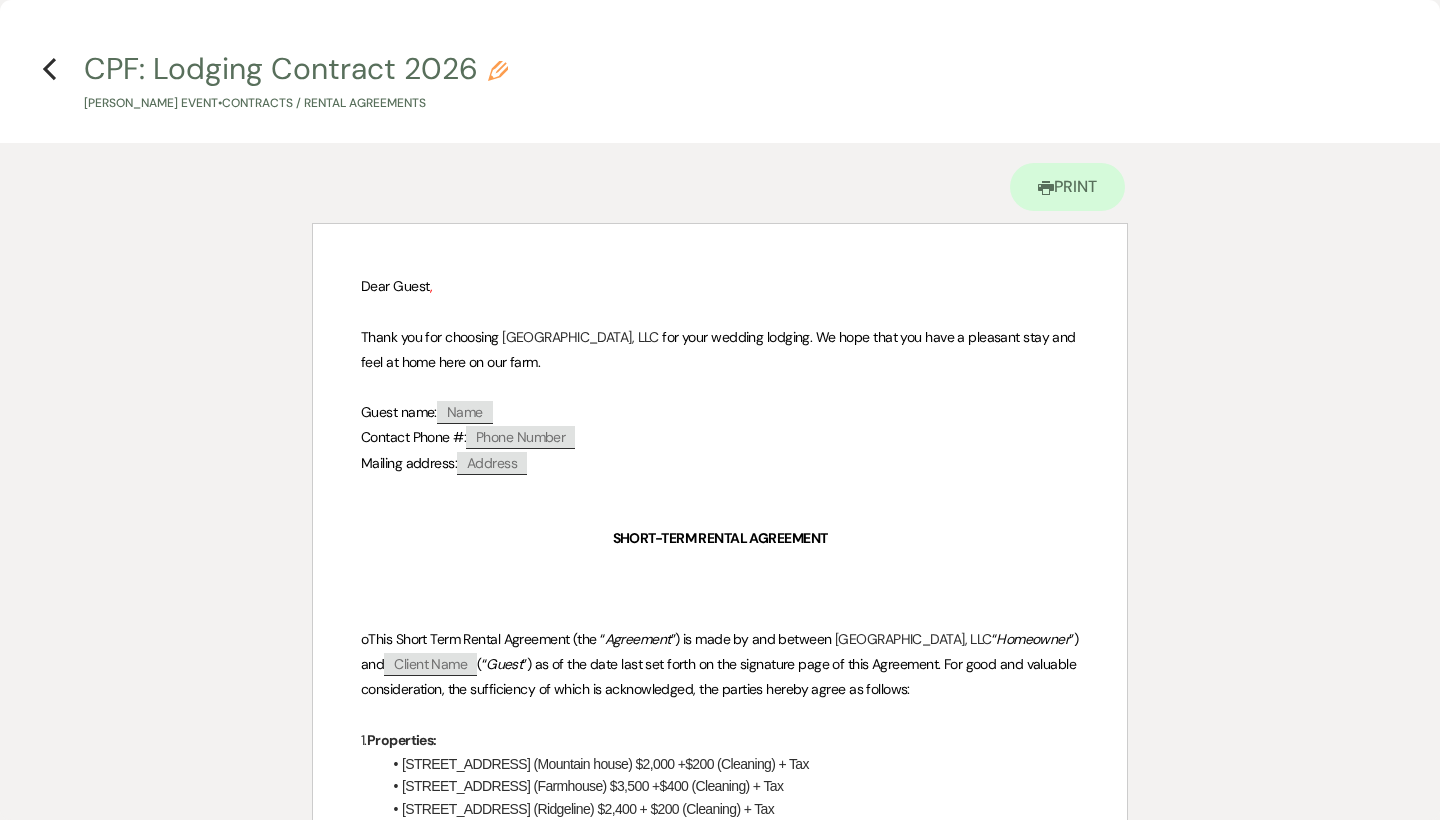 scroll, scrollTop: 0, scrollLeft: 0, axis: both 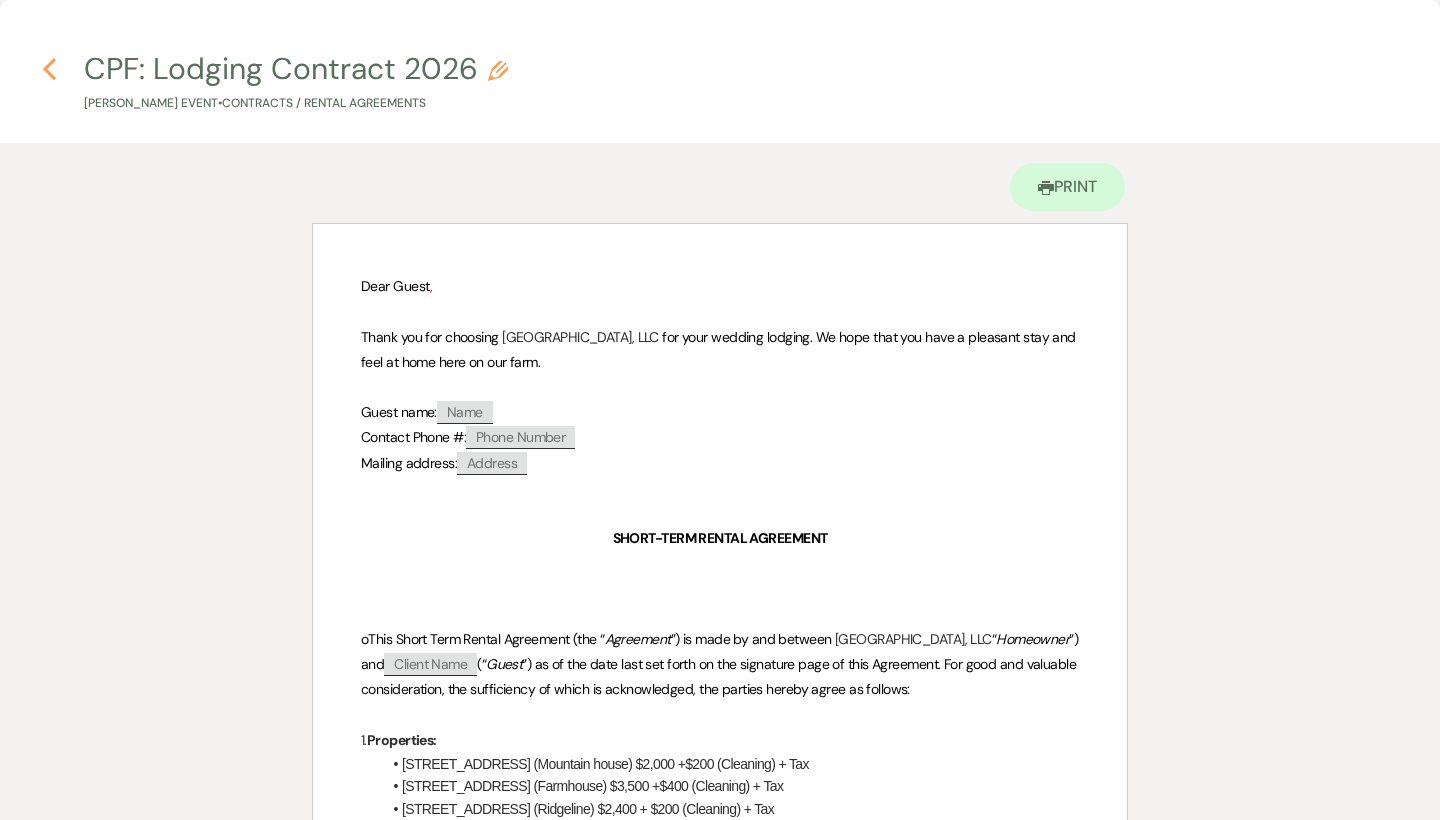 click on "Previous" 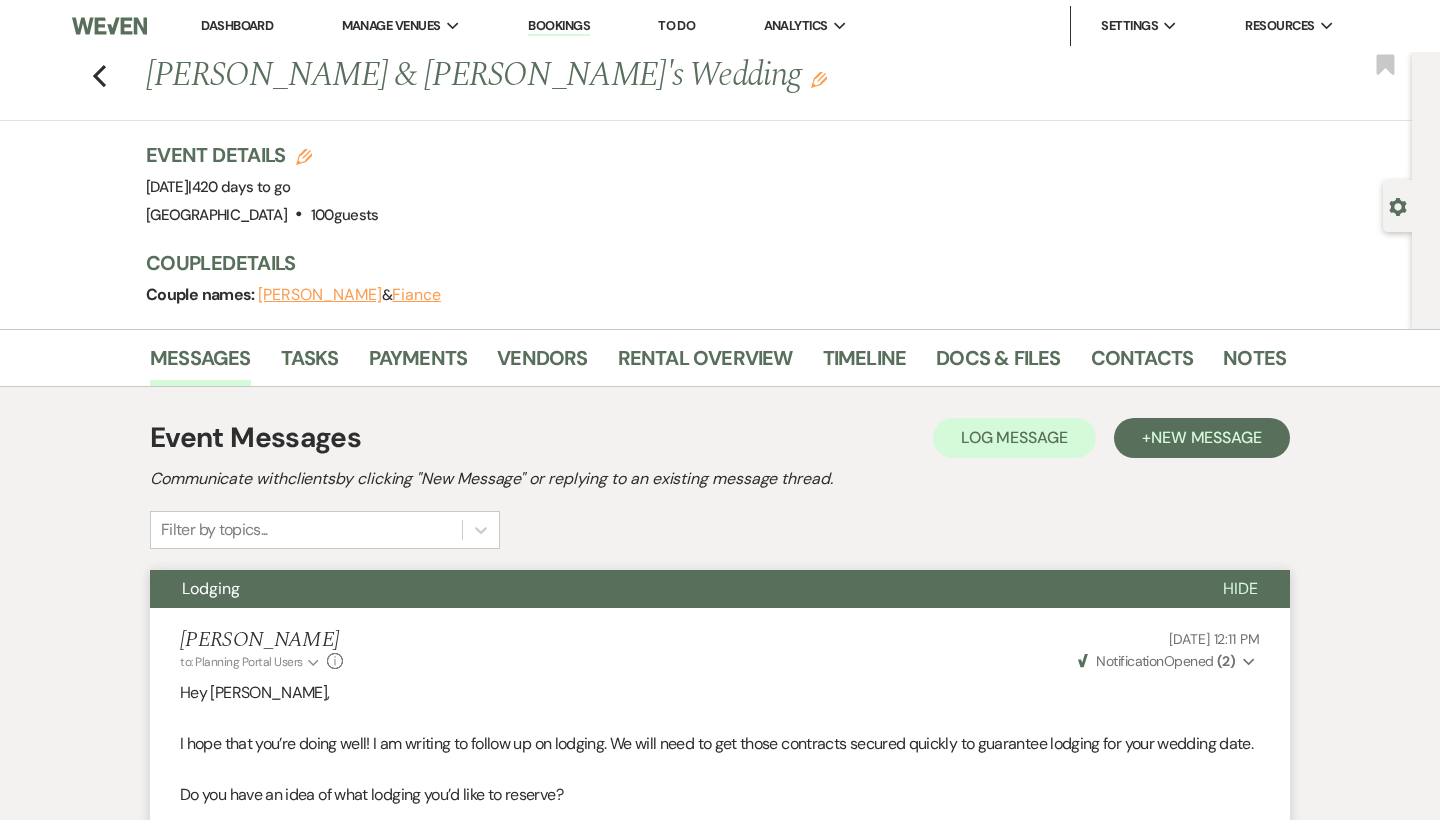 scroll, scrollTop: 0, scrollLeft: 0, axis: both 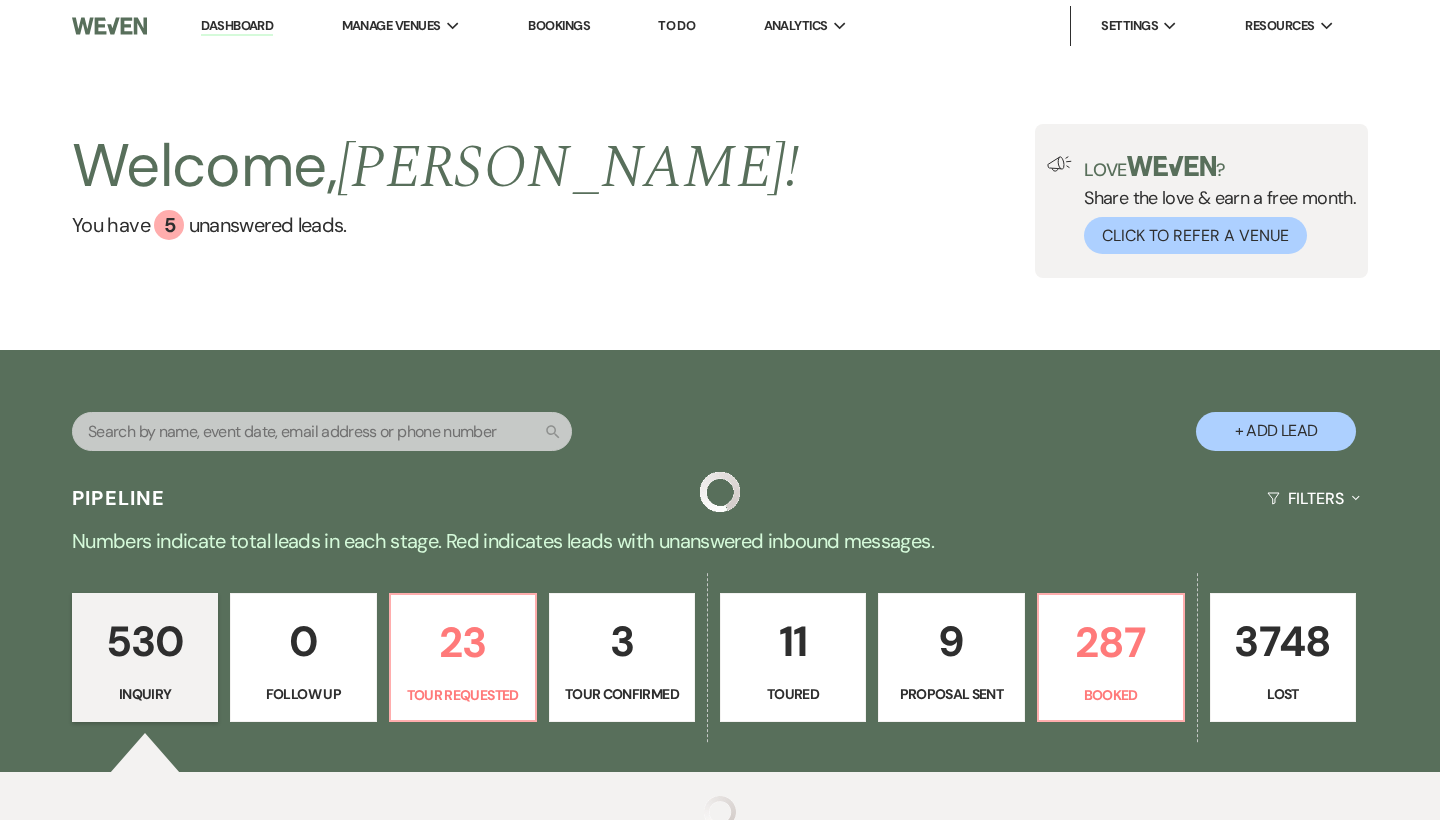 click on "Dashboard" at bounding box center (237, 26) 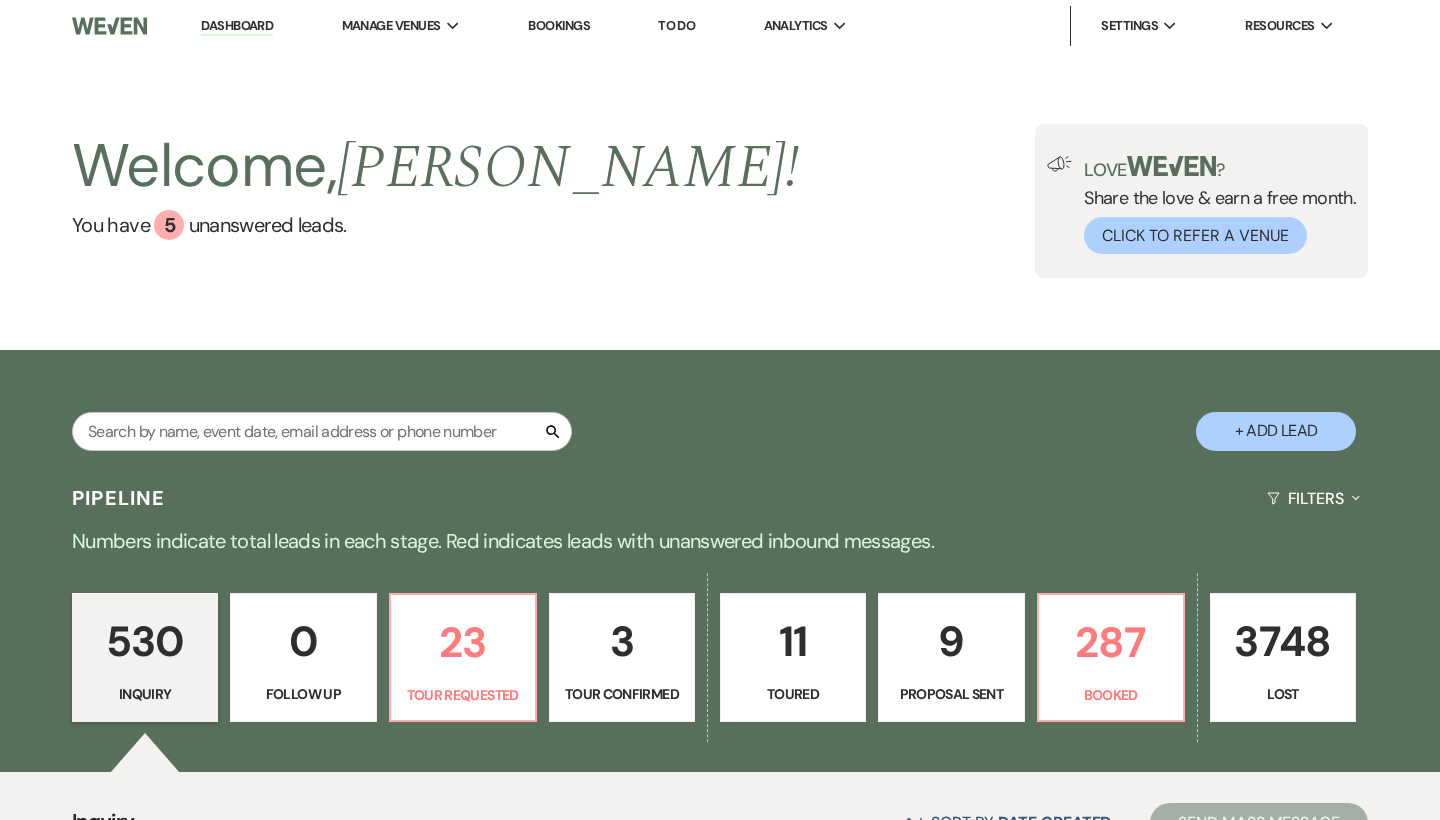scroll, scrollTop: 97, scrollLeft: 0, axis: vertical 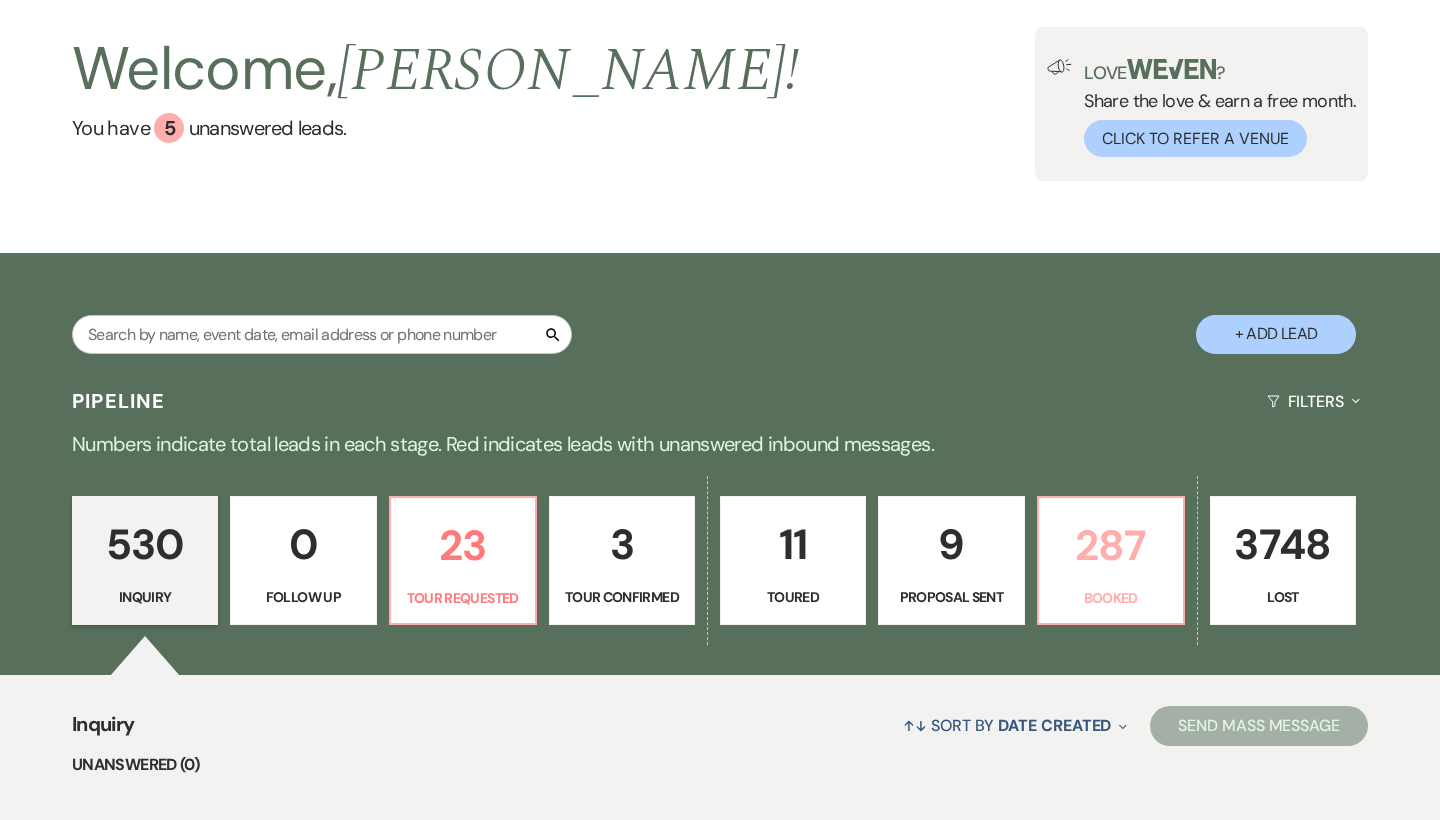 click on "287" at bounding box center [1111, 545] 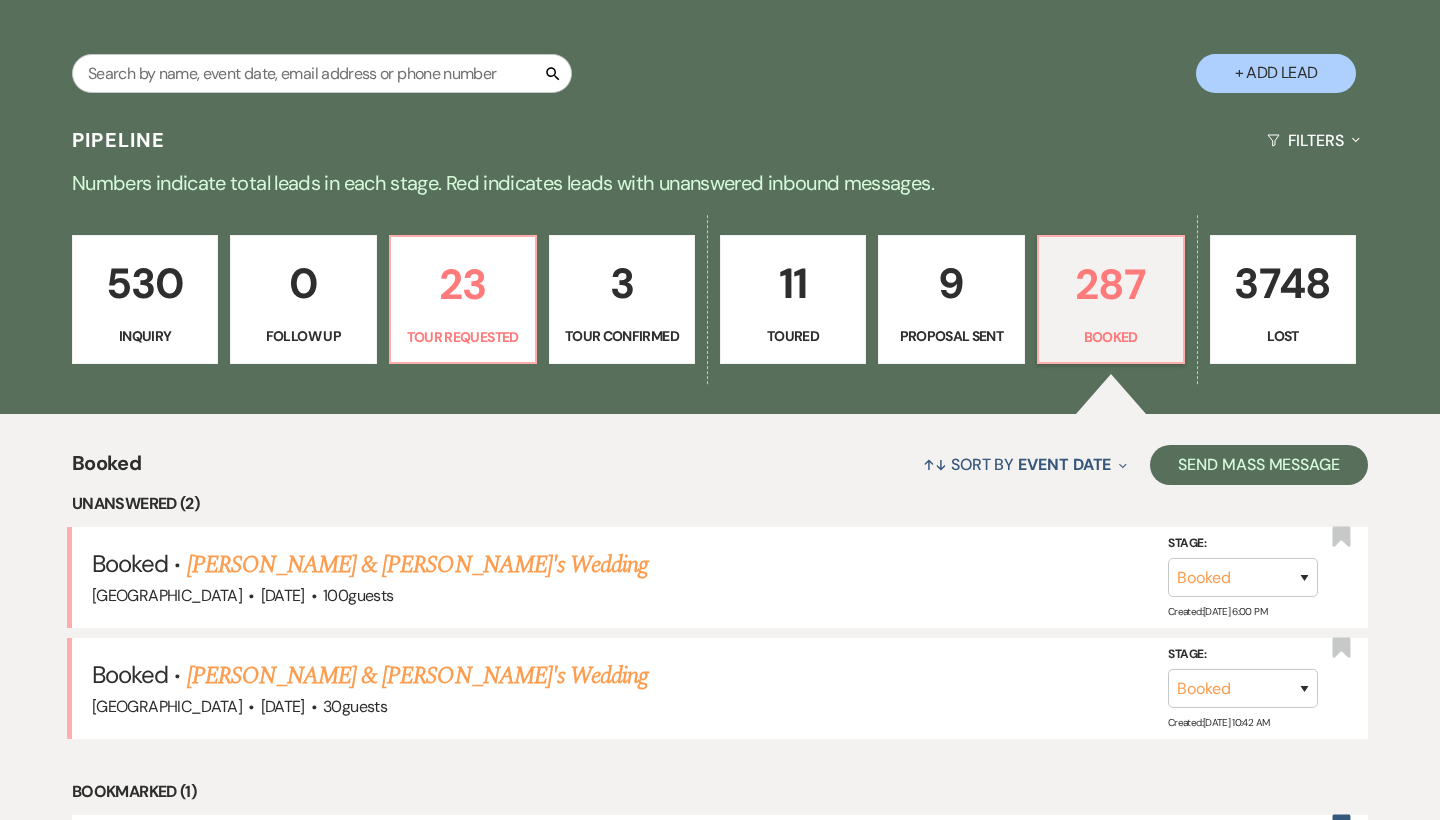 scroll, scrollTop: 377, scrollLeft: 0, axis: vertical 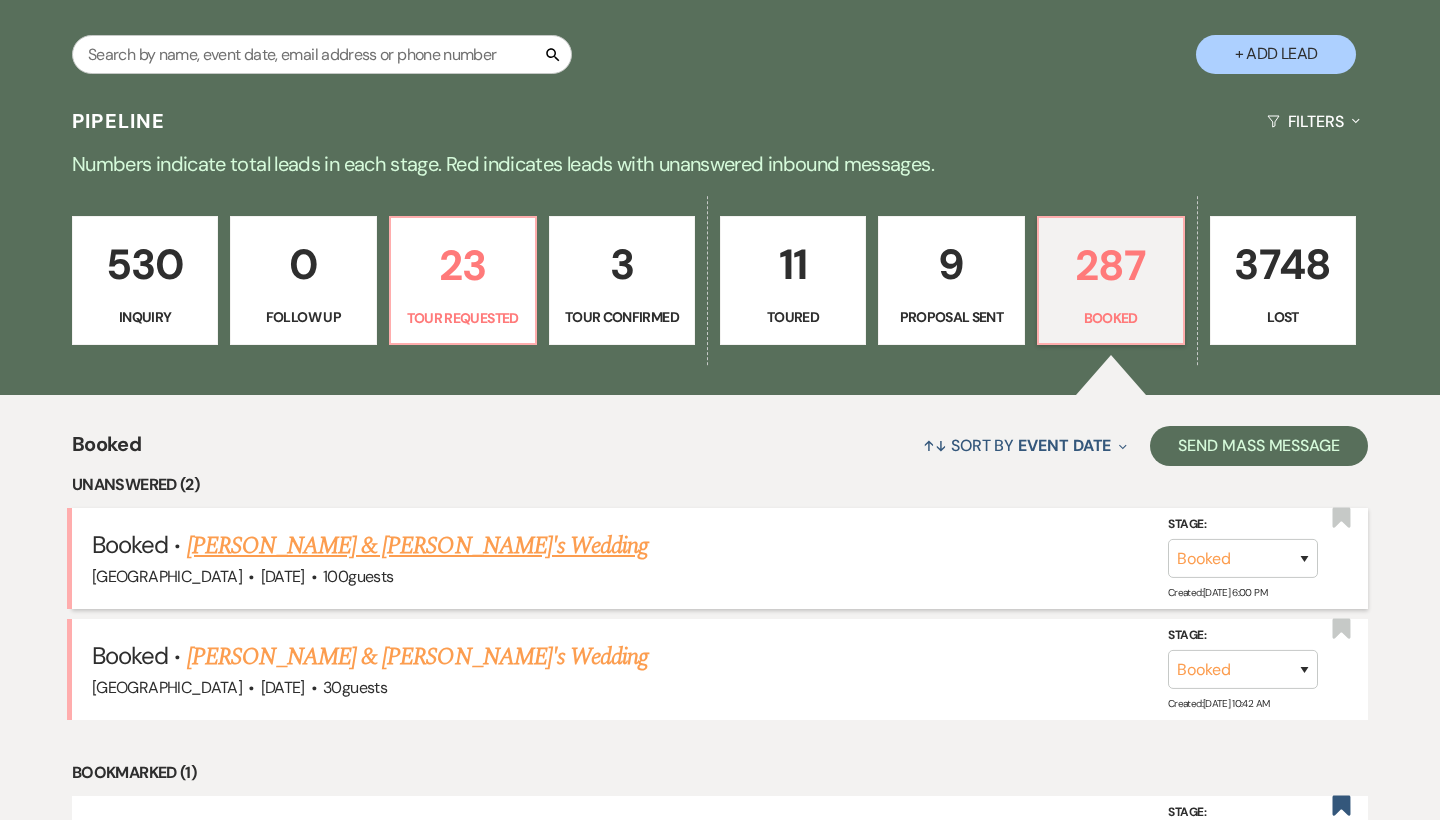 click on "[PERSON_NAME] & [PERSON_NAME]'s Wedding" at bounding box center [418, 546] 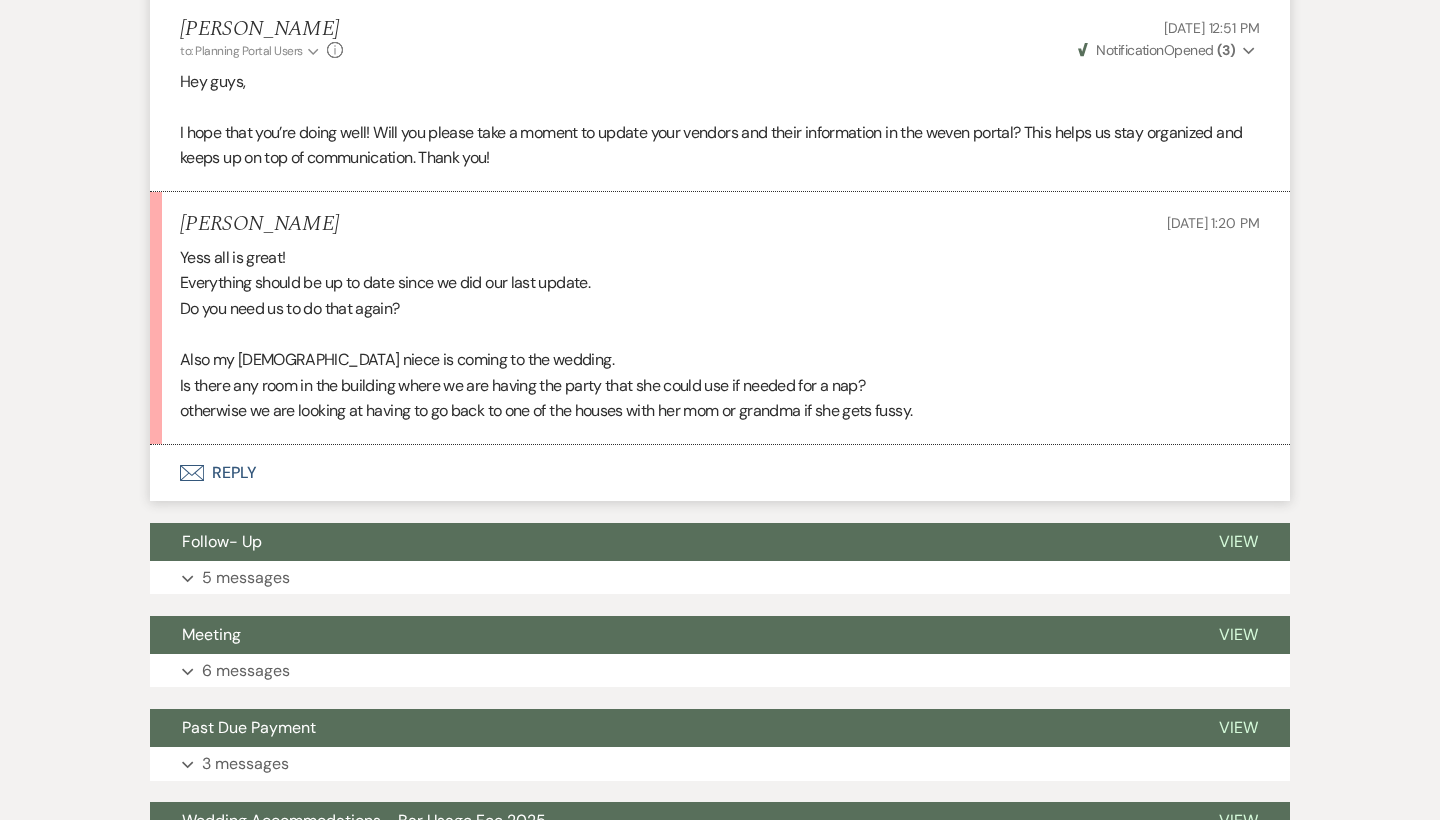 scroll, scrollTop: 1709, scrollLeft: 0, axis: vertical 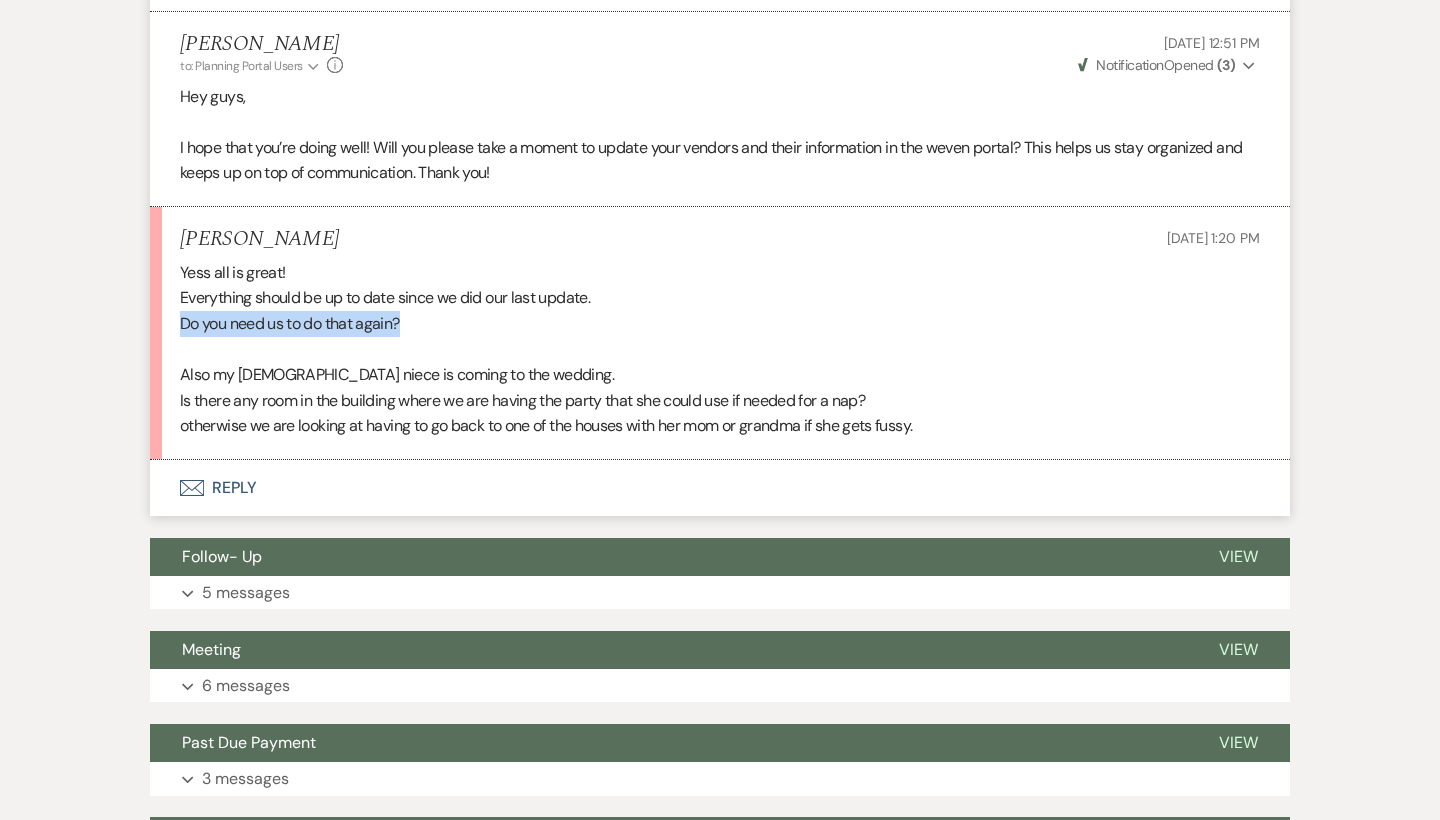 drag, startPoint x: 174, startPoint y: 289, endPoint x: 472, endPoint y: 296, distance: 298.0822 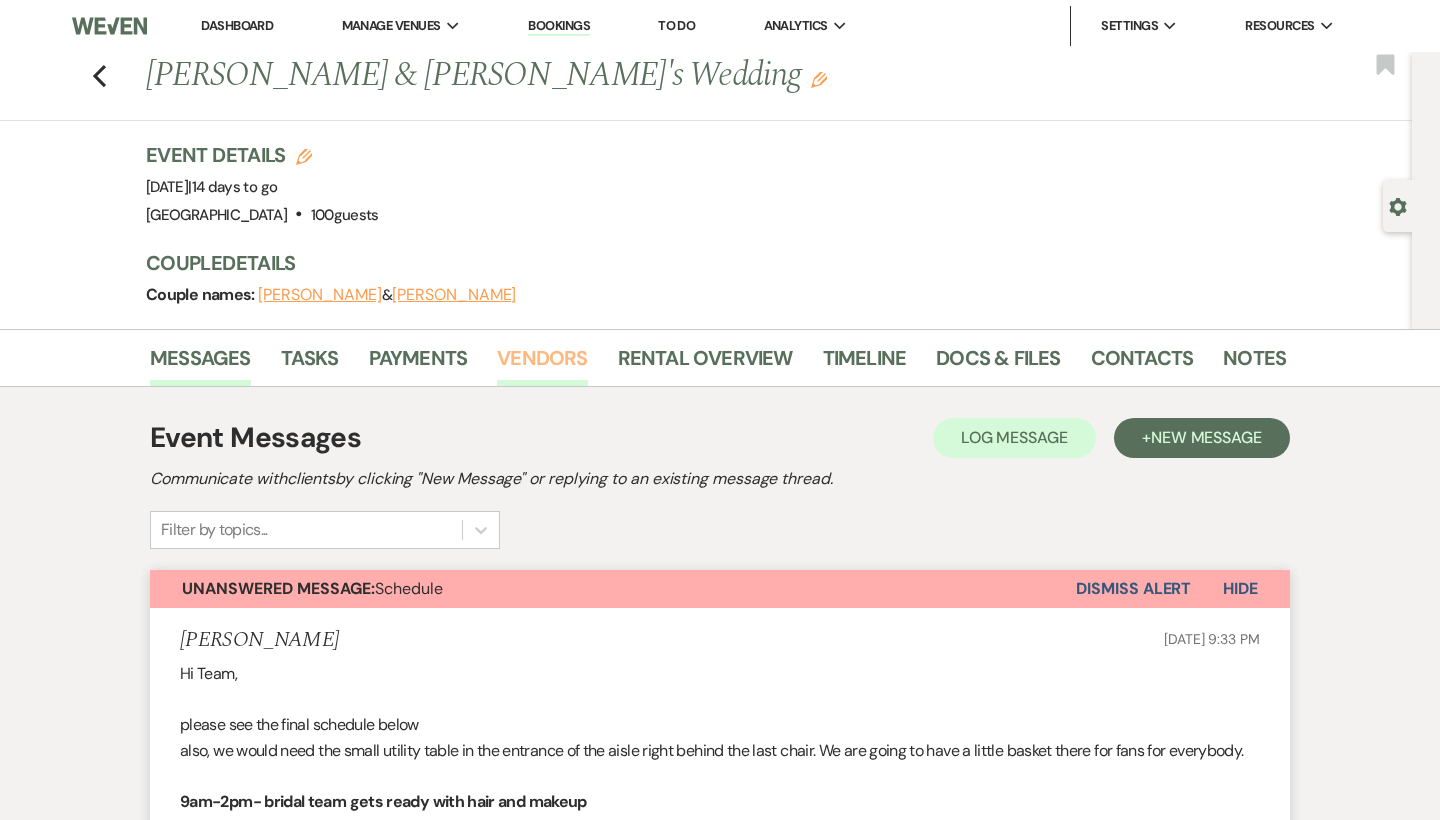 scroll, scrollTop: 0, scrollLeft: 0, axis: both 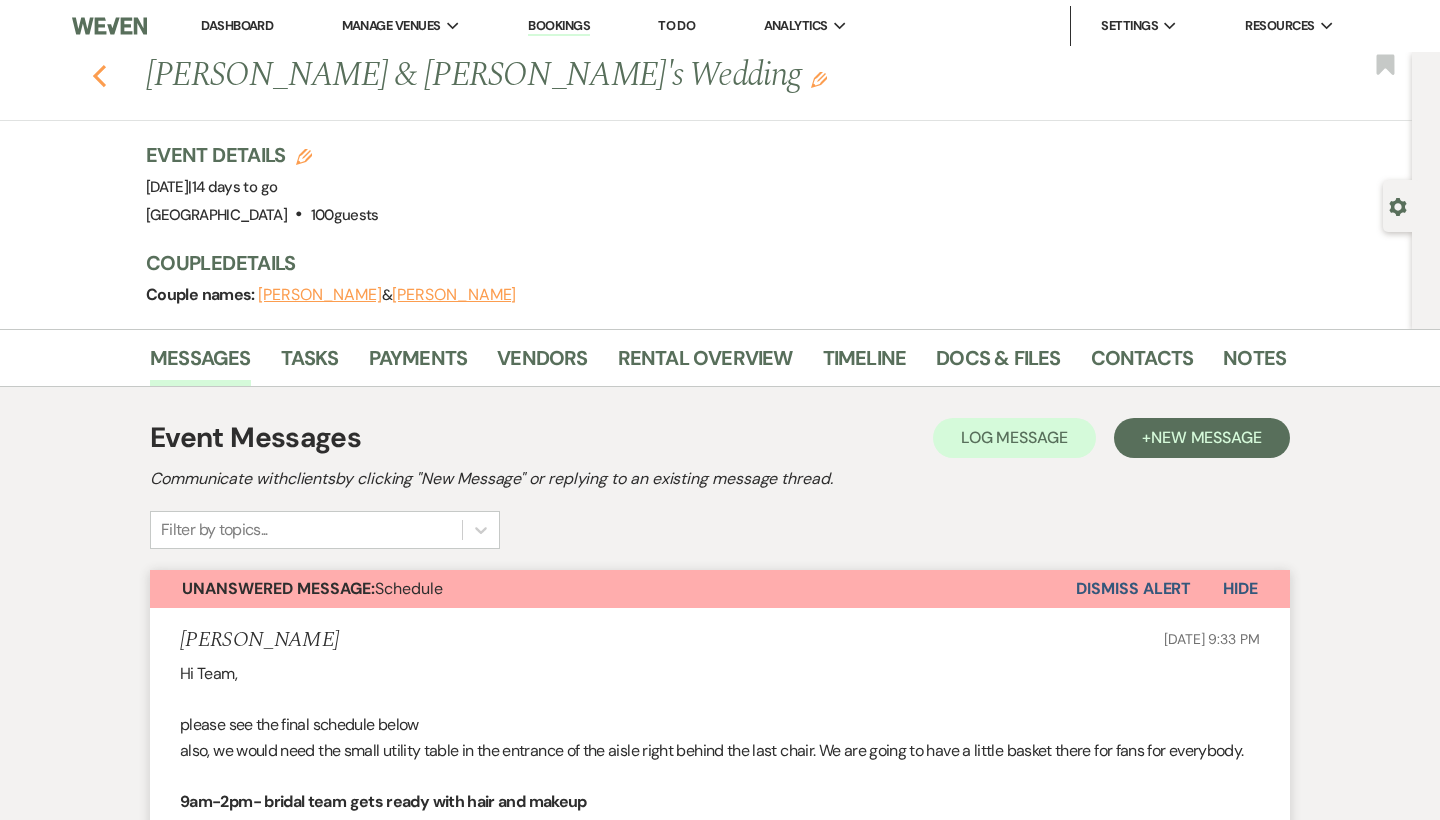 click 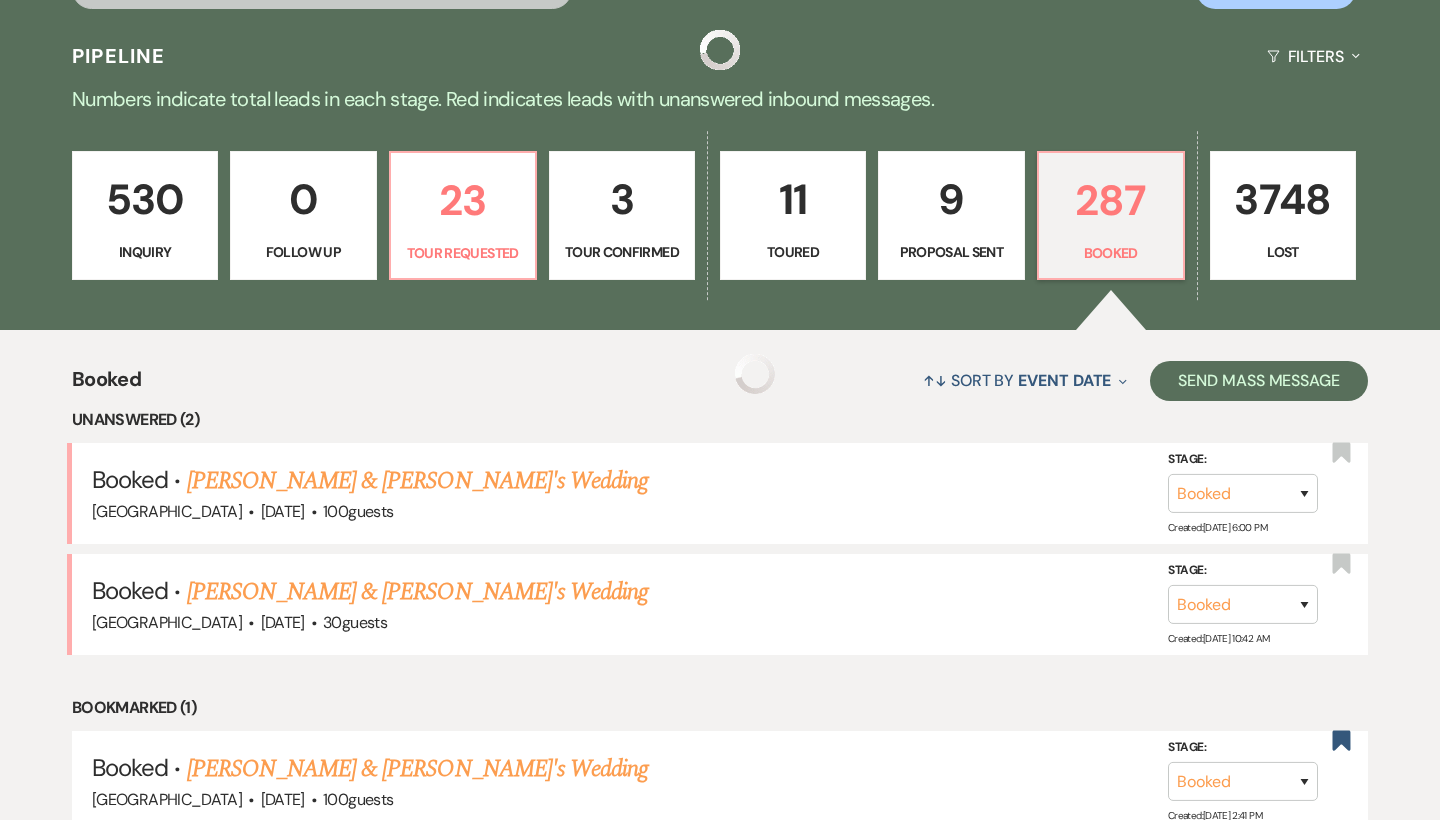 scroll, scrollTop: 444, scrollLeft: 0, axis: vertical 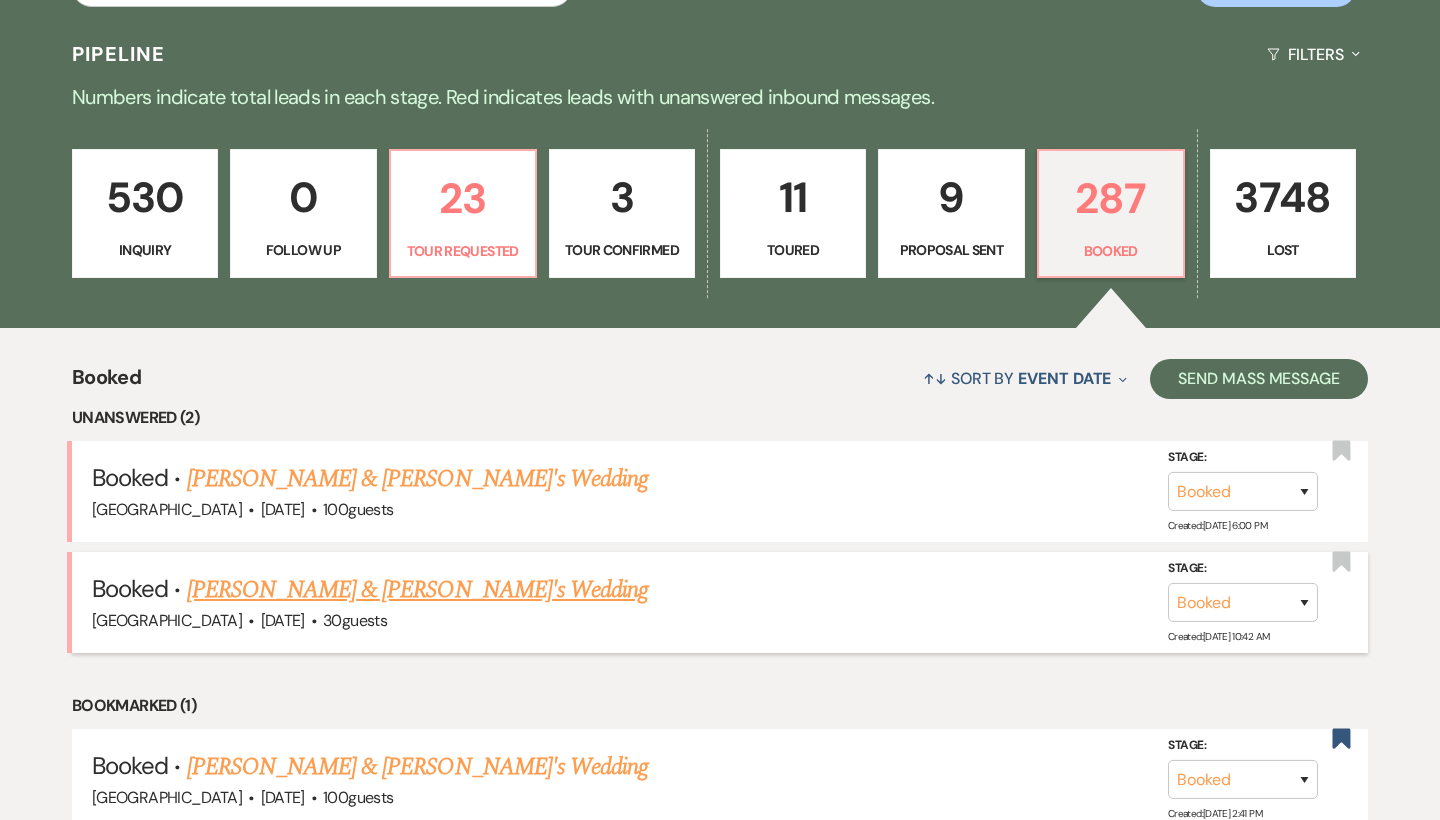 click on "[PERSON_NAME] & [PERSON_NAME]'s Wedding" at bounding box center [418, 590] 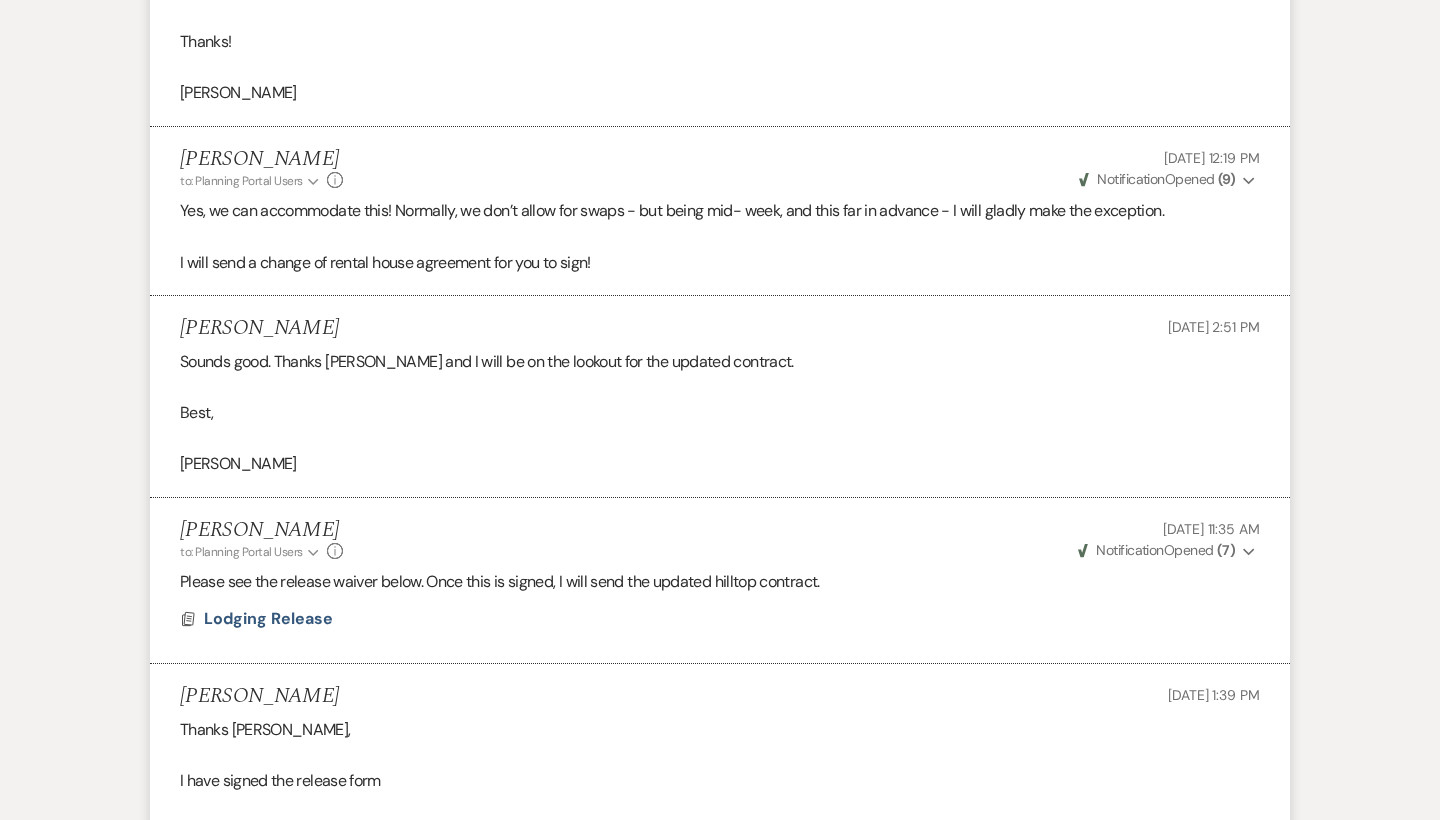 scroll, scrollTop: 7570, scrollLeft: 0, axis: vertical 